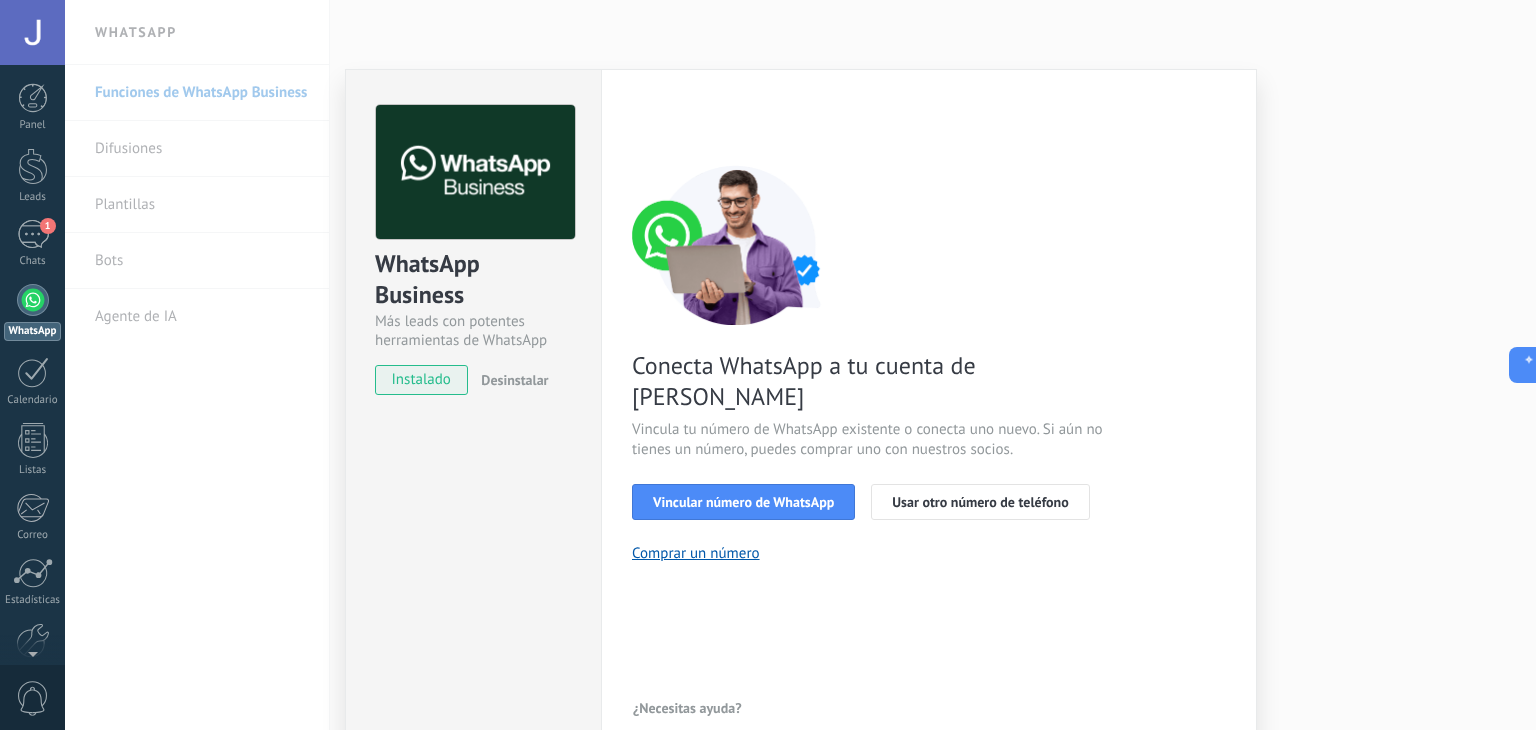 scroll, scrollTop: 0, scrollLeft: 0, axis: both 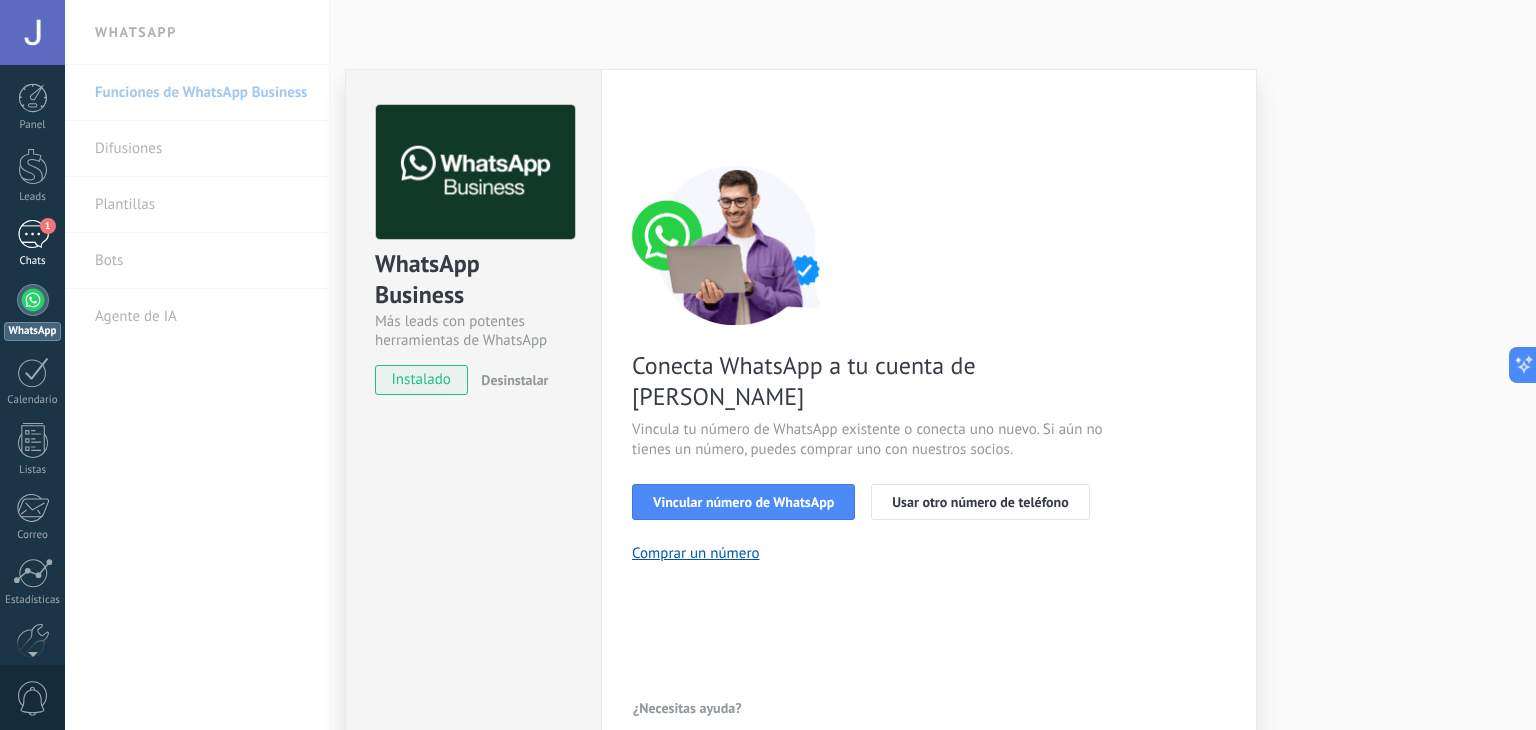 click on "1" at bounding box center (33, 234) 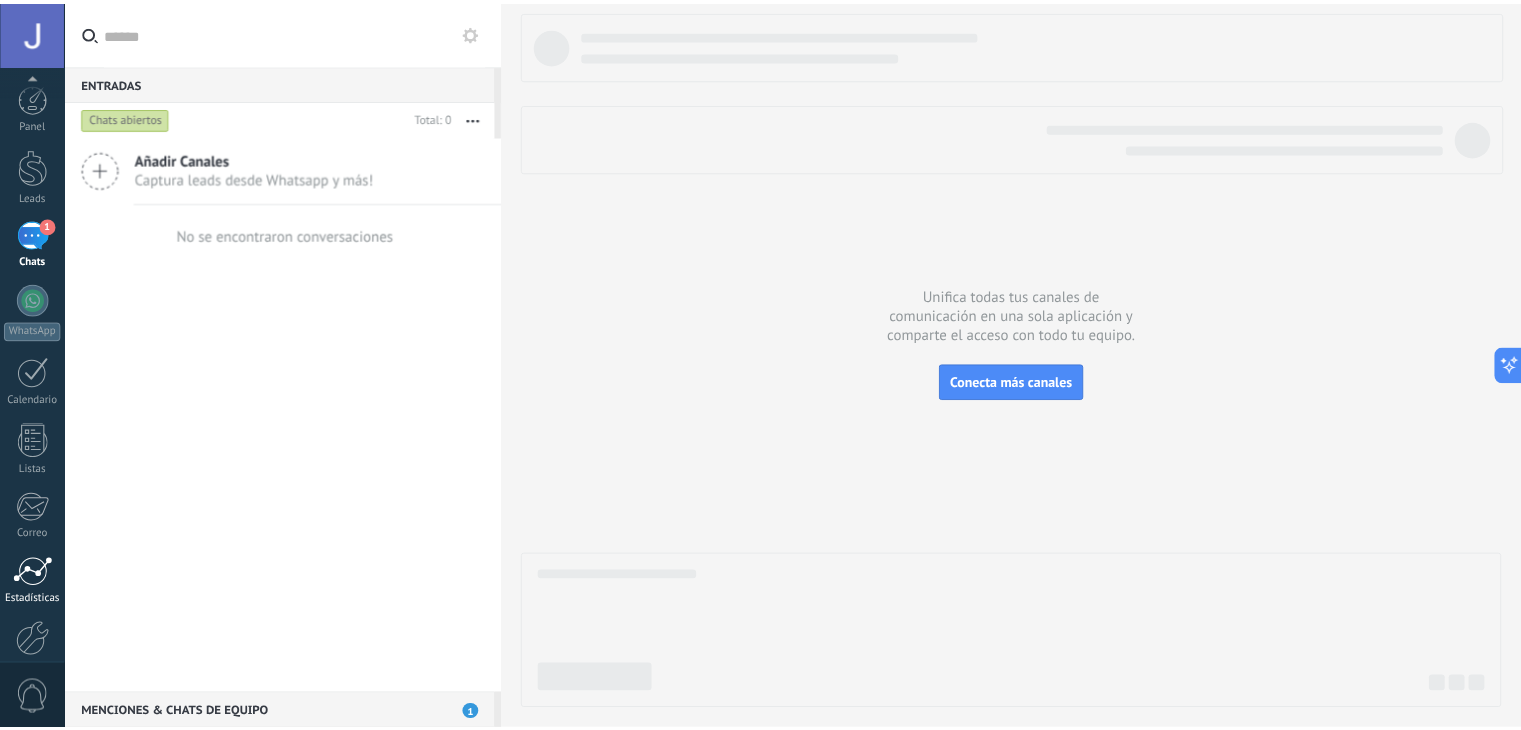 scroll, scrollTop: 101, scrollLeft: 0, axis: vertical 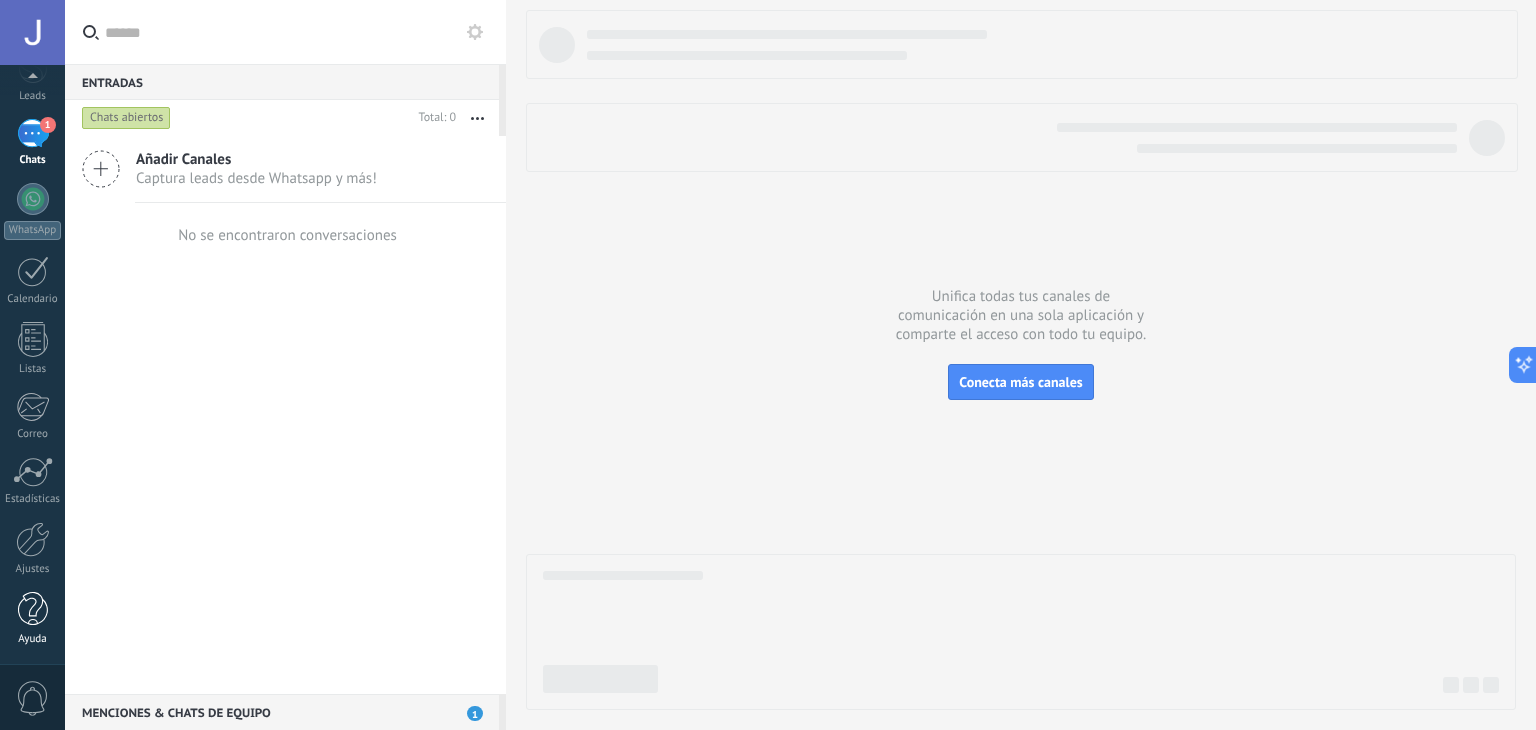 click at bounding box center (33, 609) 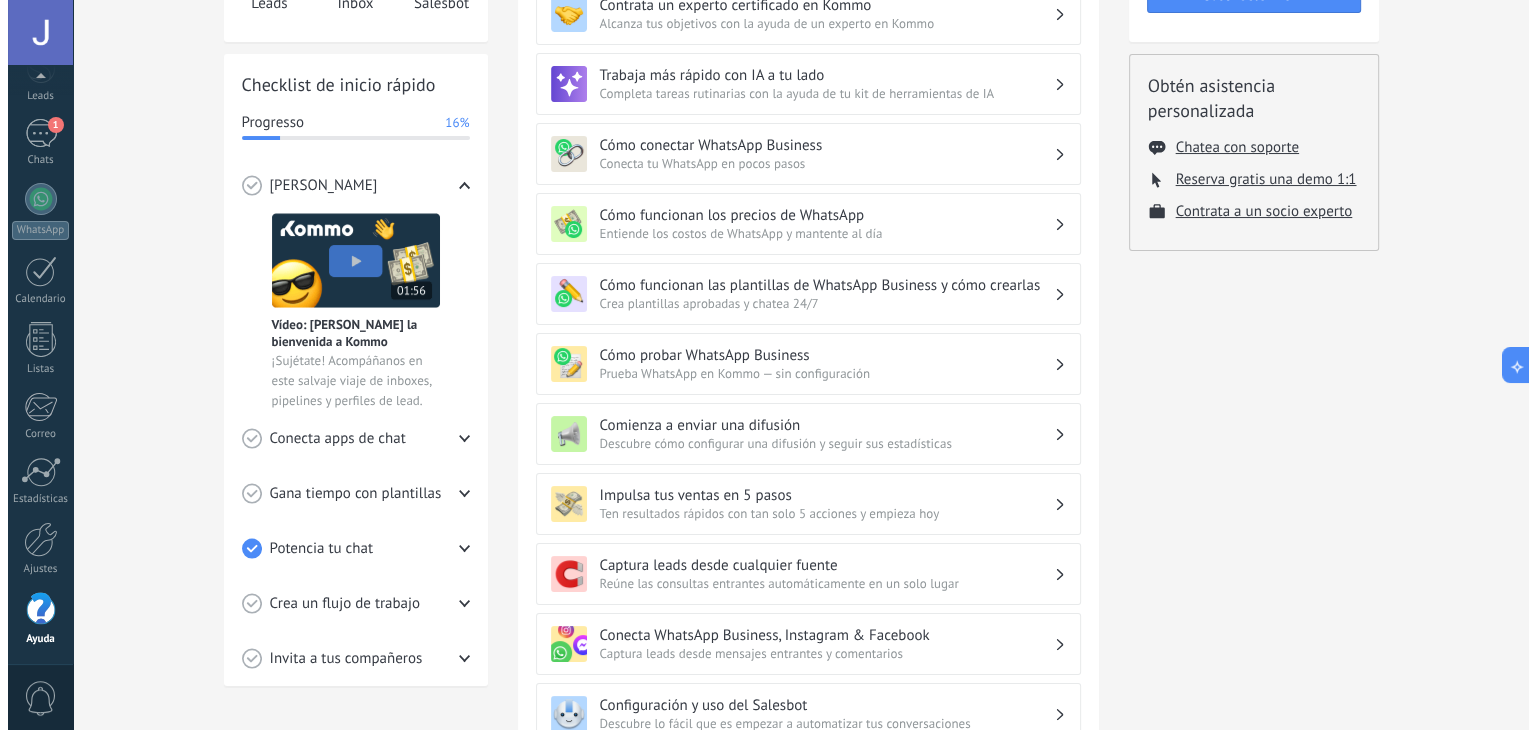 scroll, scrollTop: 224, scrollLeft: 0, axis: vertical 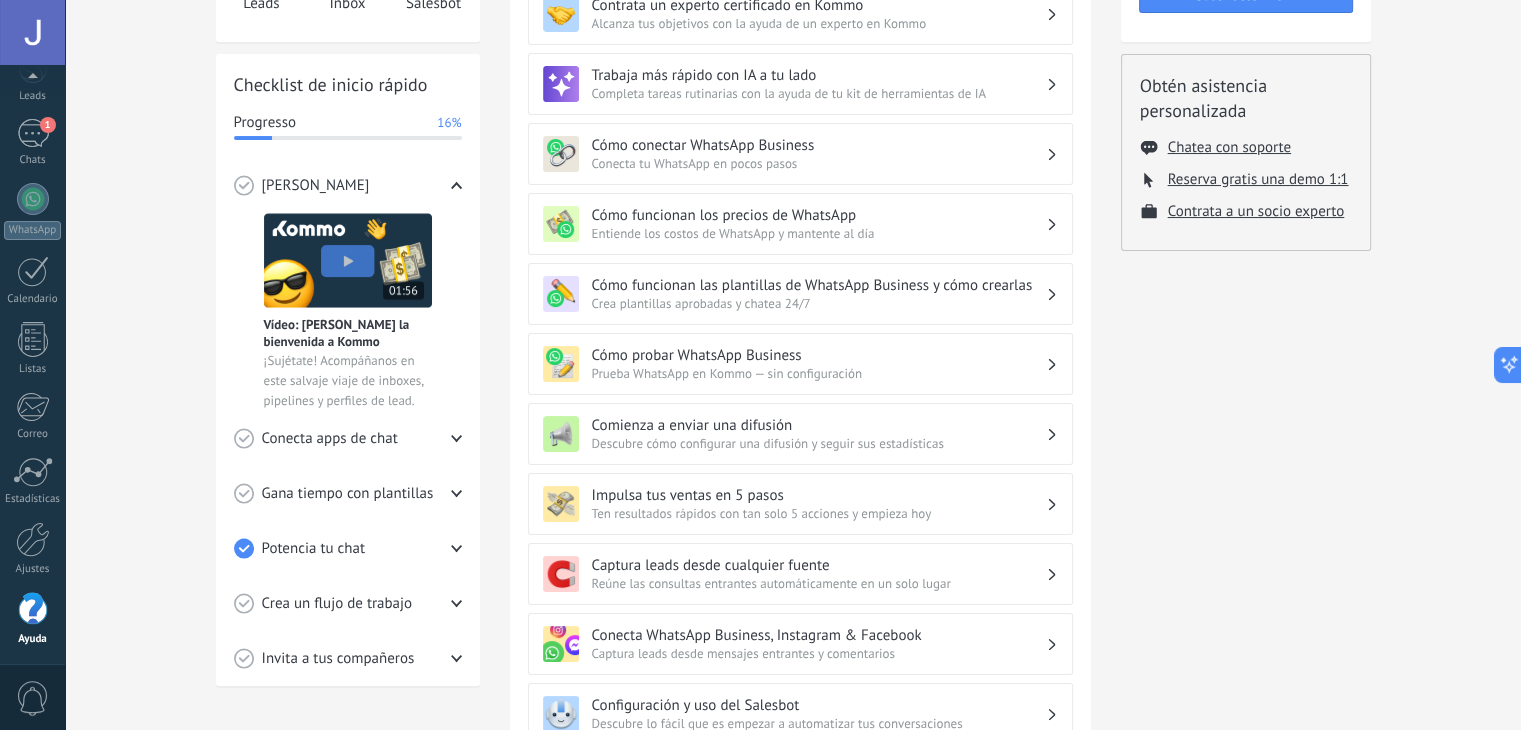 click 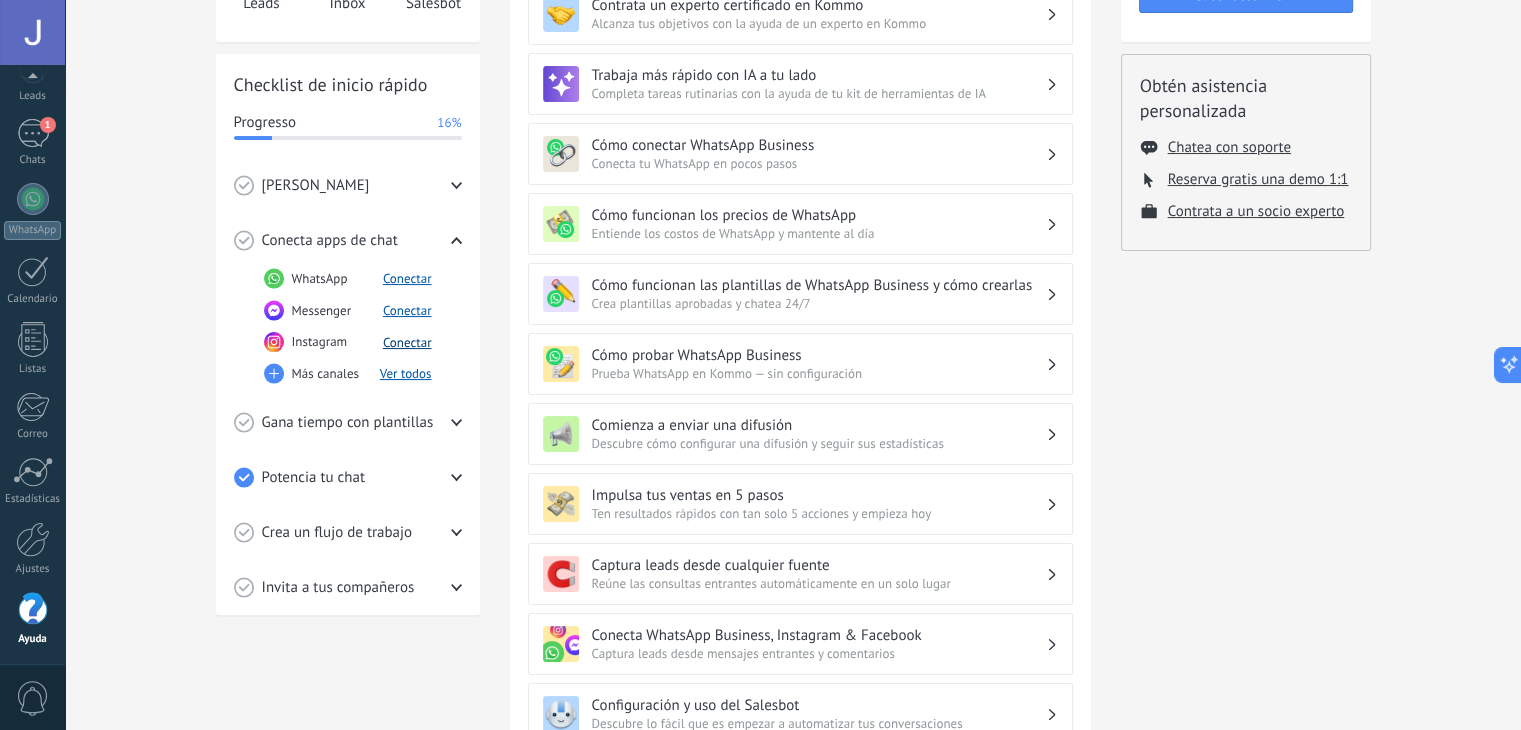 click on "Conectar" at bounding box center [407, 342] 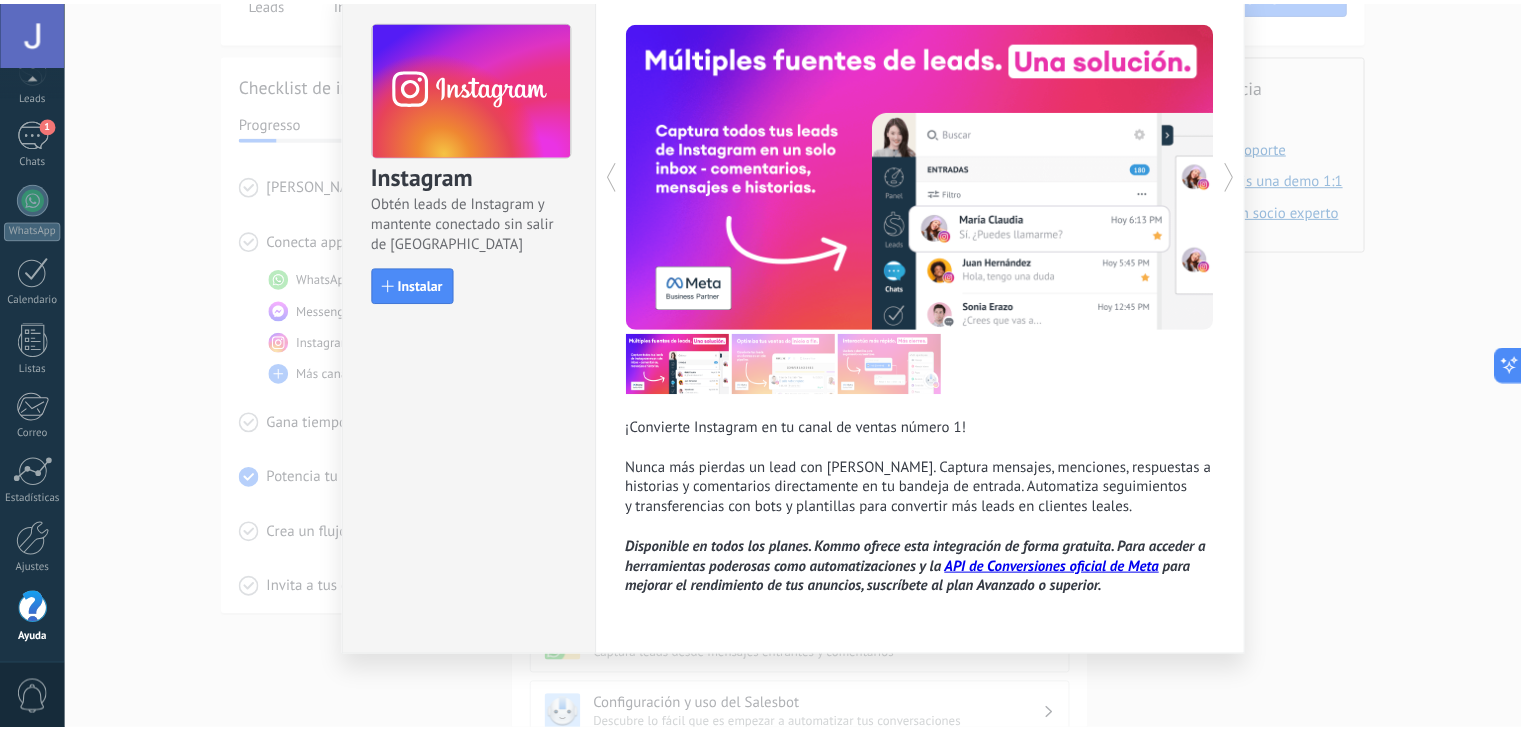 scroll, scrollTop: 0, scrollLeft: 0, axis: both 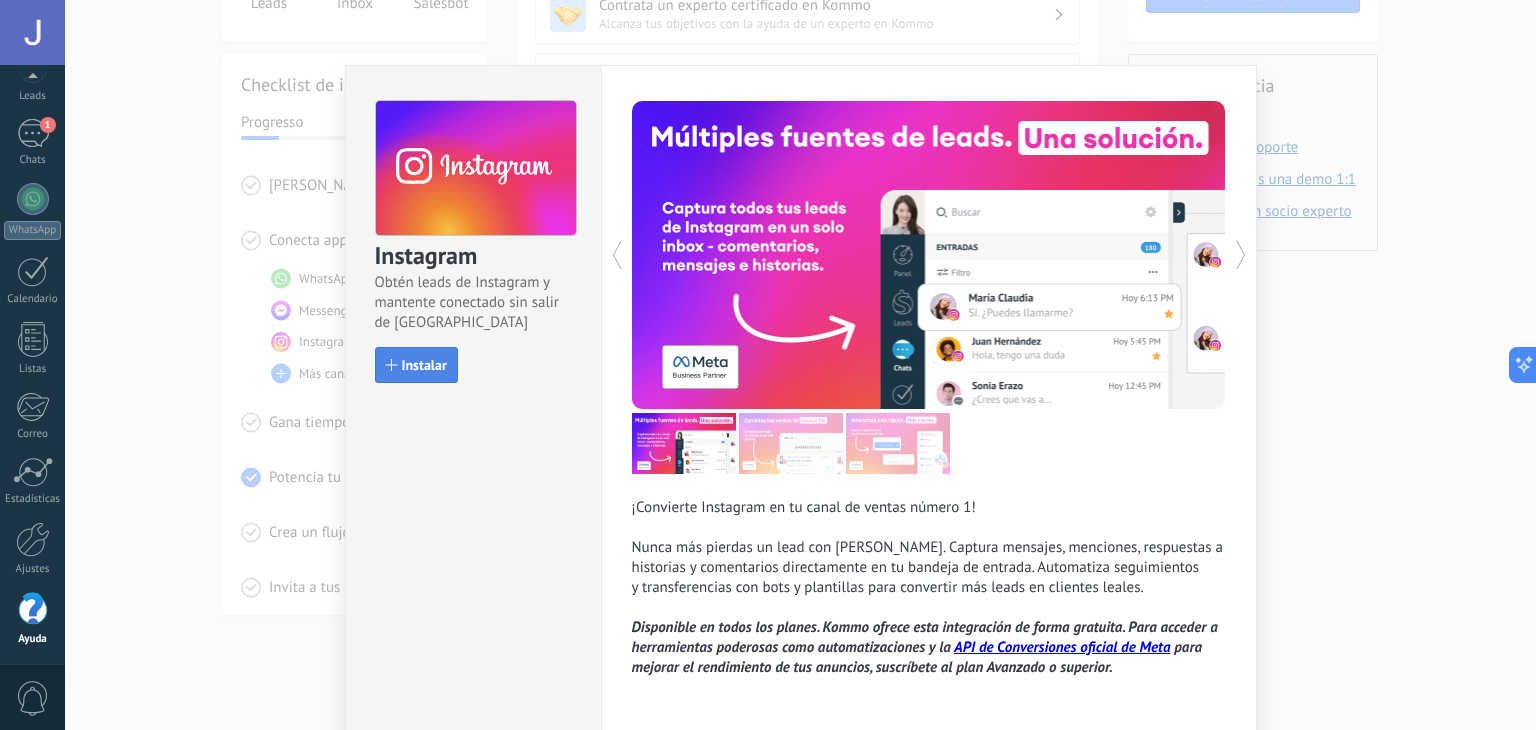 click on "Instalar" at bounding box center [416, 365] 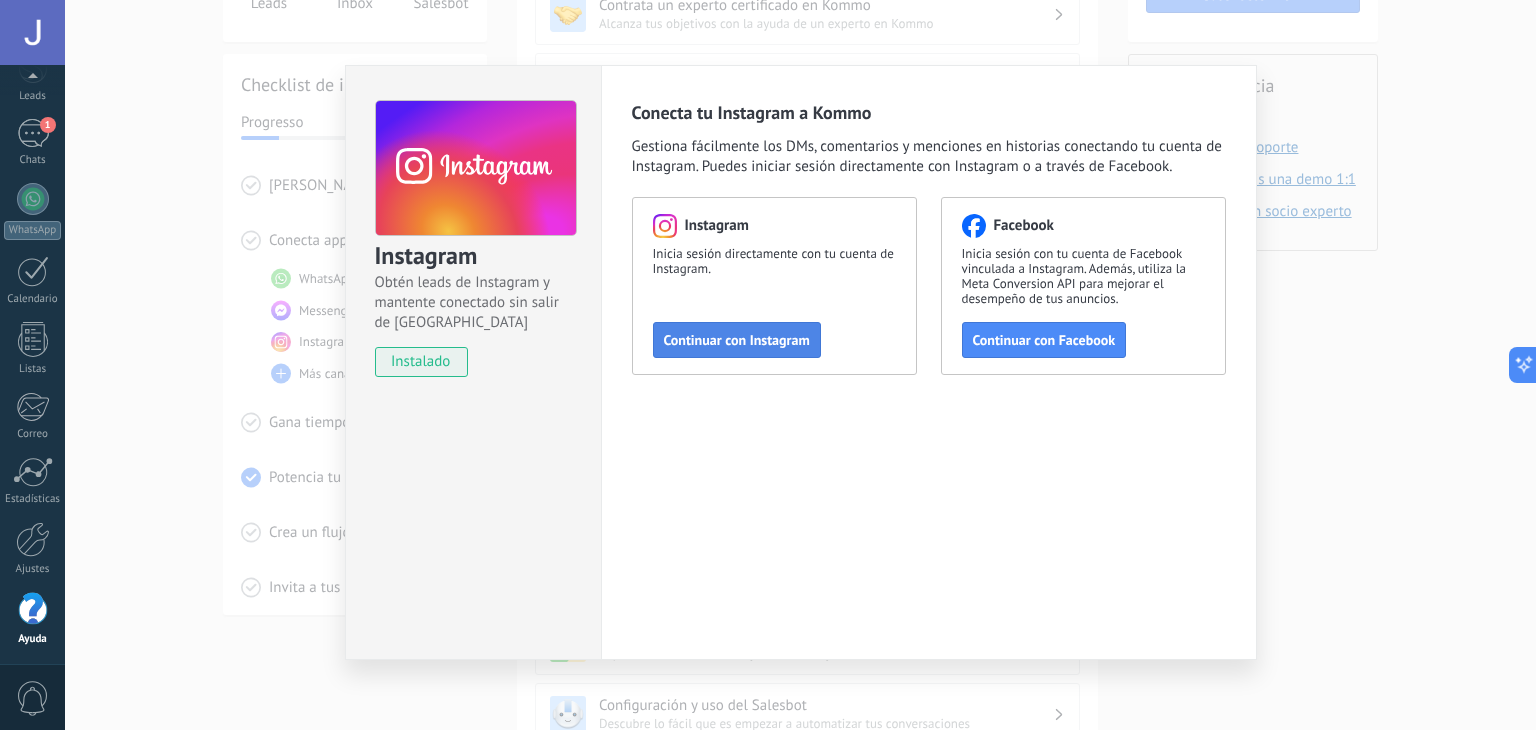 click on "Continuar con Instagram" at bounding box center [737, 340] 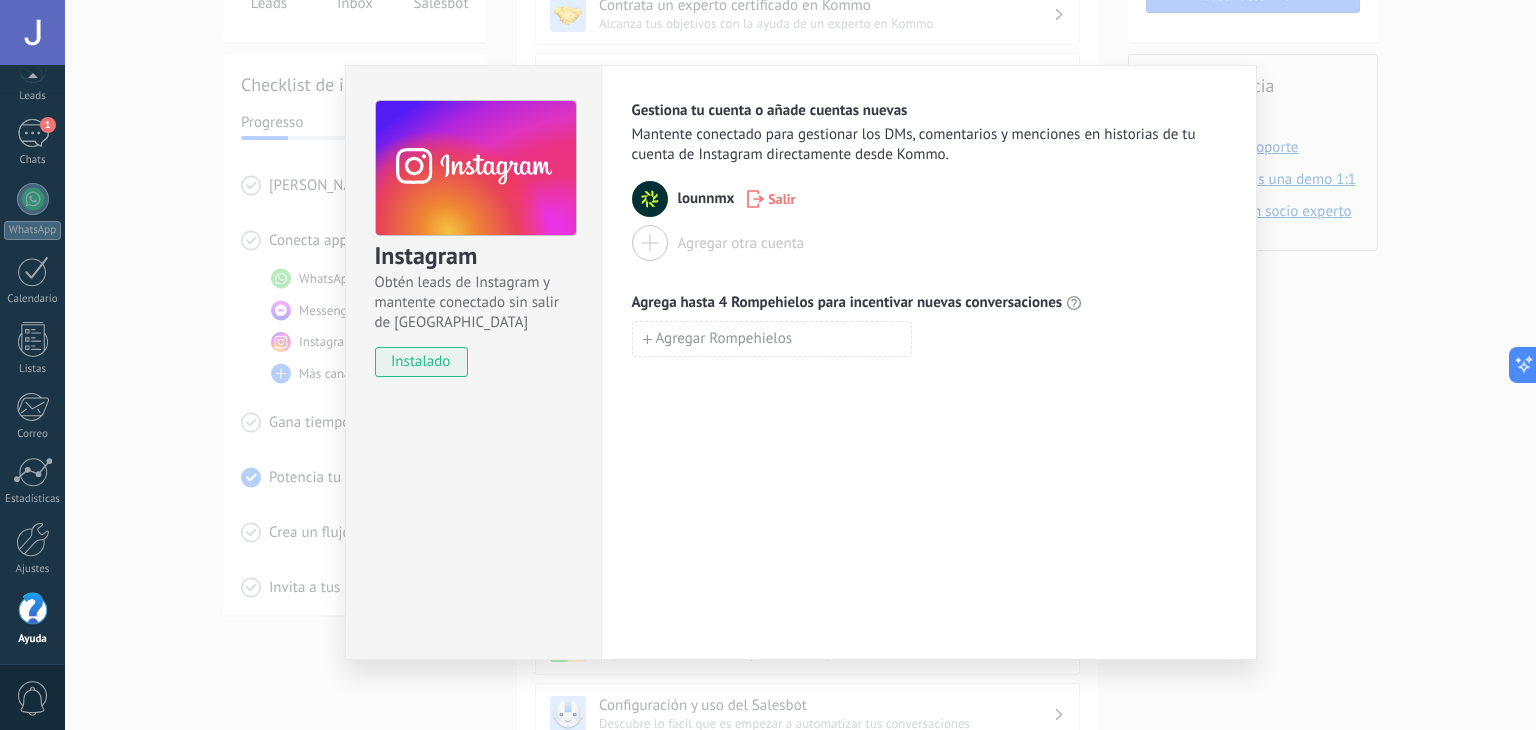click on "instalado" at bounding box center (421, 362) 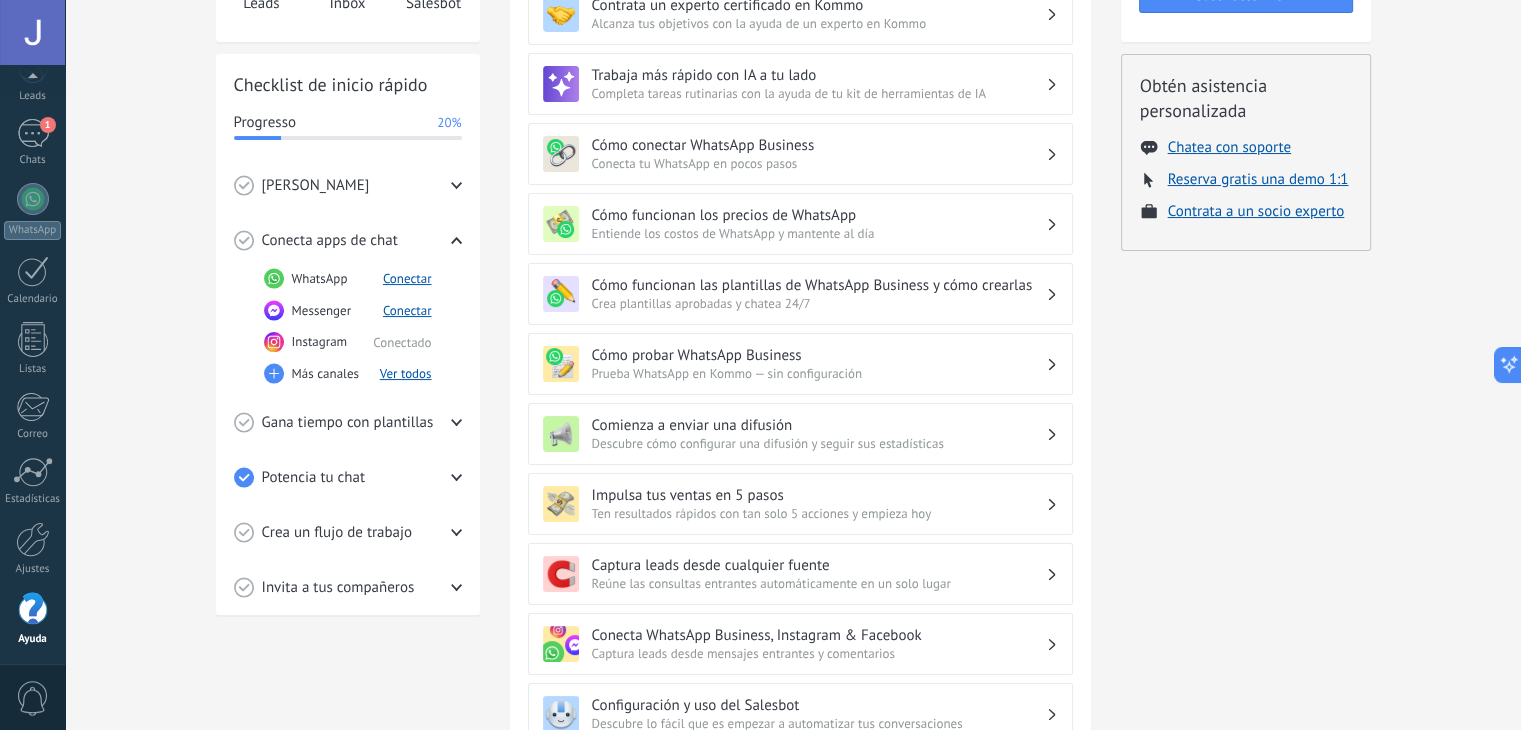 click on "Tutoriales de inicio Leads Inbox Salesbot Checklist de inicio rápido Progresso 20% Conoce Kommo Vídeo: Dale la bienvenida a Kommo ¡Sujétate! Acompáñanos en este salvaje viaje de inboxes, pipelines y perfiles de lead. Conecta apps de chat WhatsApp Conectar Messenger Conectar Instagram Conectado Más canales Ver todos Gana tiempo con plantillas Respuestas más rápidas ¿Sigues escribiendo cada una de tus respuestas? Responde a las FAQ's con plantillas de chat que puedes crear en tan sólo 2 clics. Crear una plantilla Potencia tu chat [PERSON_NAME] que un bot lo haga por ti Abraza la pereza: los bots te permiten hacer más con menos trabajo, y eso se traduce en más ventas. Crea un bot Crea un flujo de trabajo Crea un flujo de trabajo Consulta al instante en qué punto de tu proceso de ventas se encuentra cada cliente. Establece tu pipeline Invita a tus compañeros ¡Todo es mejor con un equipo! Colabora en los chats, distribuye la responsabilidad y haz un seguimiento de los objetivos. Enviar invitación FAQs   13" at bounding box center [793, 427] 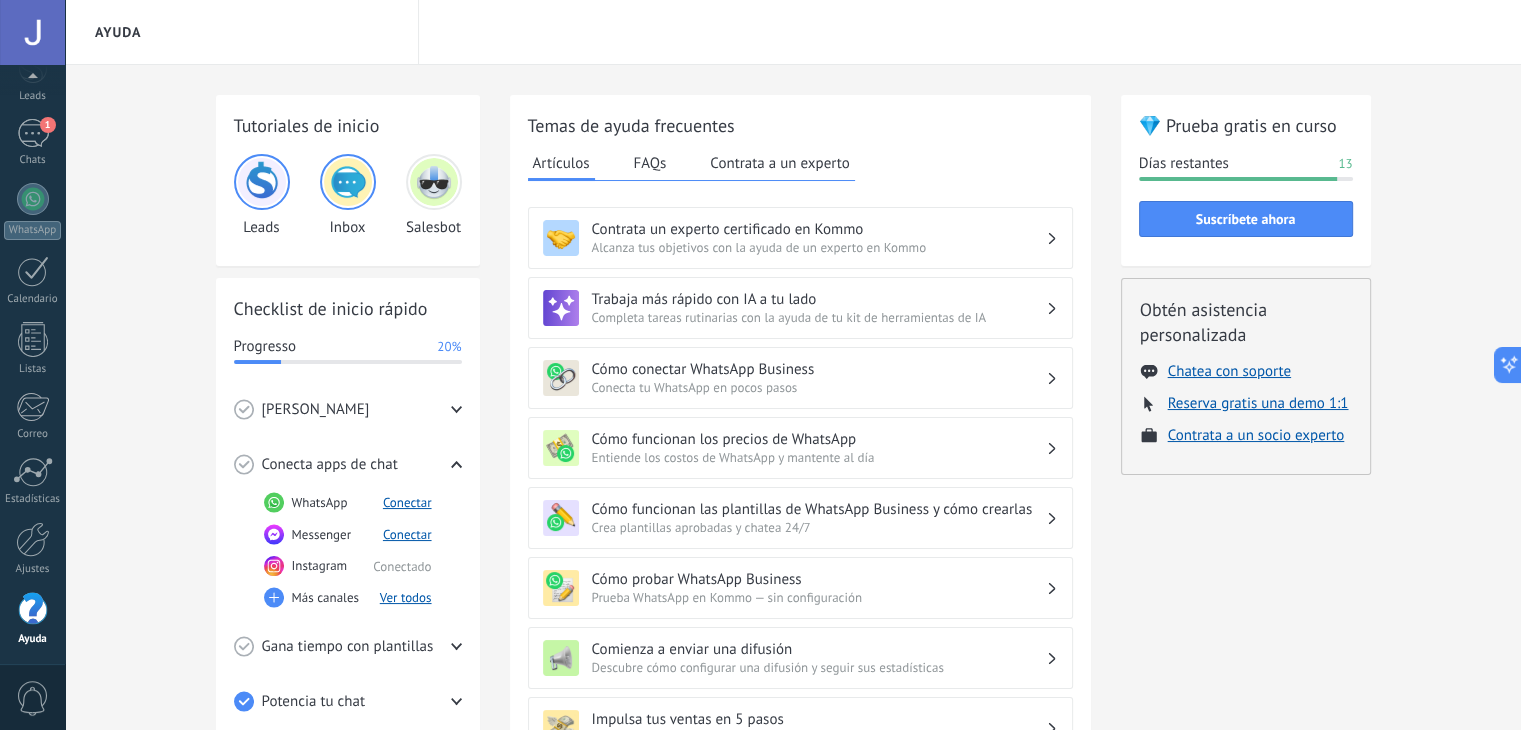 scroll, scrollTop: 0, scrollLeft: 0, axis: both 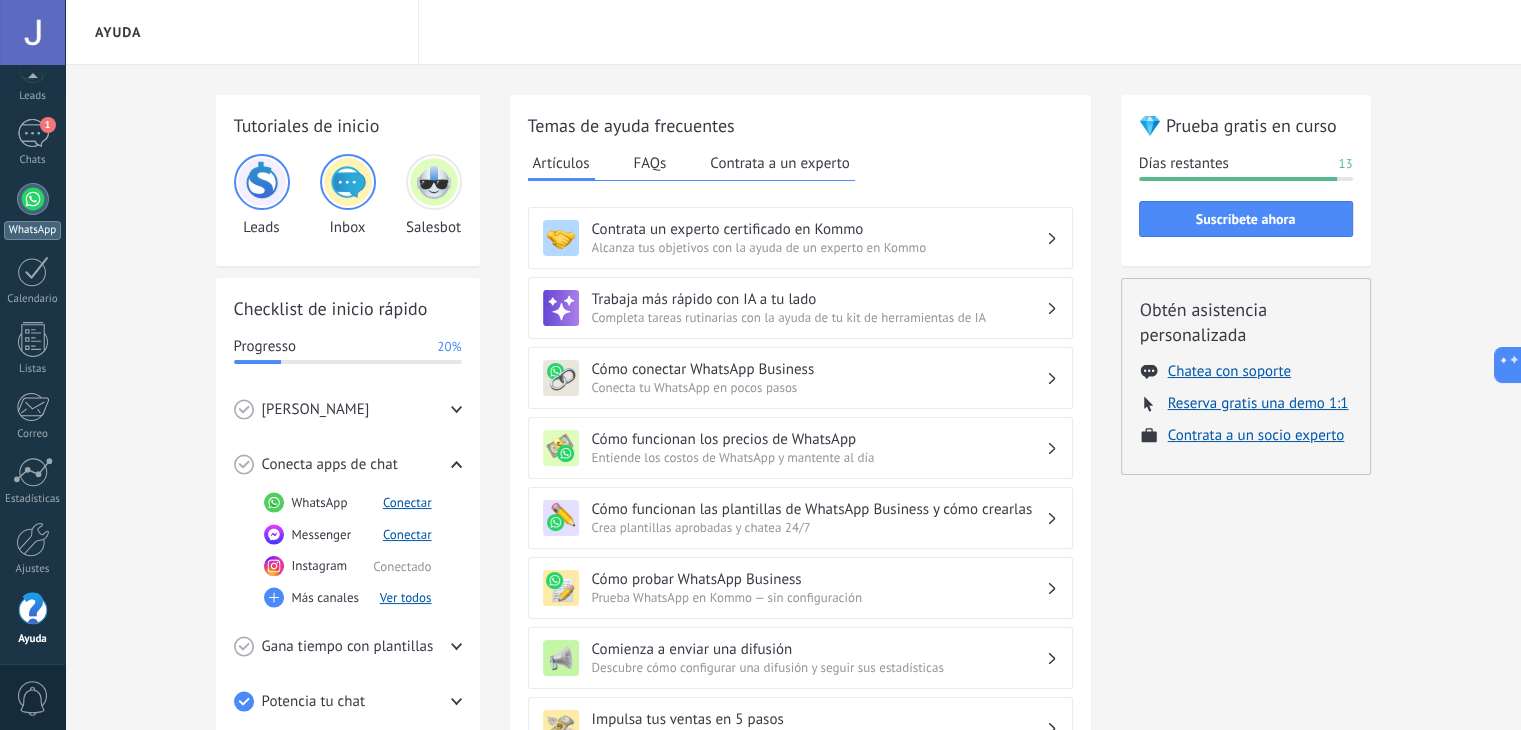 click at bounding box center (33, 199) 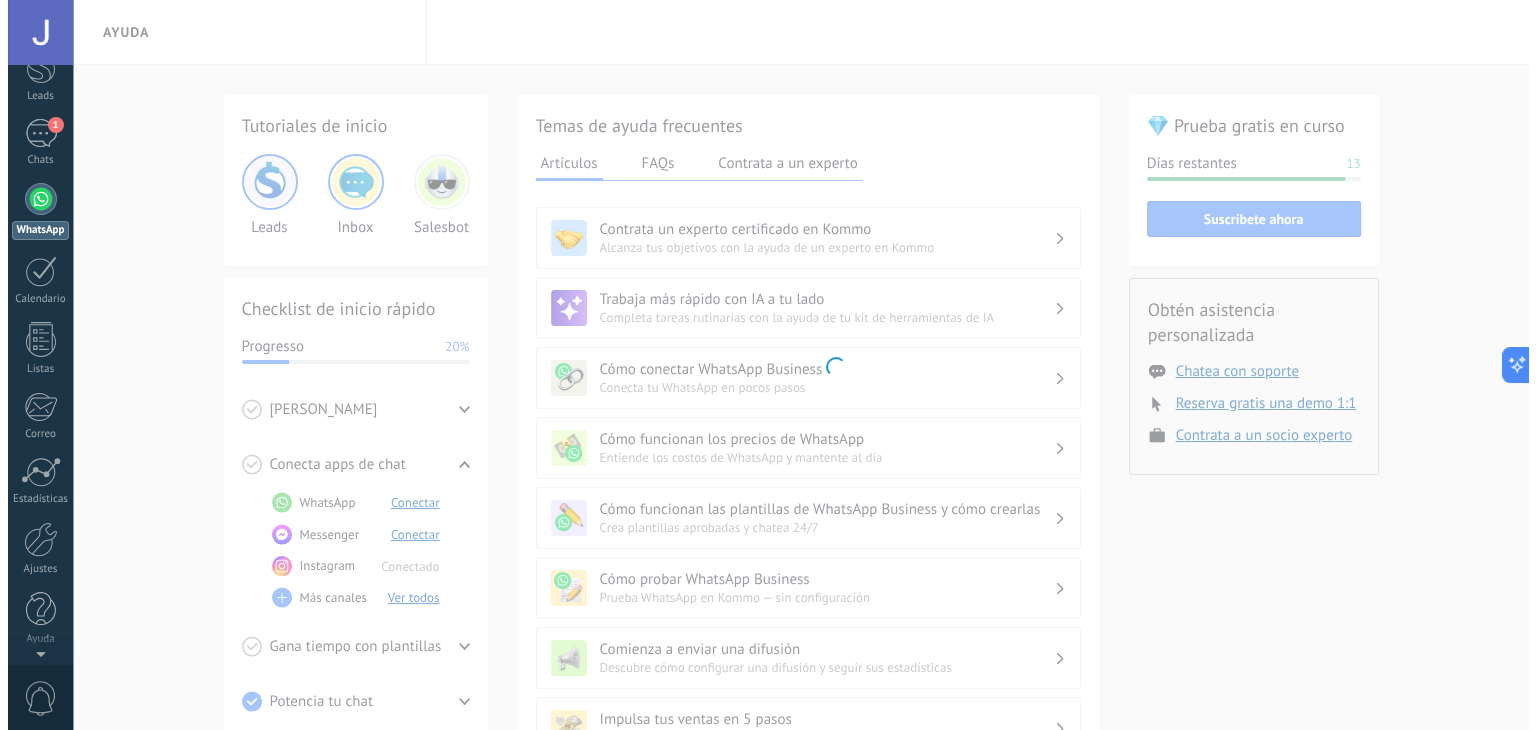 scroll, scrollTop: 0, scrollLeft: 0, axis: both 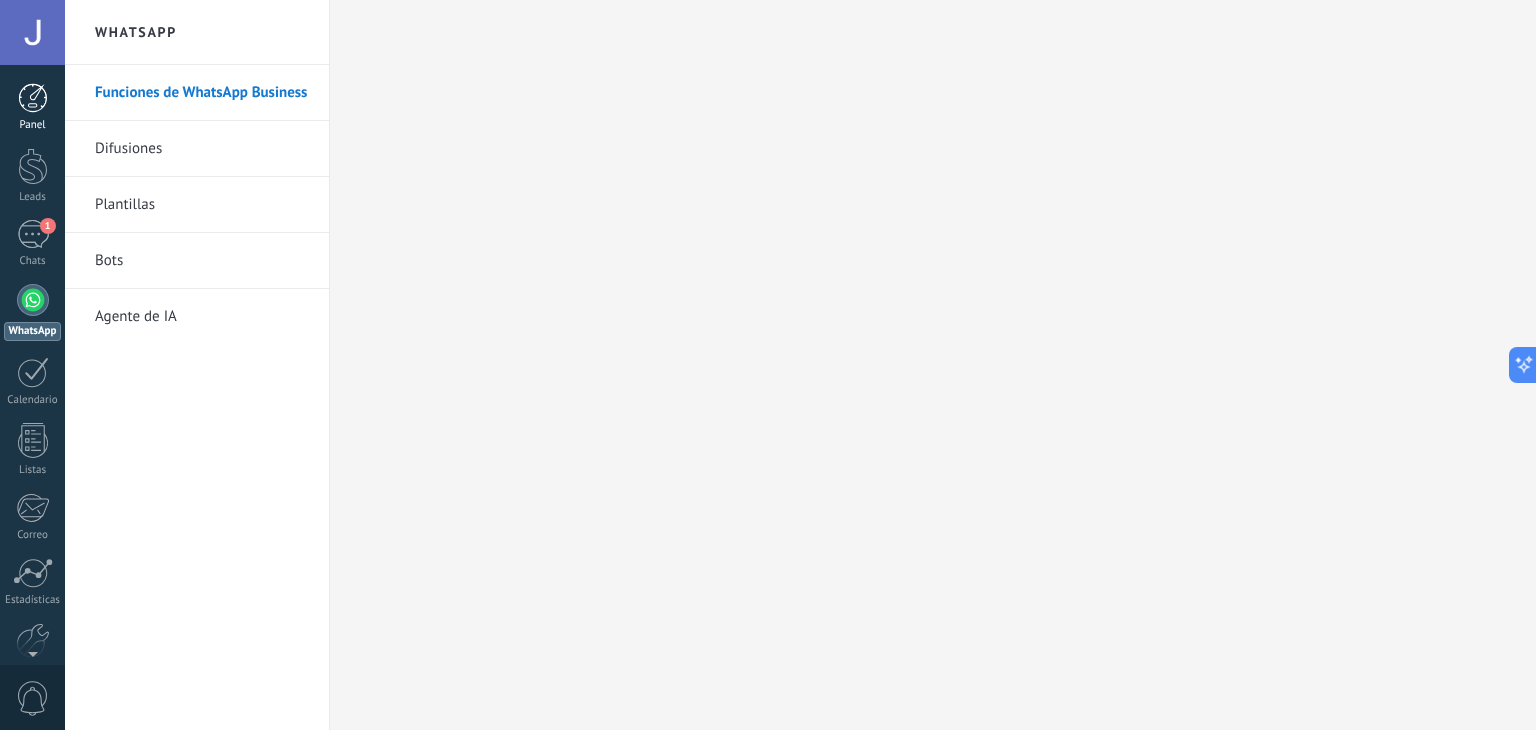 click at bounding box center (33, 98) 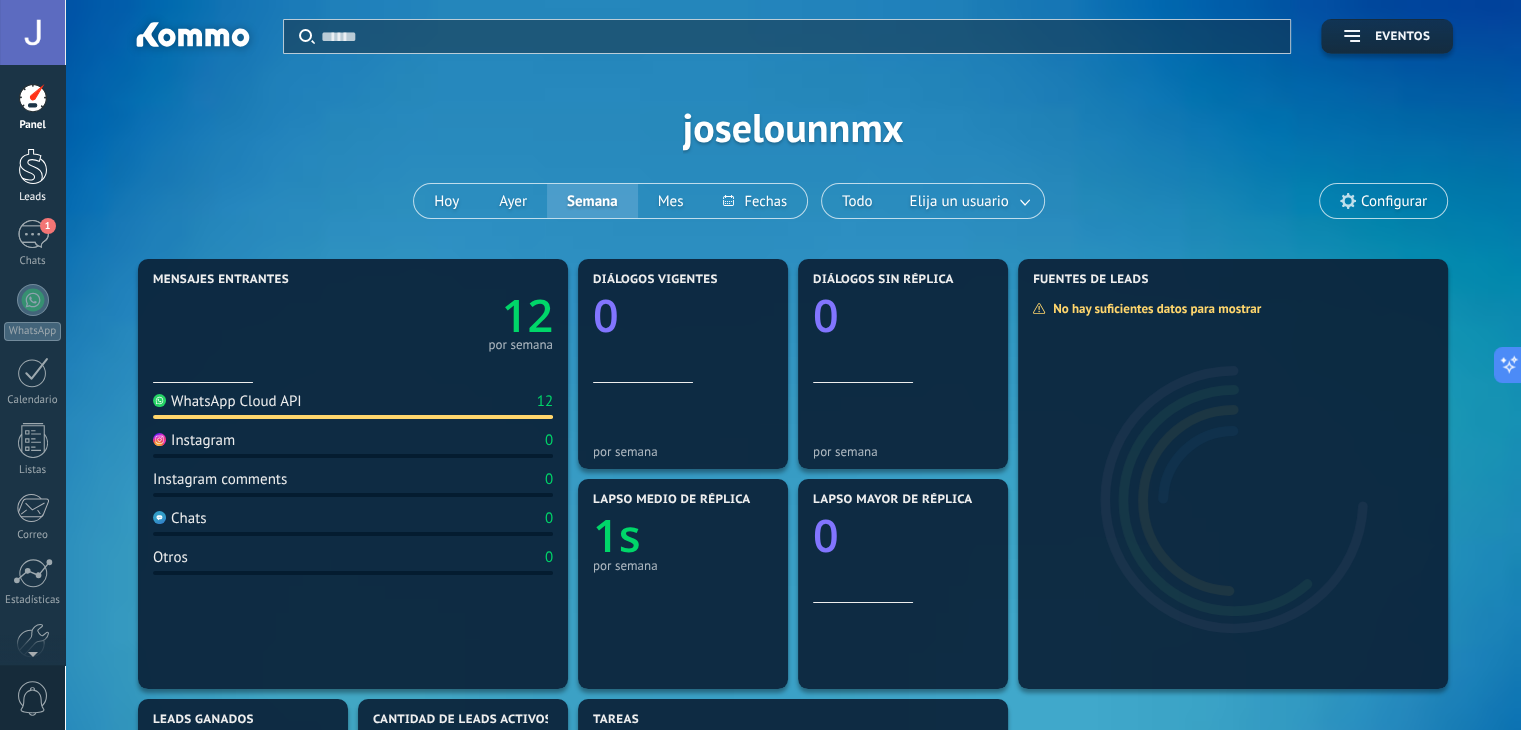click at bounding box center (33, 166) 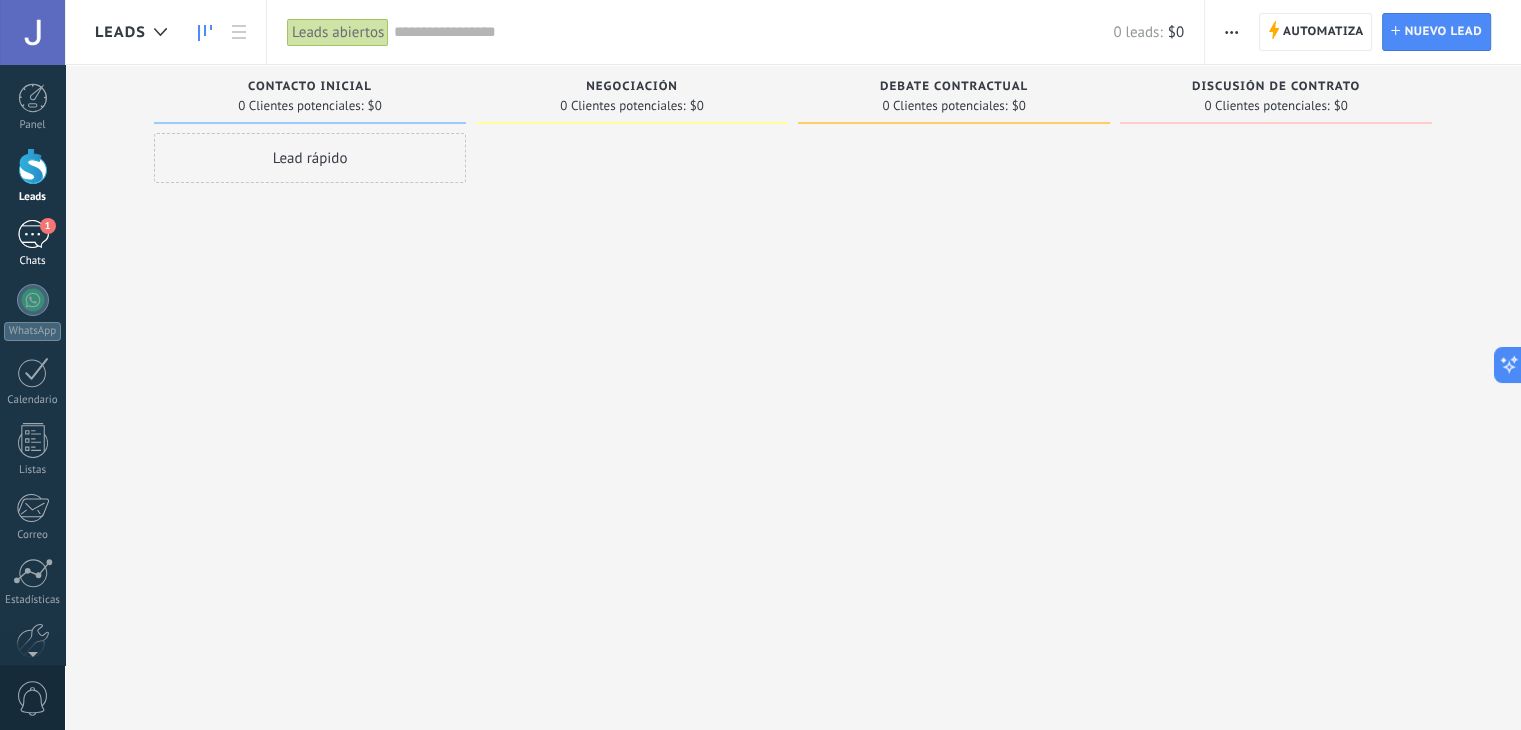 click on "1" at bounding box center [33, 234] 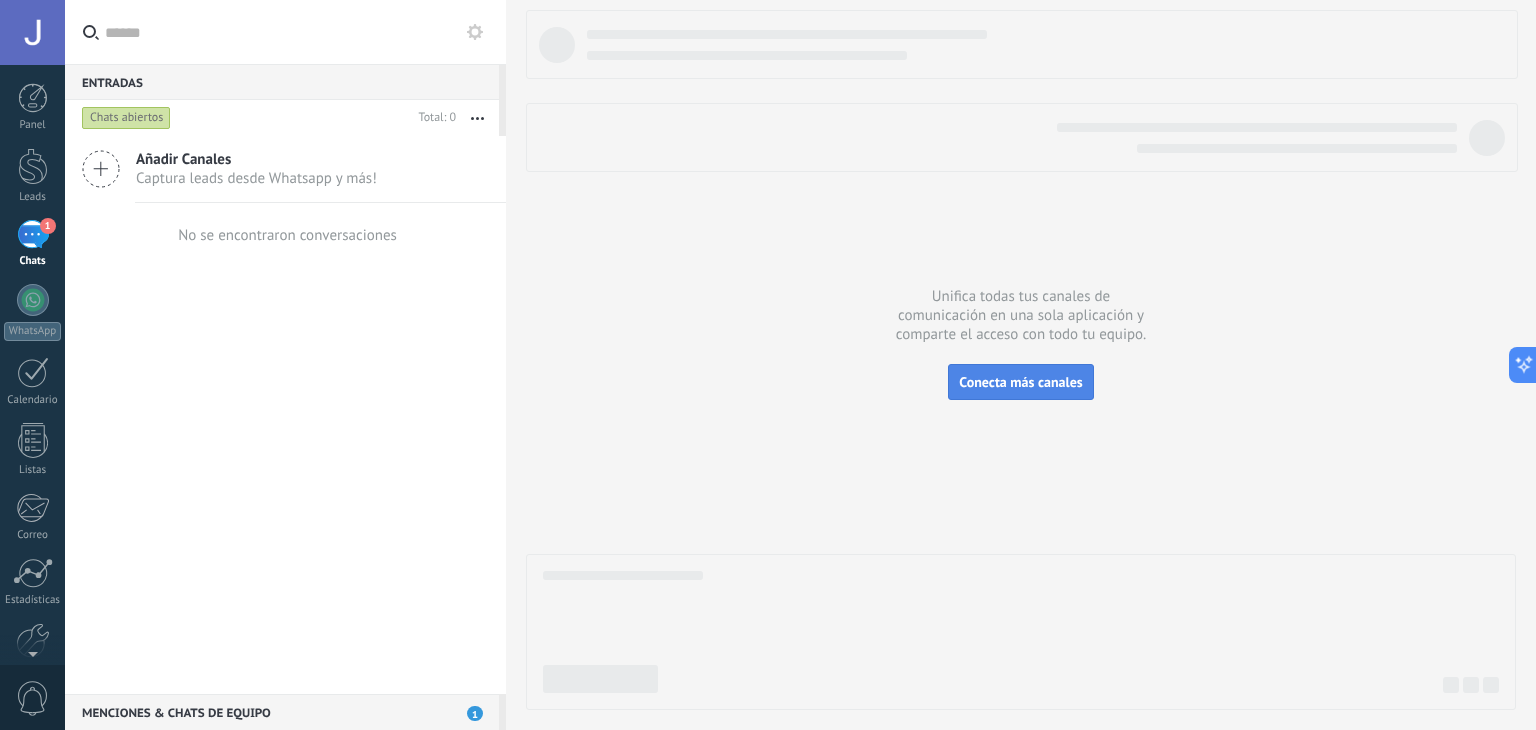 click on "Conecta más canales" at bounding box center [1020, 382] 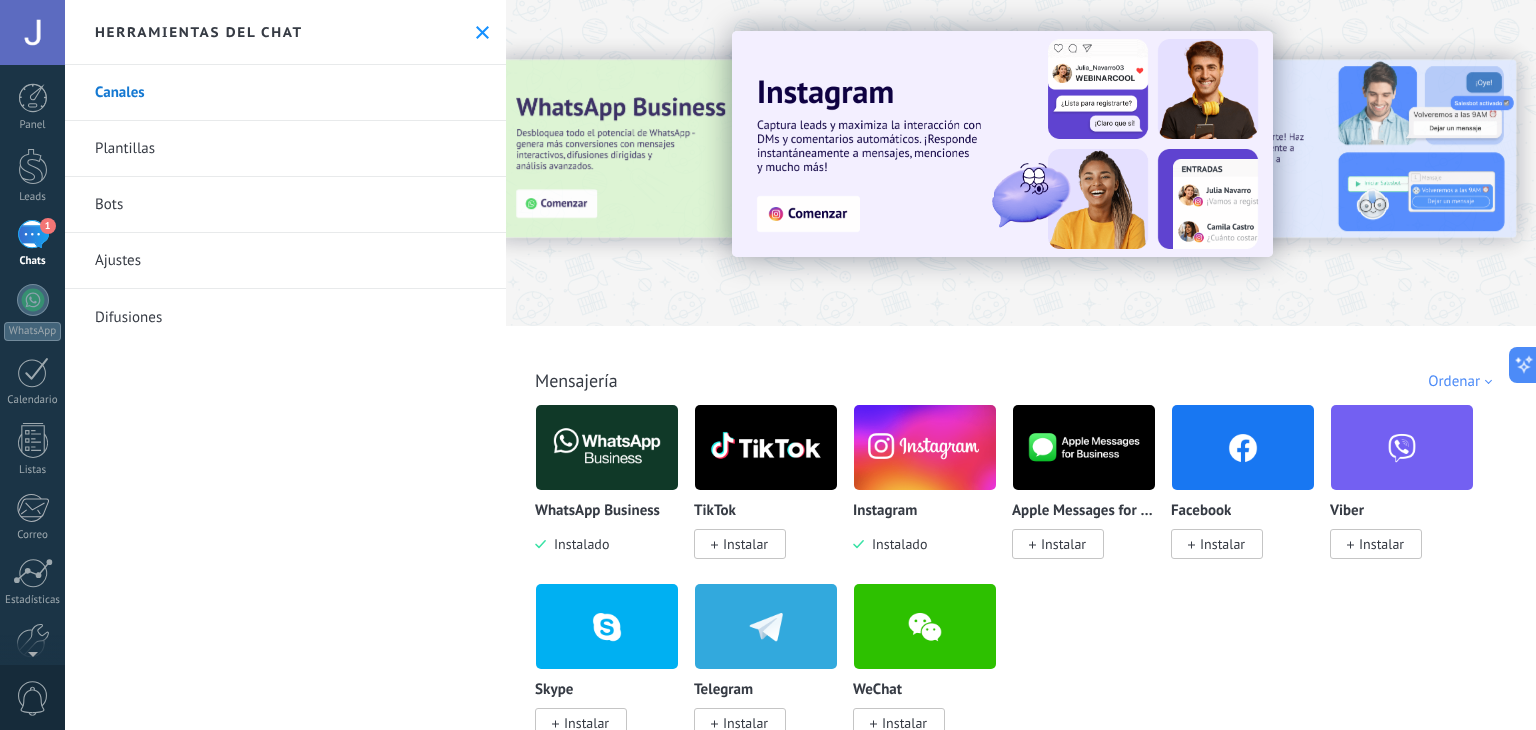 click at bounding box center [925, 447] 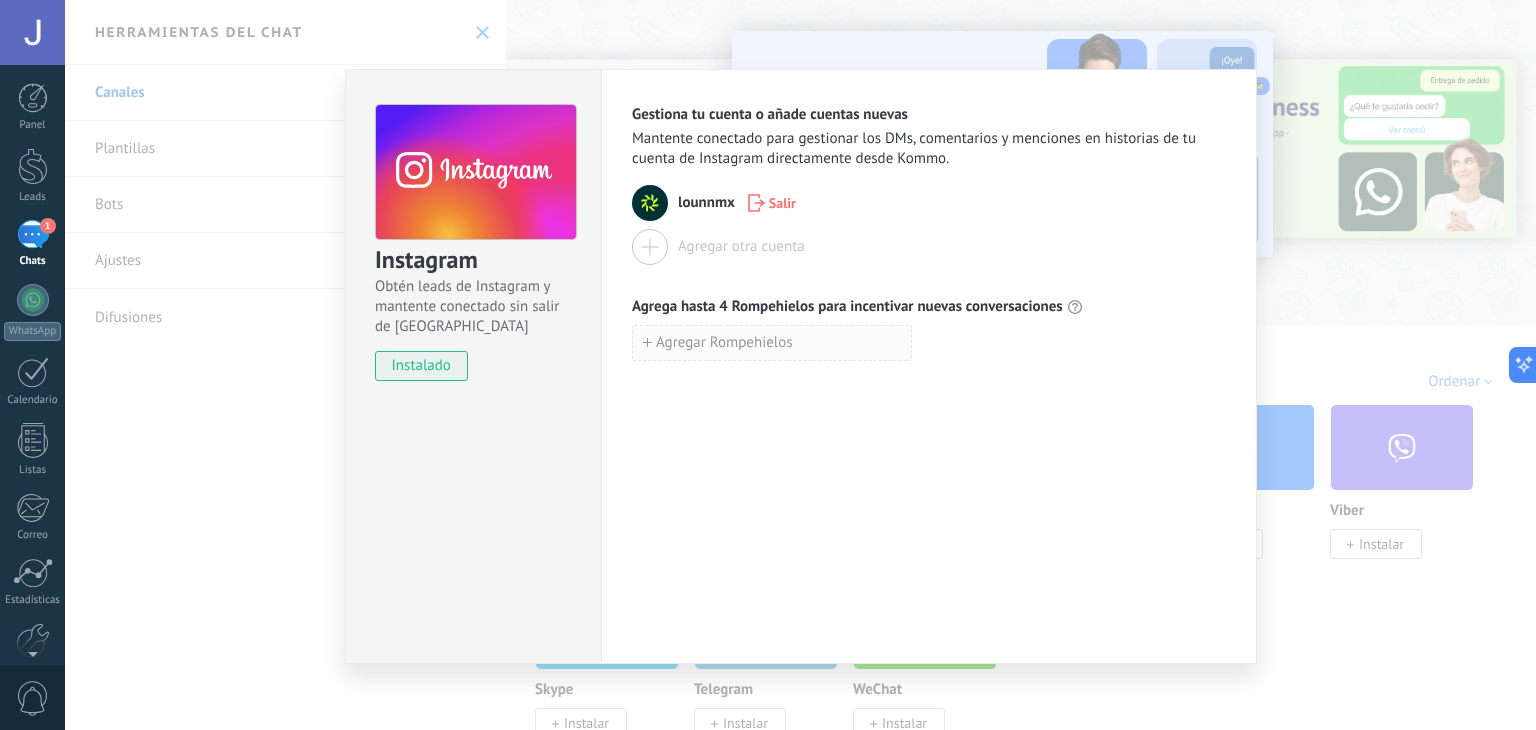 click on "Agregar Rompehielos" at bounding box center [724, 343] 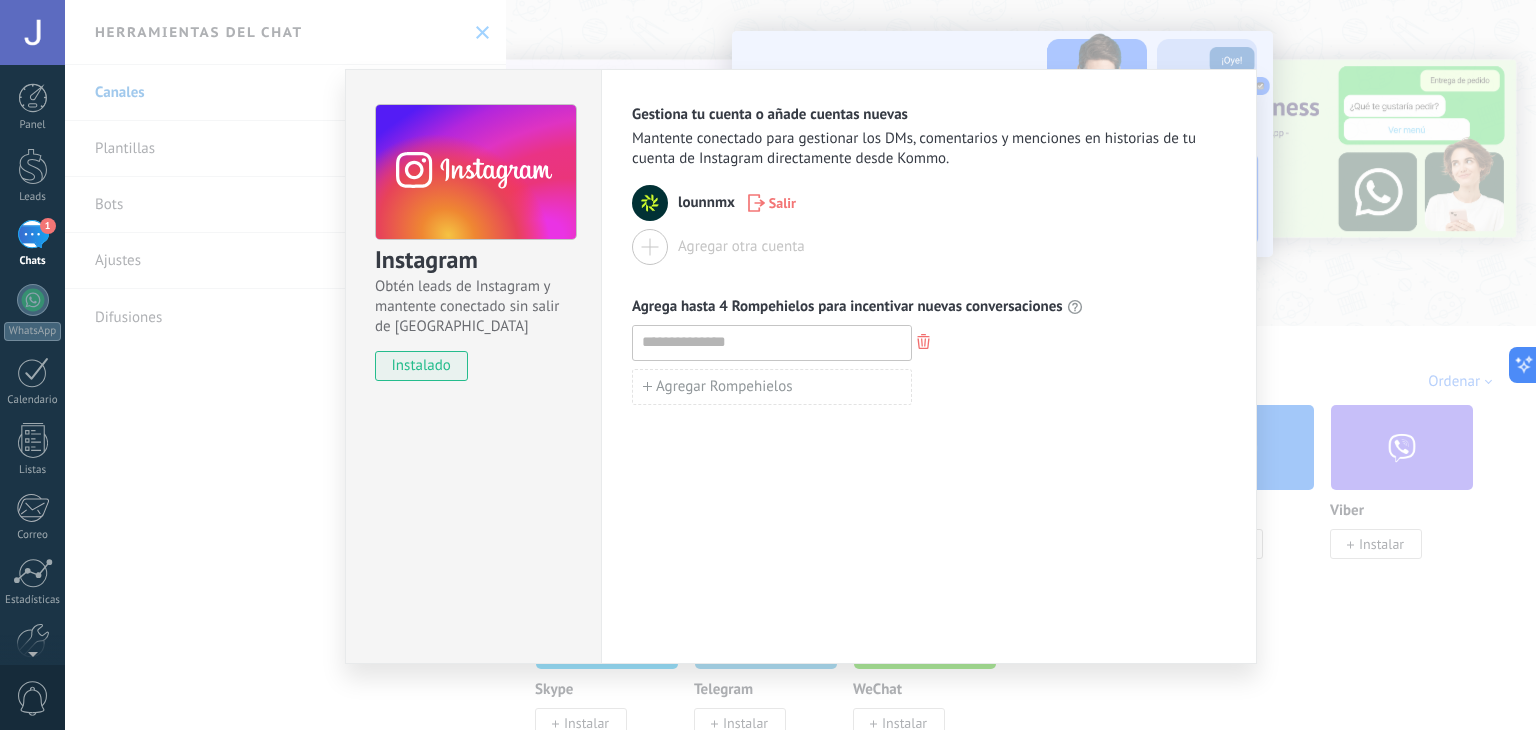 click at bounding box center [929, 343] 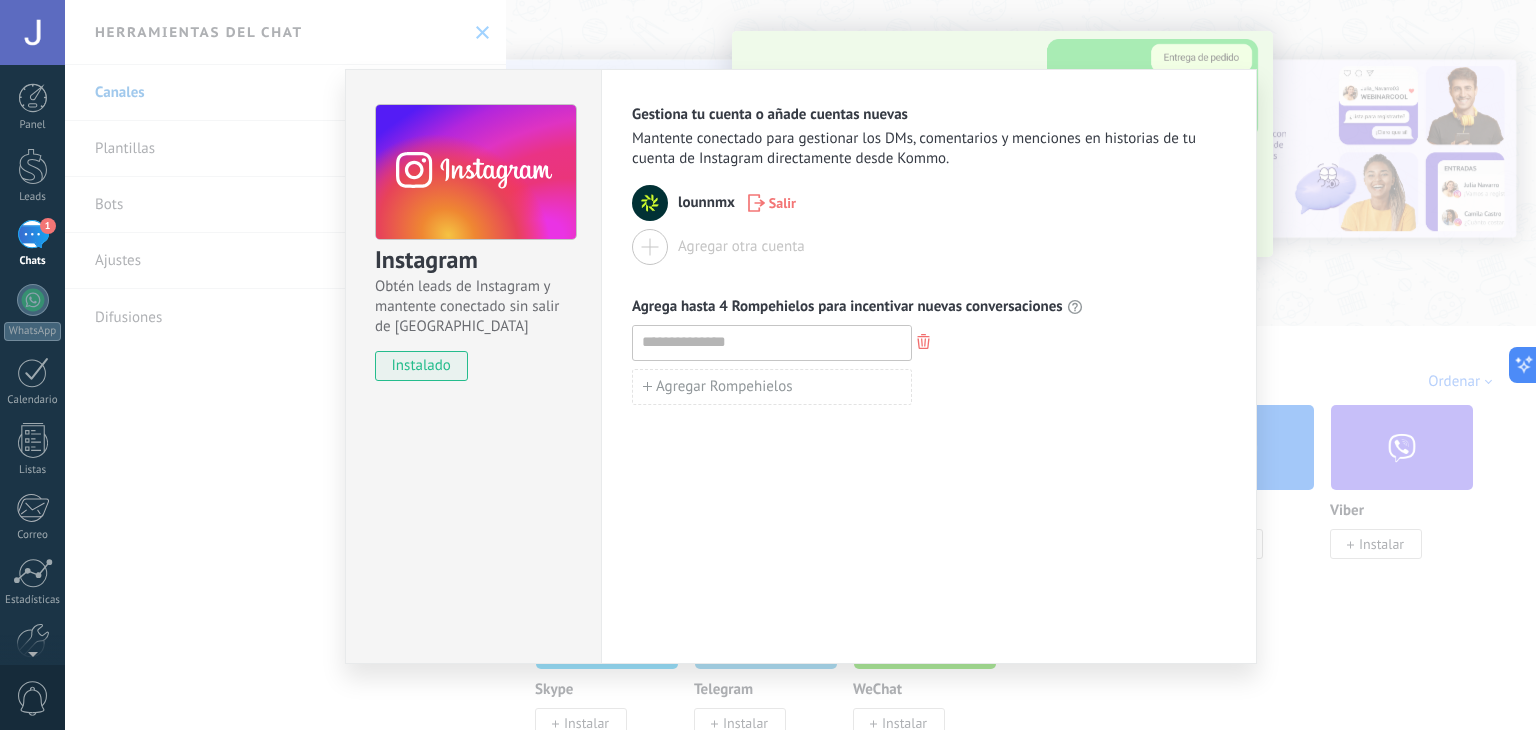 click on "Instagram Obtén leads de Instagram y mantente conectado sin salir de Kommo instalado Gestiona tu cuenta o añade cuentas nuevas Mantente conectado para gestionar los DMs, comentarios y menciones en historias de tu cuenta de Instagram directamente desde Kommo. lounnmx Salir Agregar otra cuenta Agrega hasta 4 Rompehielos para incentivar nuevas conversaciones Agregar Rompehielos" at bounding box center [800, 365] 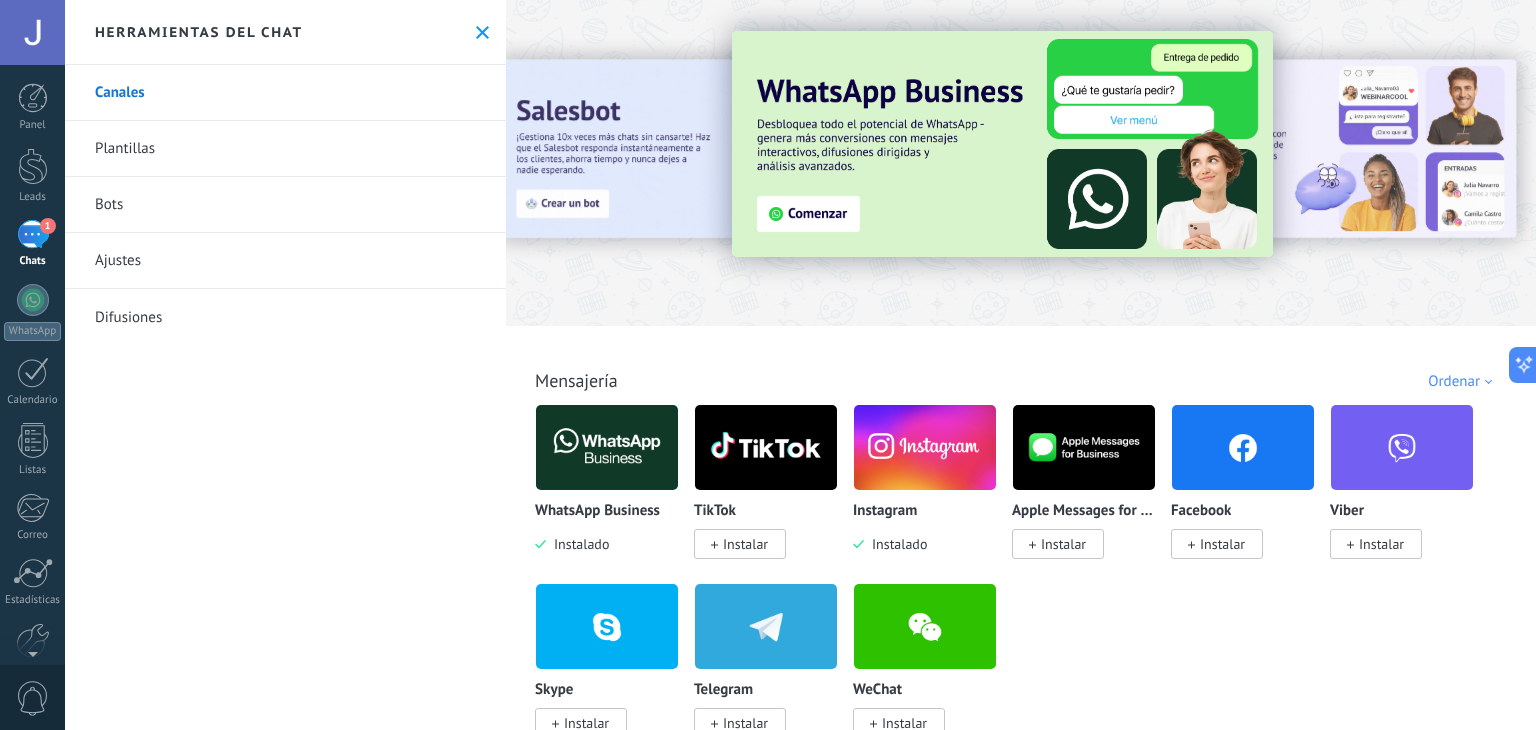 click on "Bots" at bounding box center (285, 205) 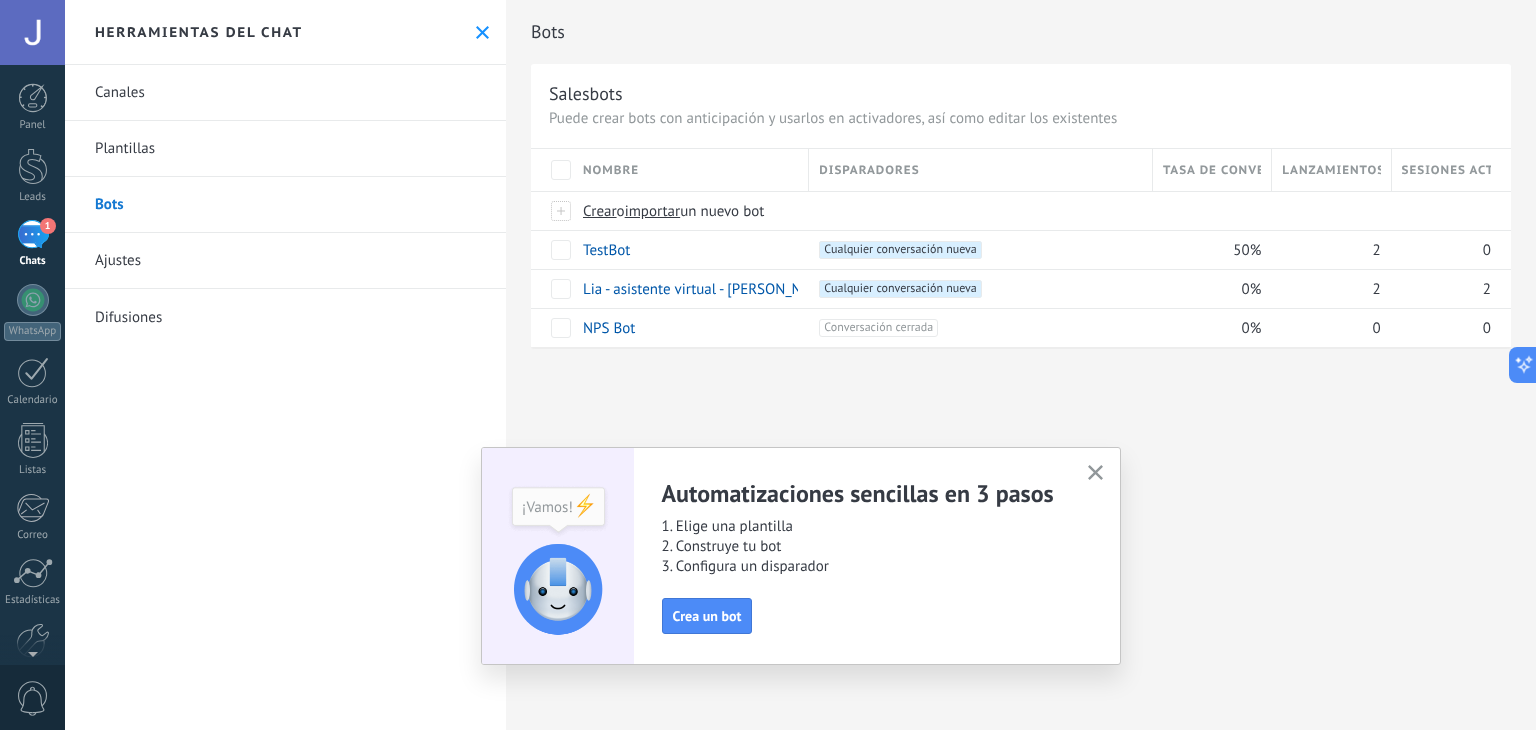 click on "Automatizaciones sencillas en 3 pasos 1. Elige una plantilla 2. Construye tu bot 3. Configura un disparador Crea un bot" at bounding box center (801, 556) 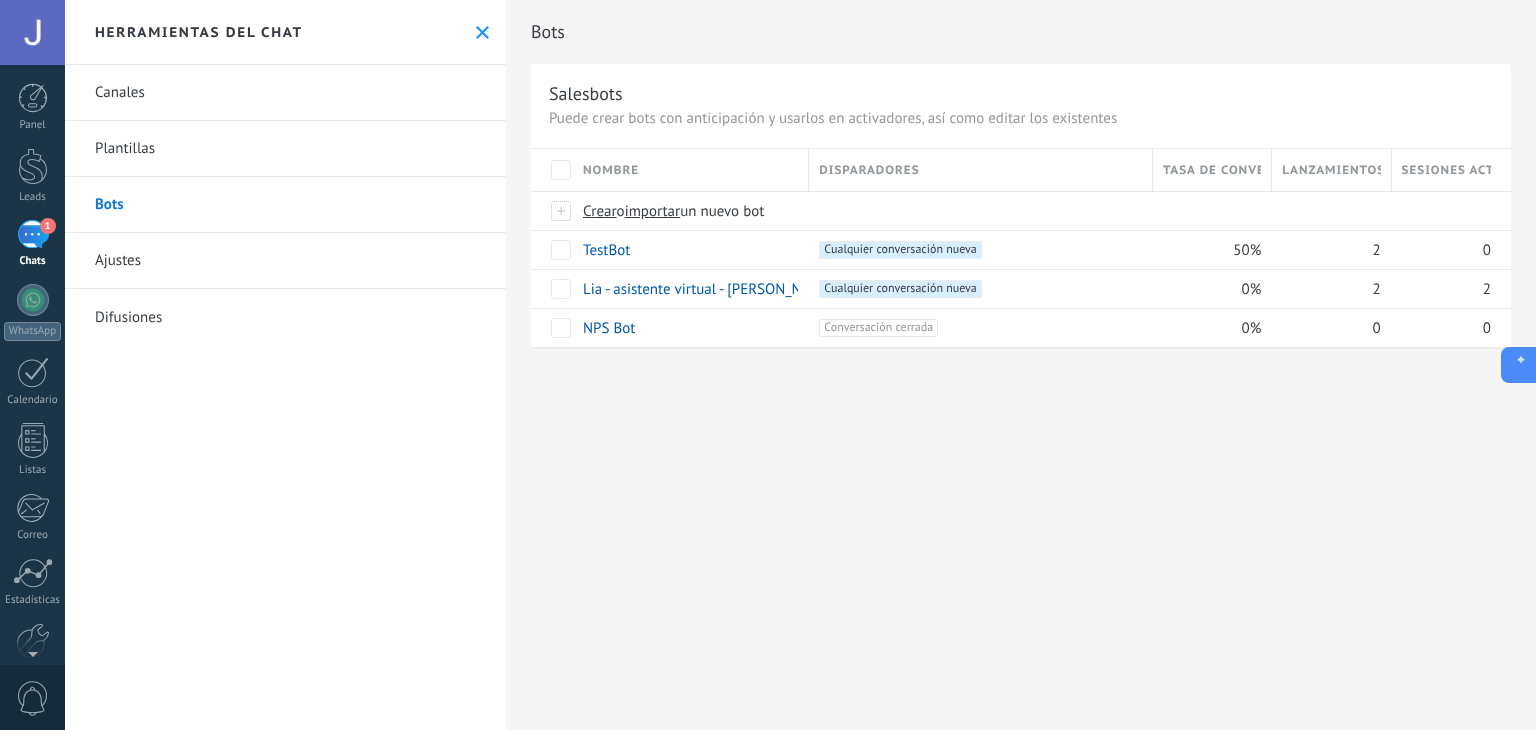 click 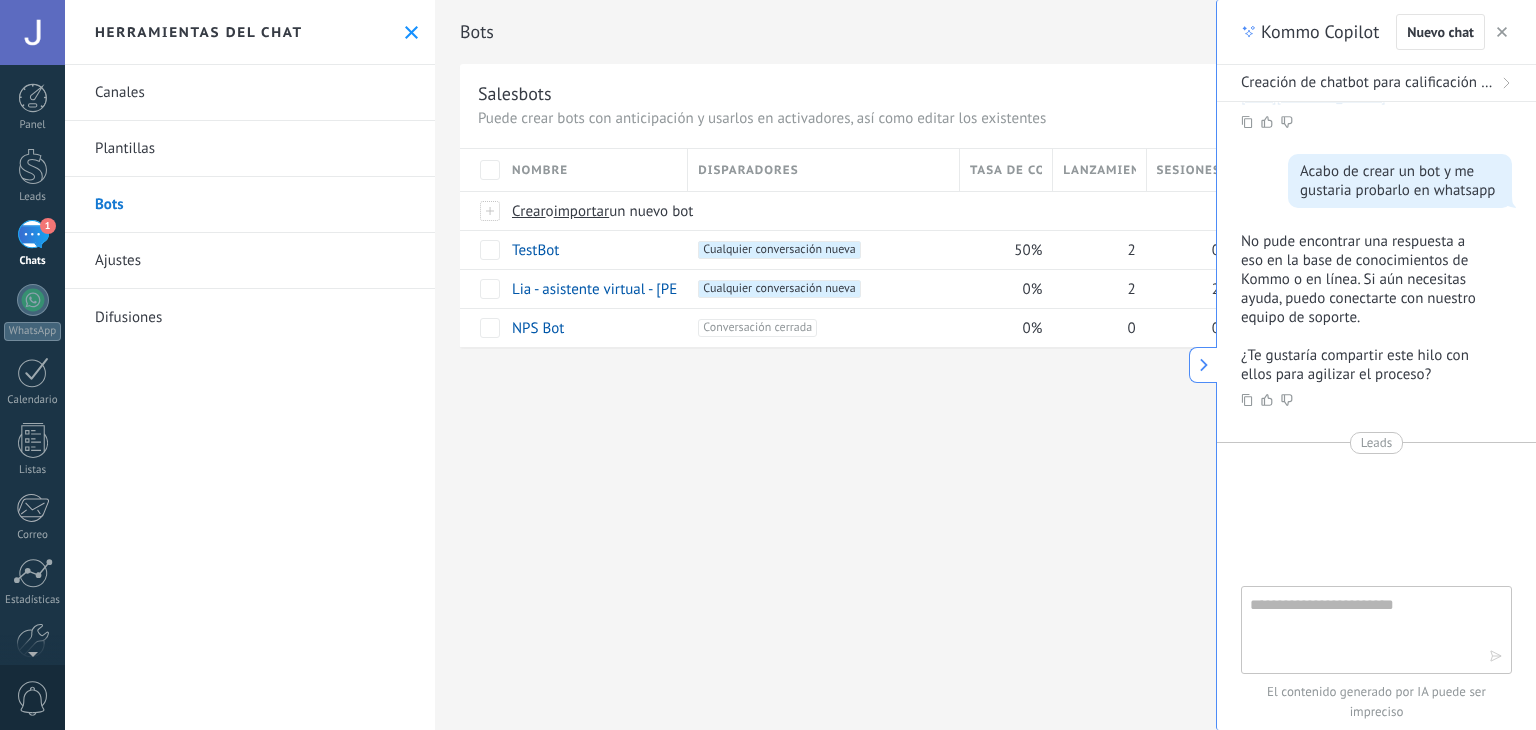 click at bounding box center (1362, 629) 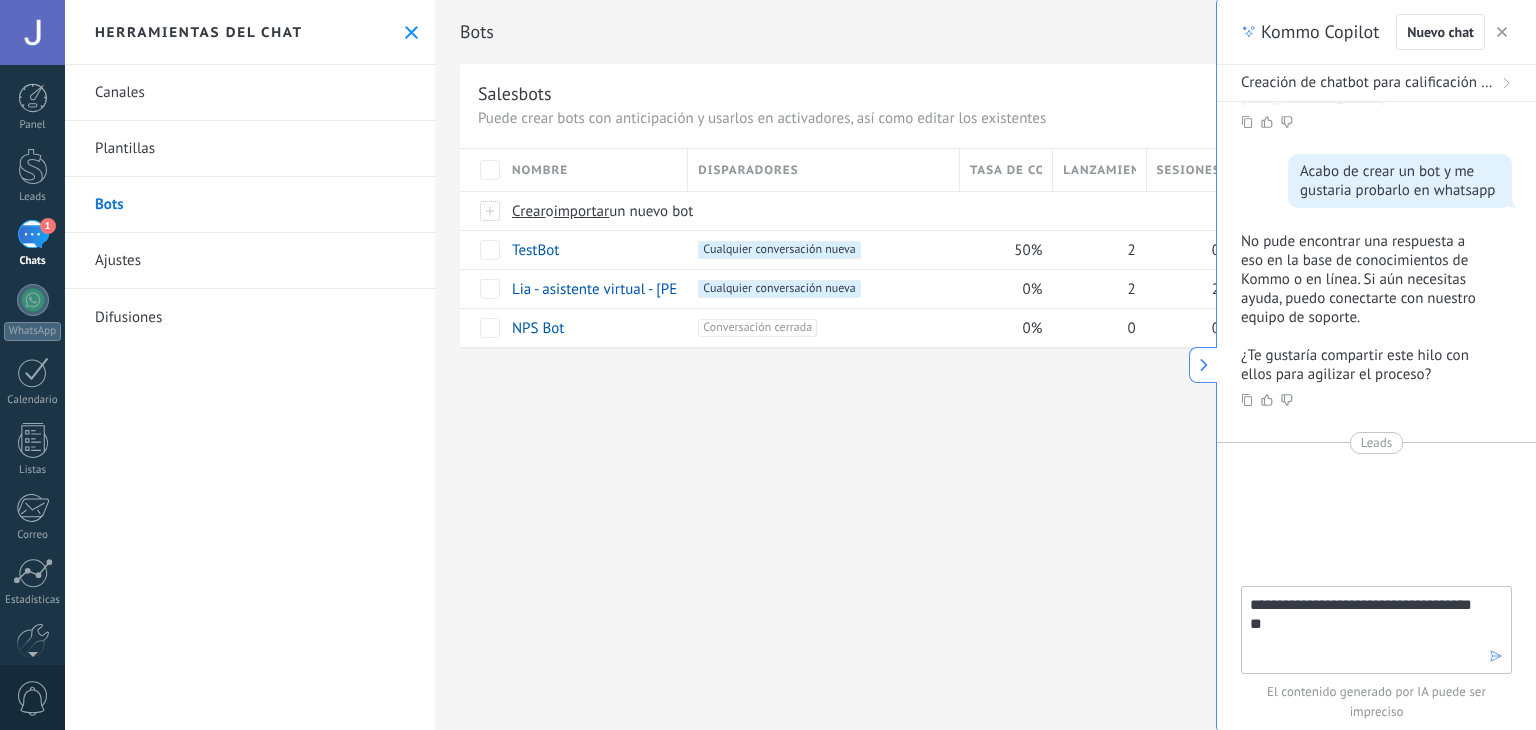 type on "**********" 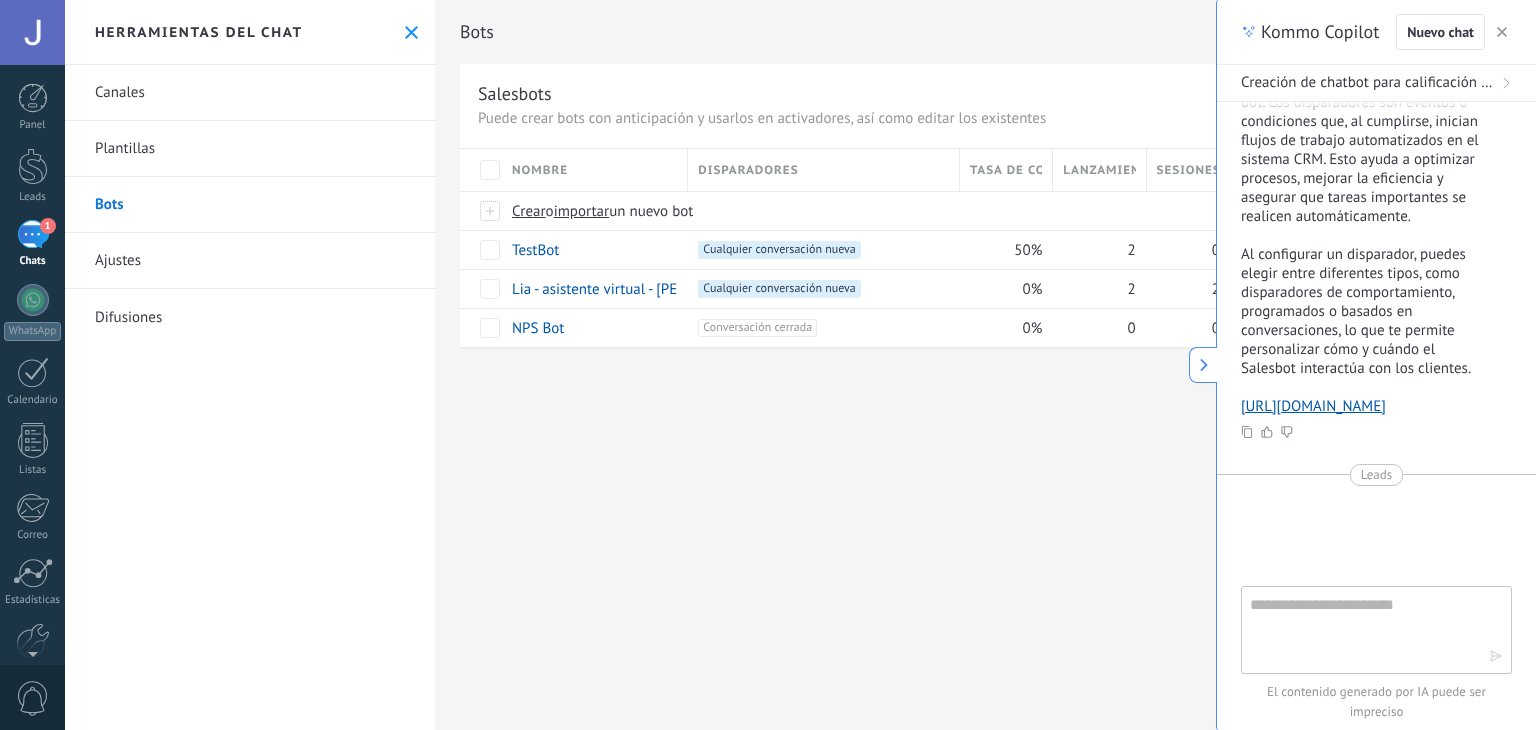scroll, scrollTop: 2760, scrollLeft: 0, axis: vertical 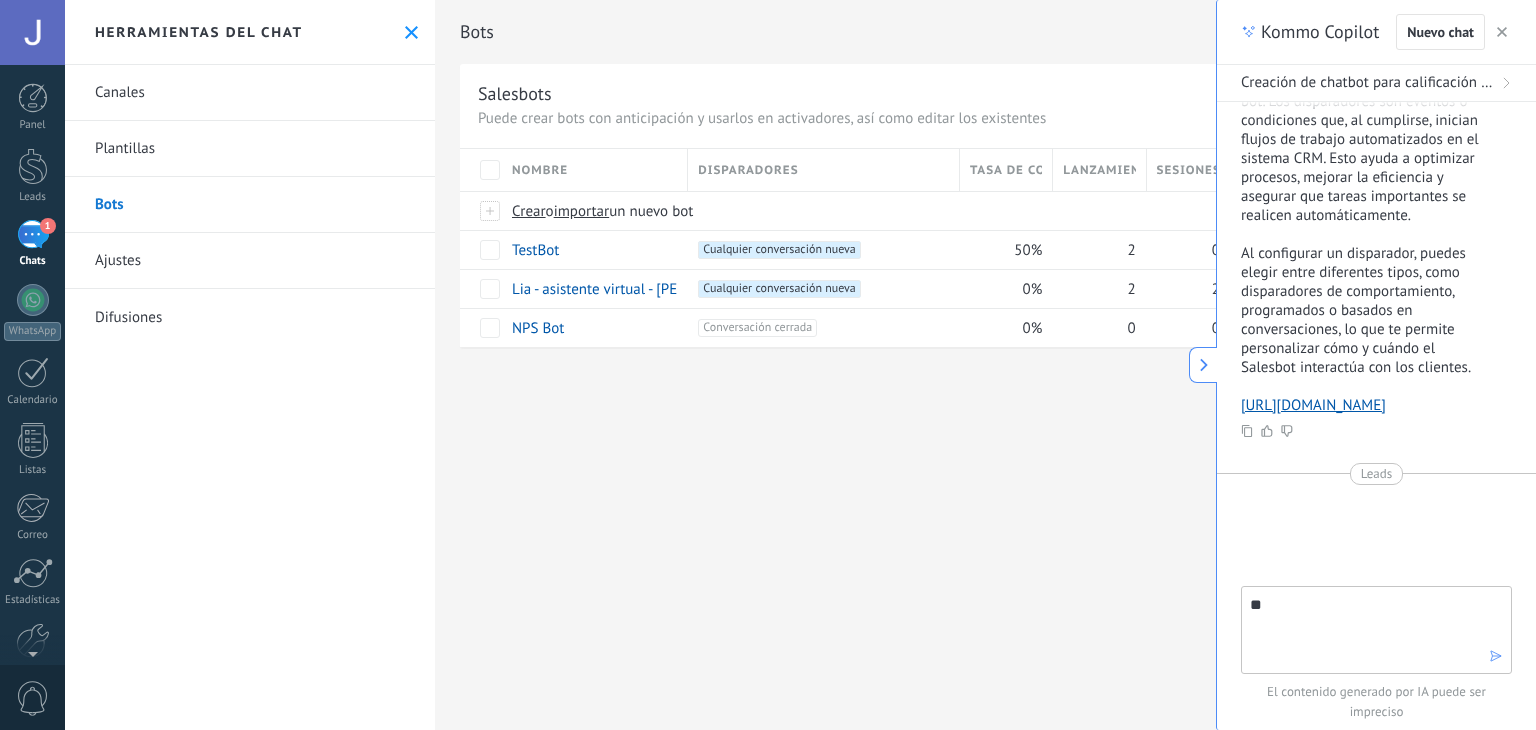 type on "*" 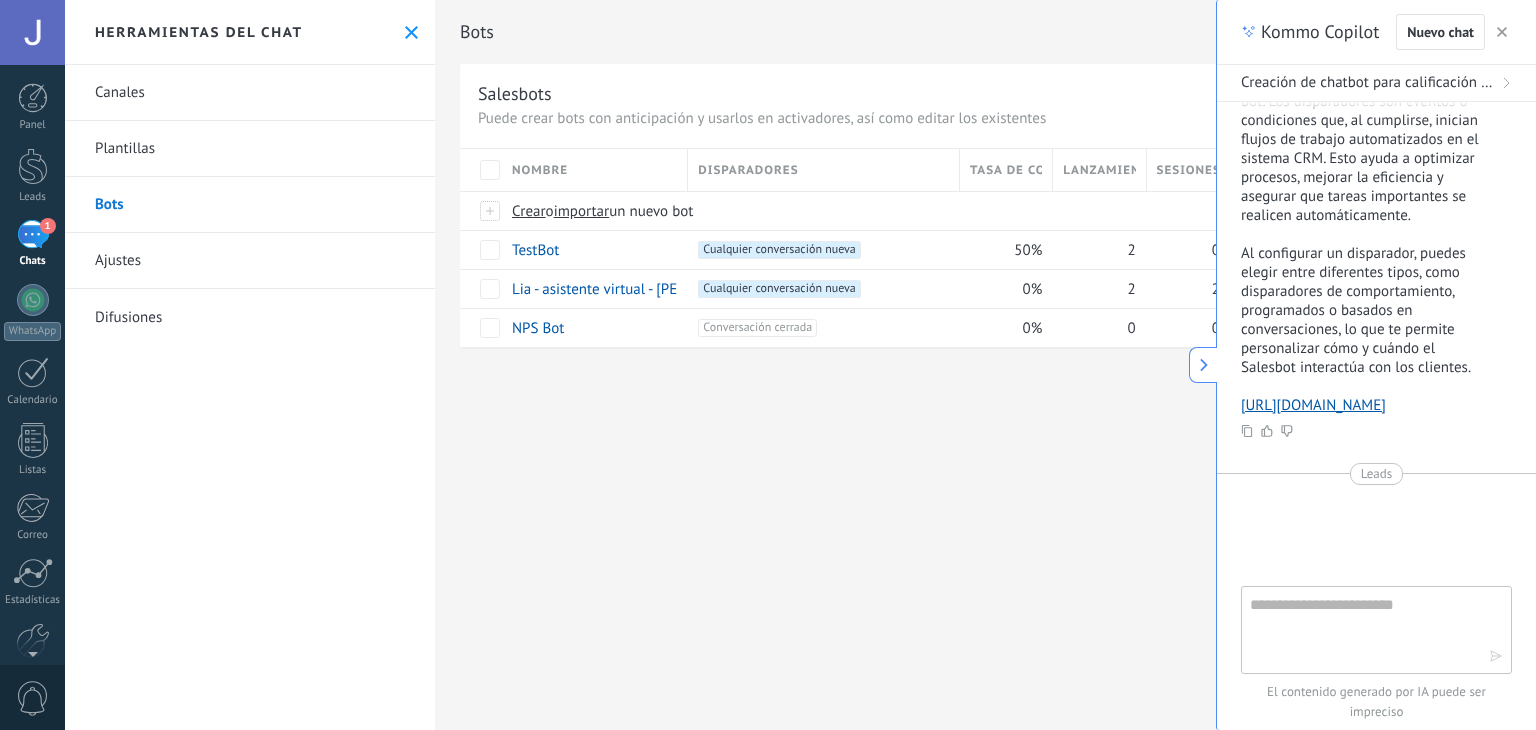 type on "*" 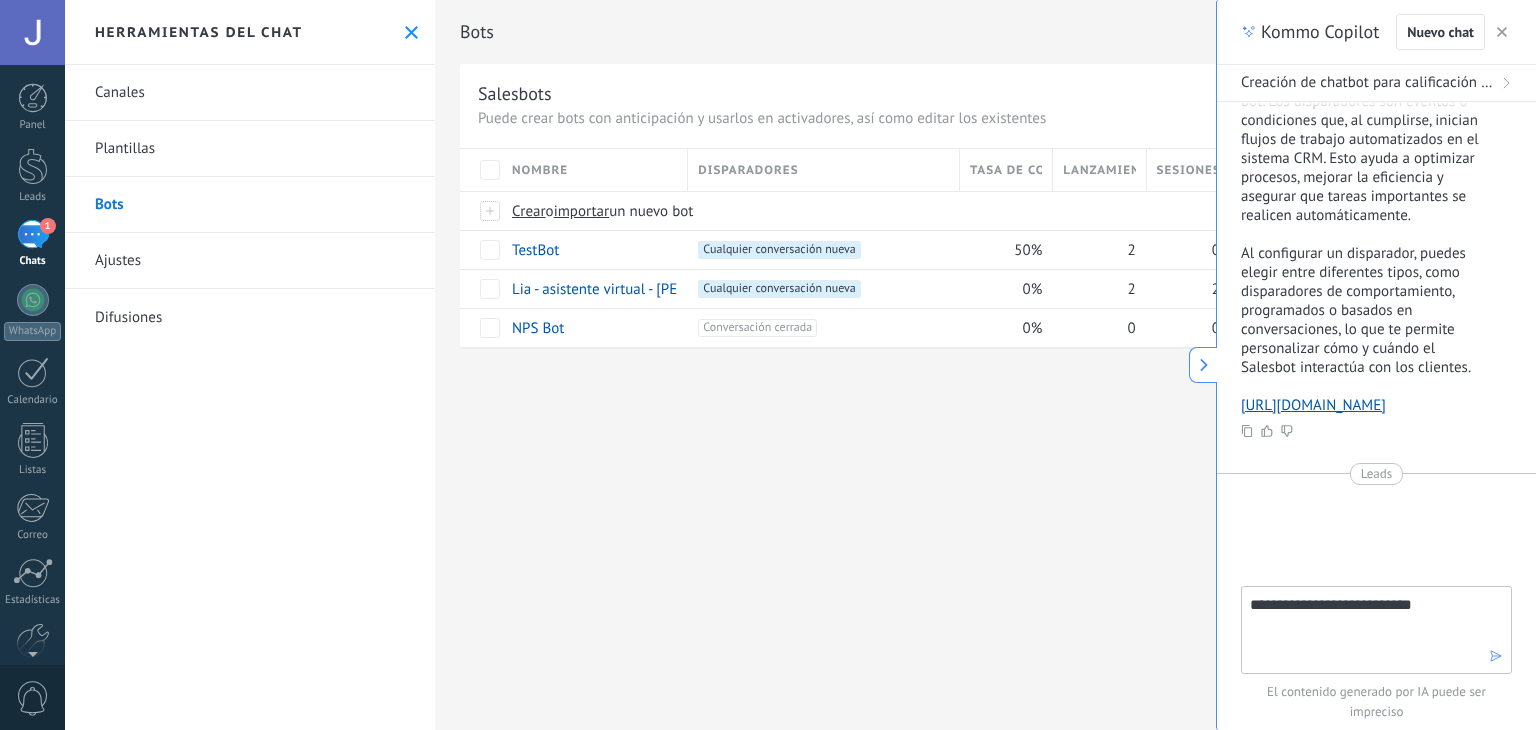 type on "**********" 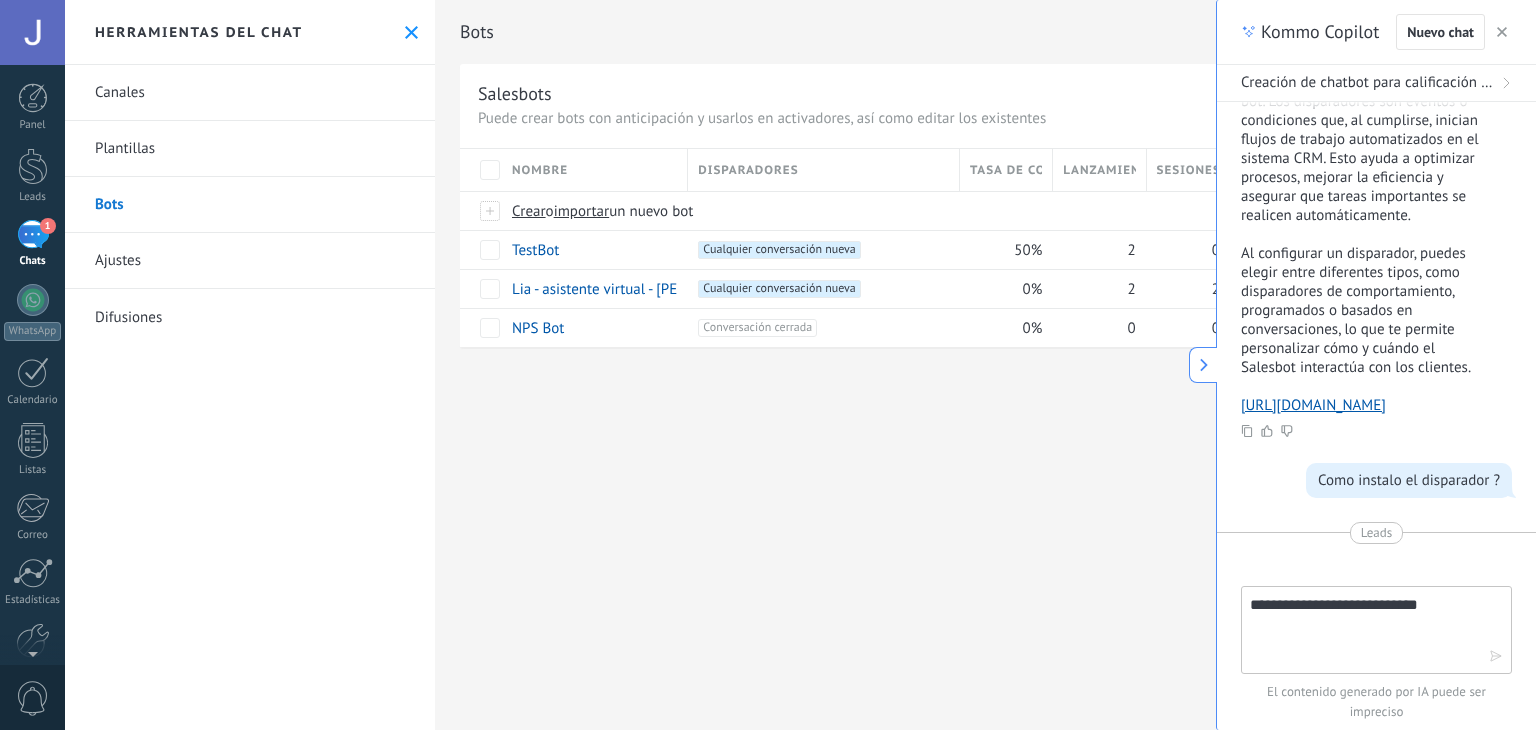type 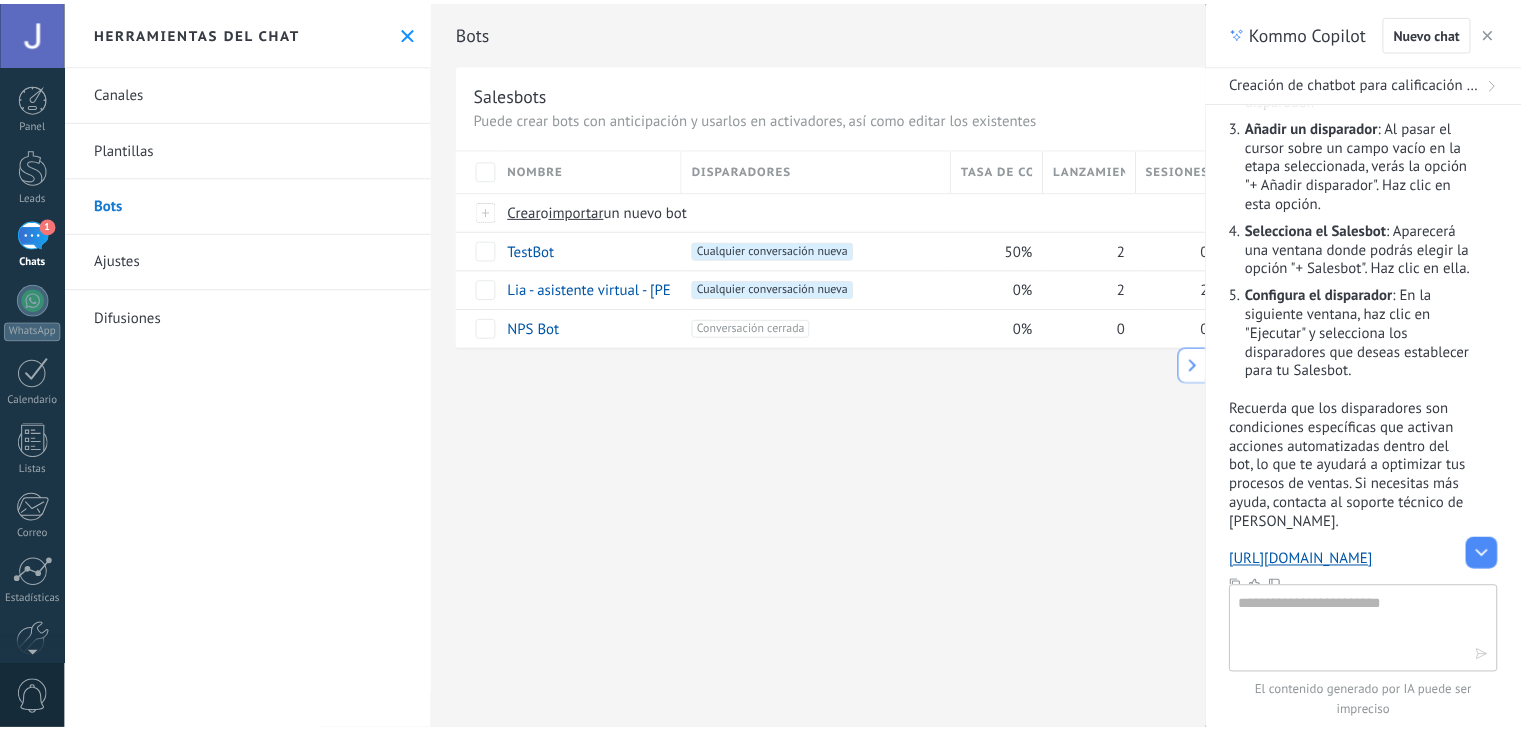 scroll, scrollTop: 3370, scrollLeft: 0, axis: vertical 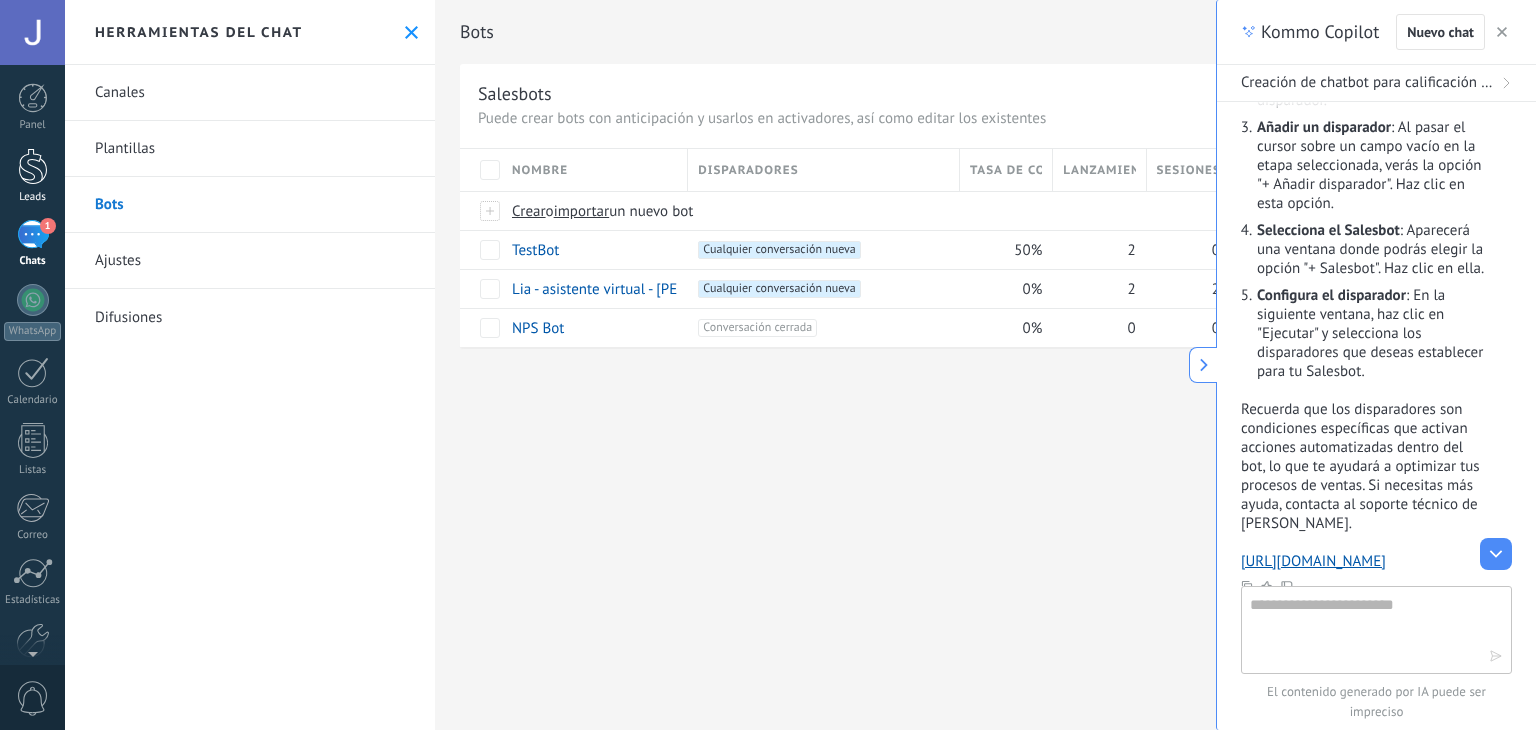 click on "Leads" at bounding box center (32, 176) 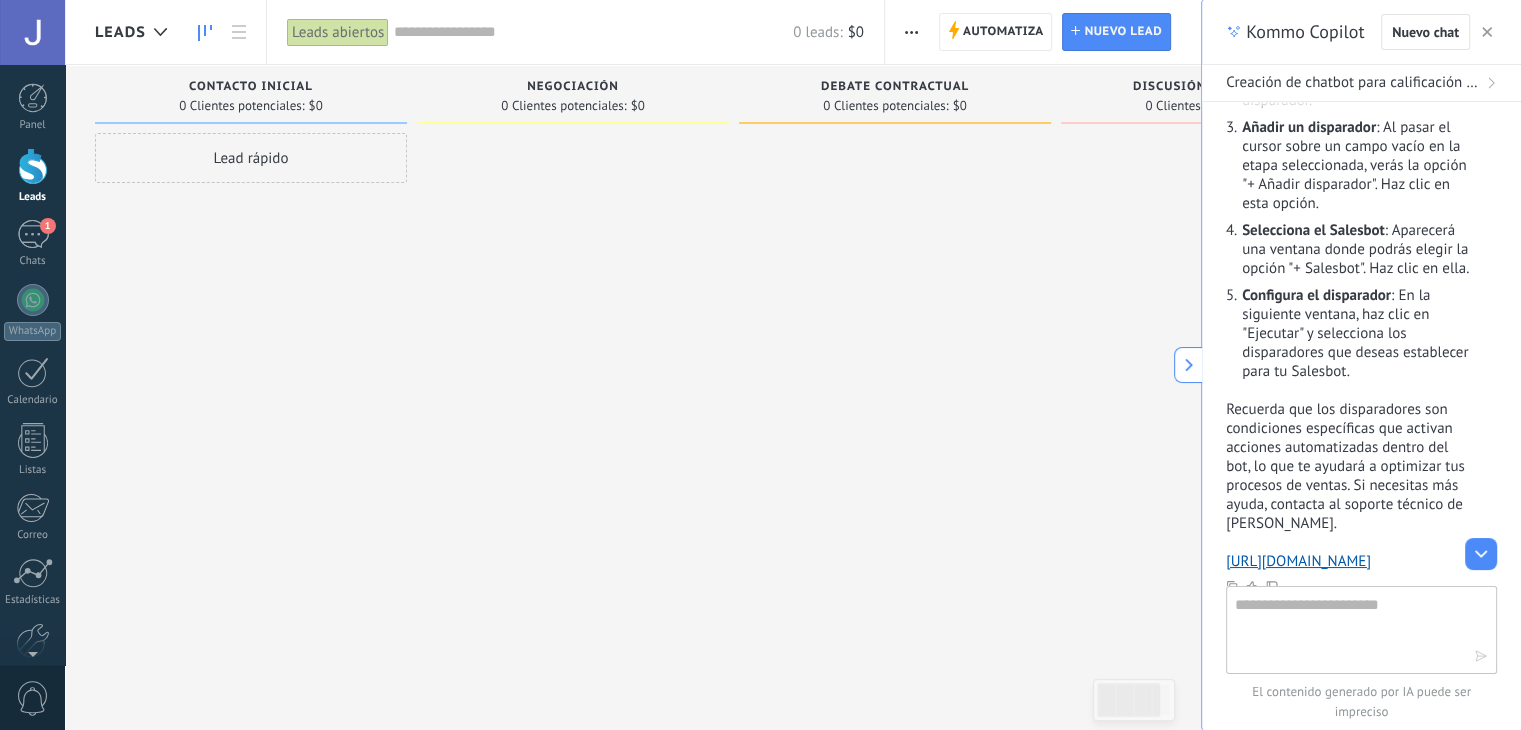 click on "Contacto inicial" at bounding box center (251, 87) 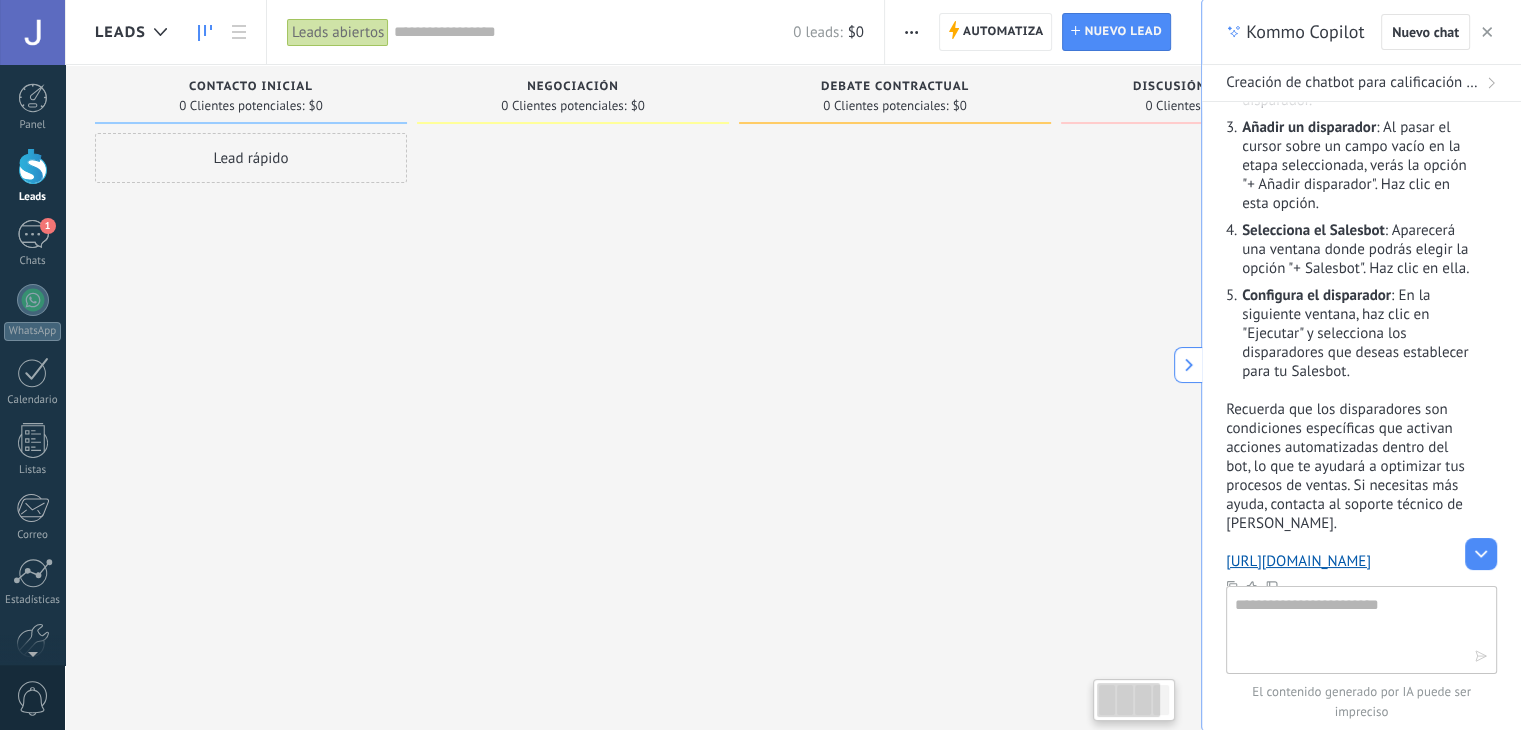 scroll, scrollTop: 0, scrollLeft: 0, axis: both 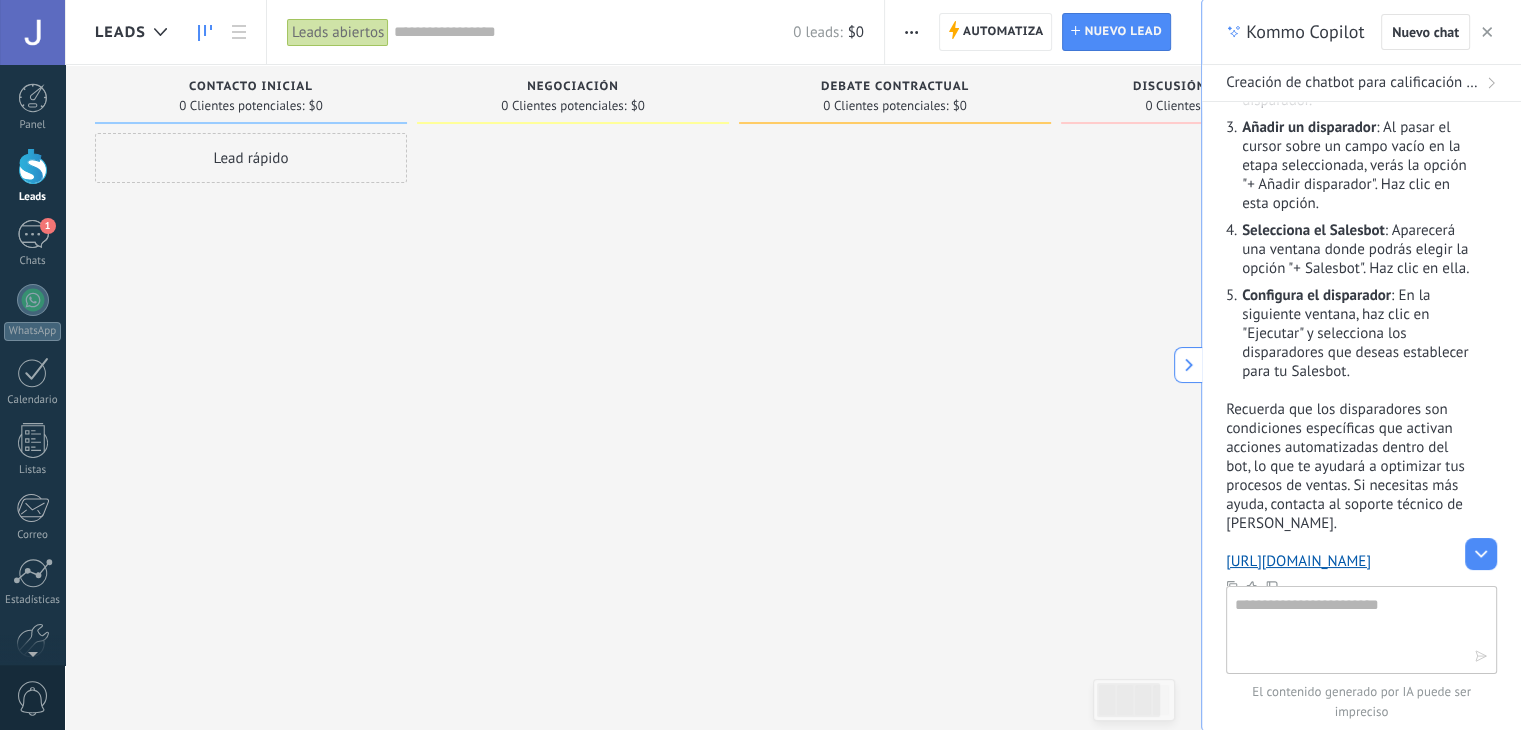 click on "Lead rápido" at bounding box center (251, 158) 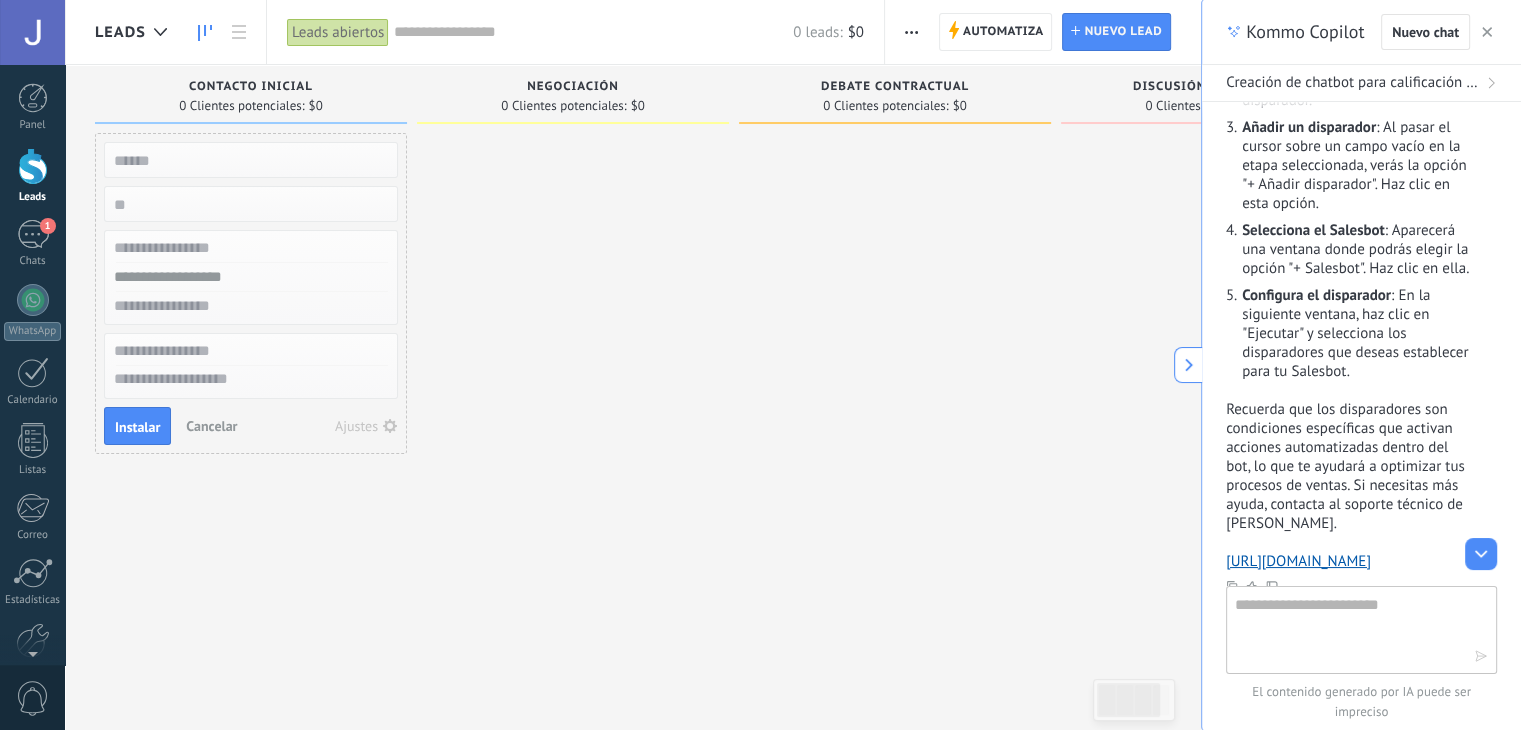 click on "Cancelar" at bounding box center [211, 426] 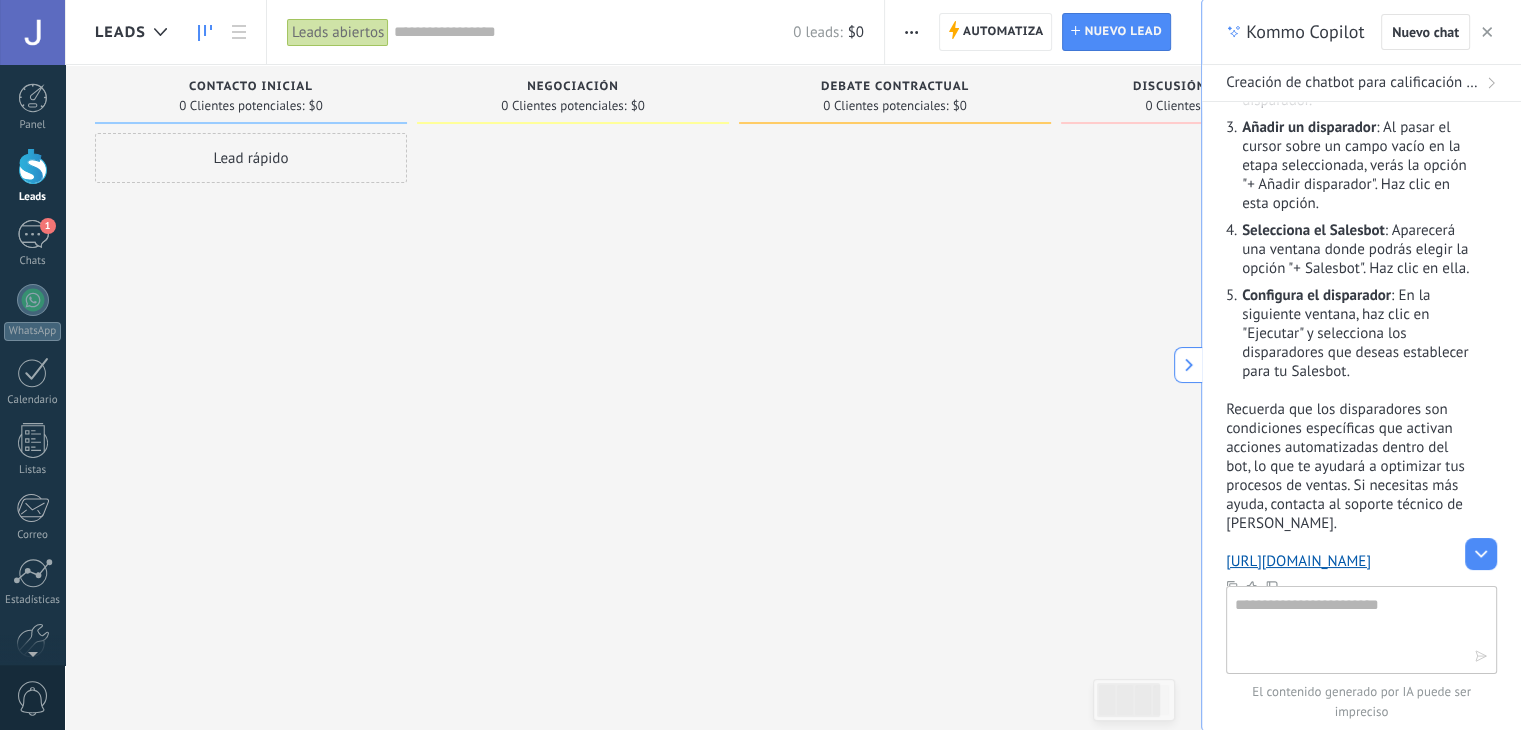 click on "Contacto inicial 0  Clientes potenciales:  $0" at bounding box center [251, 94] 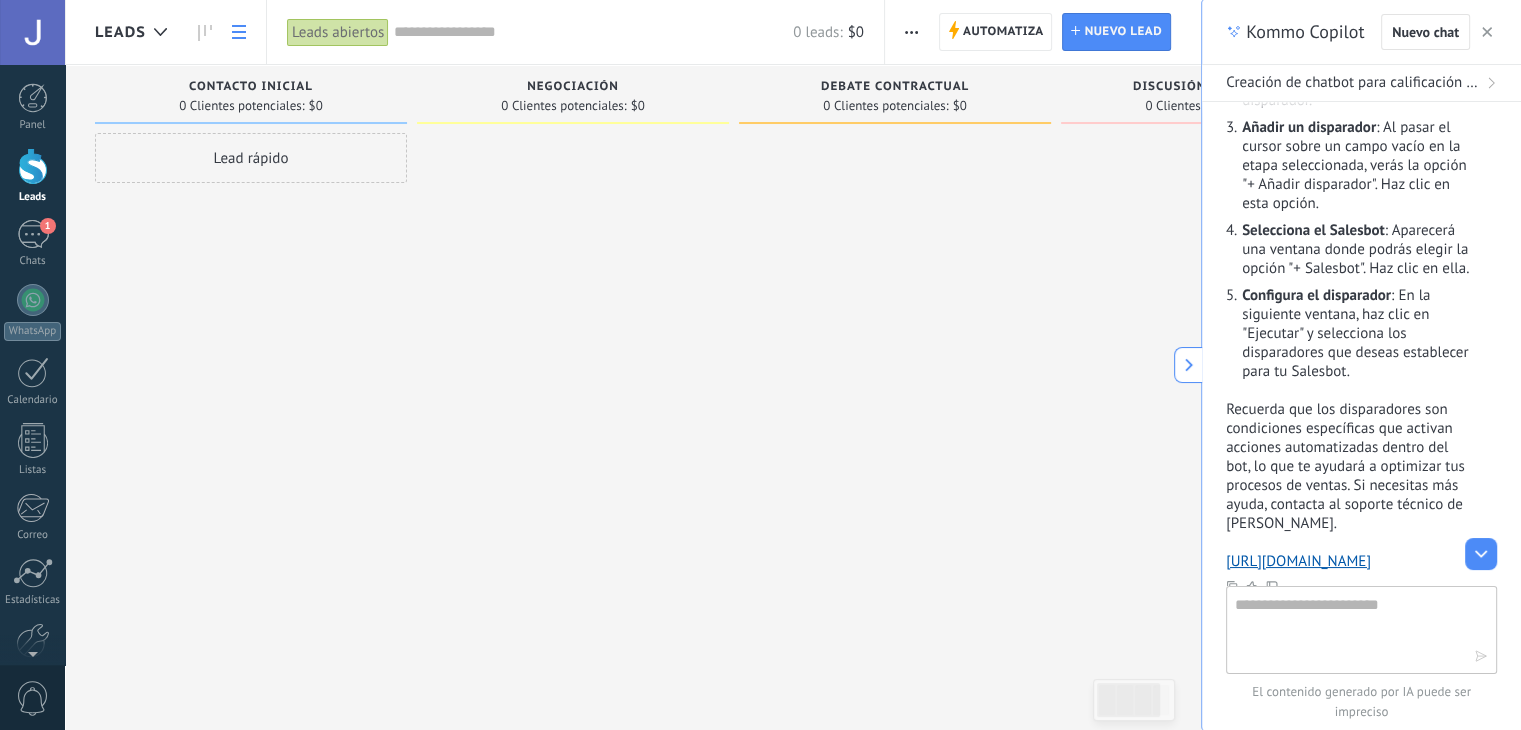 click 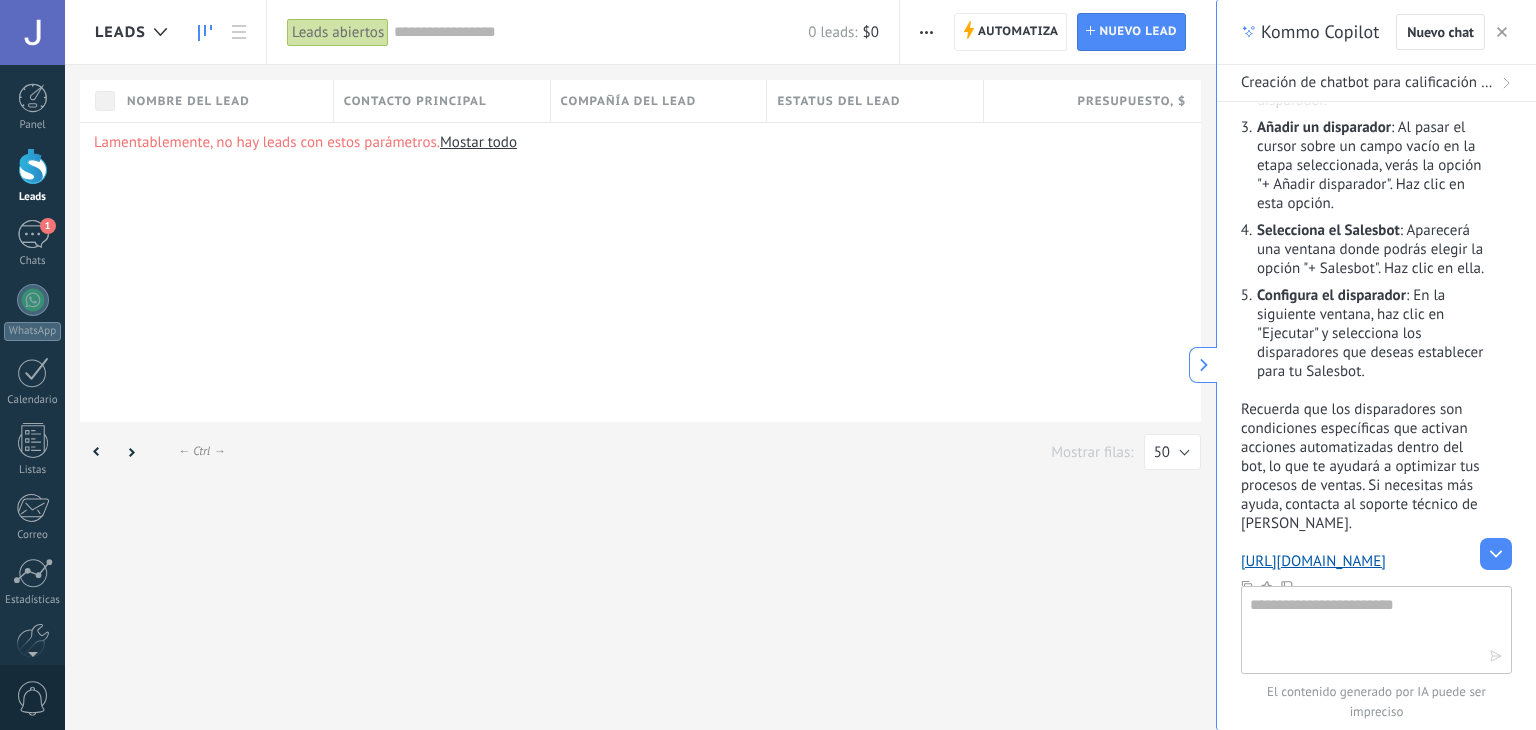 click at bounding box center (205, 32) 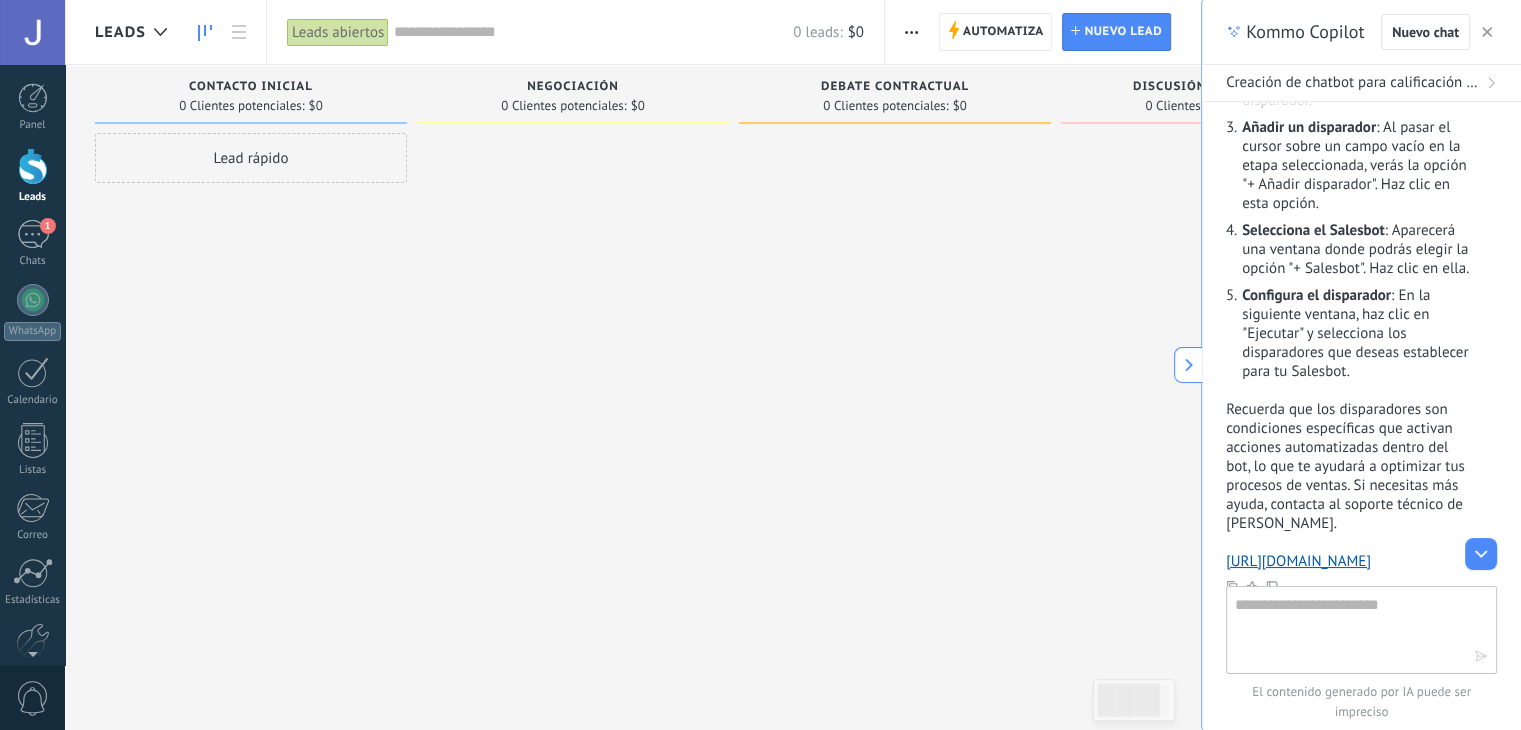 click on "Contacto inicial 0  Clientes potenciales:  $0" at bounding box center (251, 94) 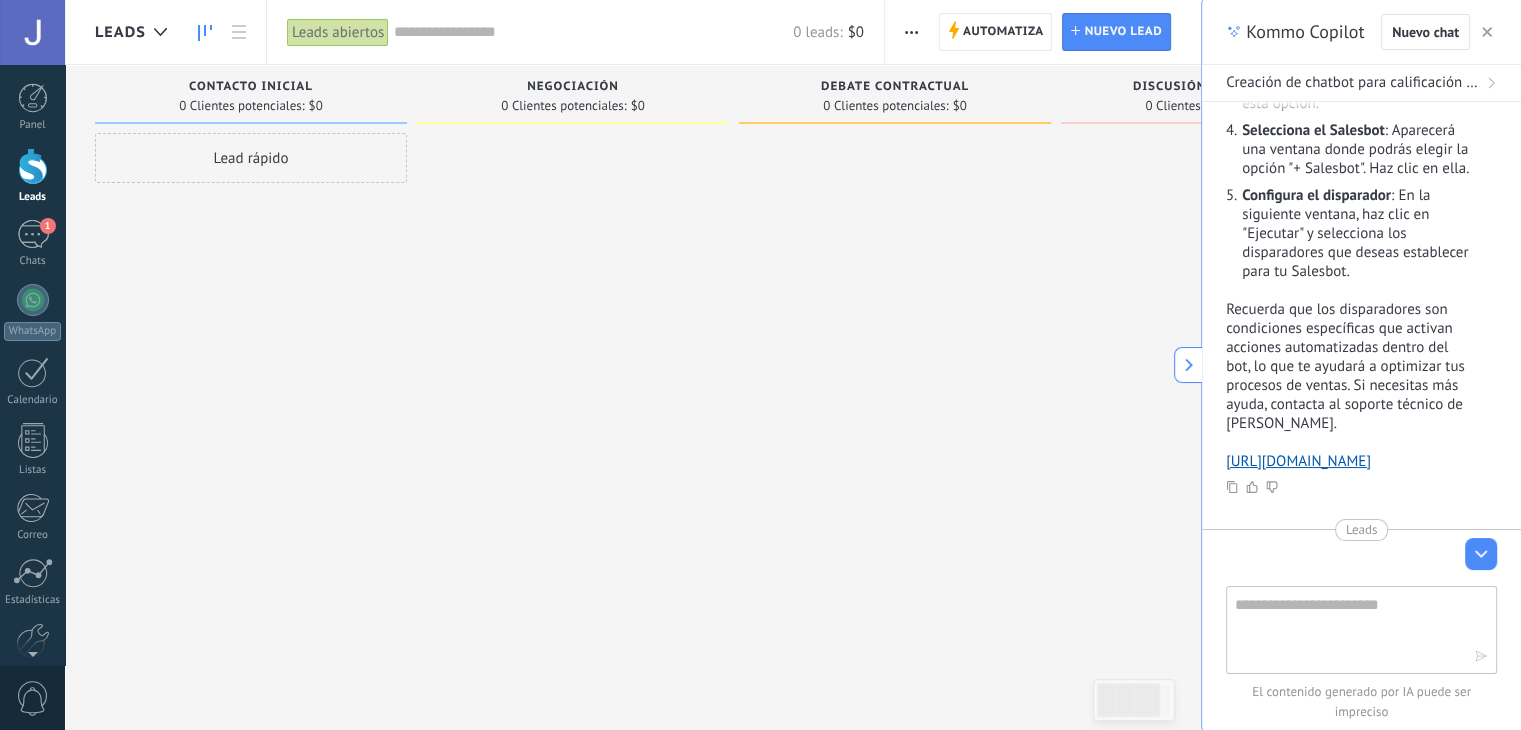 click on "Contacto inicial 0  Clientes potenciales:  $0" at bounding box center (251, 94) 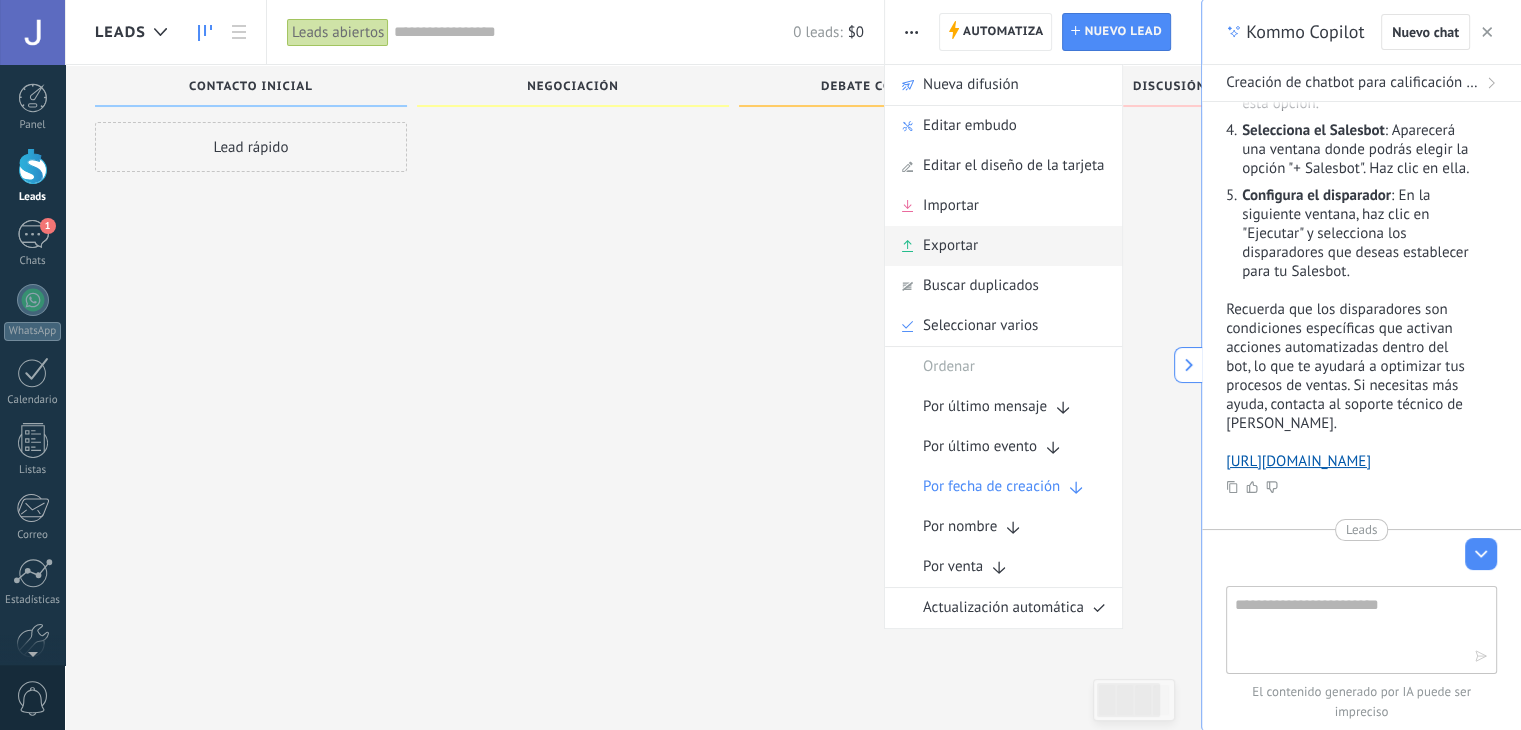 scroll, scrollTop: 0, scrollLeft: 0, axis: both 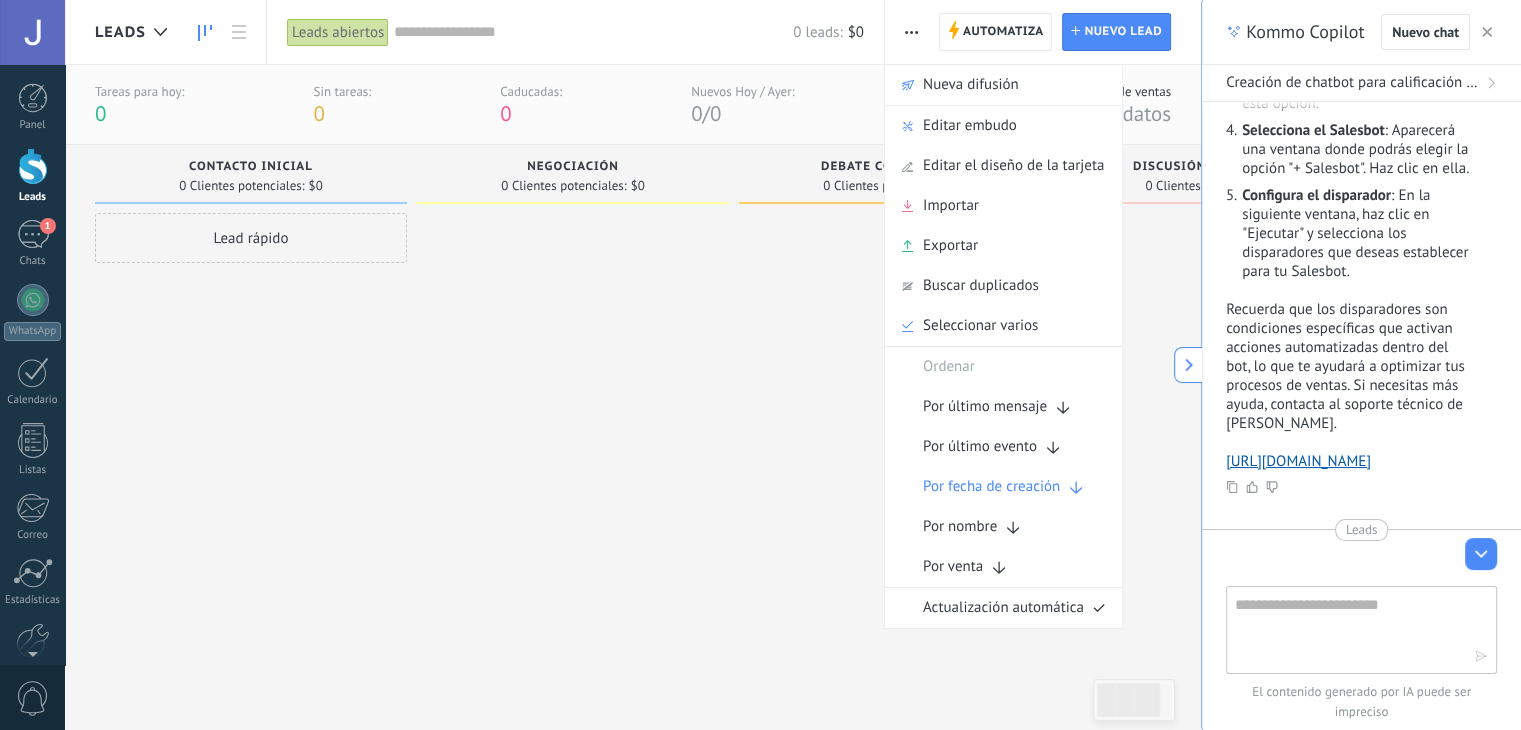 click on "Importar" at bounding box center [951, 206] 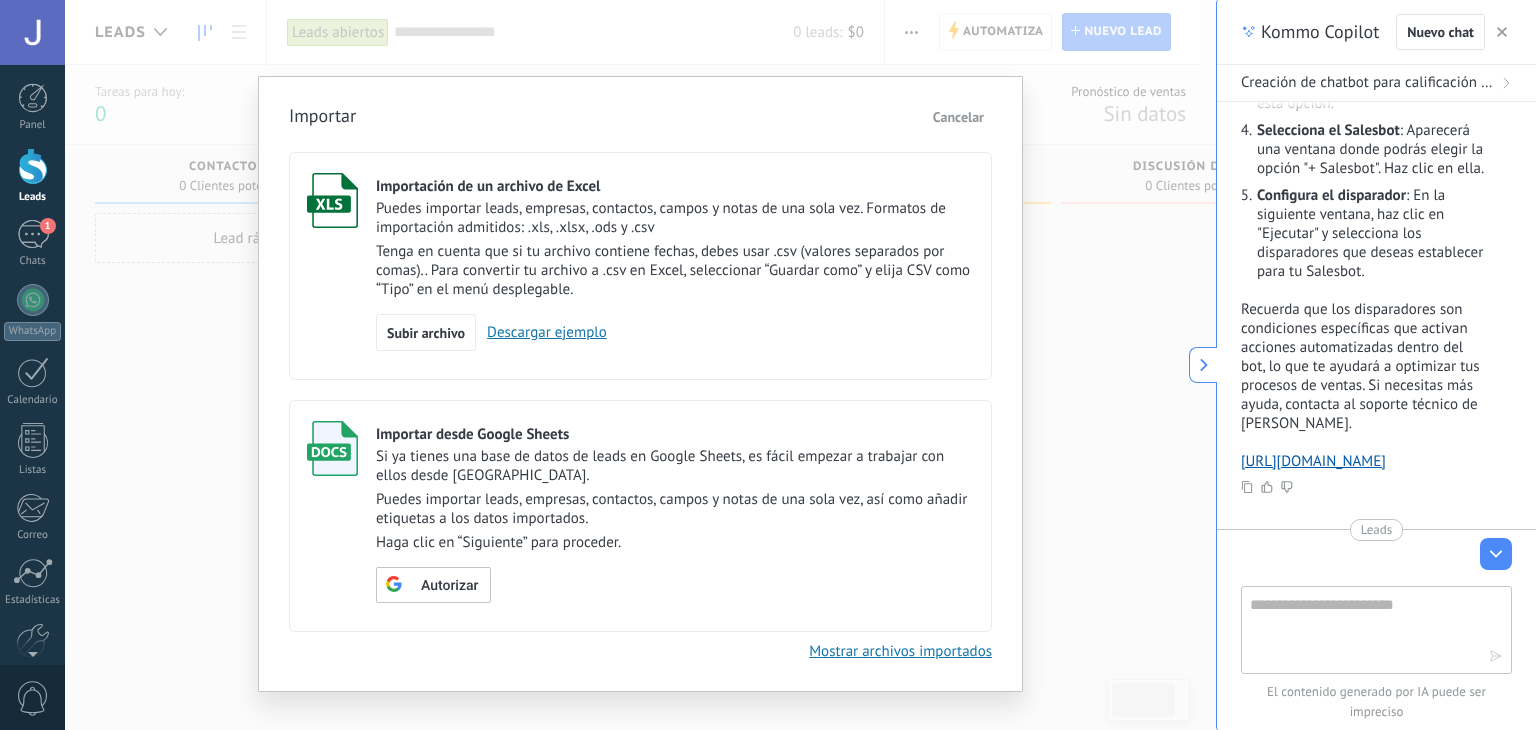 click on "Cancelar" at bounding box center (958, 117) 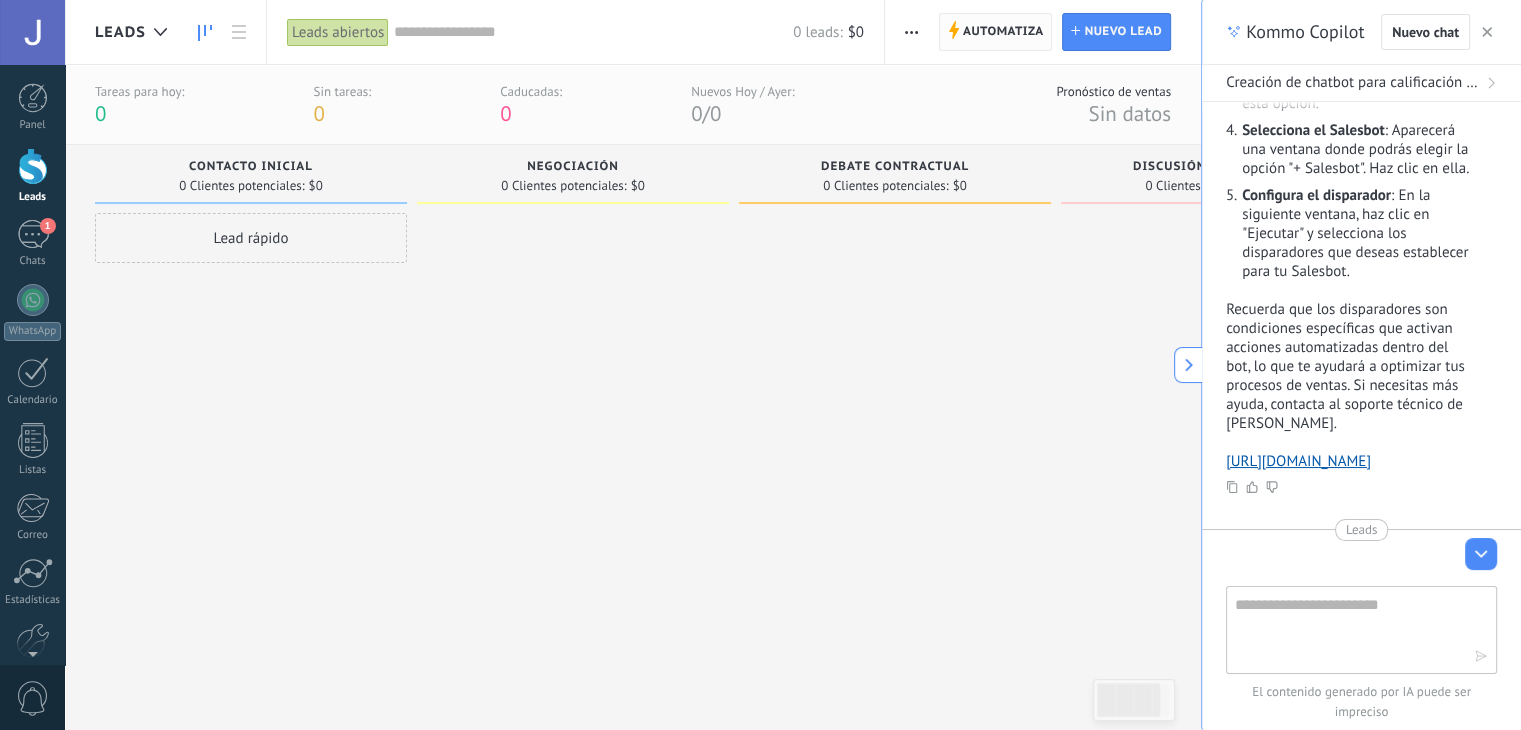 click on "Automatiza" at bounding box center (1003, 32) 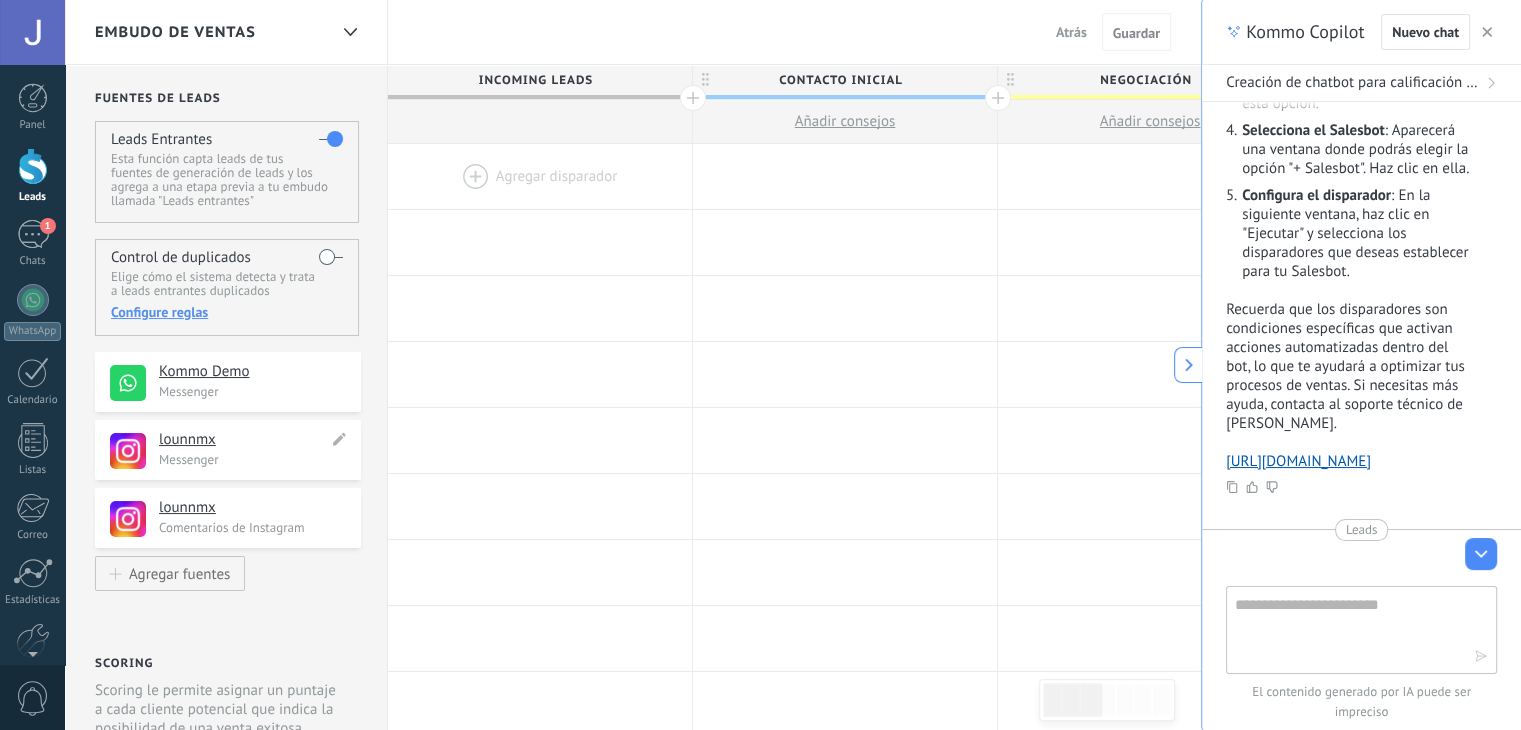 click on "Messenger" at bounding box center (254, 459) 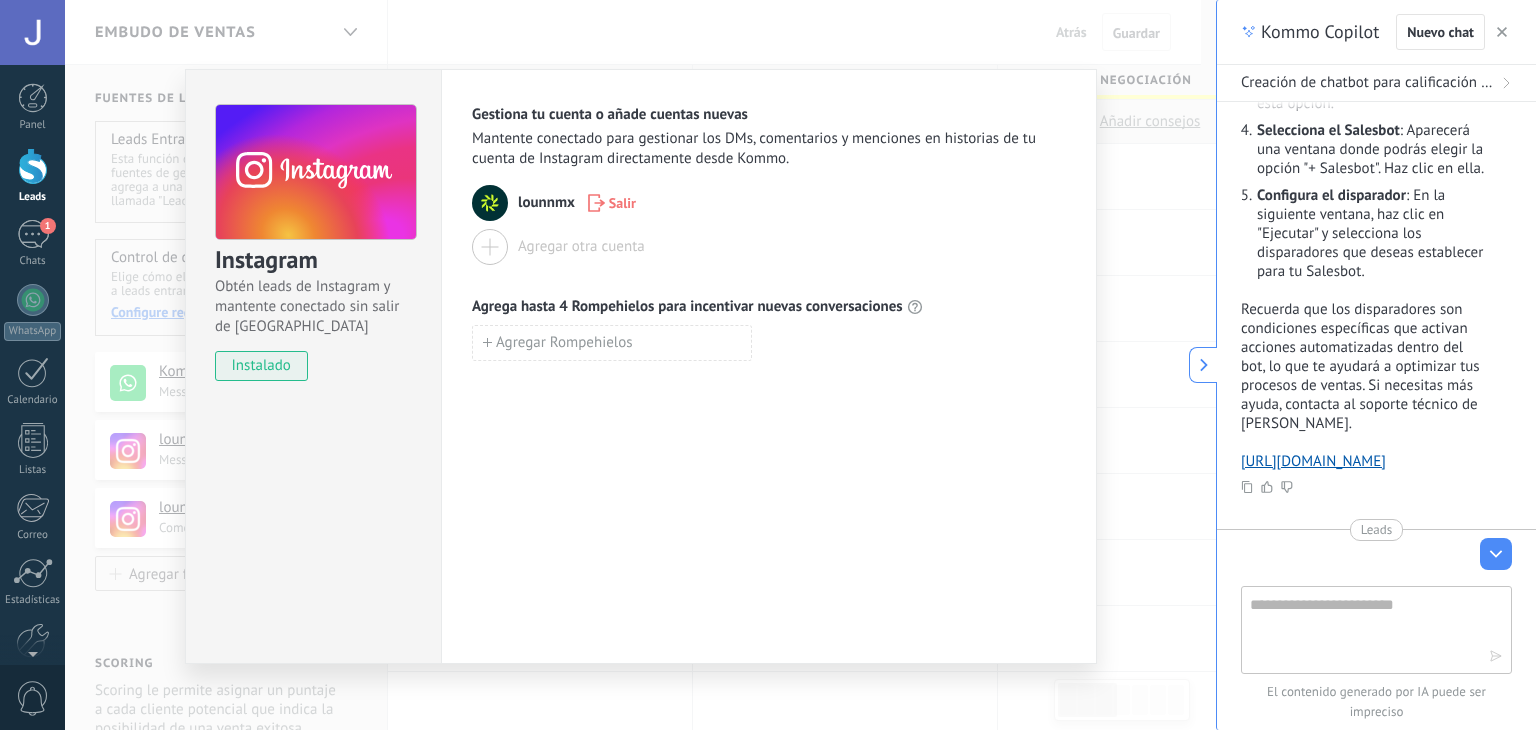 click on "Instagram Obtén leads de Instagram y mantente conectado sin salir de Kommo instalado Gestiona tu cuenta o añade cuentas nuevas Mantente conectado para gestionar los DMs, comentarios y menciones en historias de tu cuenta de Instagram directamente desde Kommo. lounnmx Salir Agregar otra cuenta Agrega hasta 4 Rompehielos para incentivar nuevas conversaciones Agregar Rompehielos" at bounding box center [640, 365] 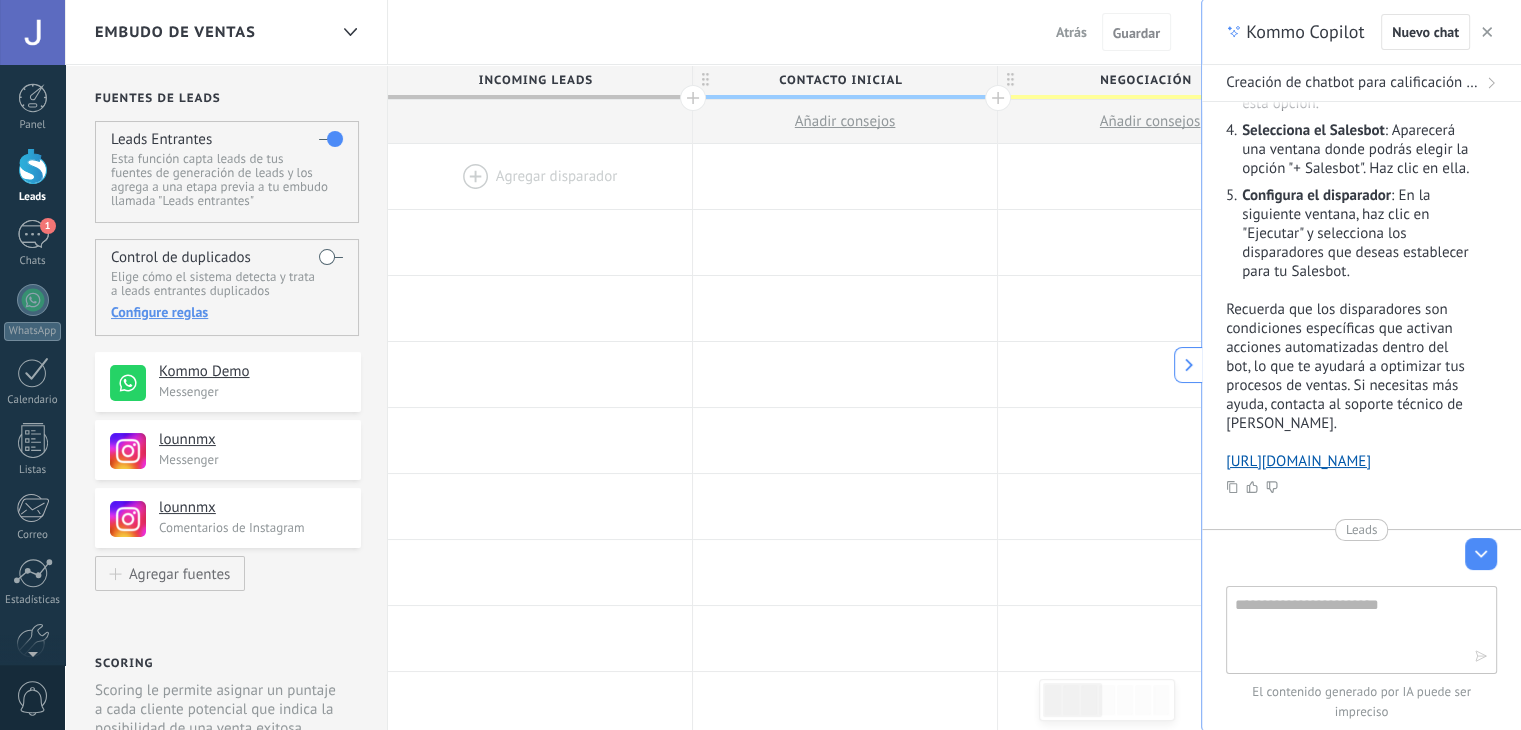 drag, startPoint x: 261, startPoint y: 455, endPoint x: 527, endPoint y: 161, distance: 396.47446 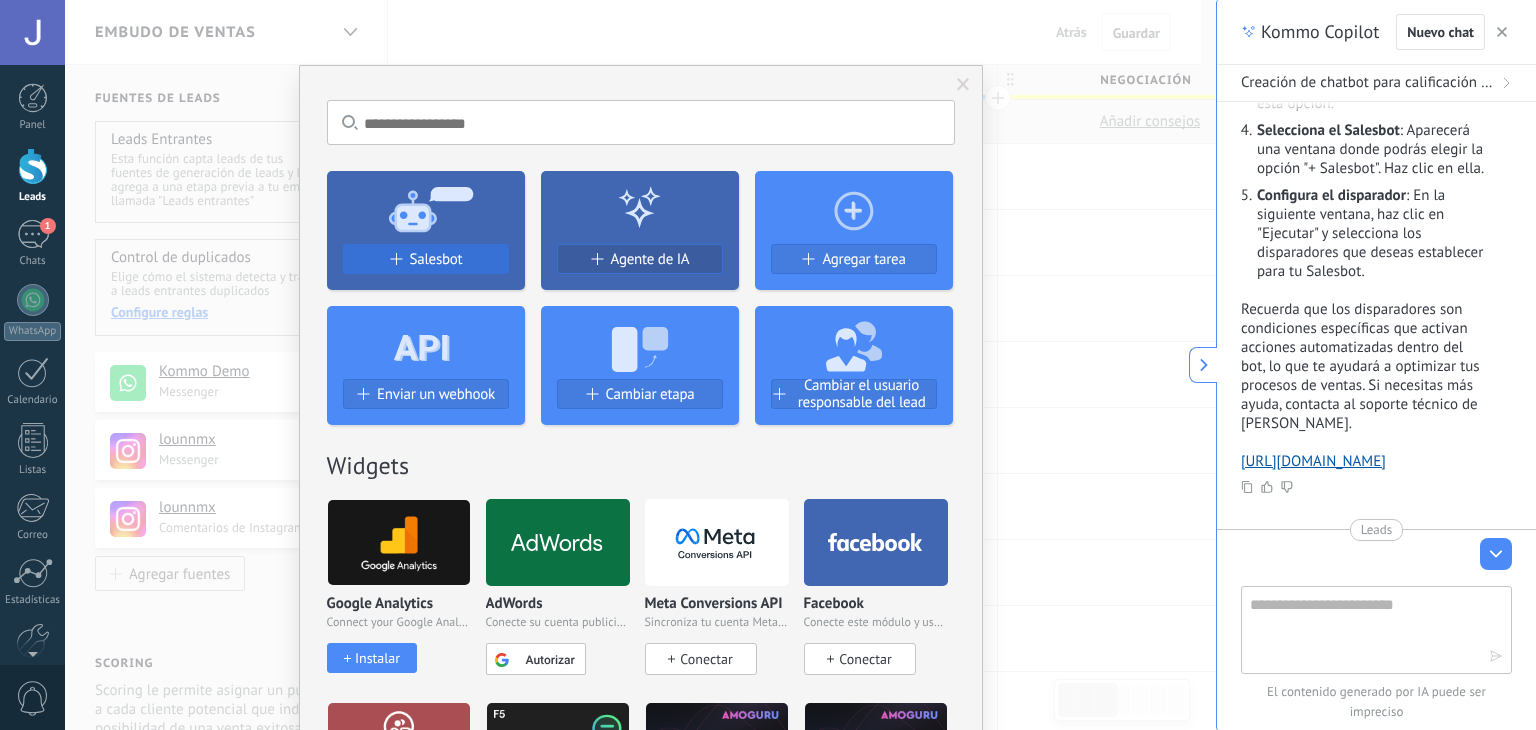 click on "Salesbot" at bounding box center [436, 259] 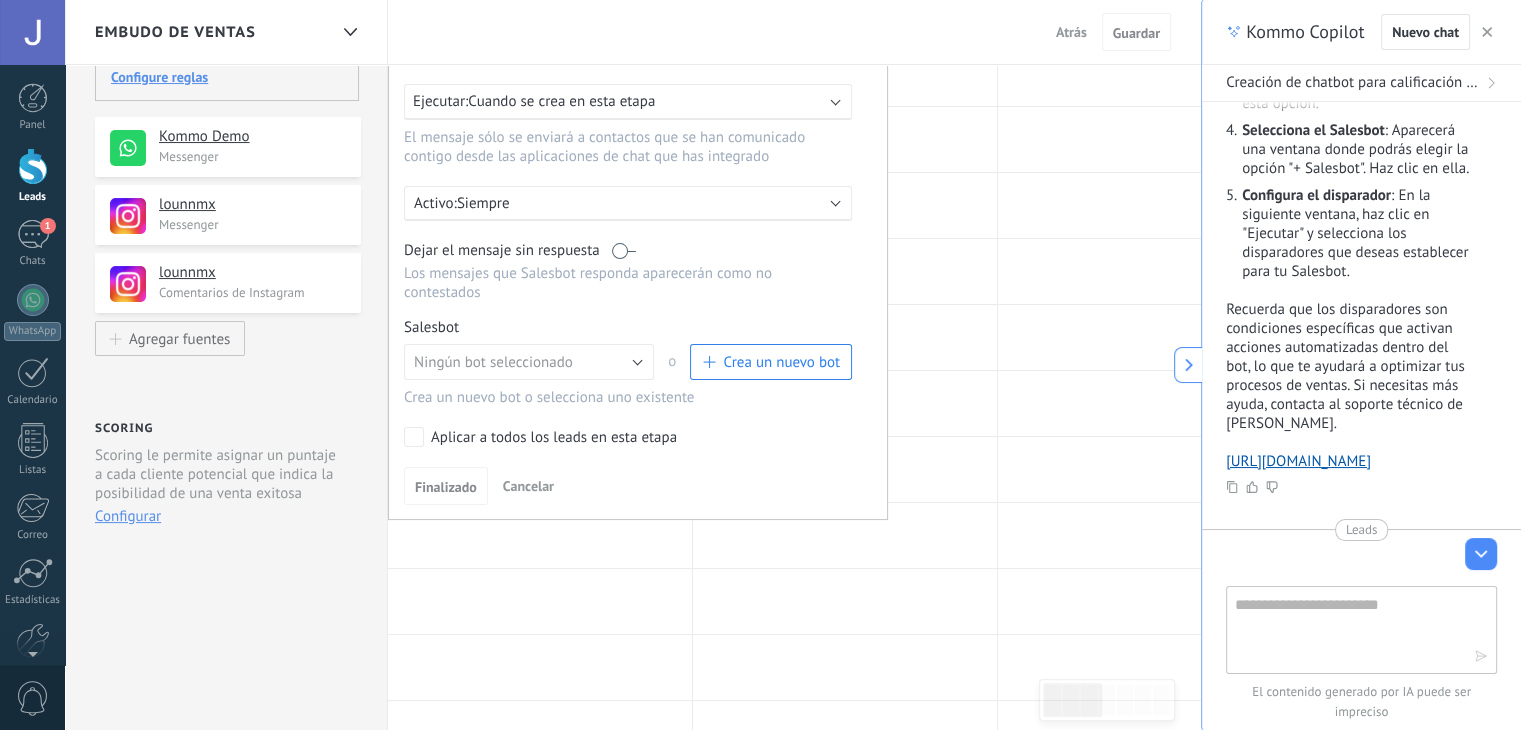 scroll, scrollTop: 200, scrollLeft: 0, axis: vertical 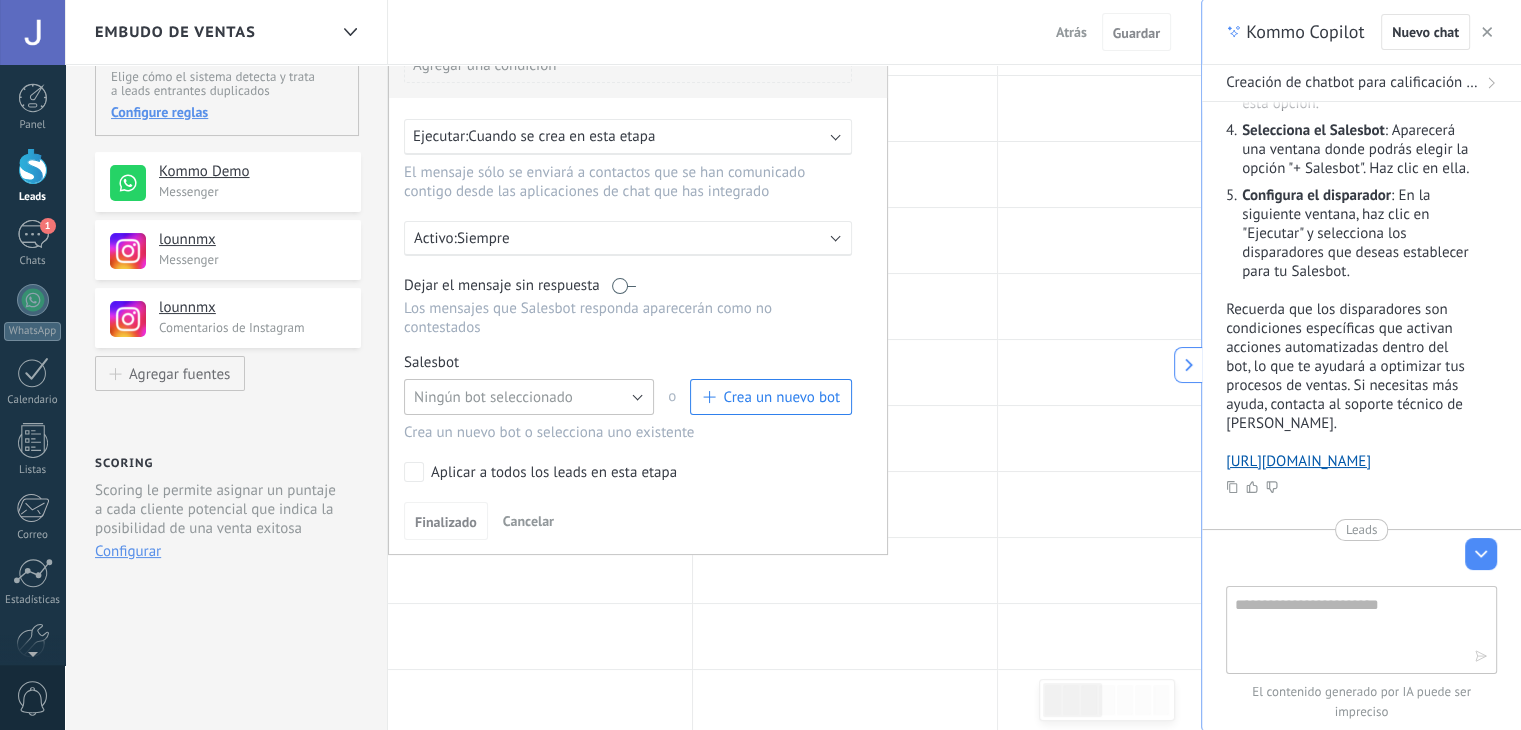 click on "Ningún bot seleccionado" at bounding box center (529, 397) 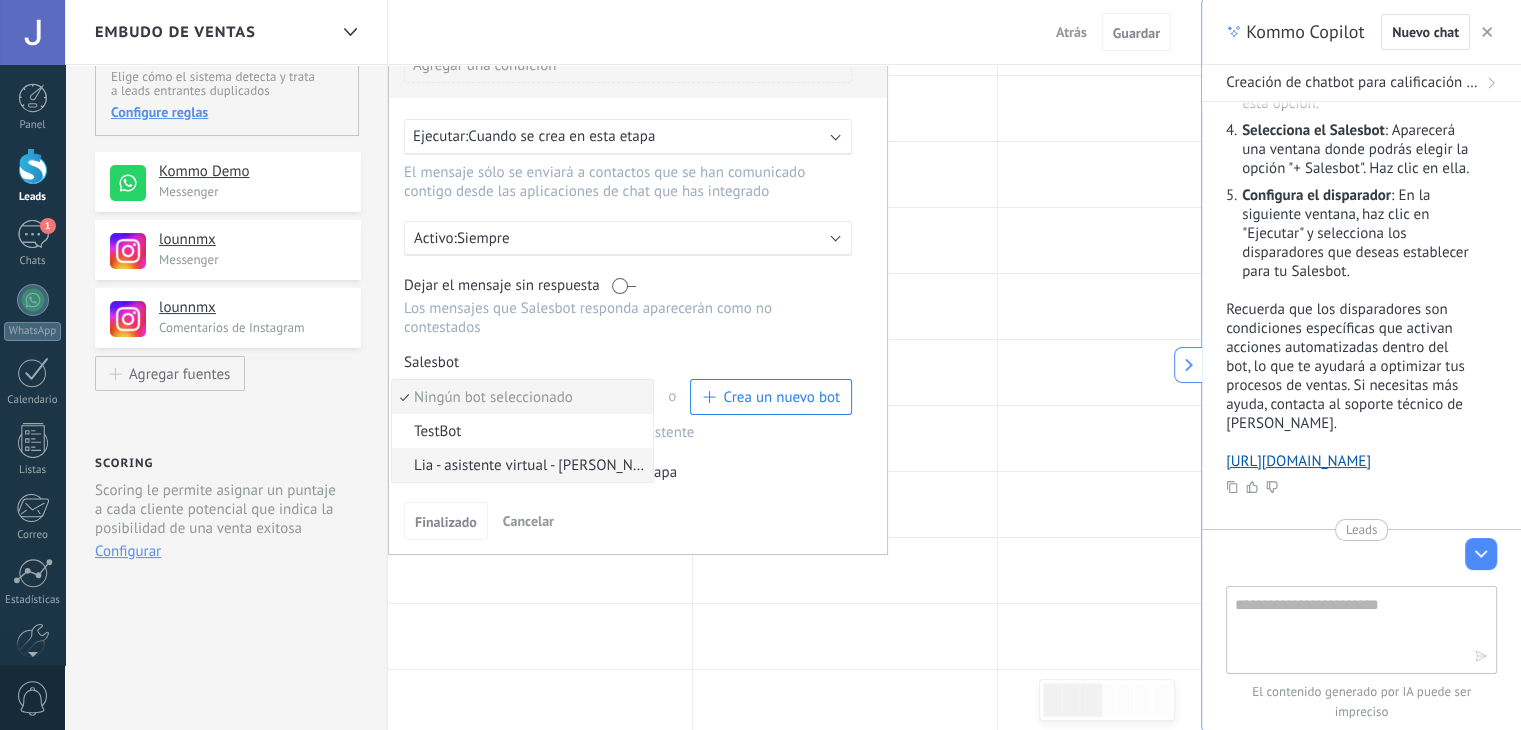 click on "Lia - asistente virtual - [PERSON_NAME]" at bounding box center [519, 465] 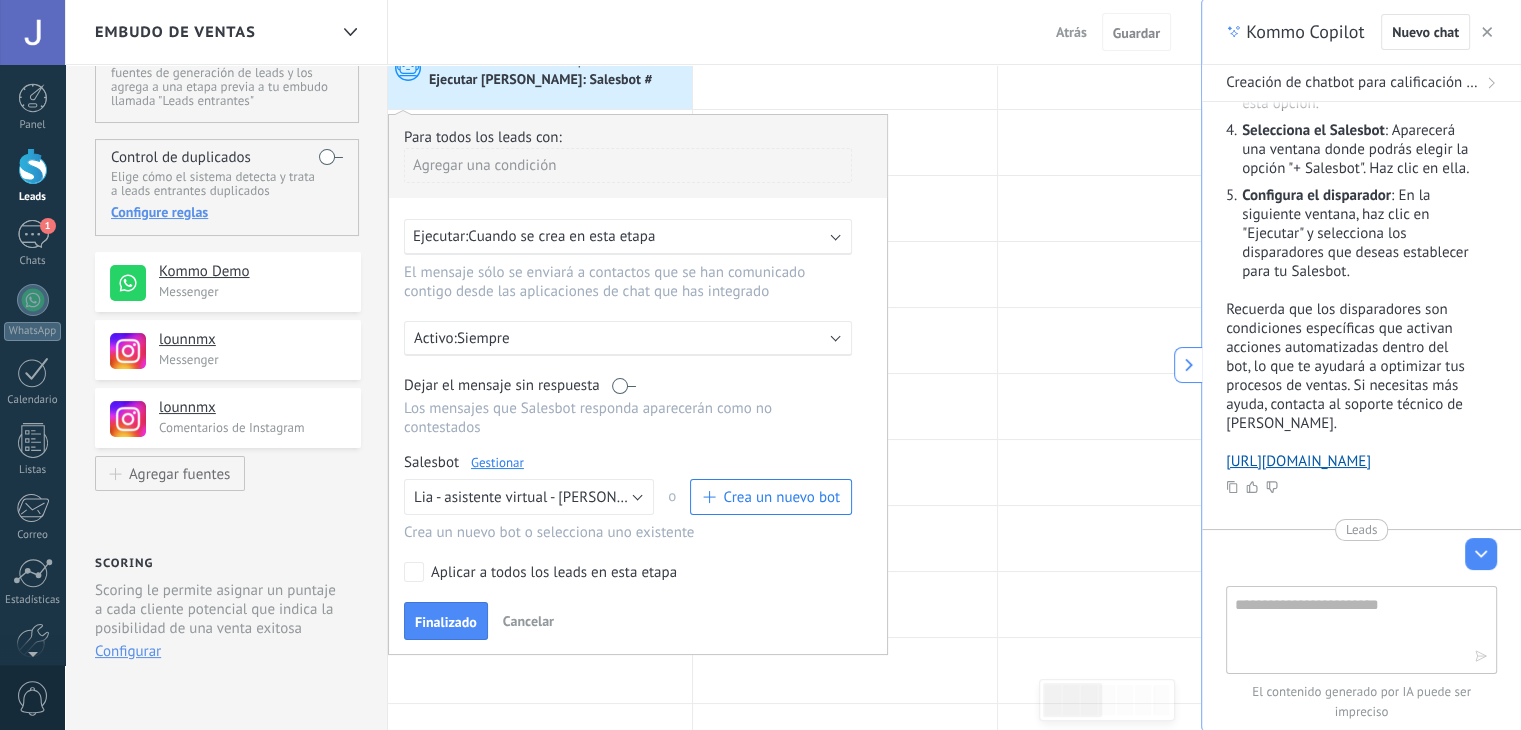 scroll, scrollTop: 0, scrollLeft: 0, axis: both 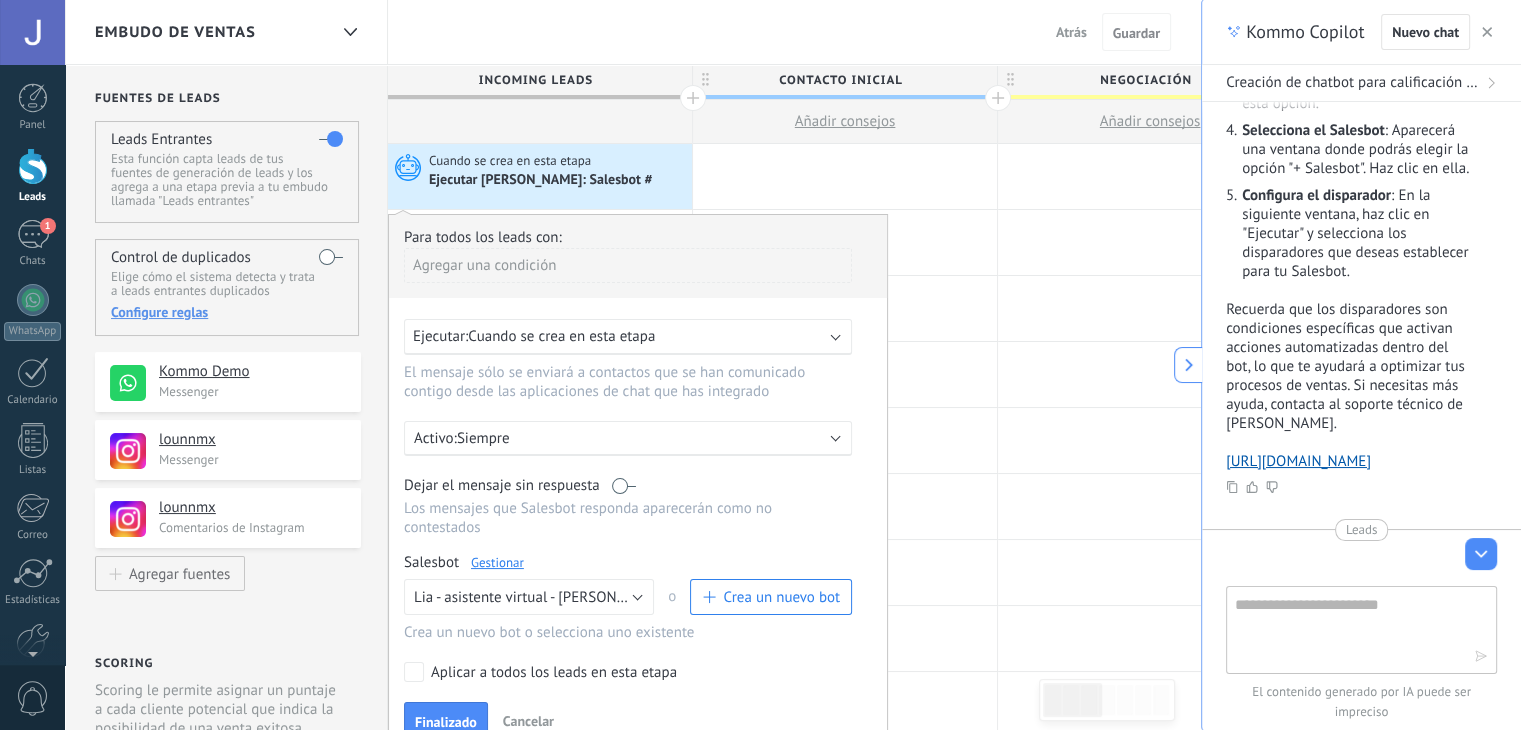 click on "Ejecutar:  Cuando se crea en esta etapa" at bounding box center (628, 337) 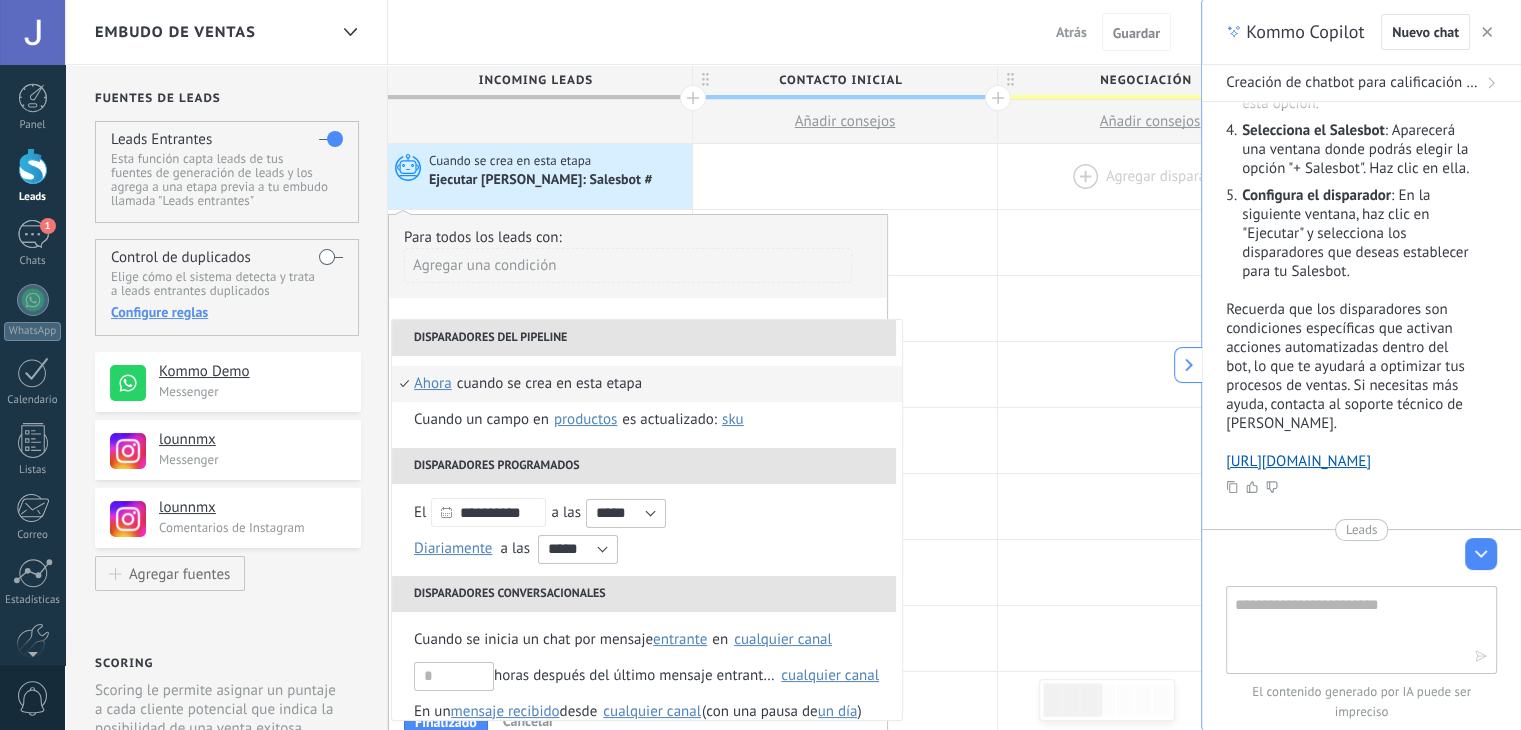 click at bounding box center (1150, 176) 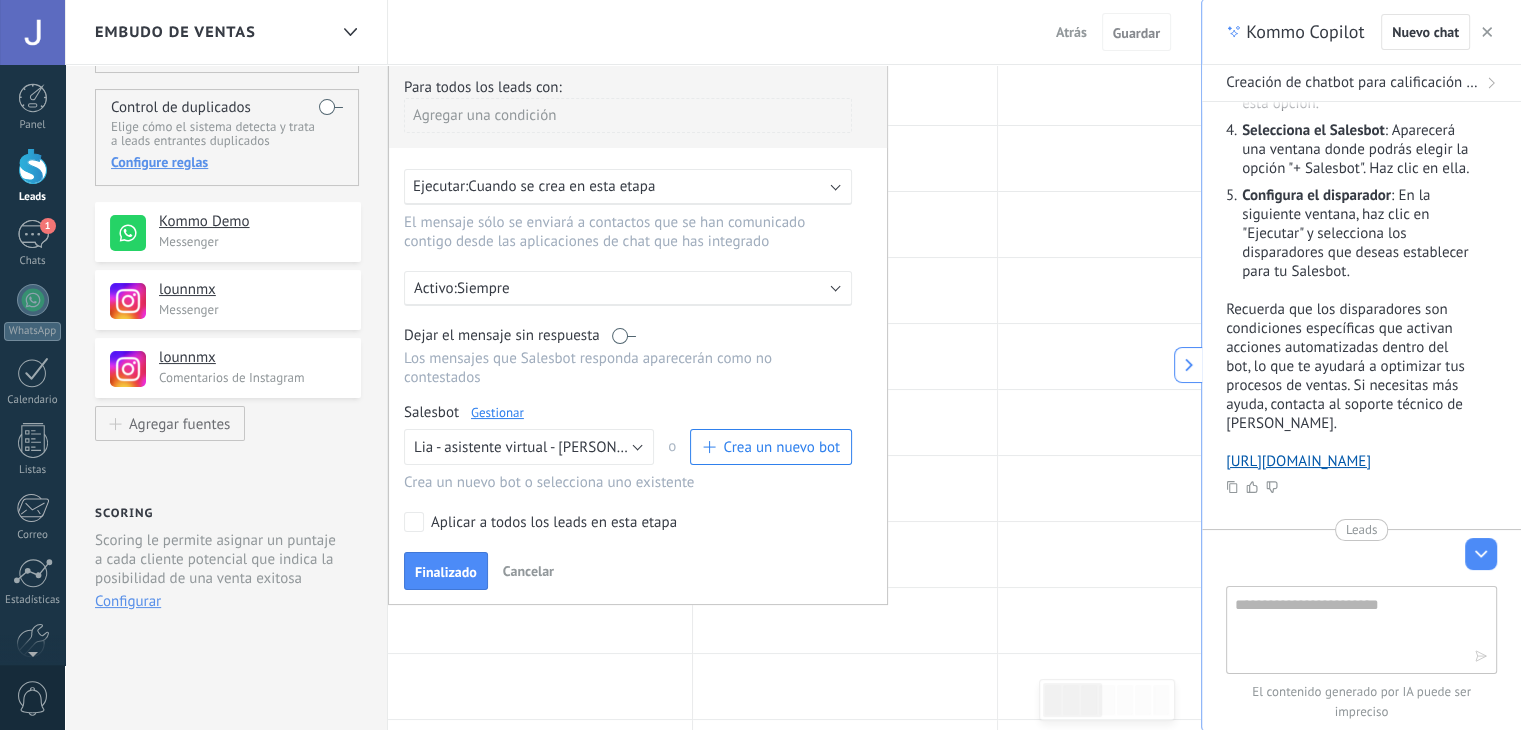 scroll, scrollTop: 200, scrollLeft: 0, axis: vertical 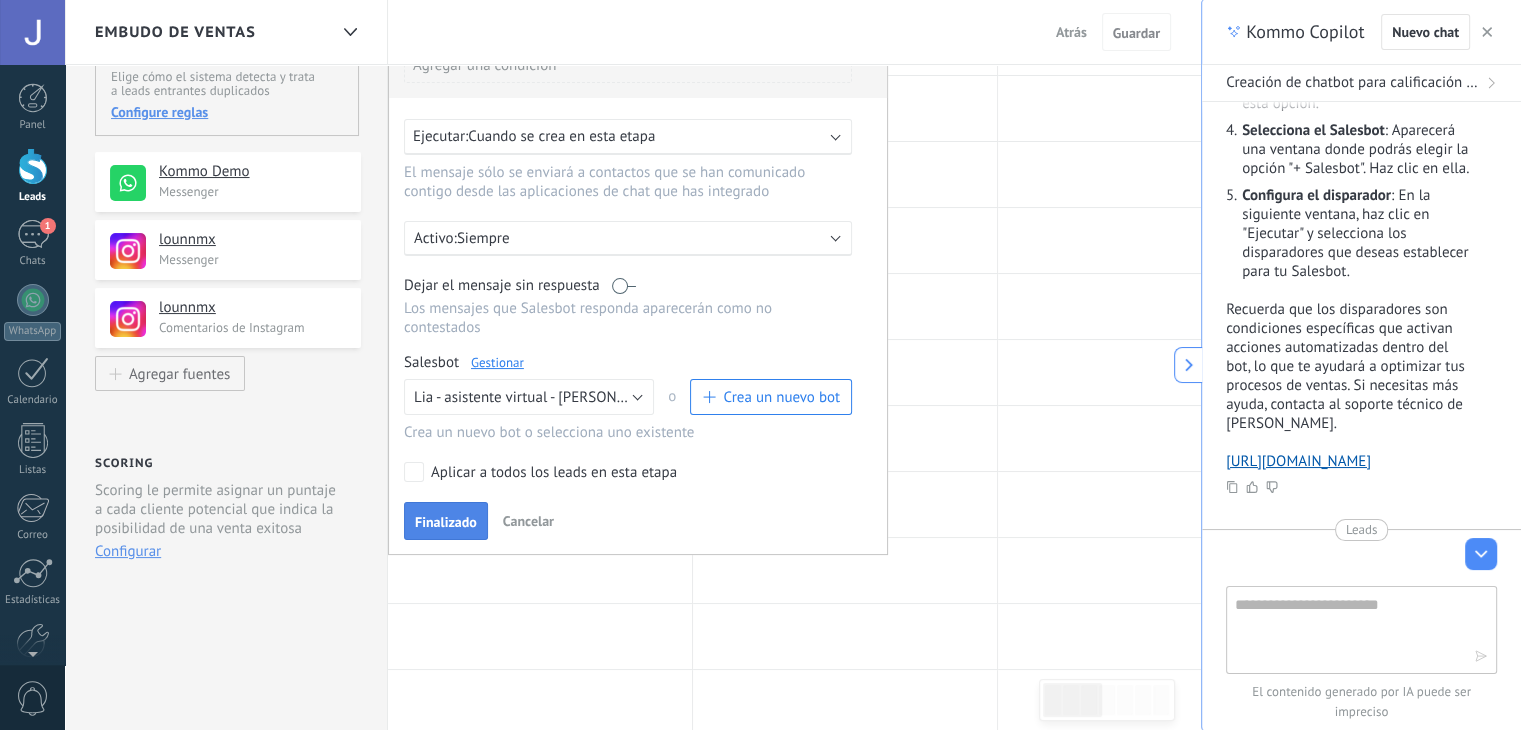 click on "Finalizado" at bounding box center (446, 522) 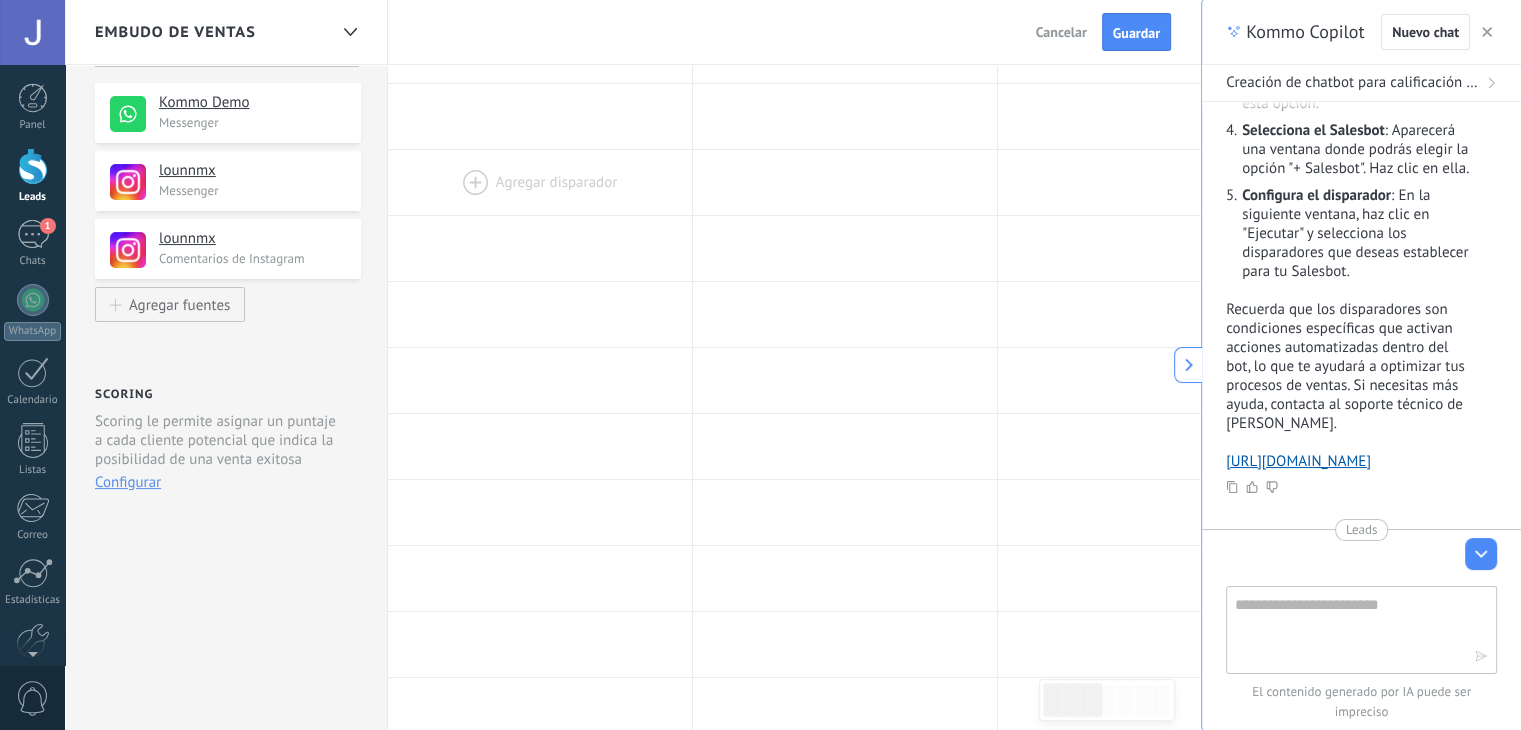 scroll, scrollTop: 0, scrollLeft: 0, axis: both 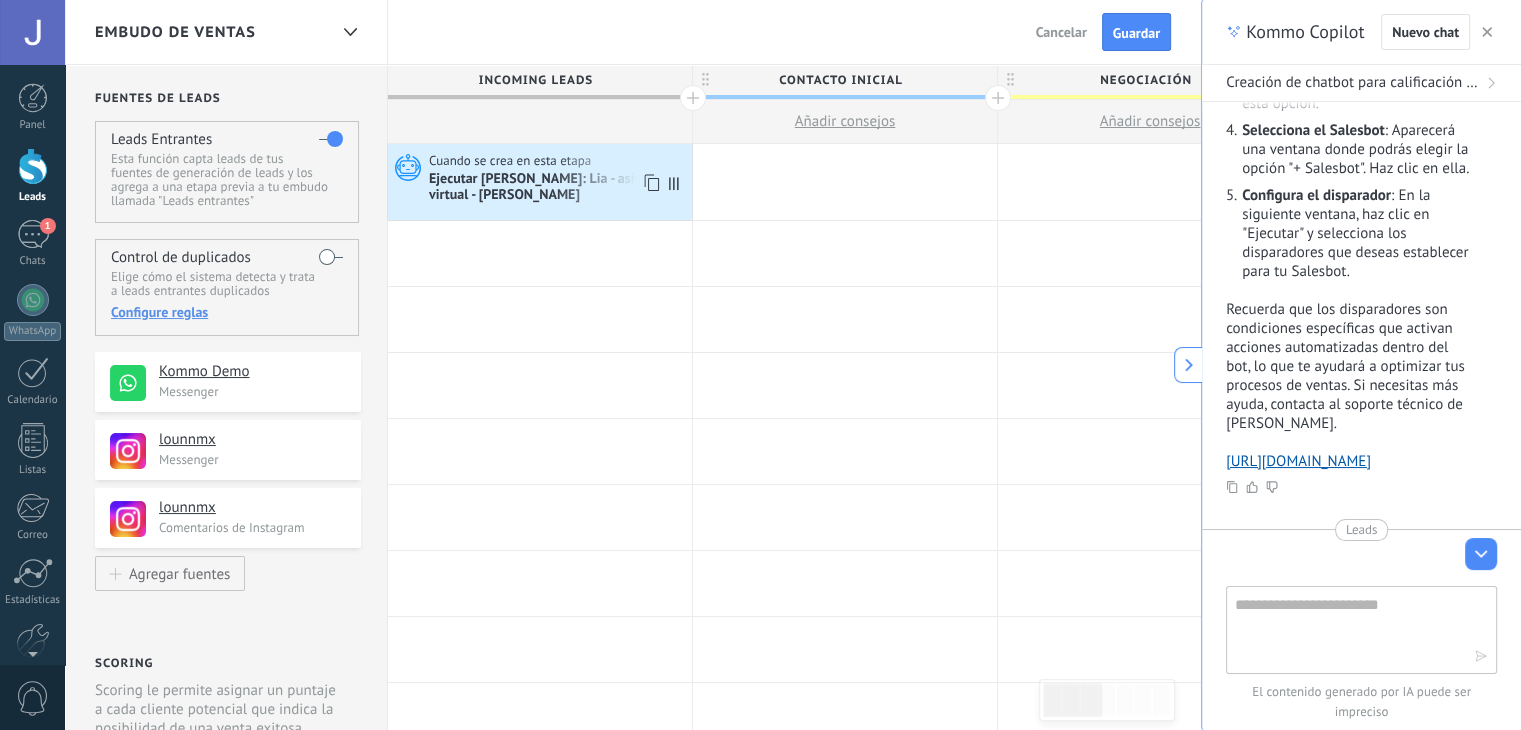 click on "Ejecutar [PERSON_NAME]: Lia - asistente virtual - [PERSON_NAME]" at bounding box center (558, 188) 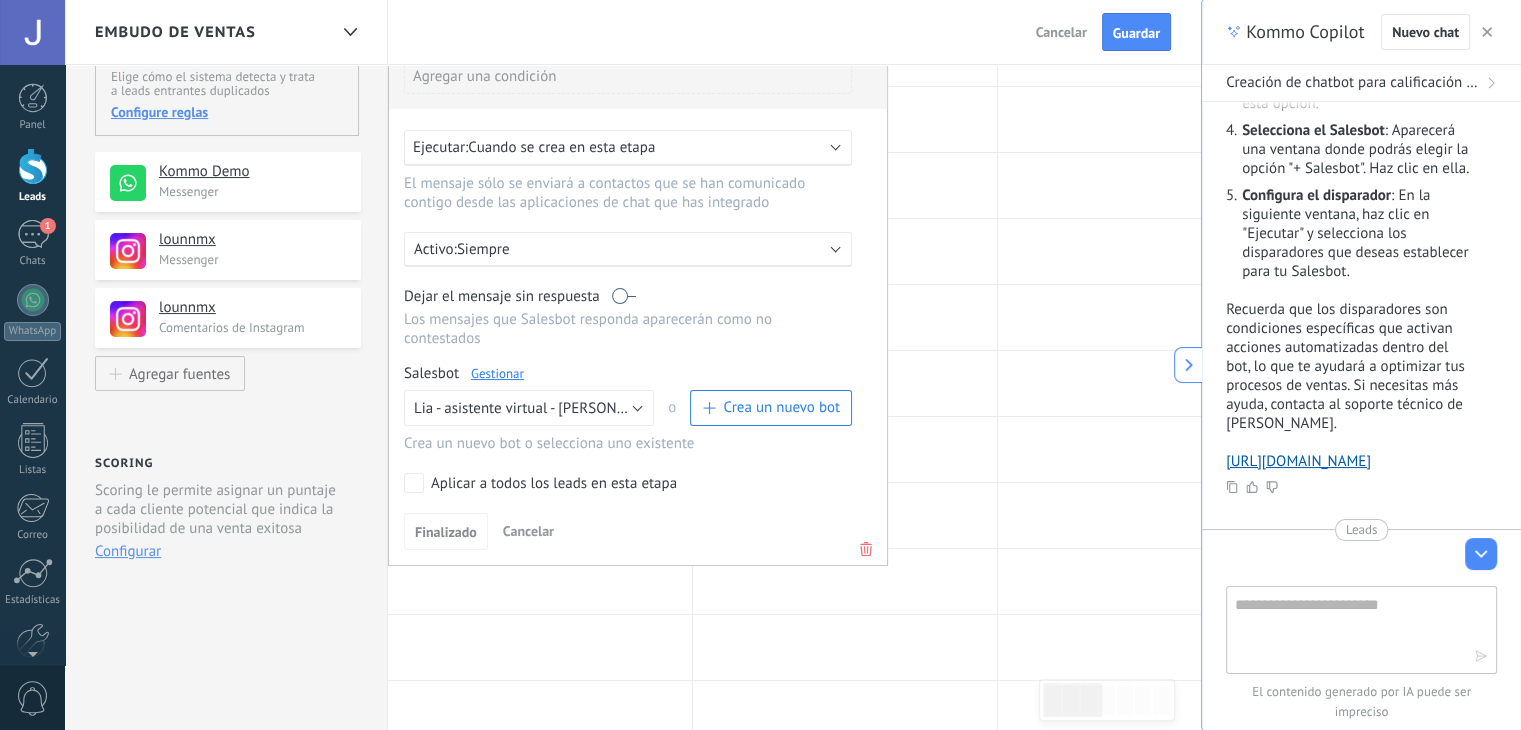 scroll, scrollTop: 0, scrollLeft: 0, axis: both 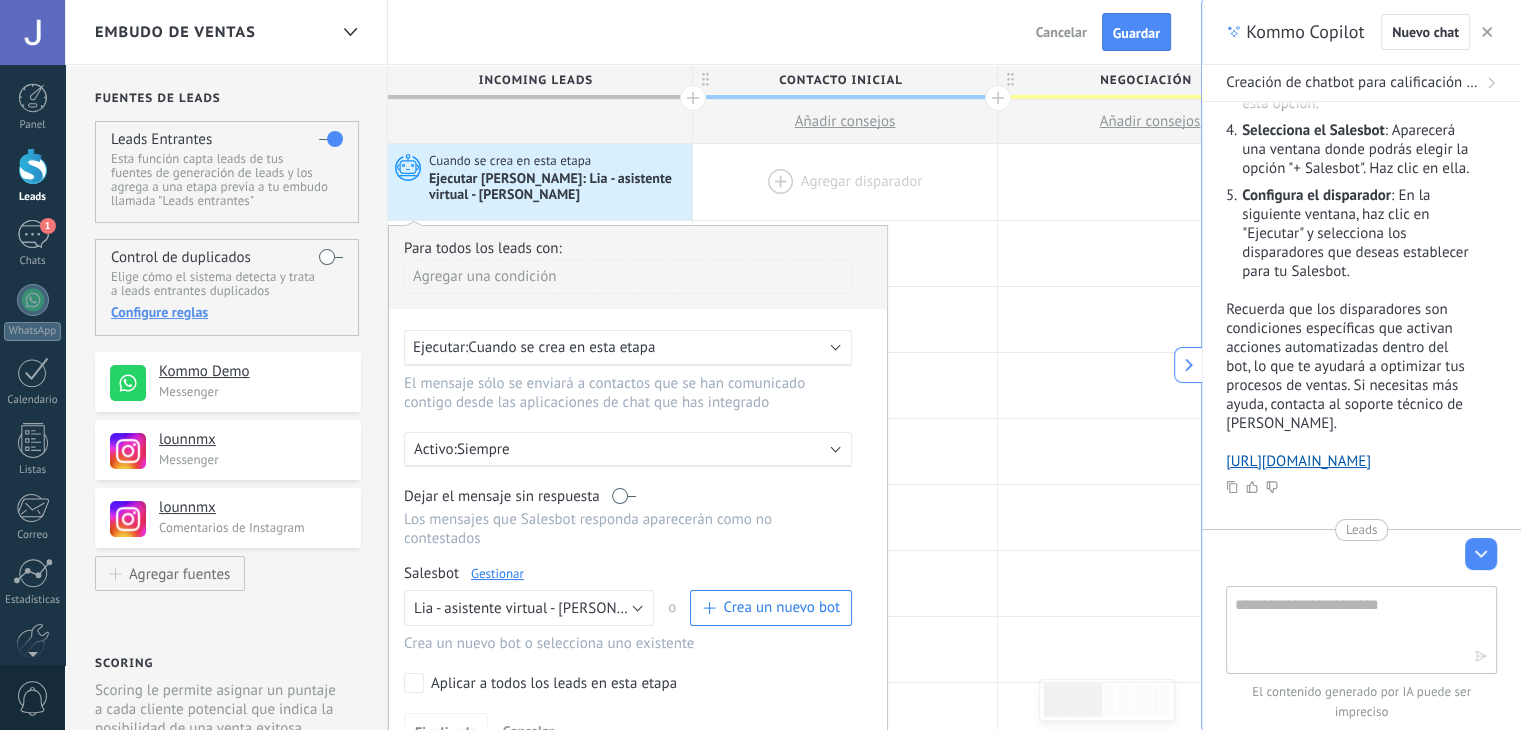 click at bounding box center [845, 182] 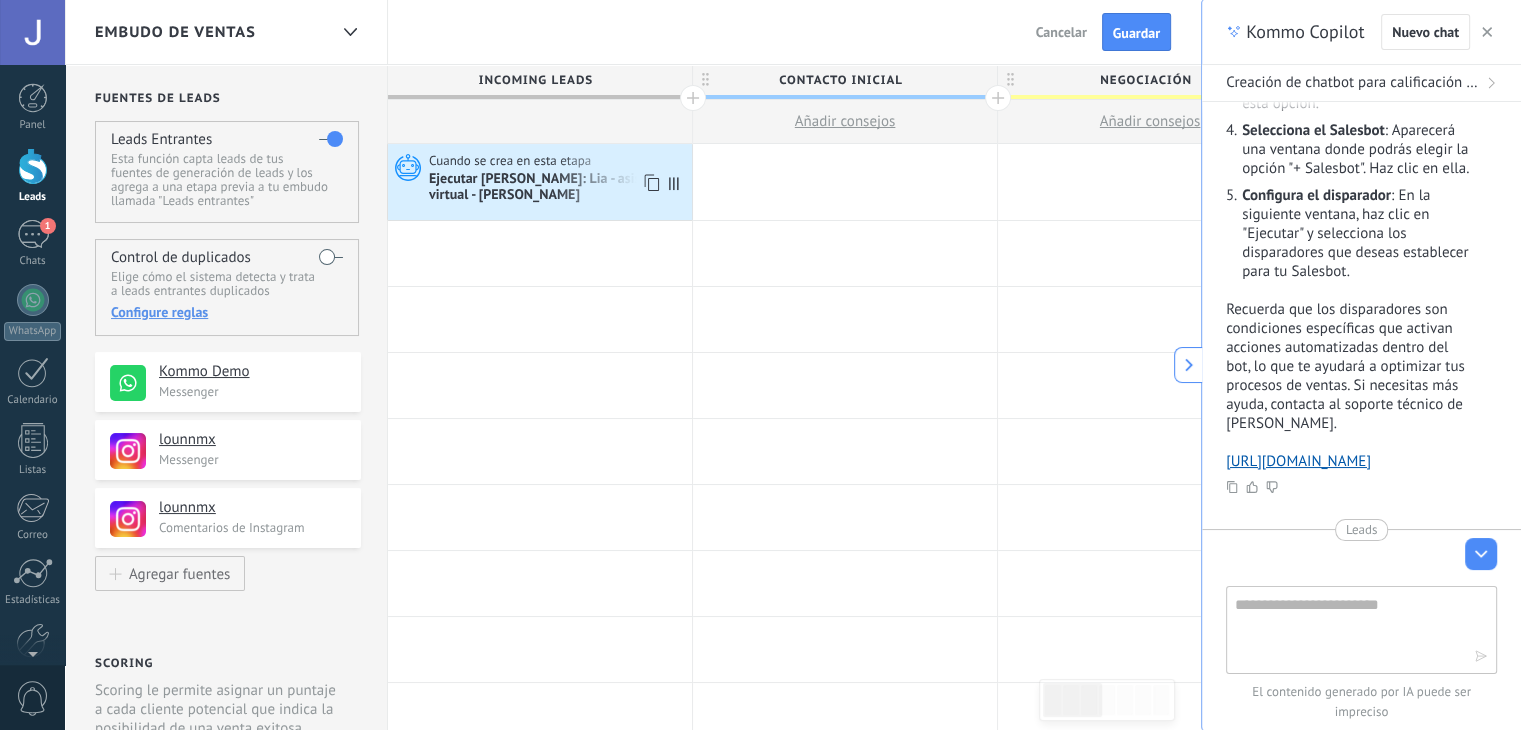 click on "Ejecutar [PERSON_NAME]: Lia - asistente virtual - [PERSON_NAME]" at bounding box center (558, 188) 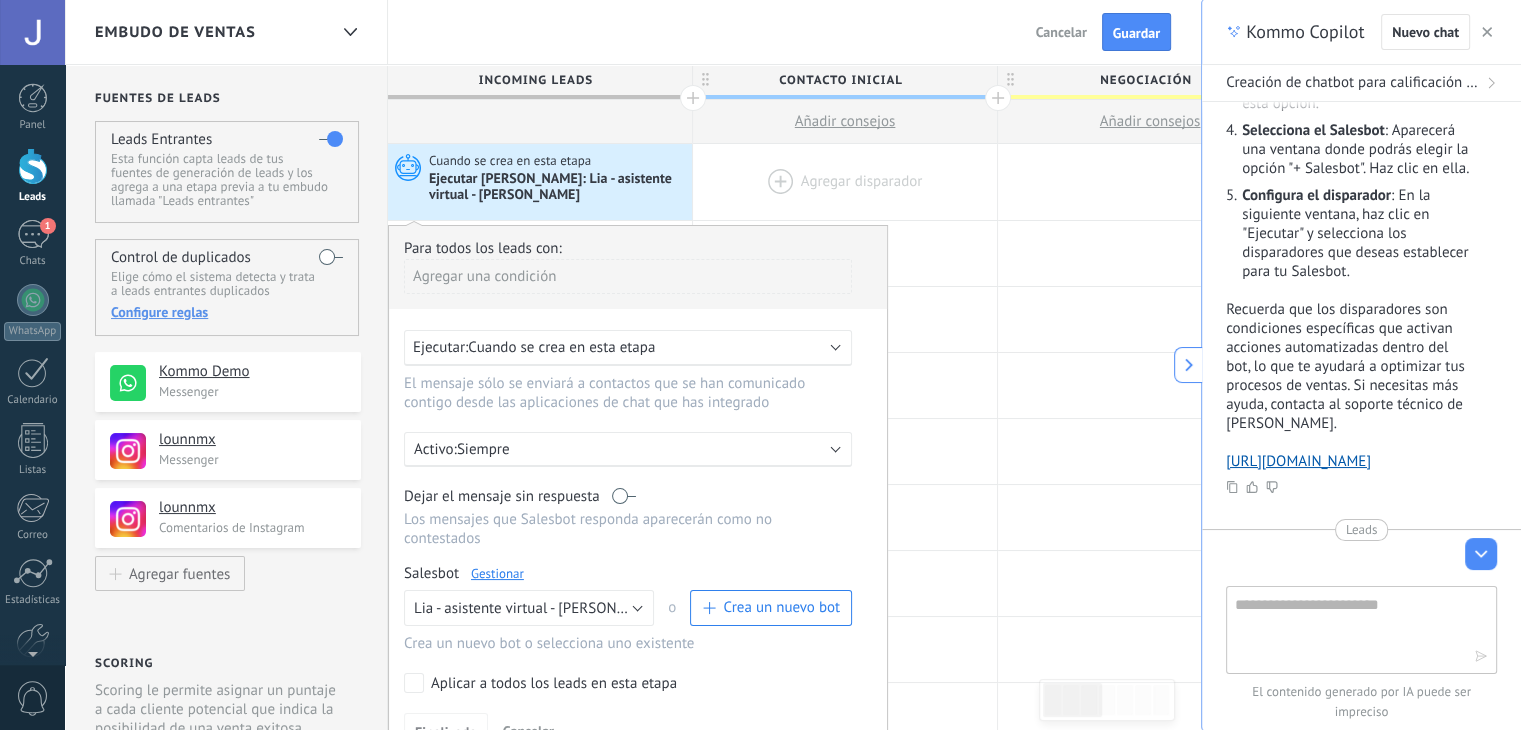 click at bounding box center [845, 182] 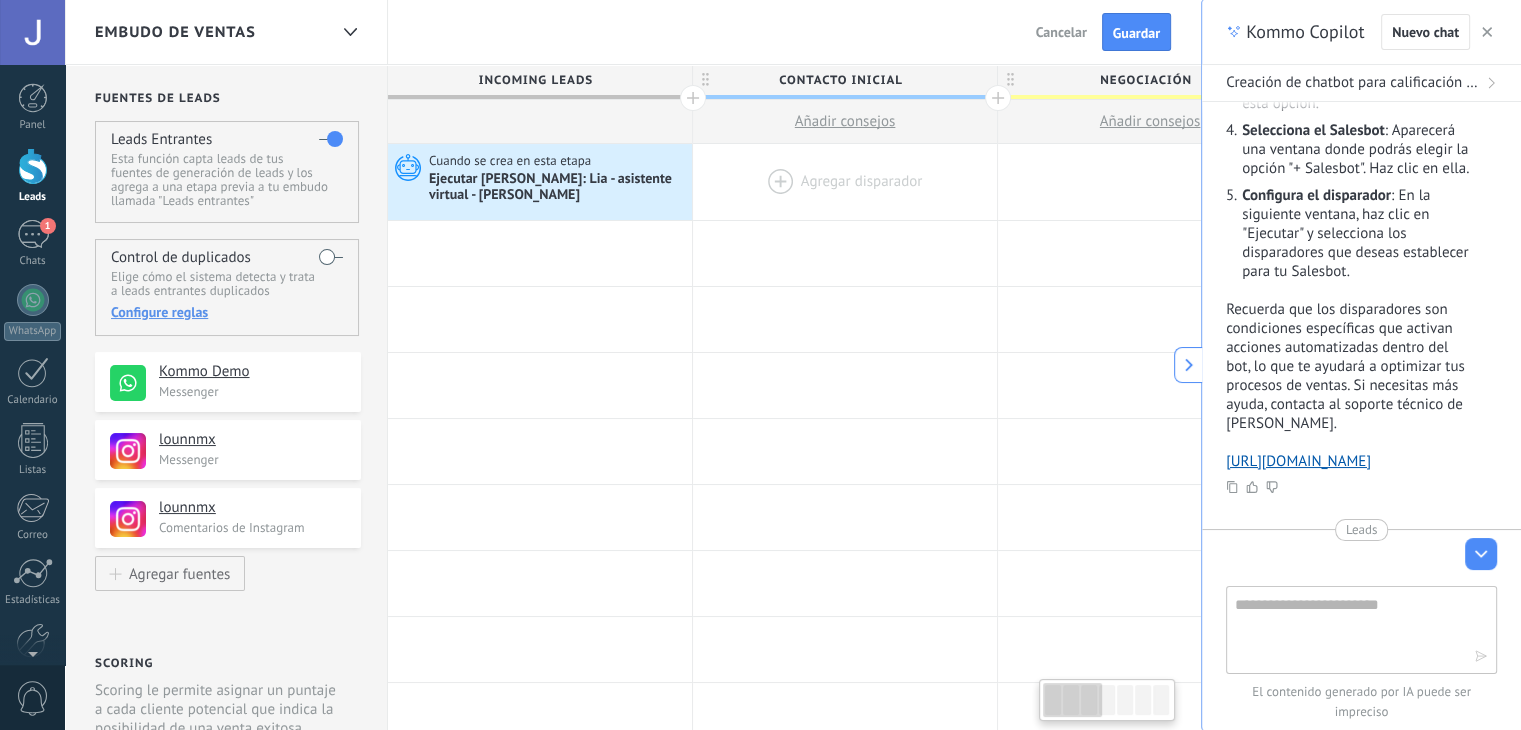 scroll, scrollTop: 0, scrollLeft: 0, axis: both 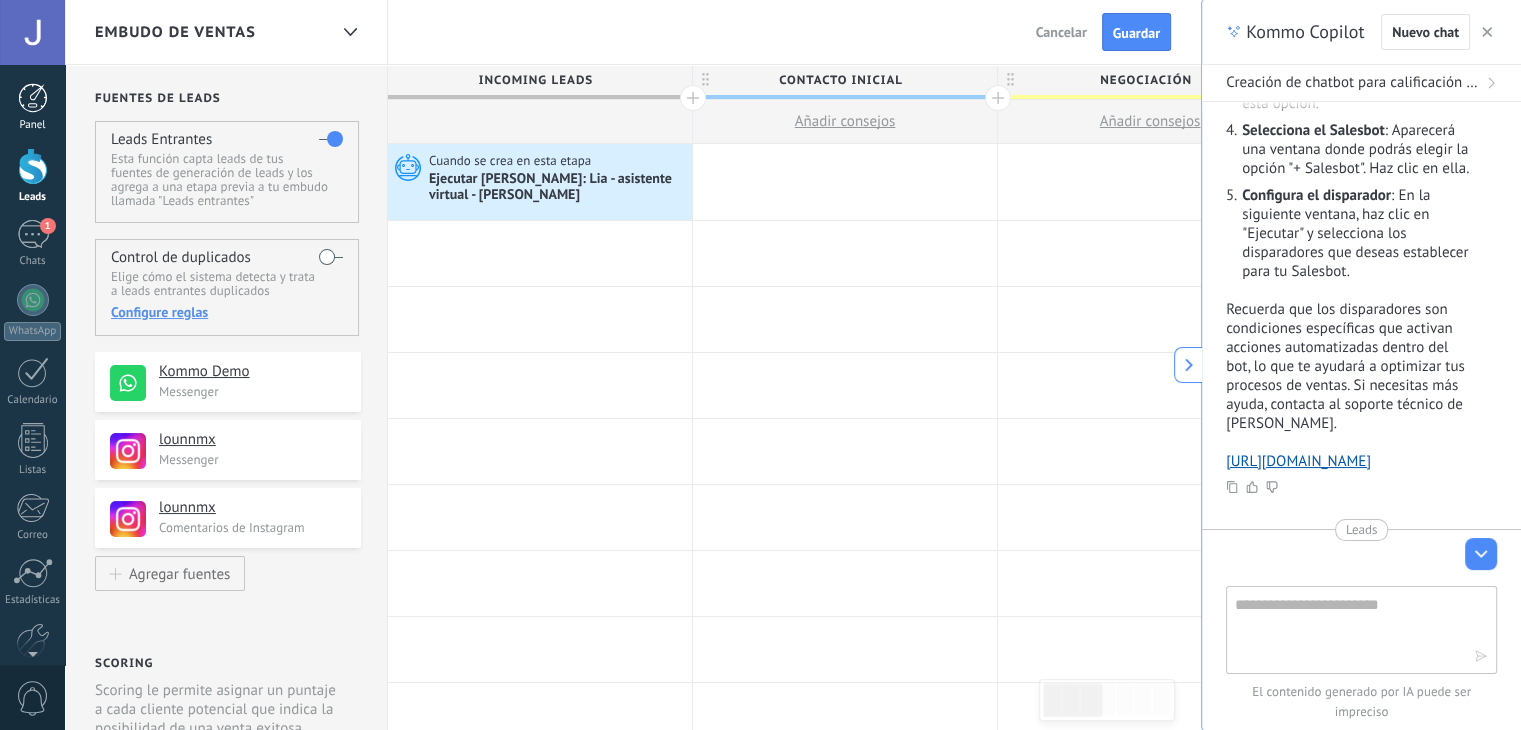 click on "Panel" at bounding box center (33, 125) 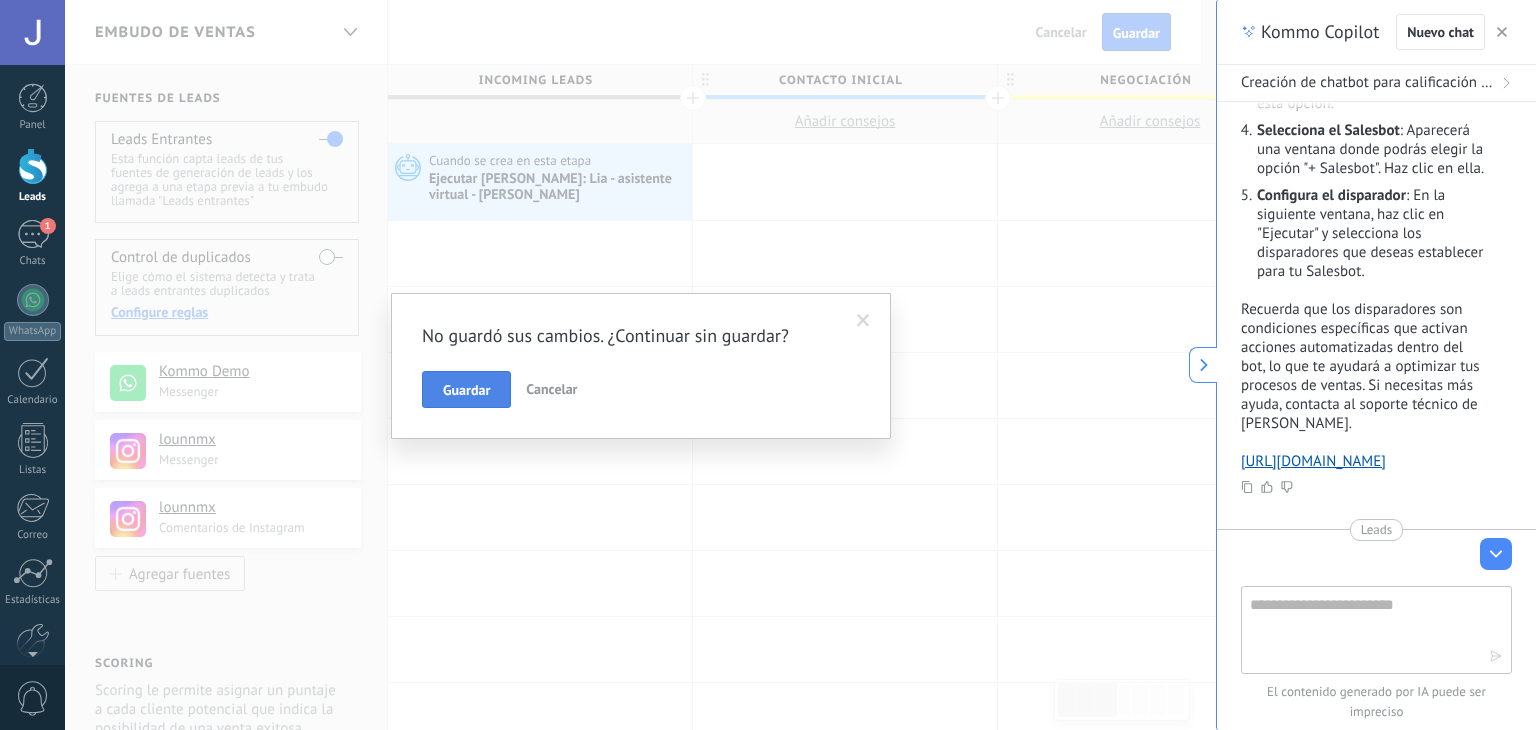 click on "Guardar" at bounding box center (466, 390) 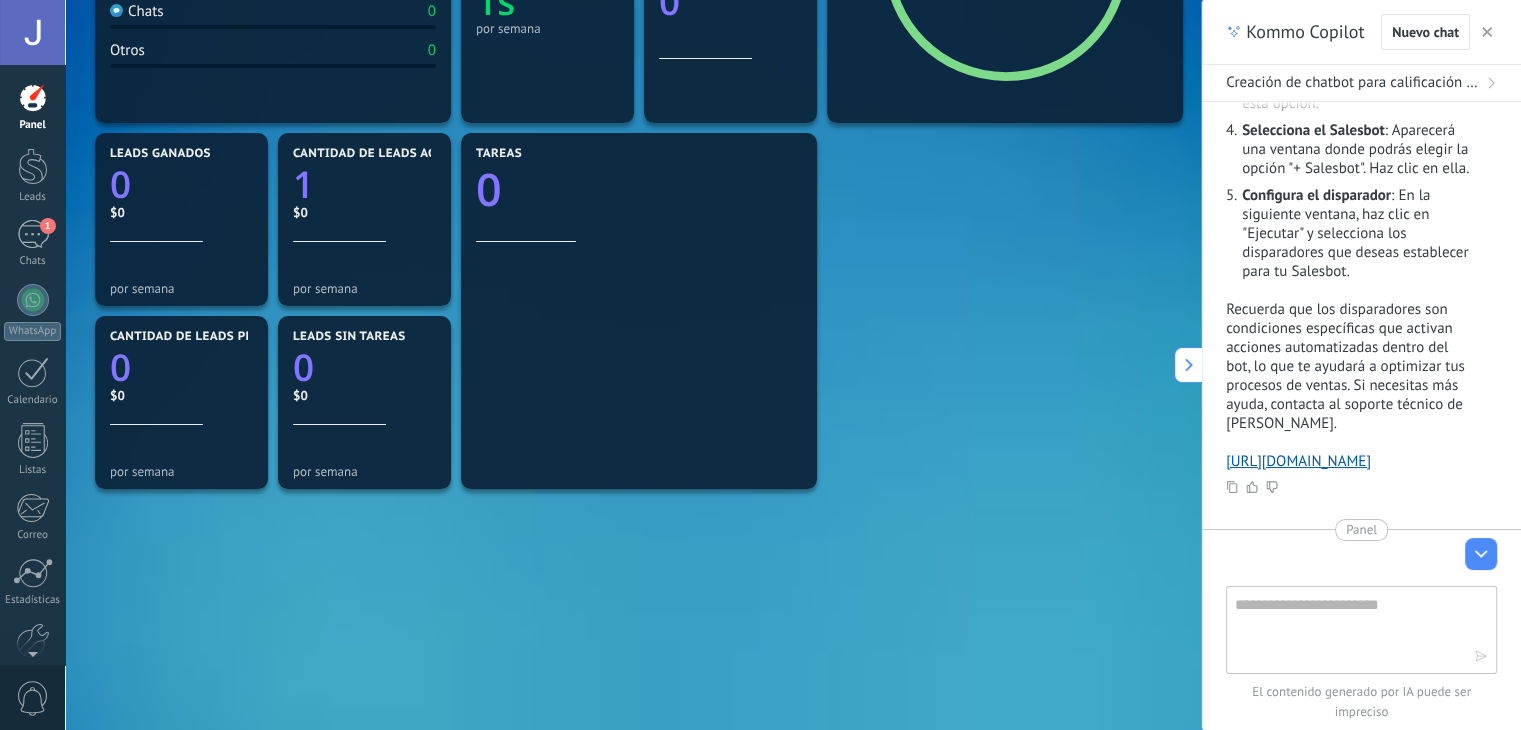 scroll, scrollTop: 500, scrollLeft: 0, axis: vertical 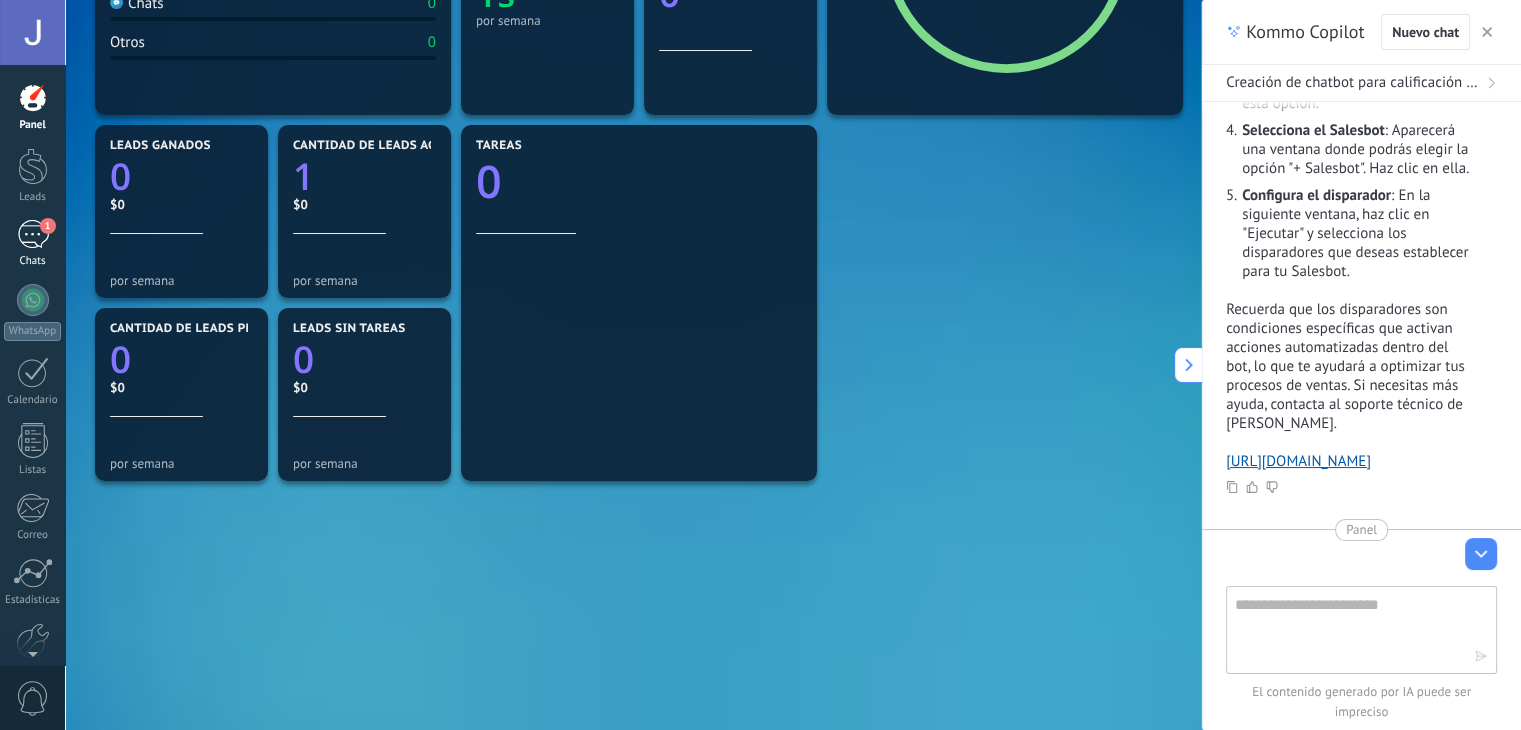 click on "1
Chats" at bounding box center (32, 244) 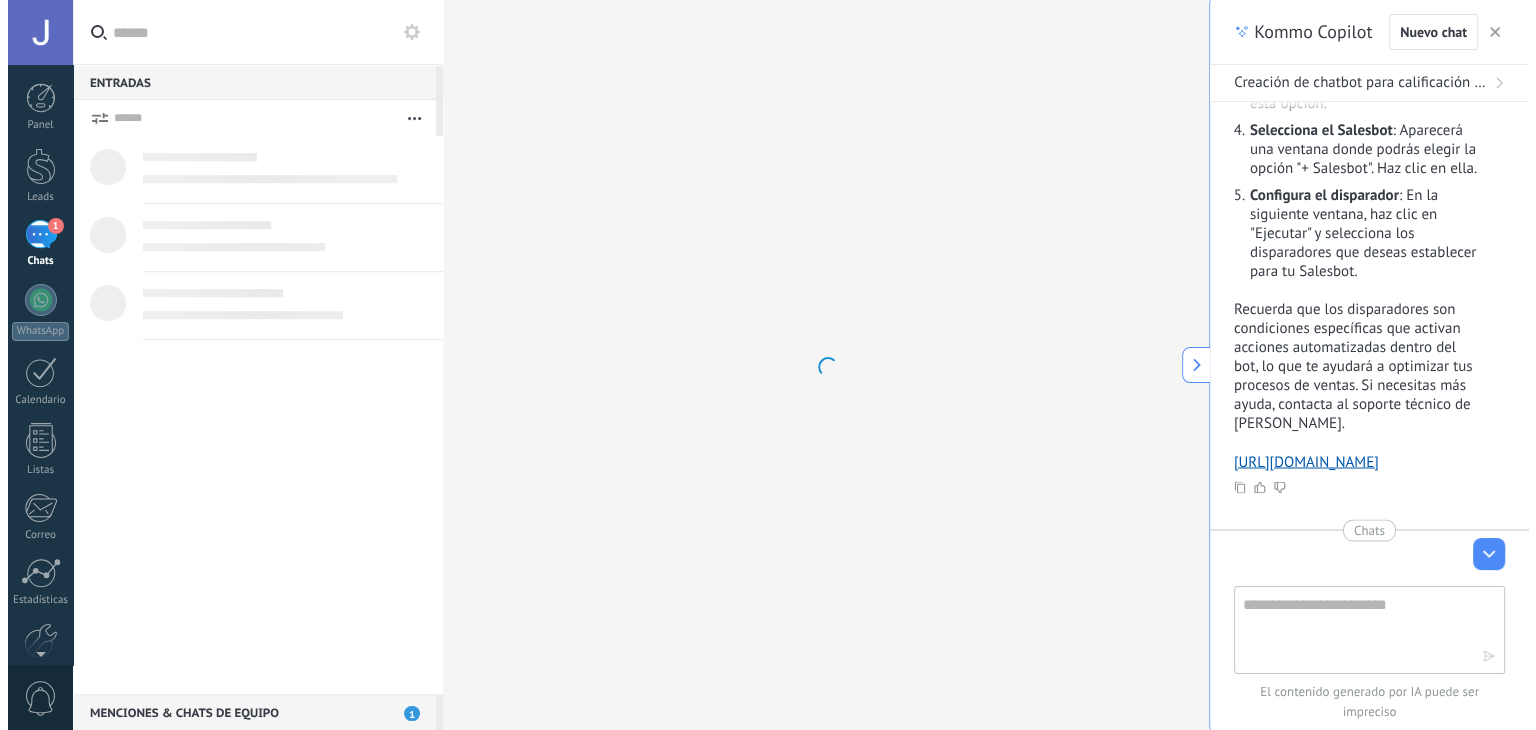scroll, scrollTop: 0, scrollLeft: 0, axis: both 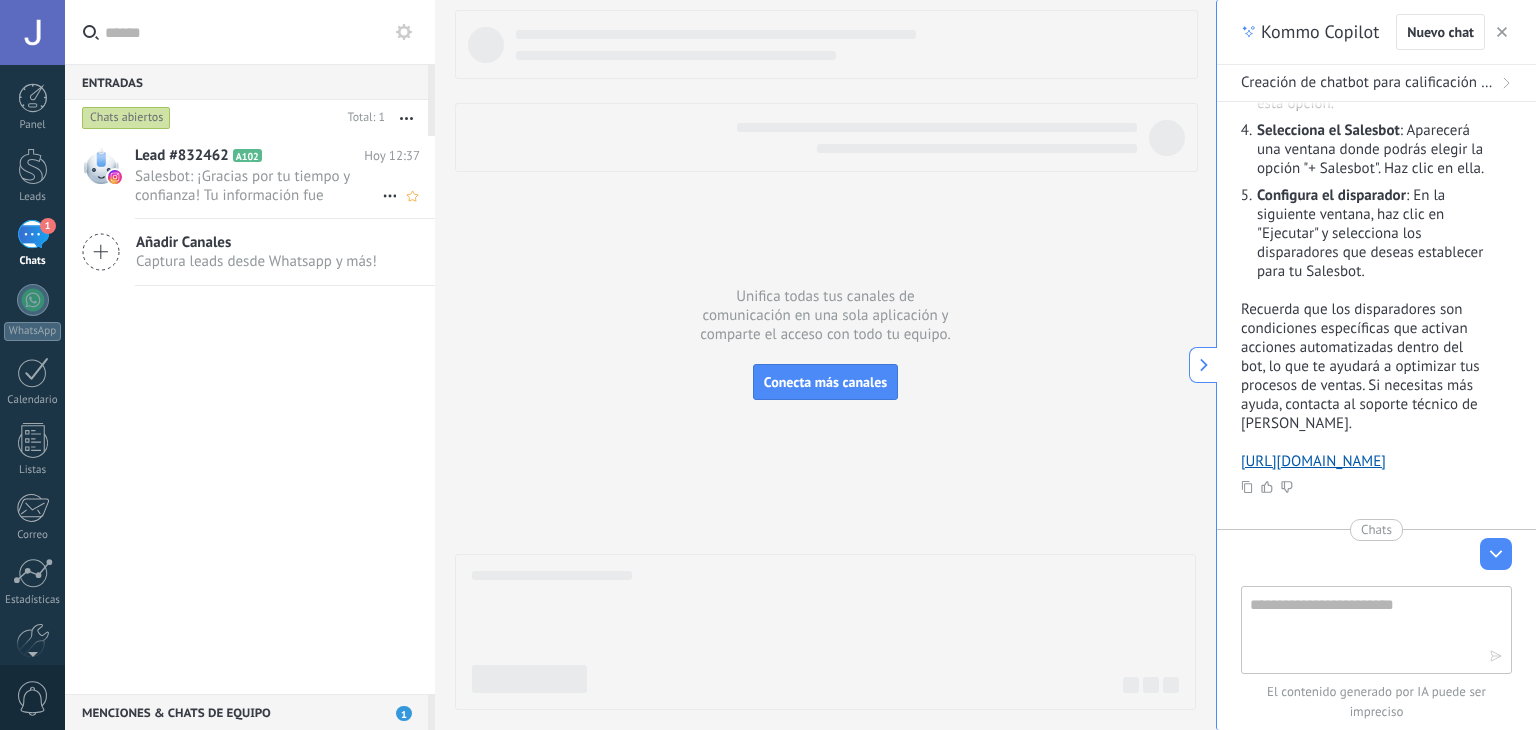 click on "Salesbot: ¡Gracias por tu tiempo y confianza!
Tu información fue registrada correctamente y uno de nuestros asesores ..." at bounding box center [258, 186] 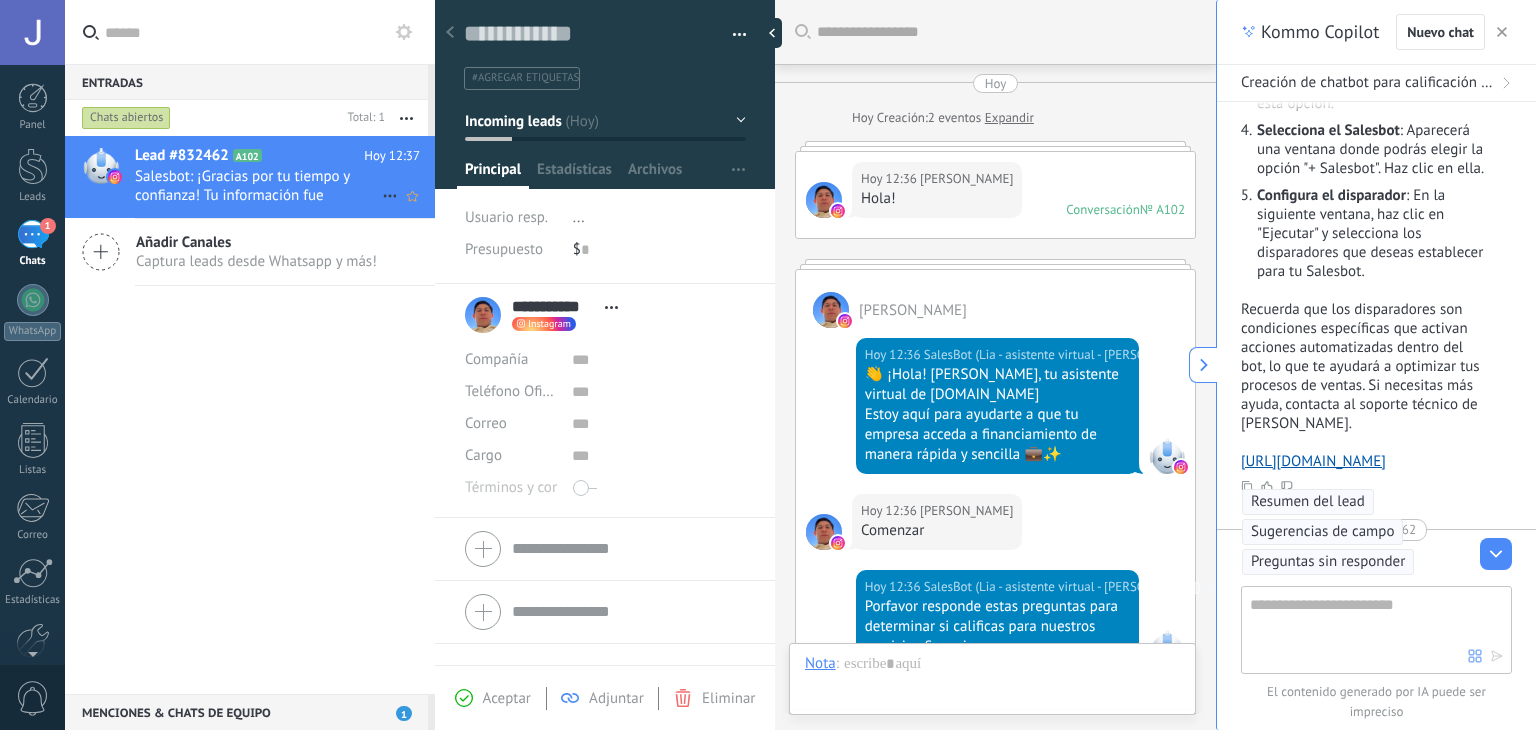 scroll, scrollTop: 29, scrollLeft: 0, axis: vertical 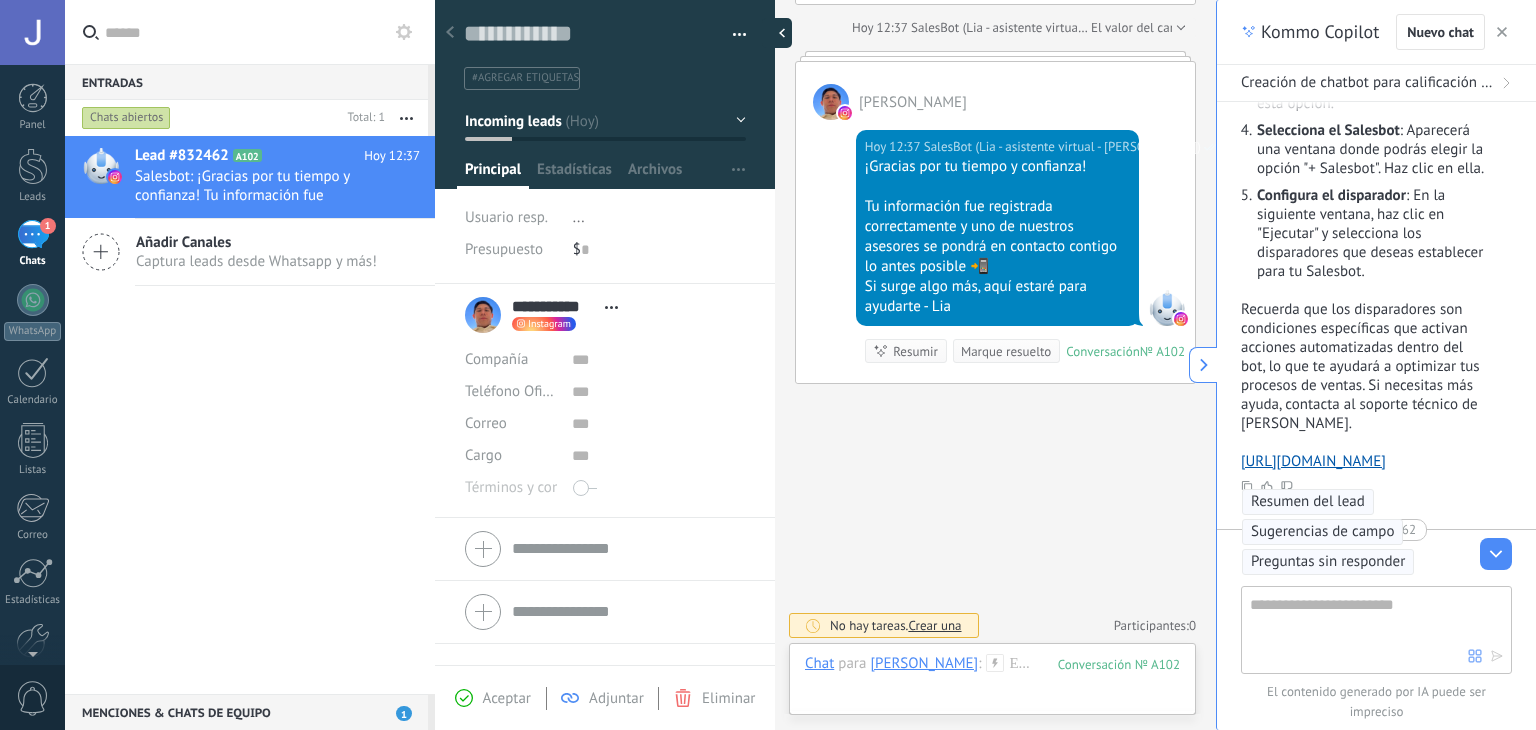 click at bounding box center (777, 33) 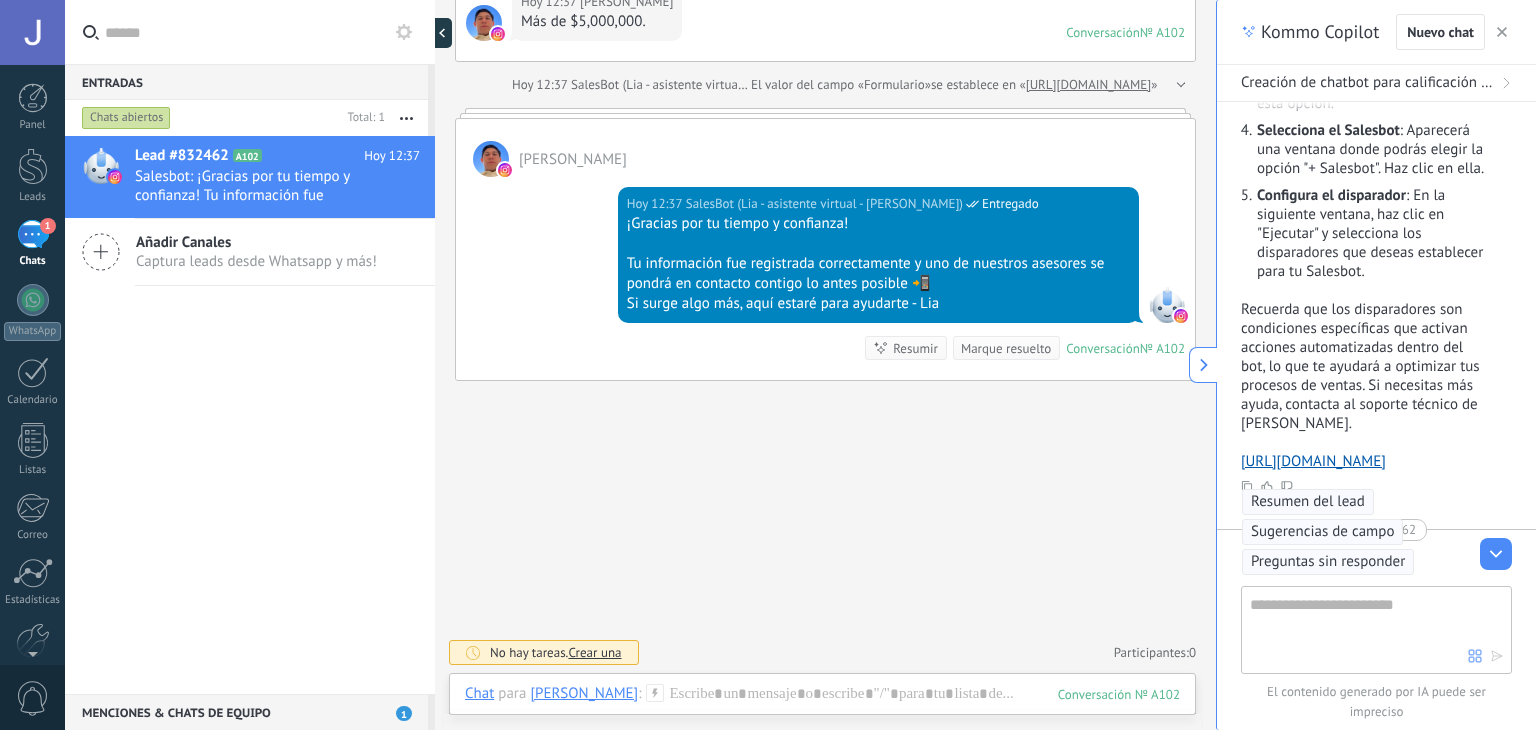 scroll, scrollTop: 29, scrollLeft: 0, axis: vertical 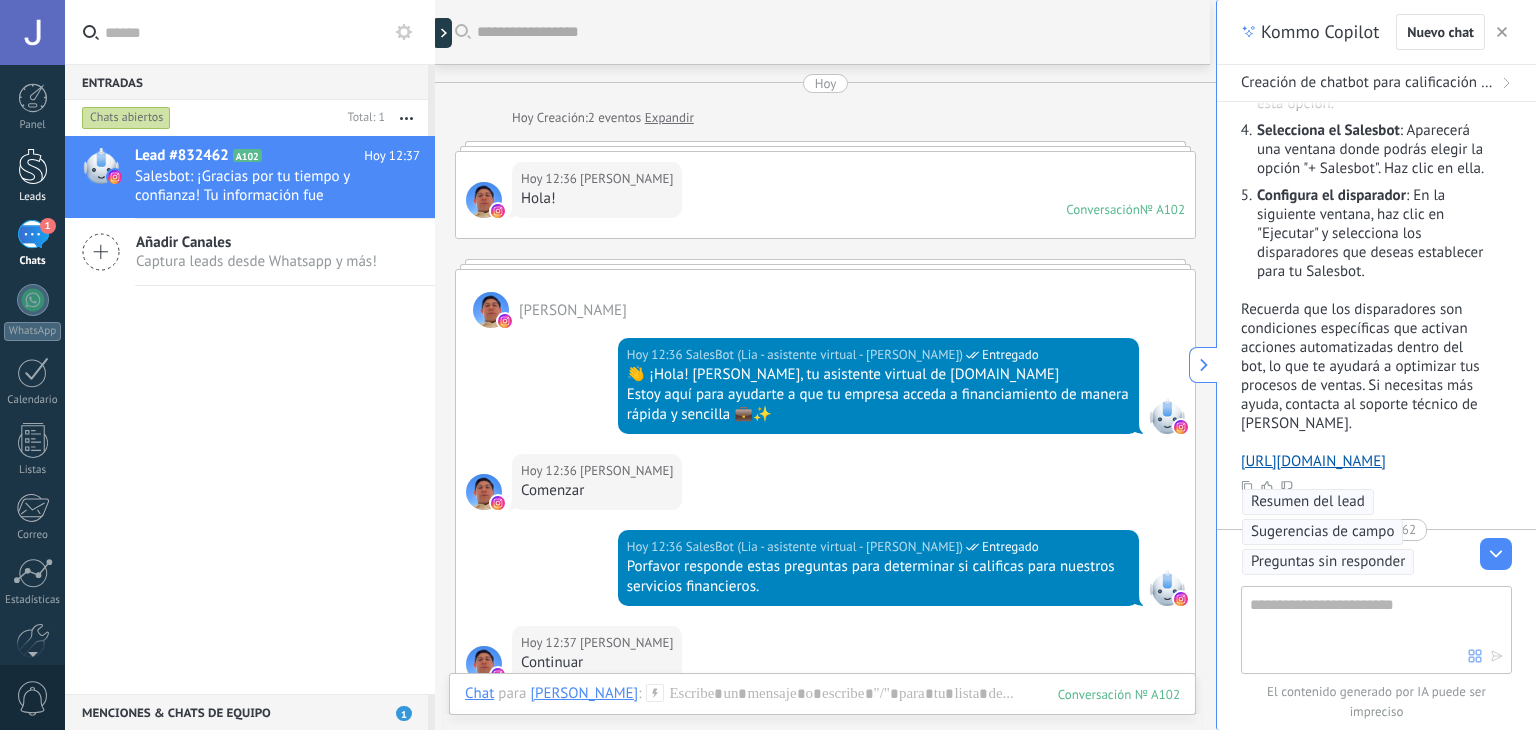 click at bounding box center [33, 166] 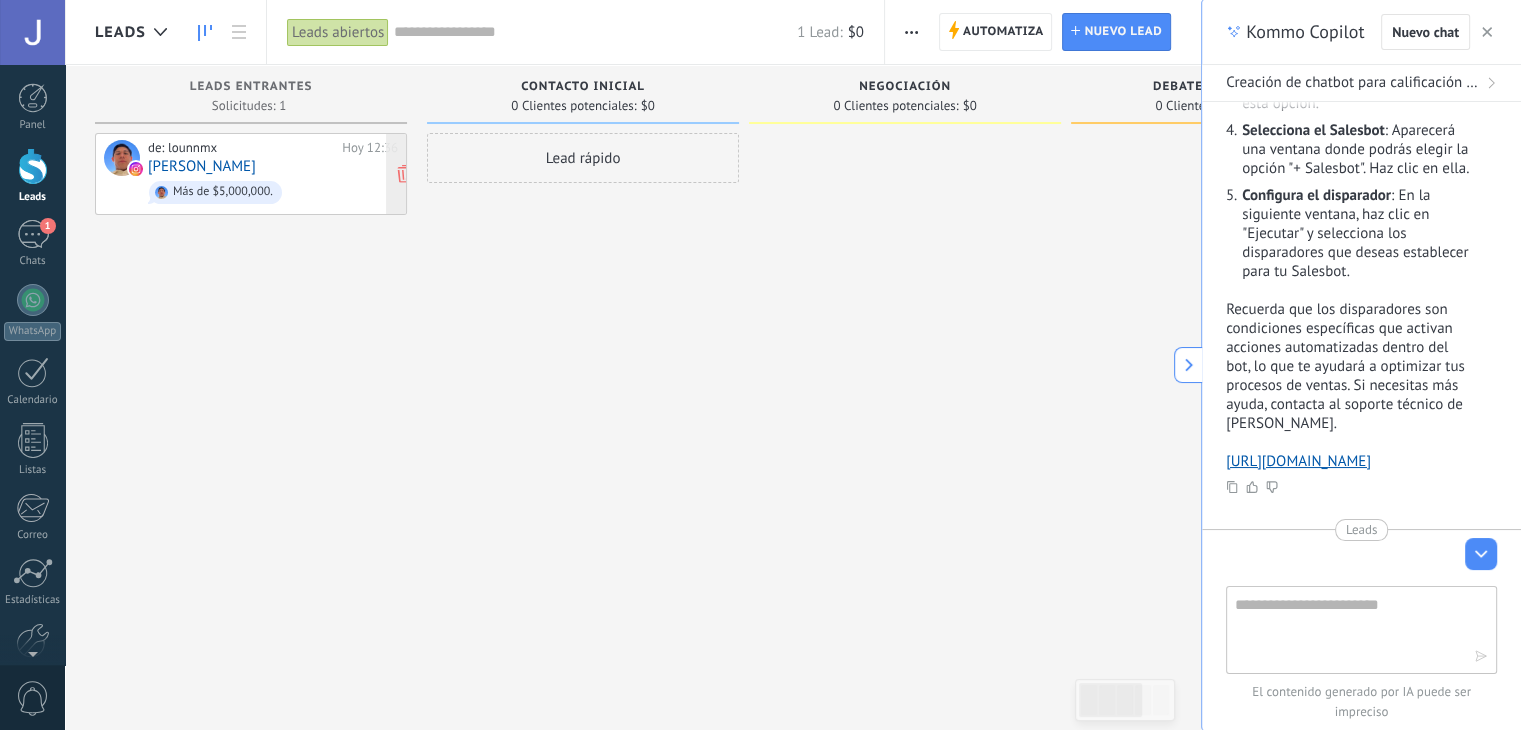 click on "Más de $5,000,000." at bounding box center [273, 192] 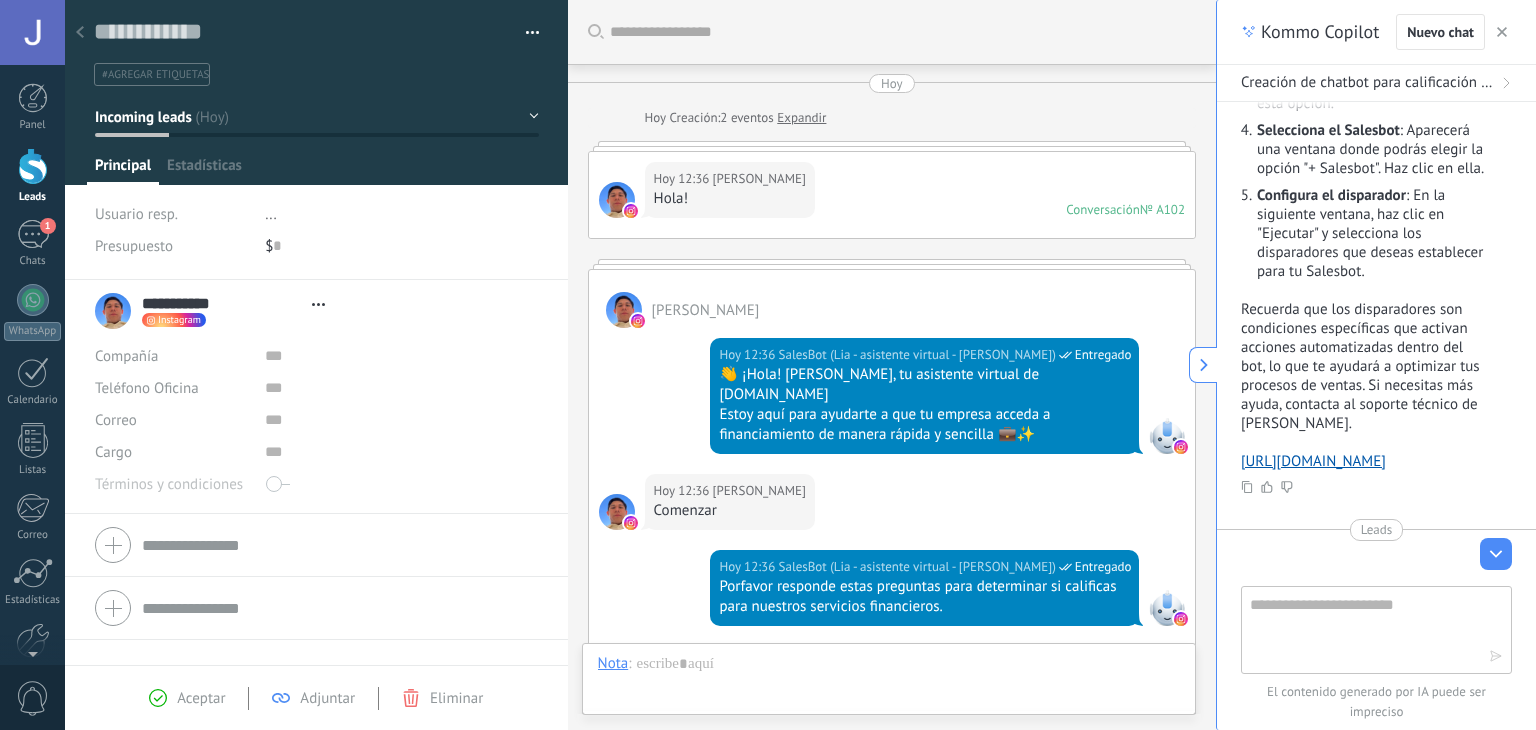 type on "**********" 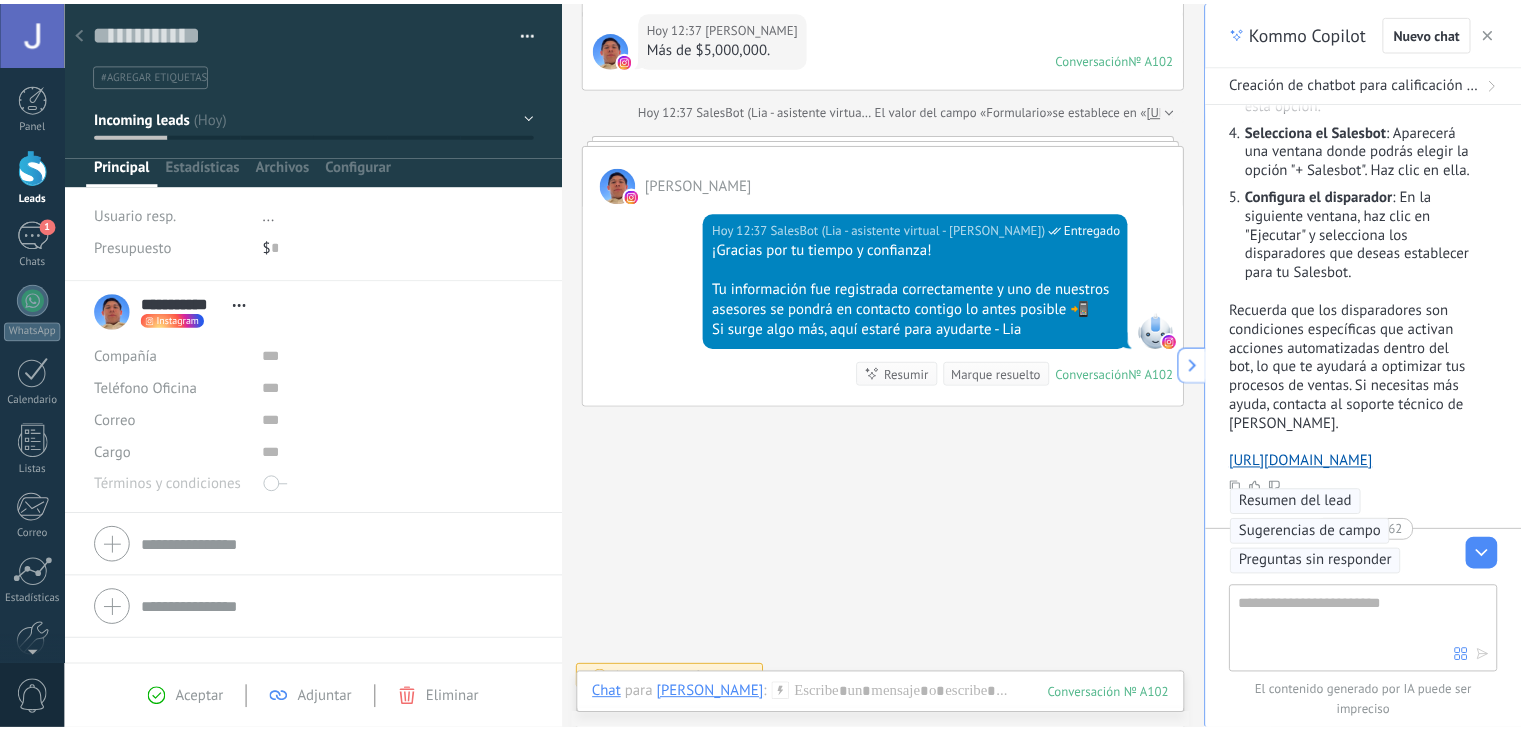 scroll, scrollTop: 1095, scrollLeft: 0, axis: vertical 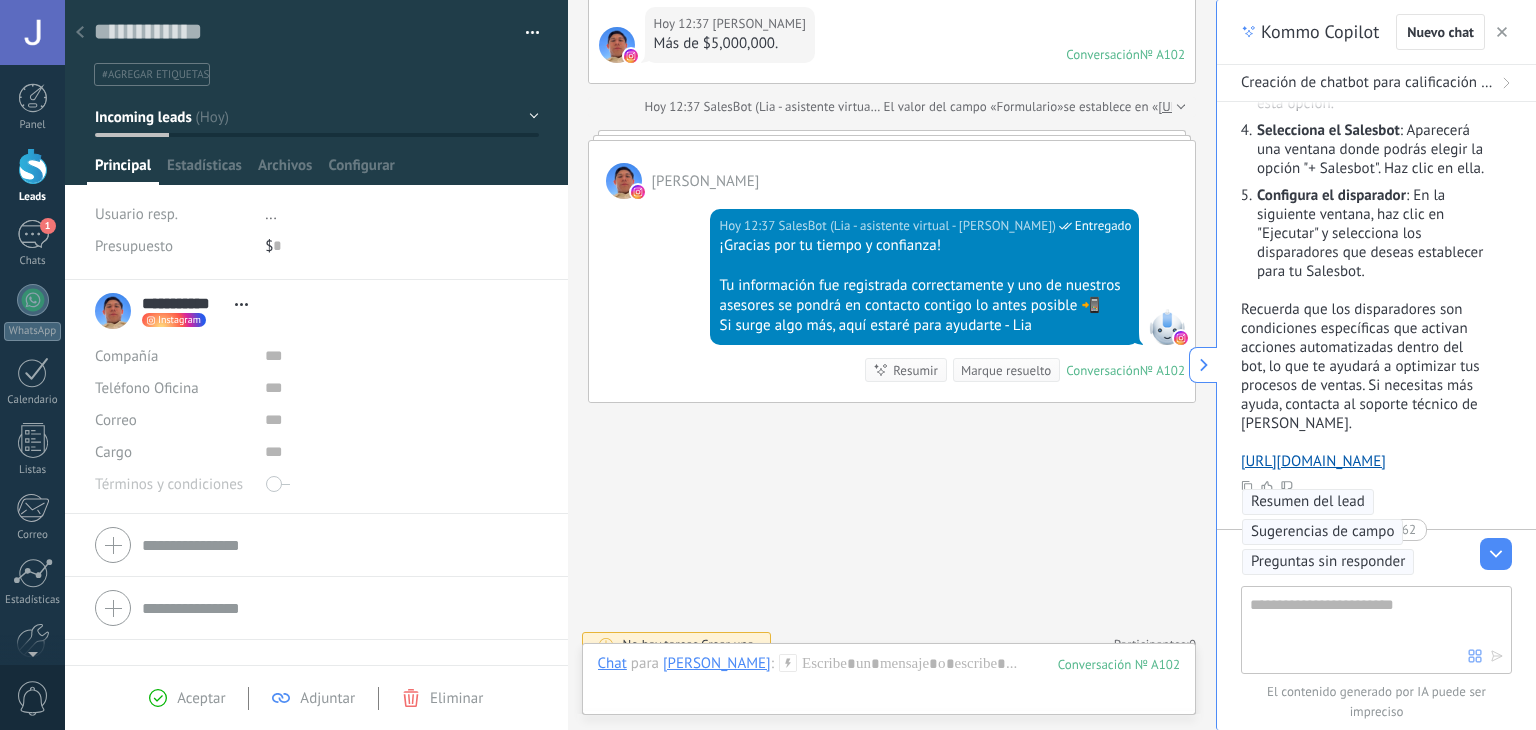 click on "Leads" at bounding box center (32, 176) 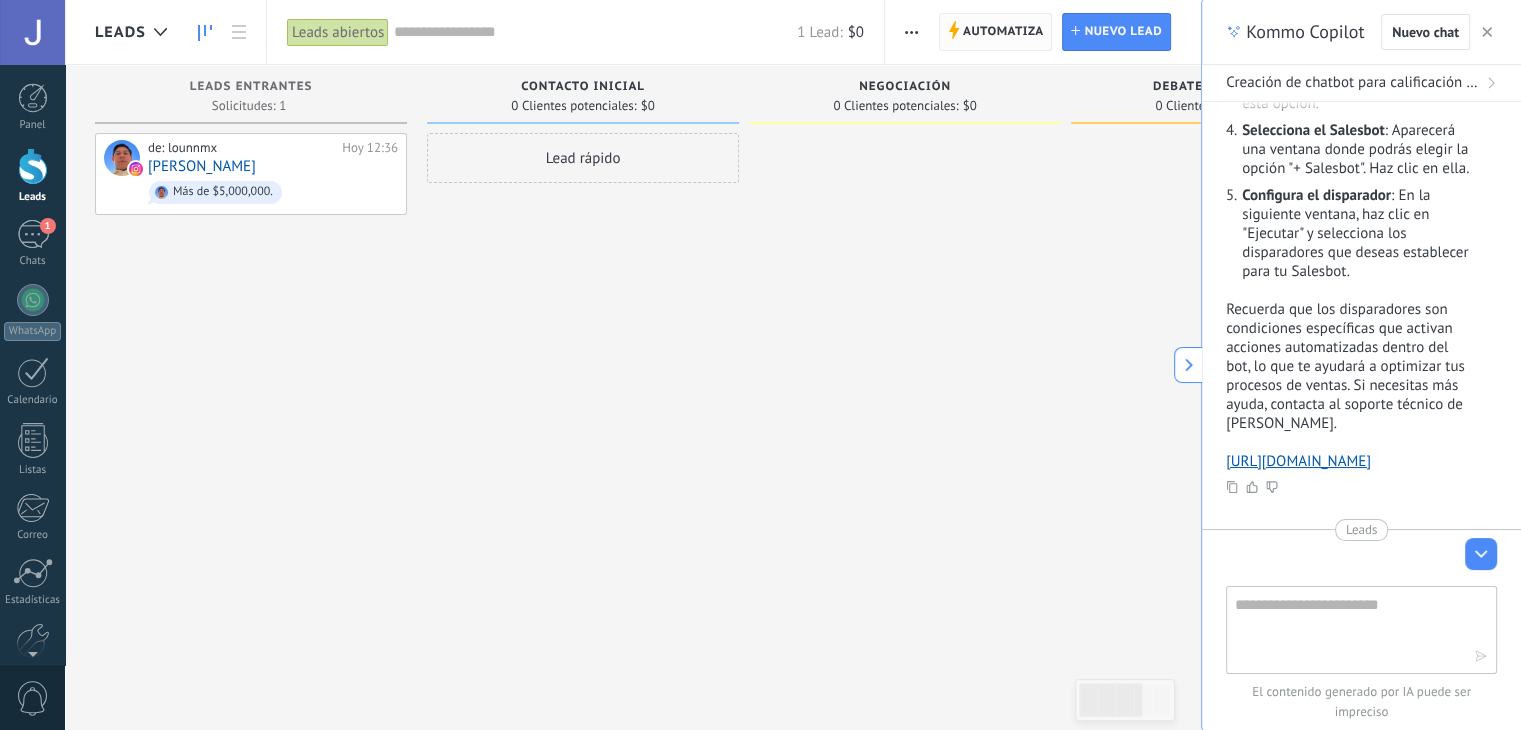 click on "Automatiza" at bounding box center [1003, 32] 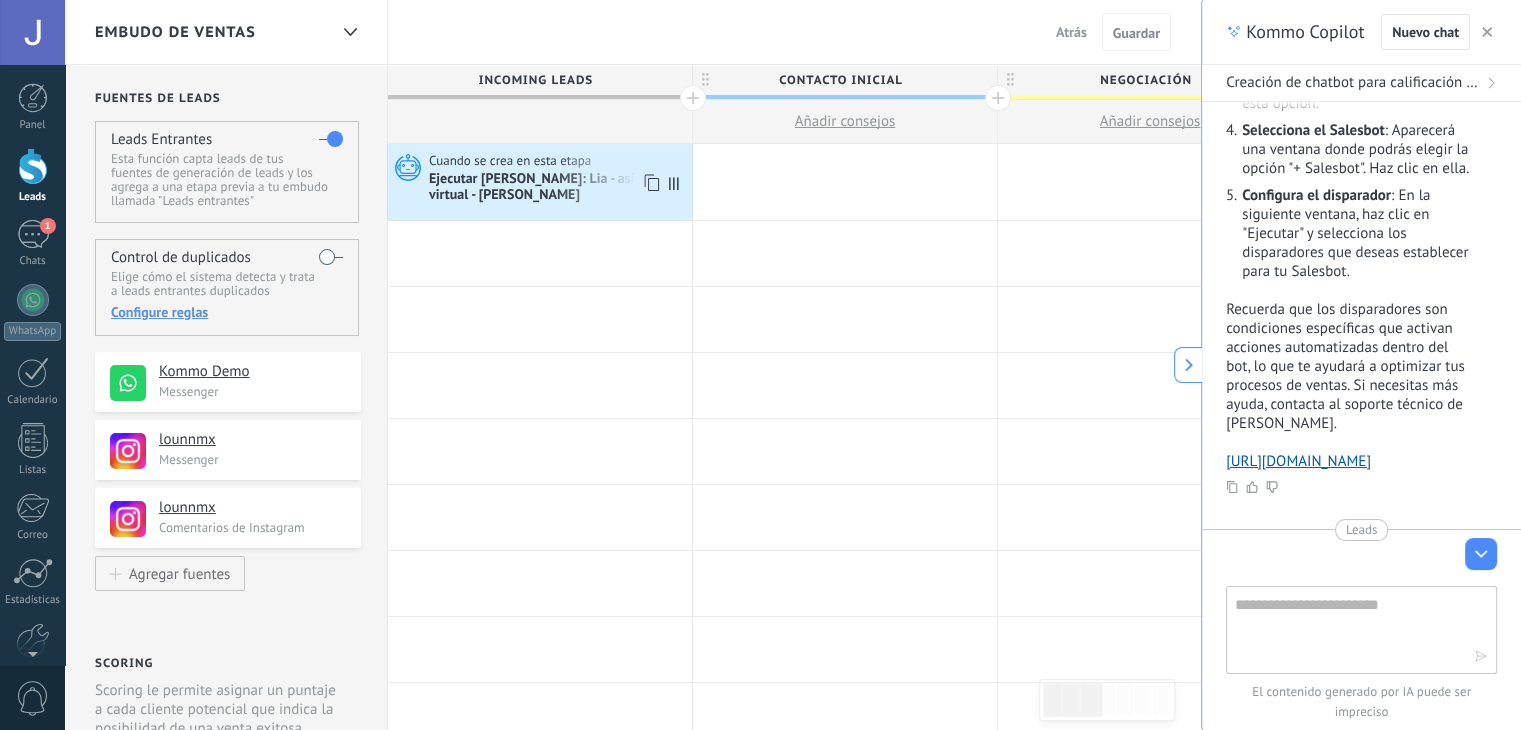 drag, startPoint x: 567, startPoint y: 184, endPoint x: 520, endPoint y: 200, distance: 49.648766 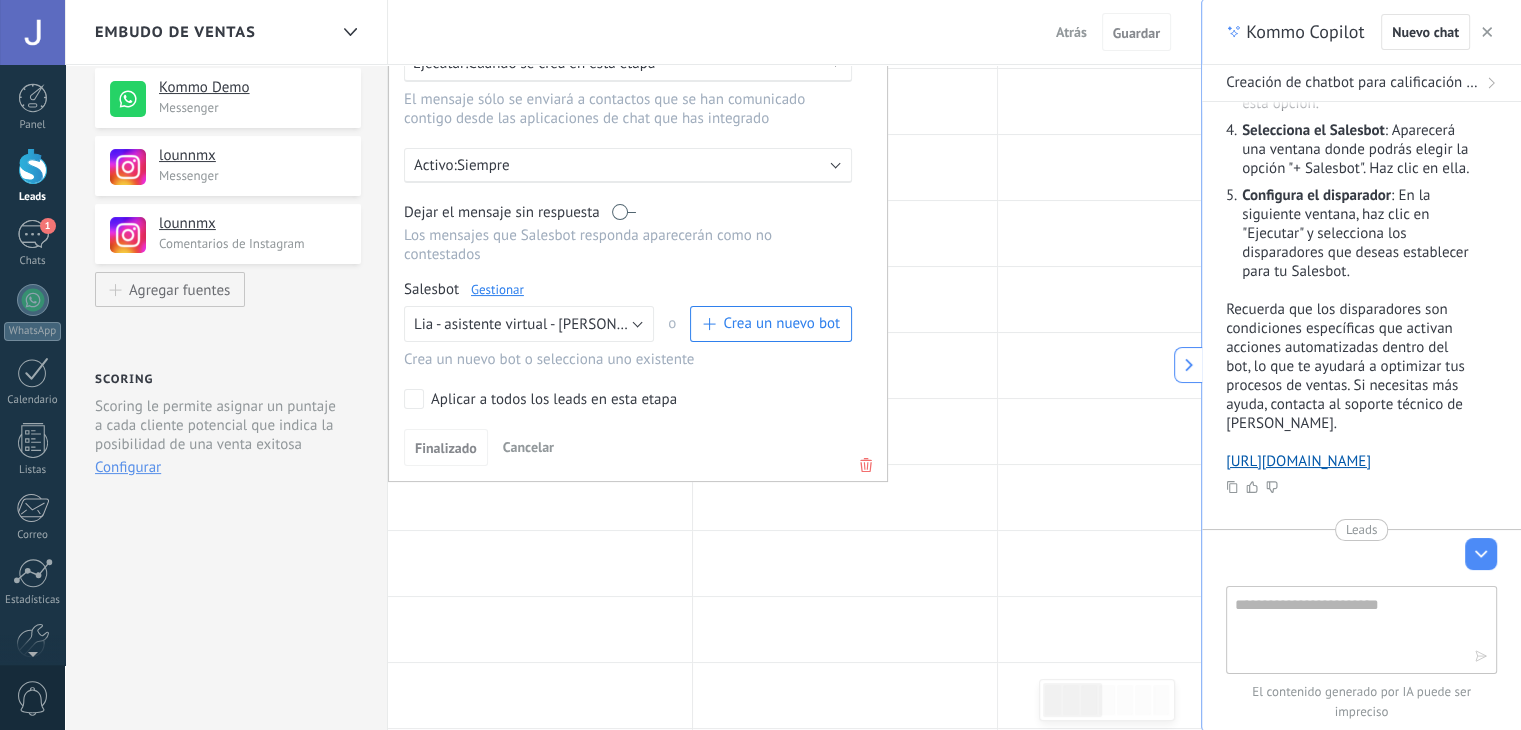 scroll, scrollTop: 300, scrollLeft: 0, axis: vertical 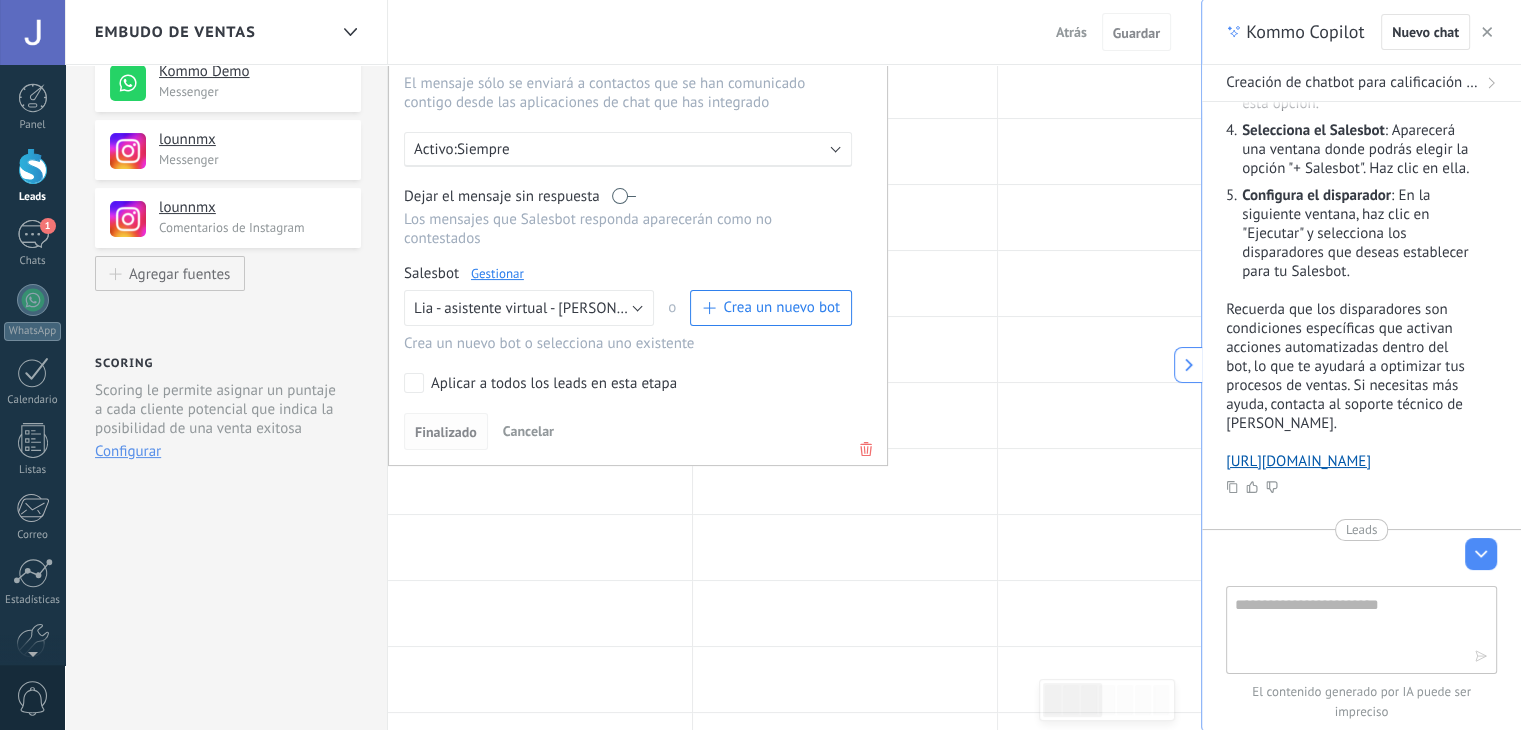 click on "Finalizado" at bounding box center (446, 432) 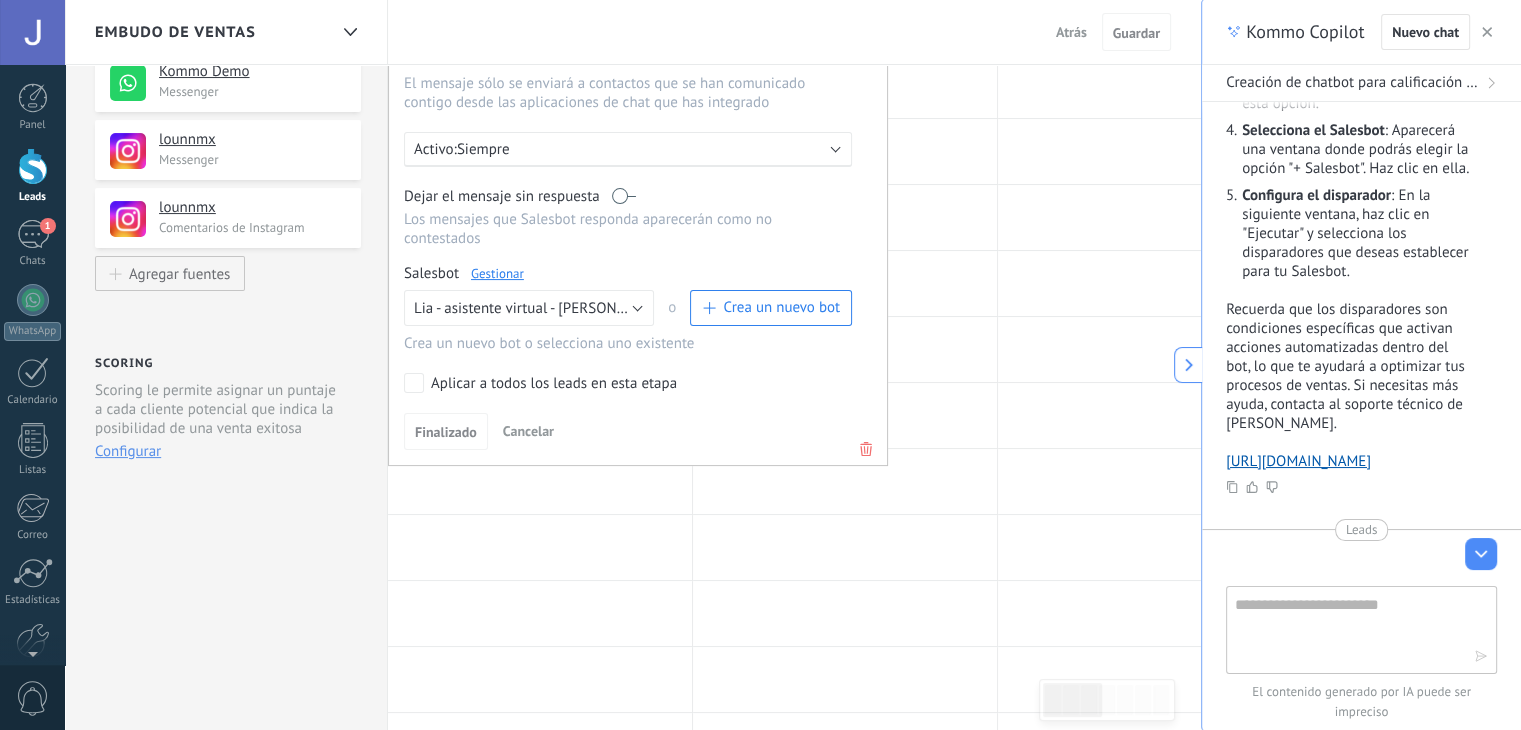 click 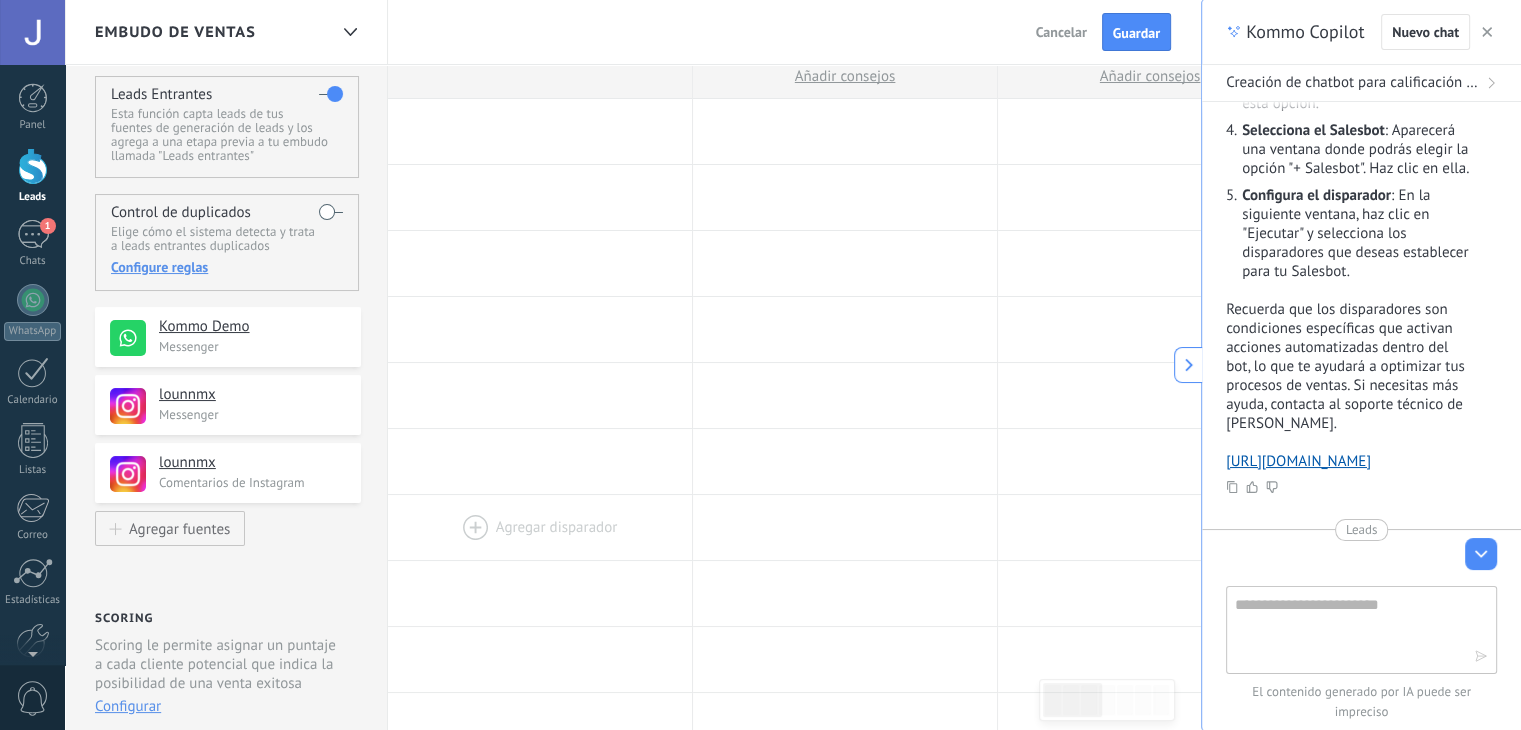 scroll, scrollTop: 0, scrollLeft: 0, axis: both 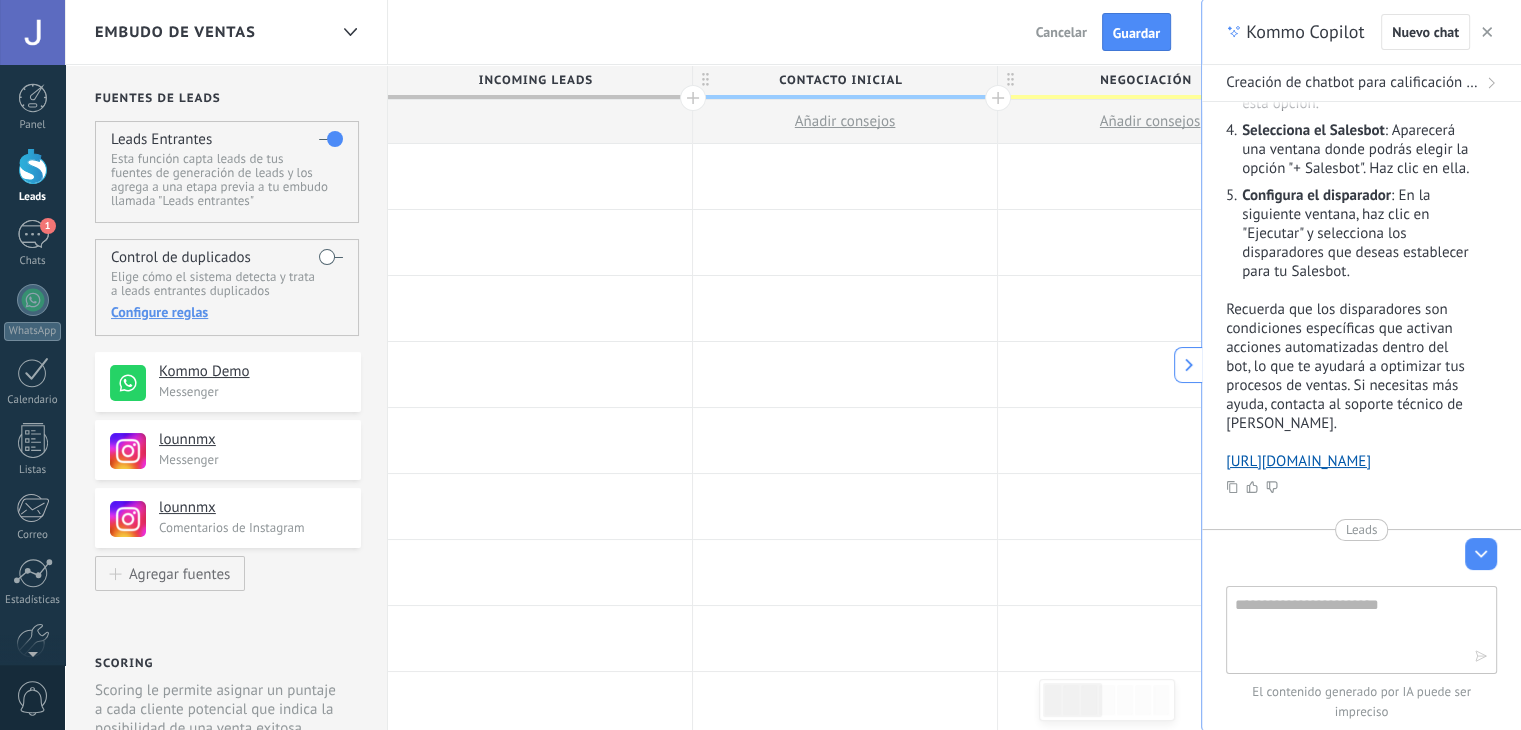 click at bounding box center [540, 176] 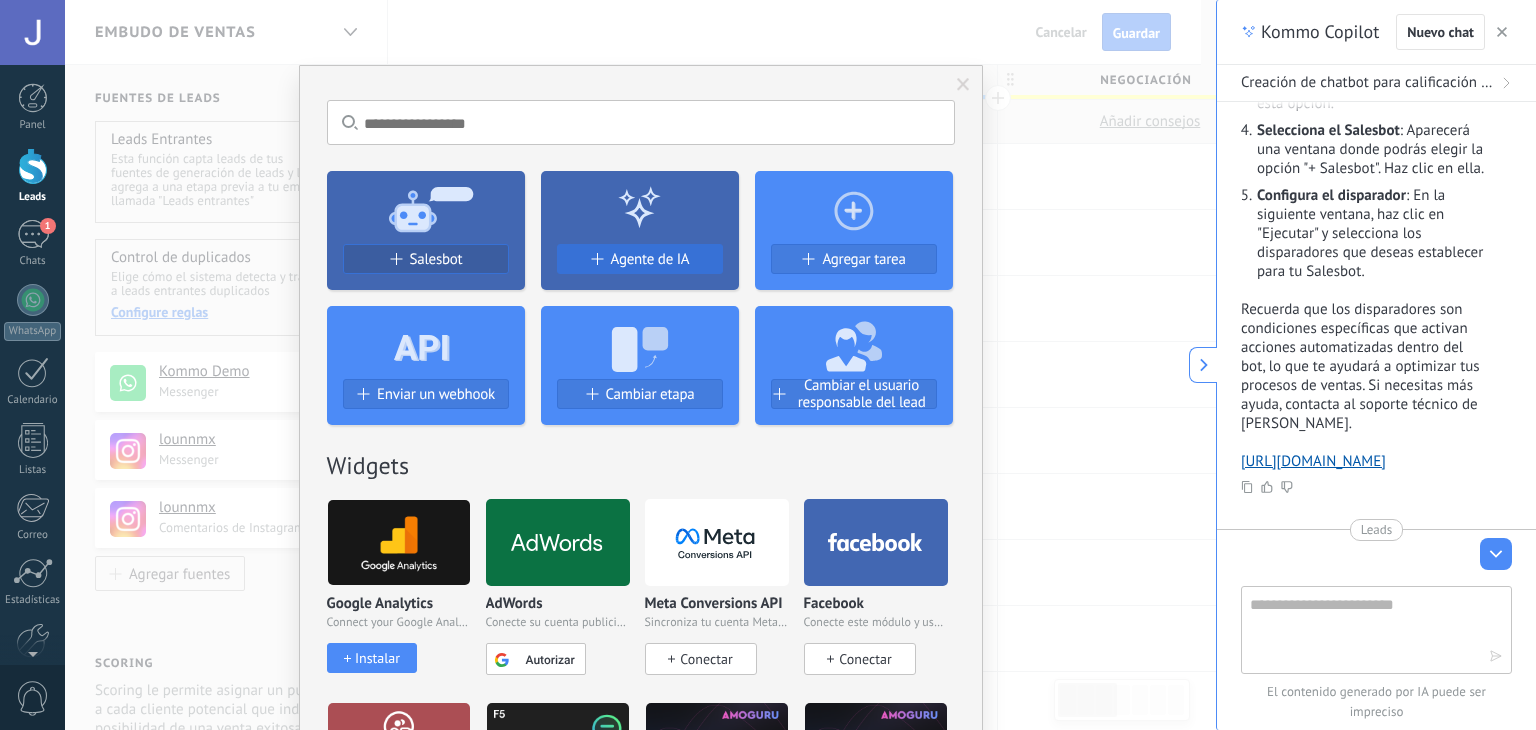 click on "Agente de IA" at bounding box center (640, 259) 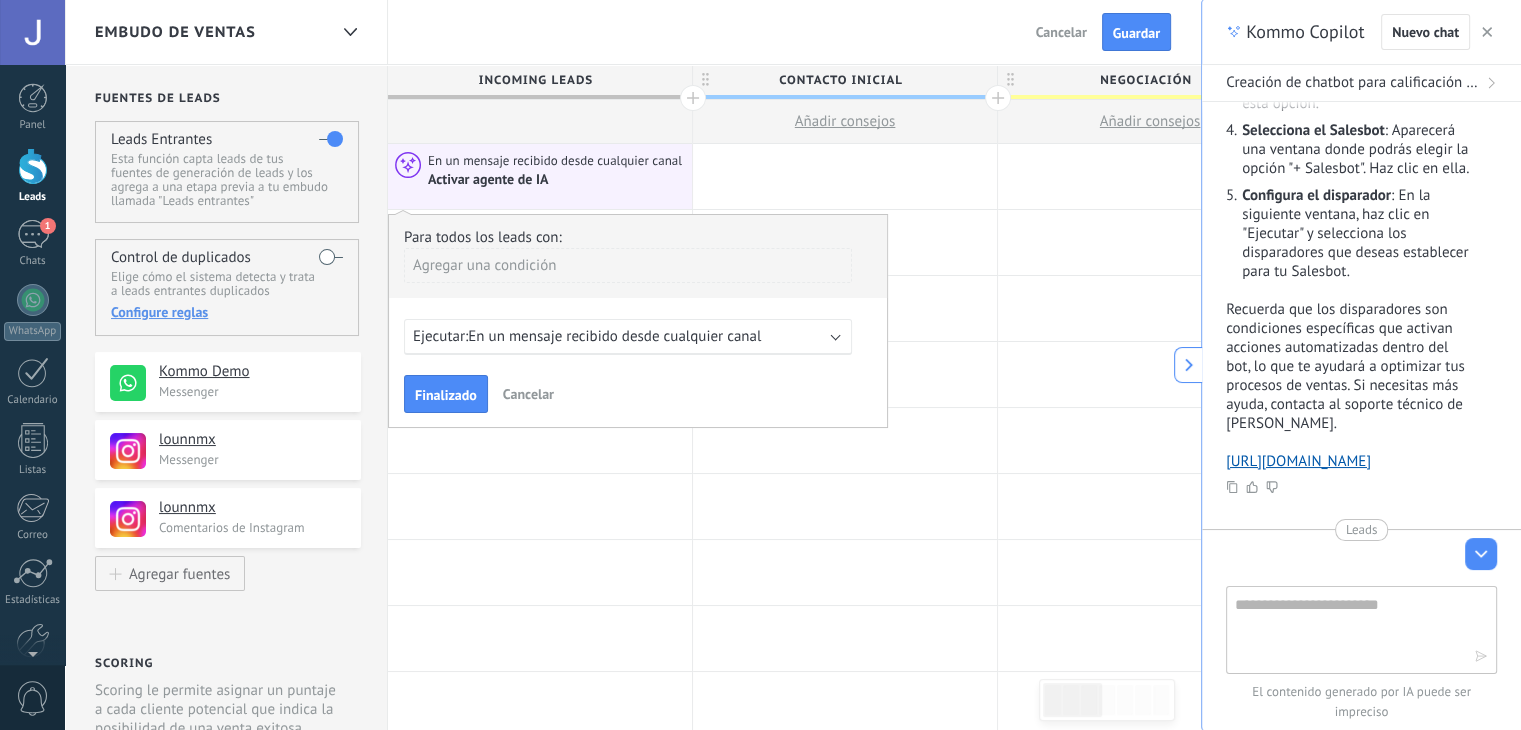 click on "Ejecutar:   En un mensaje recibido desde cualquier canal" at bounding box center [620, 336] 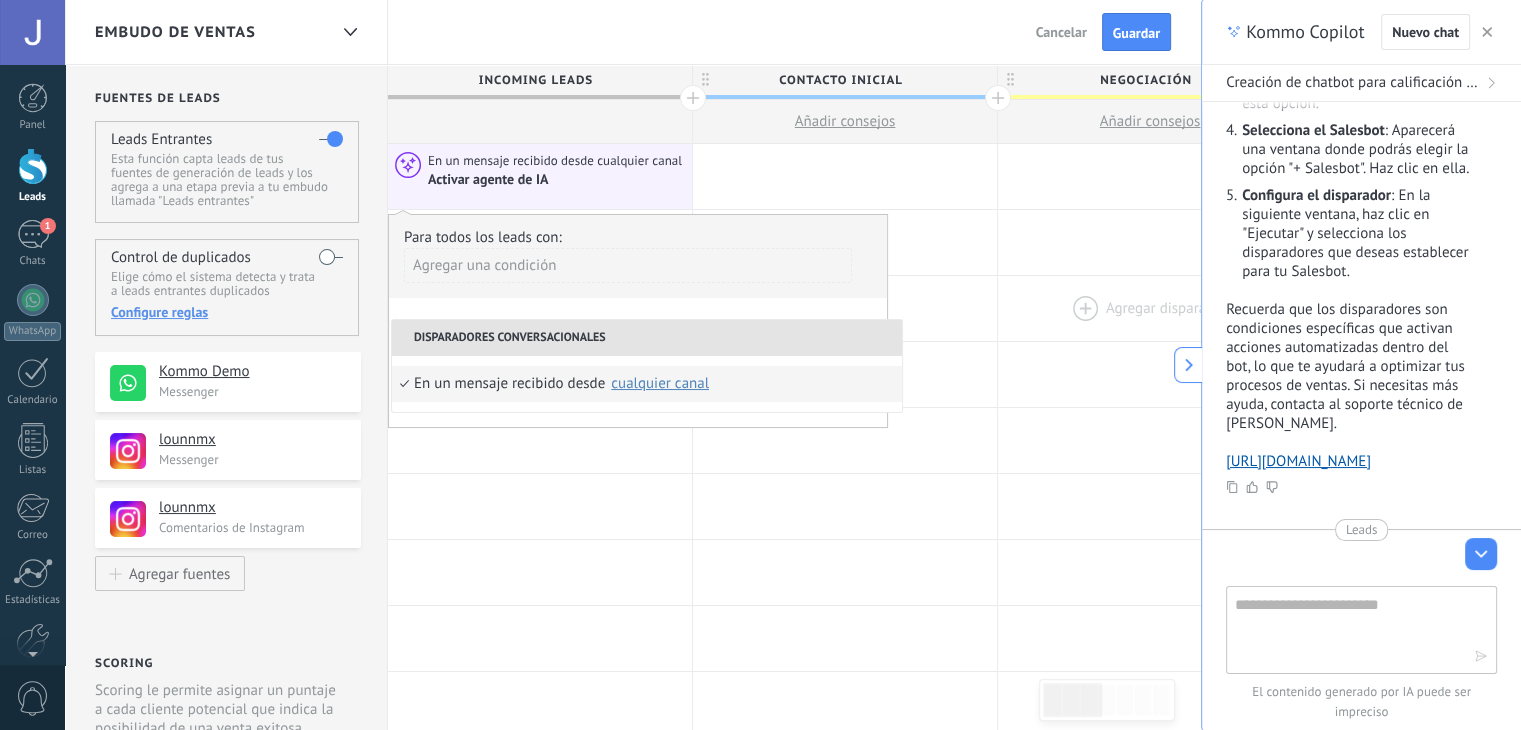 click at bounding box center [1150, 308] 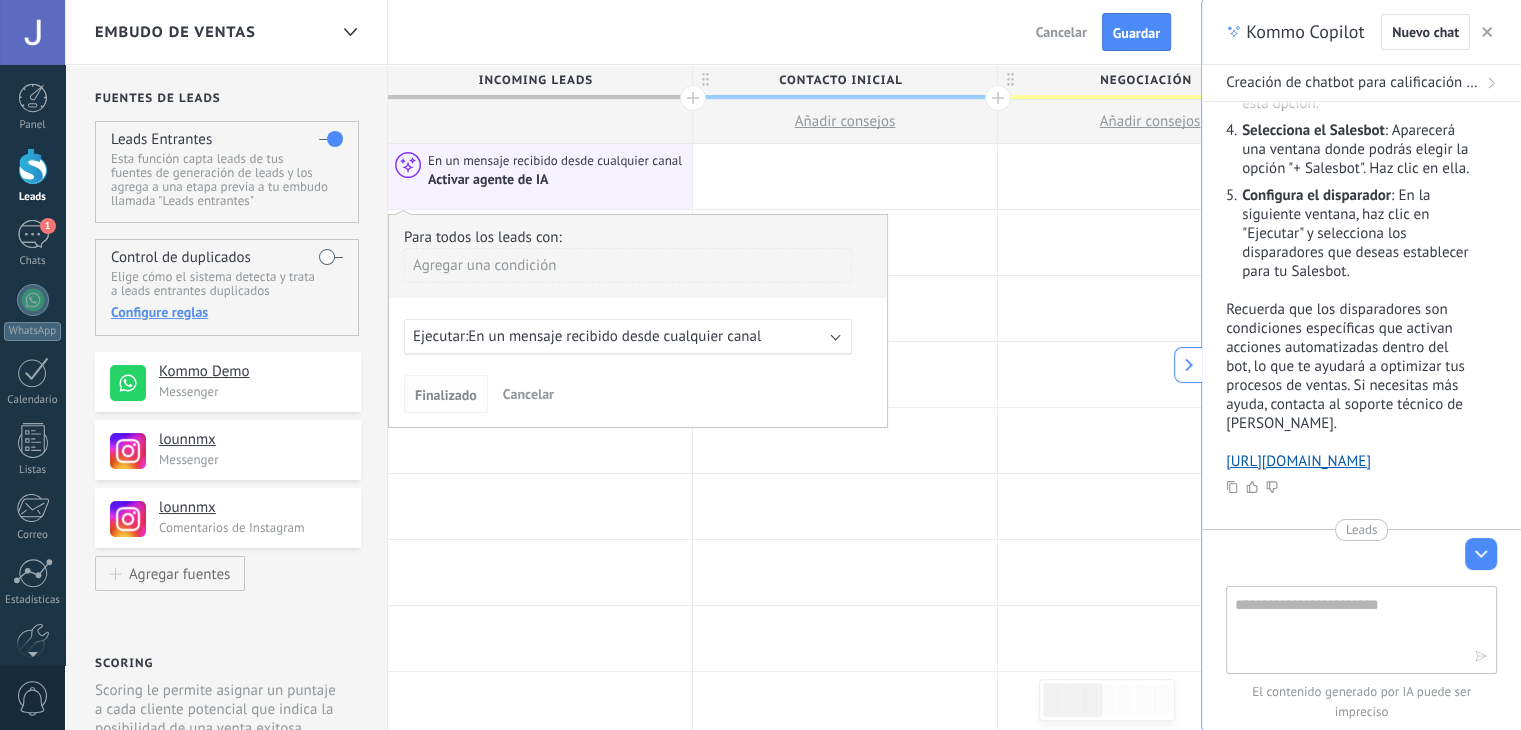 click on "Finalizado" at bounding box center (446, 395) 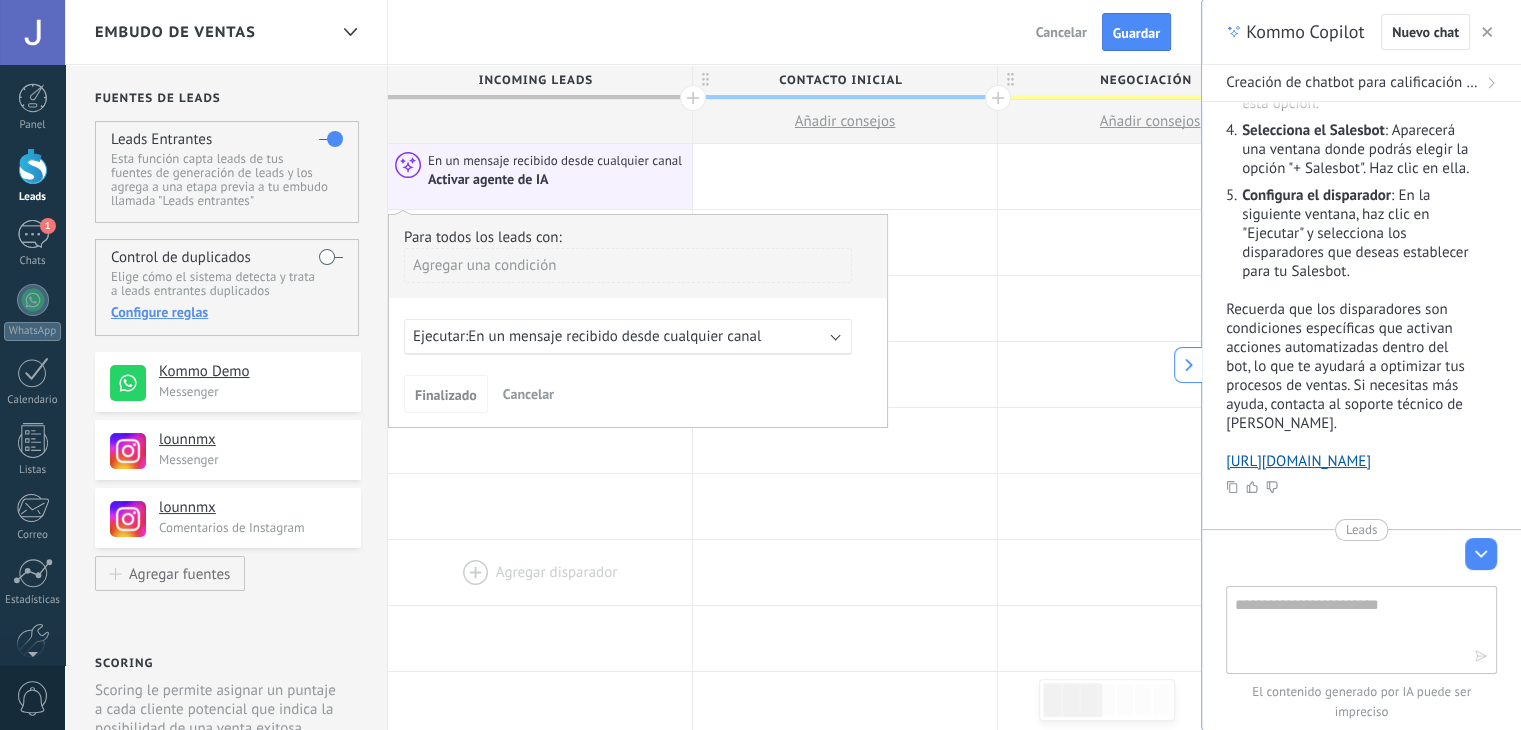 click at bounding box center (540, 572) 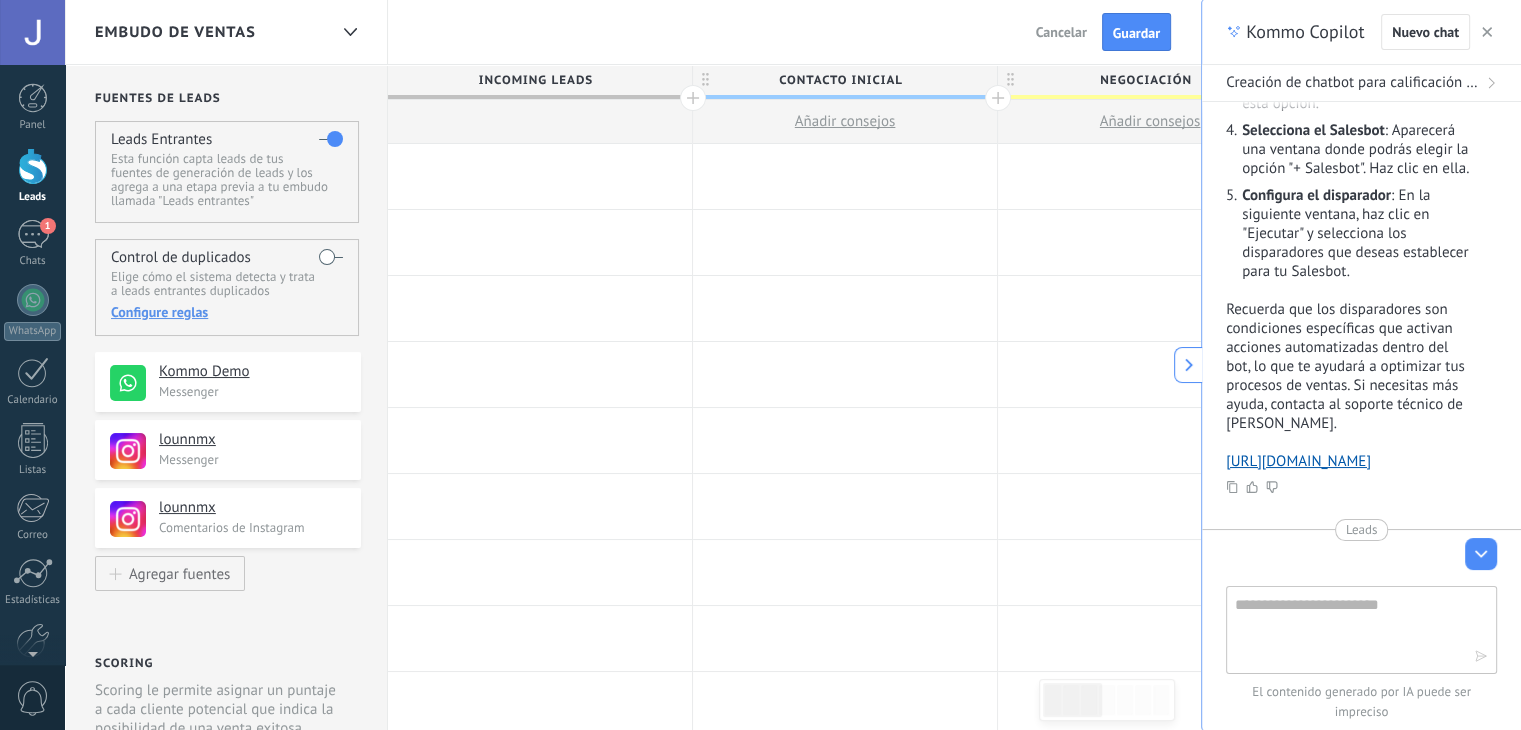 click at bounding box center (540, 176) 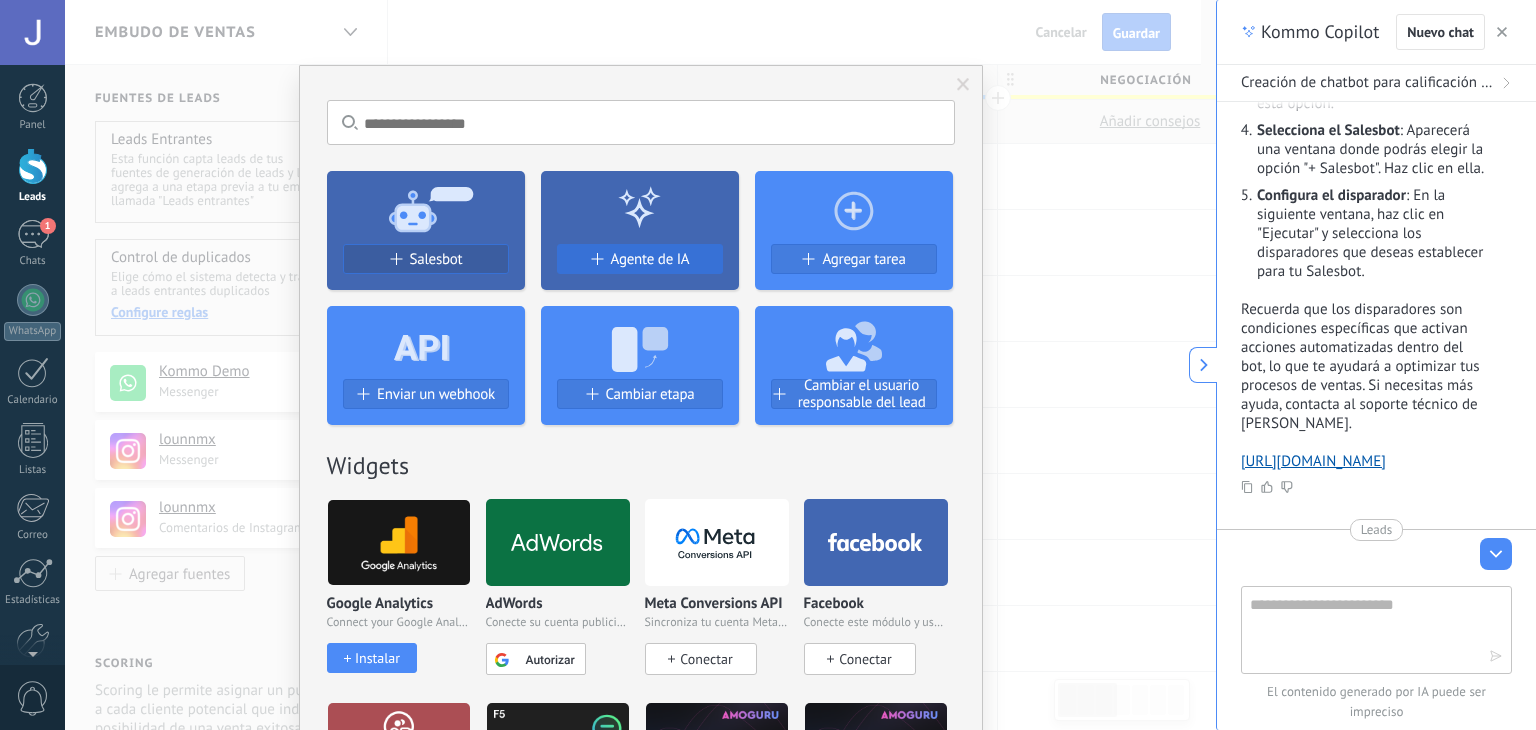 click on "Agente de IA" at bounding box center (640, 259) 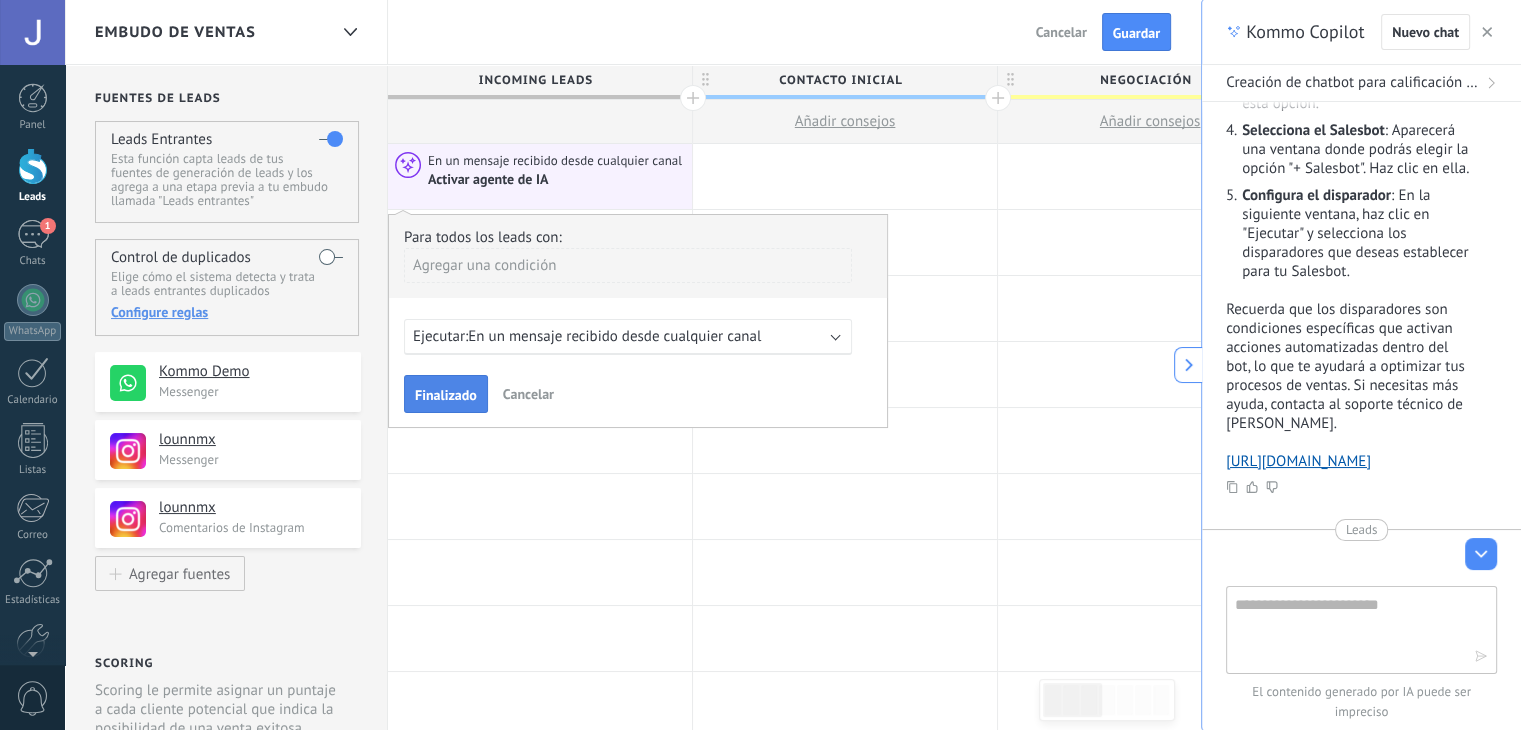 click on "Finalizado" at bounding box center [446, 395] 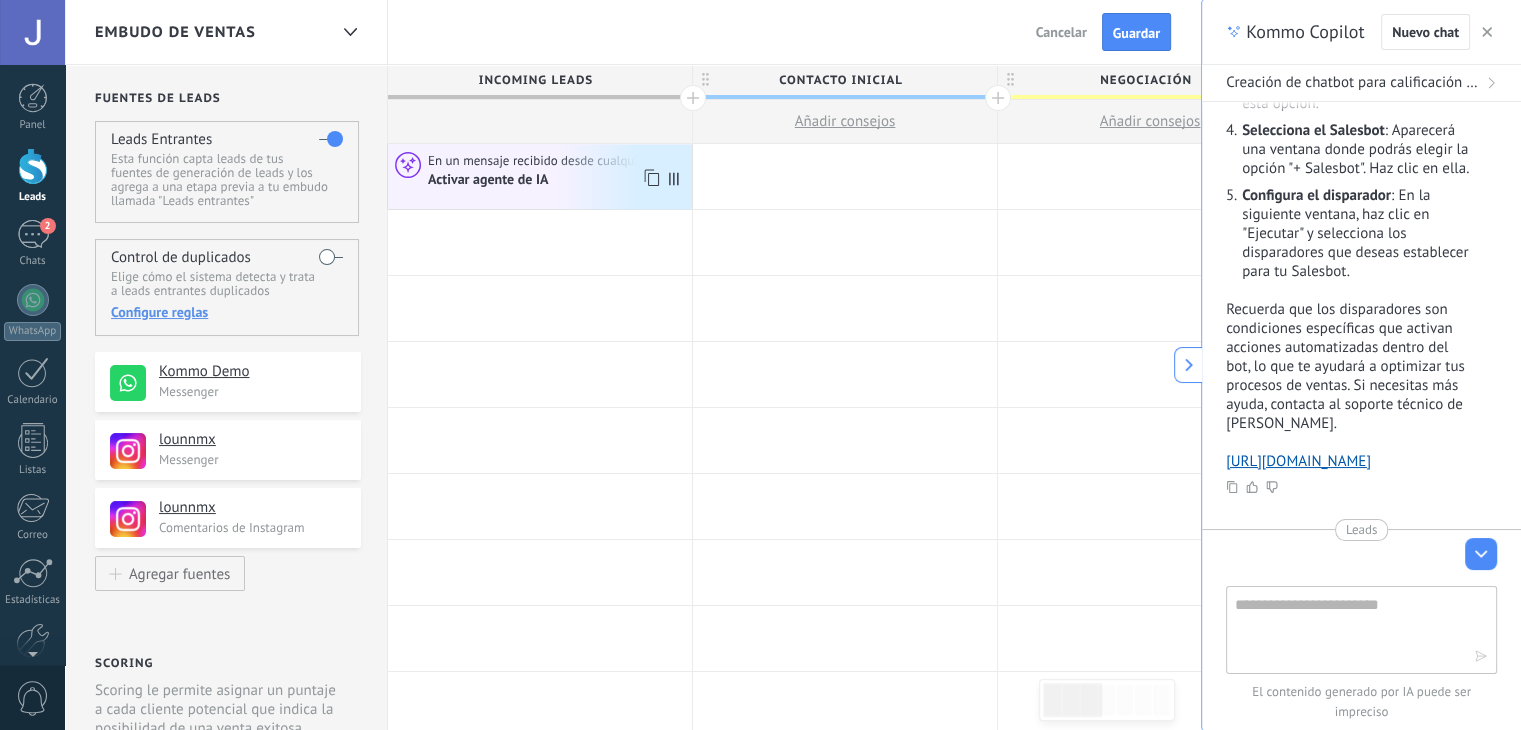 click on "Activar agente de IA" at bounding box center (489, 180) 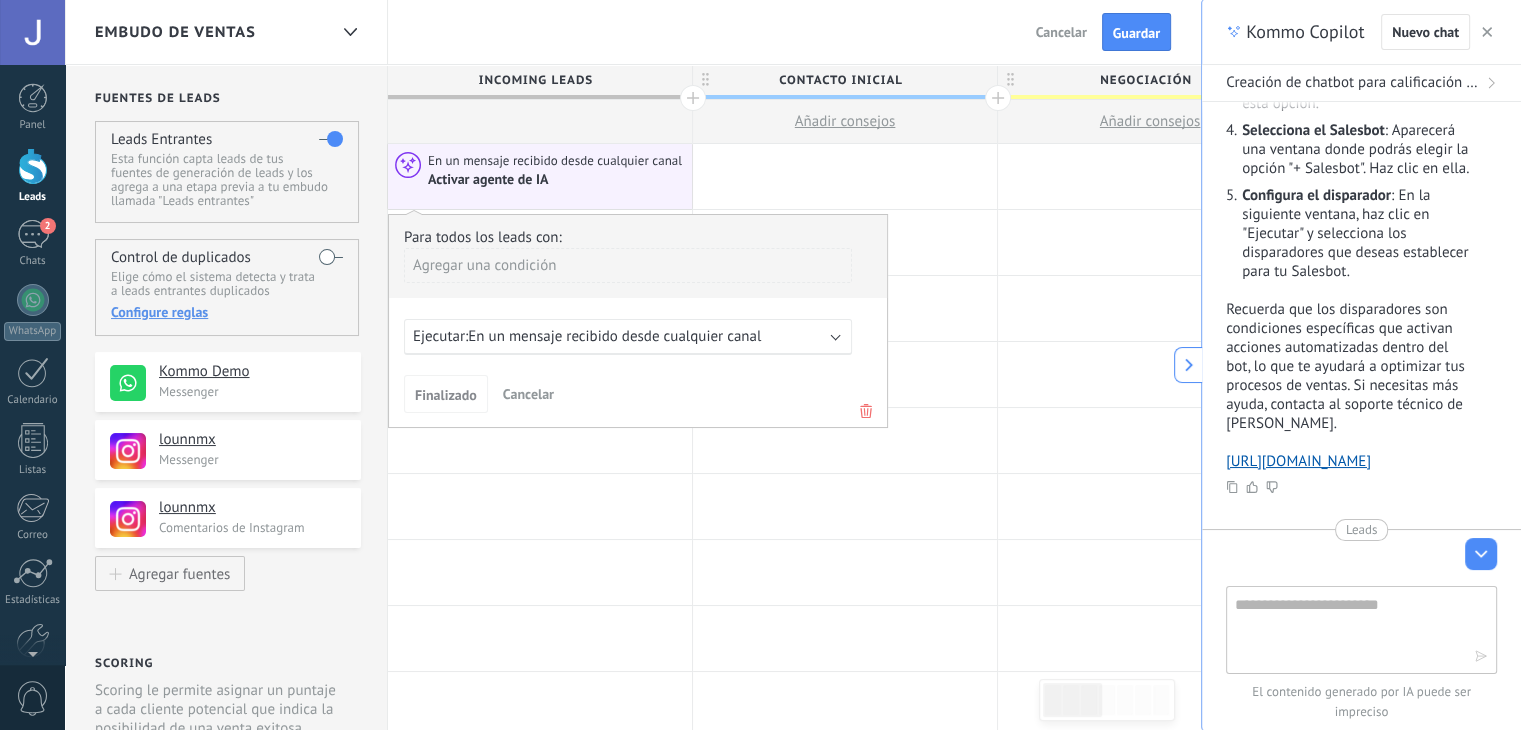 click on "Ejecutar:   En un mensaje recibido desde cualquier canal" at bounding box center [628, 337] 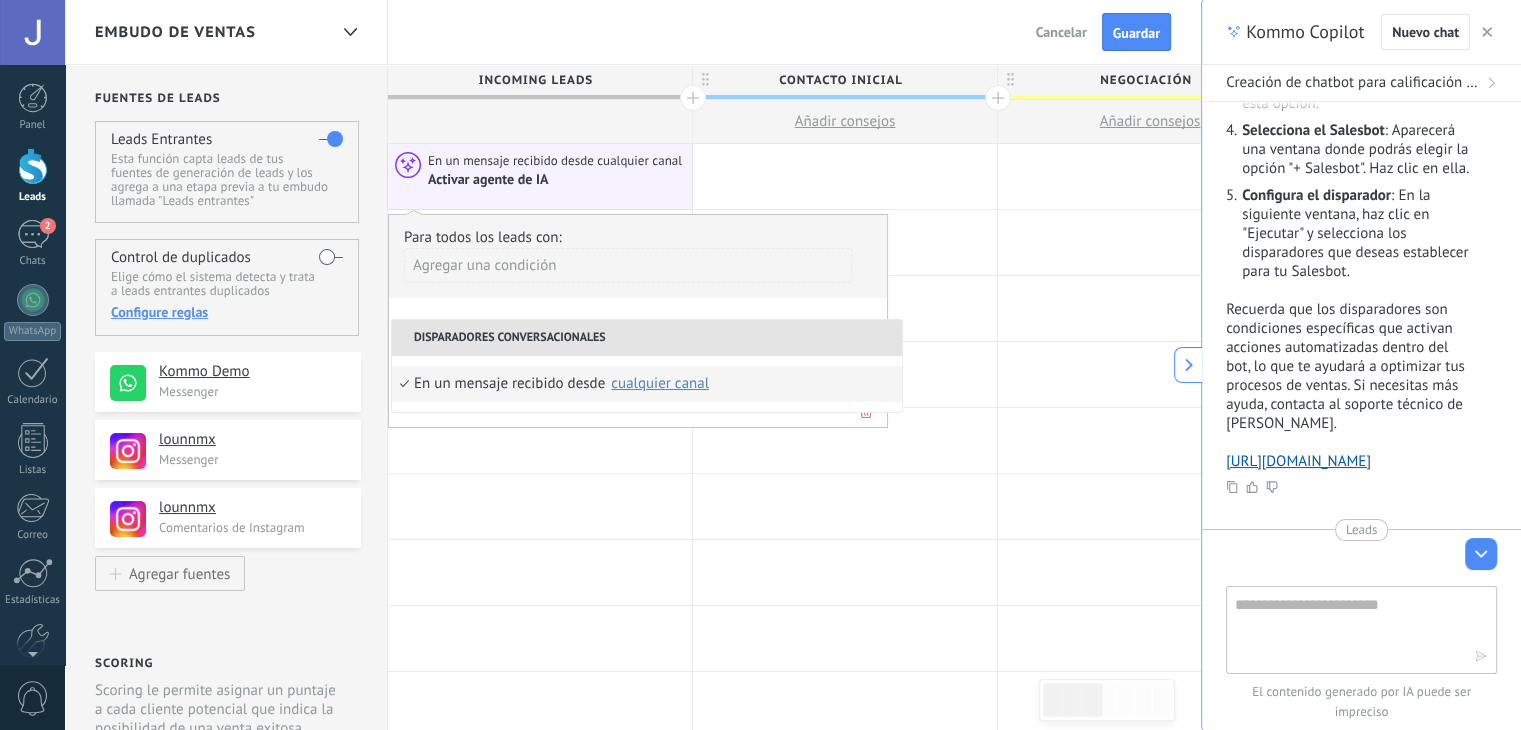 click on "Agregar una condición" at bounding box center [628, 265] 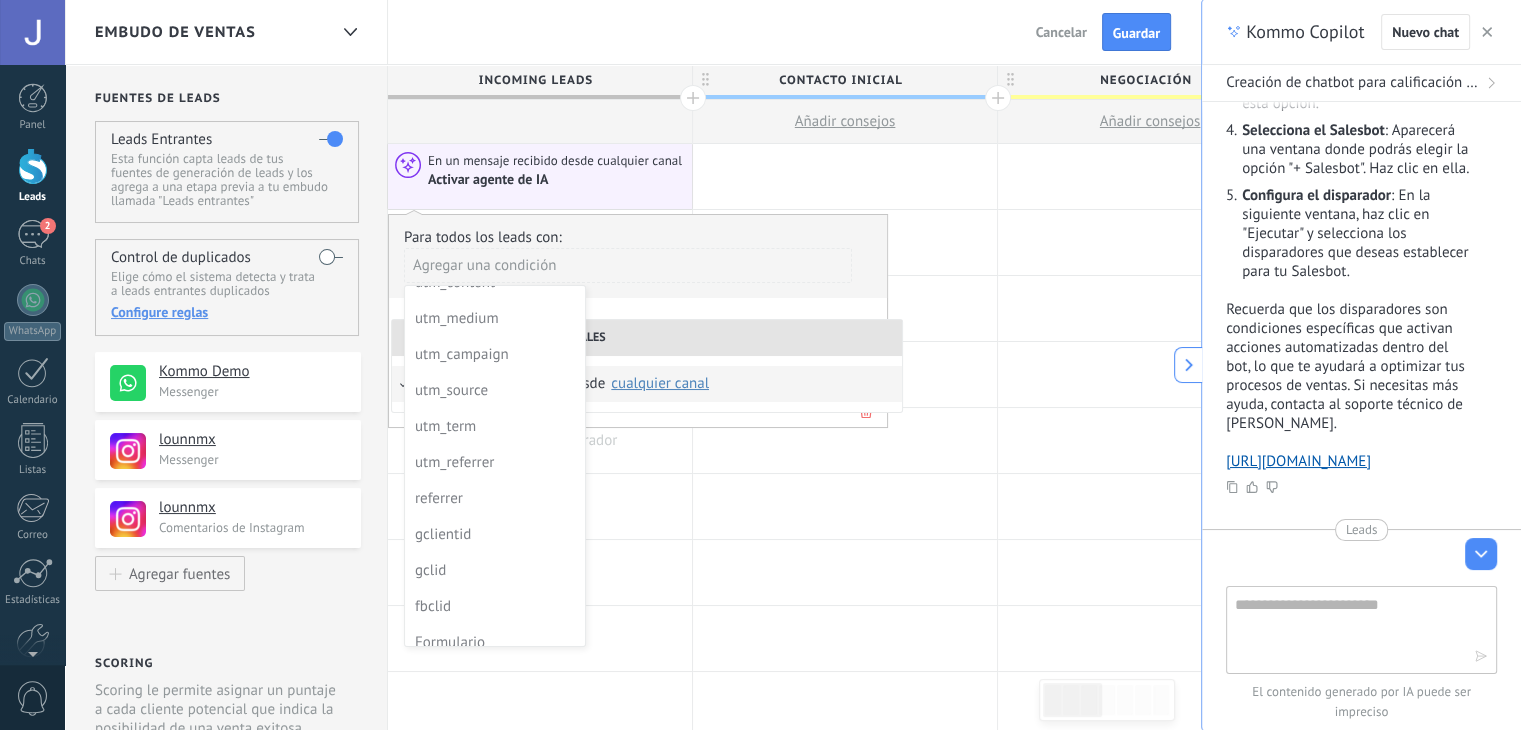 scroll, scrollTop: 180, scrollLeft: 0, axis: vertical 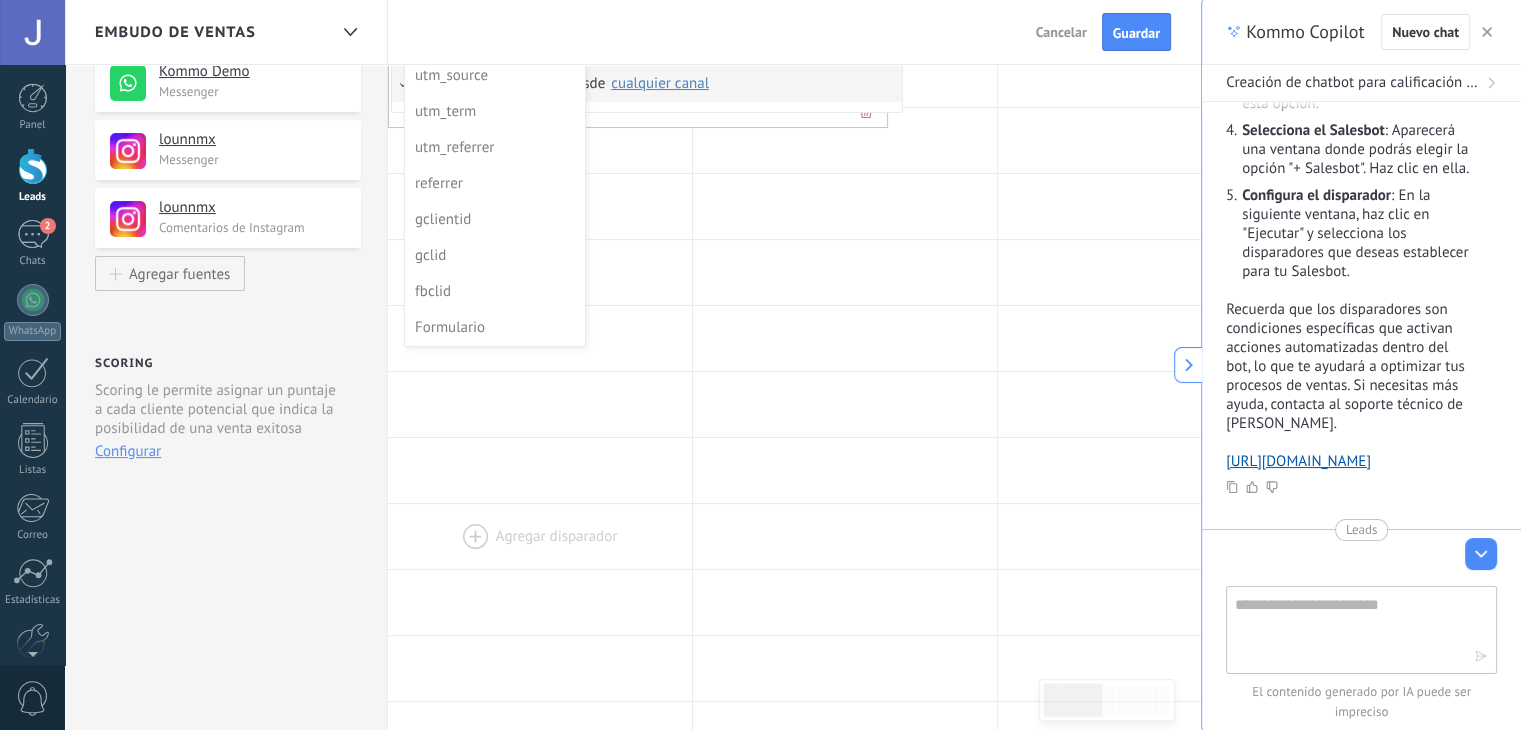 click at bounding box center (540, 536) 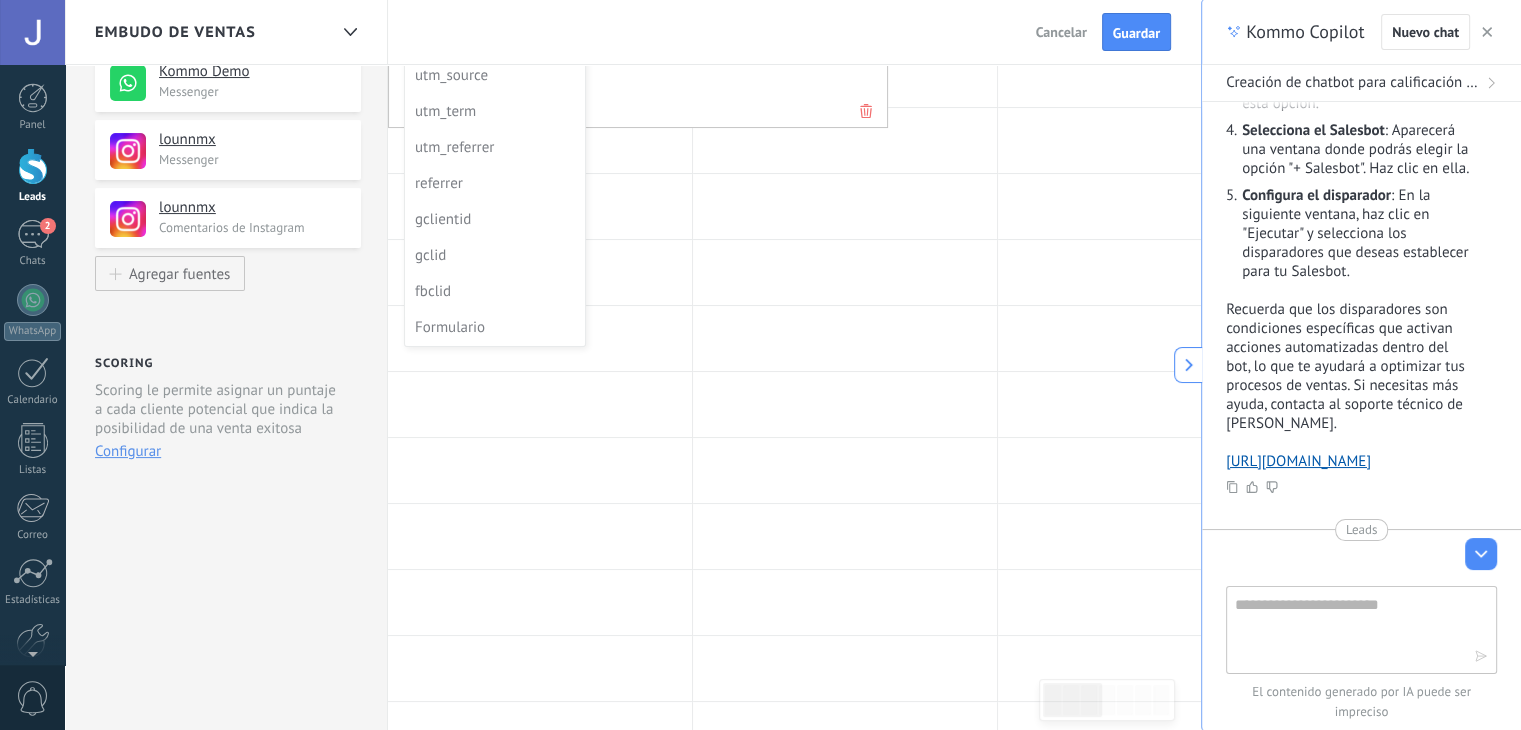 click on "Fuentes de leads Leads Entrantes Esta función capta leads de tus fuentes de generación de leads y los agrega a una etapa previa a tu embudo llamada "Leads entrantes" Esta función permite mostrar las nuevas solicitudes como peticiones en el estatus «Sin Calificar» Control de duplicados Elige cómo el sistema detecta y trata a leads entrantes duplicados Configure reglas No ha conectado ninguna fuente de generación de leads. Agregue fuentes para obtener nuevas oportunidades y enviarlas al embudo de ventas Kommo Demo Messenger lounnmx ******* Messenger lounnmx ******* Comentarios de Instagram Agregar fuentes Scoring Scoring le permite asignar un puntaje a cada cliente potencial que indica la posibilidad de una venta exitosa Esta función permite mostrar las nuevas solicitudes como peticiones en el estatus «Sin Calificar» Configurar" at bounding box center (226, 500) 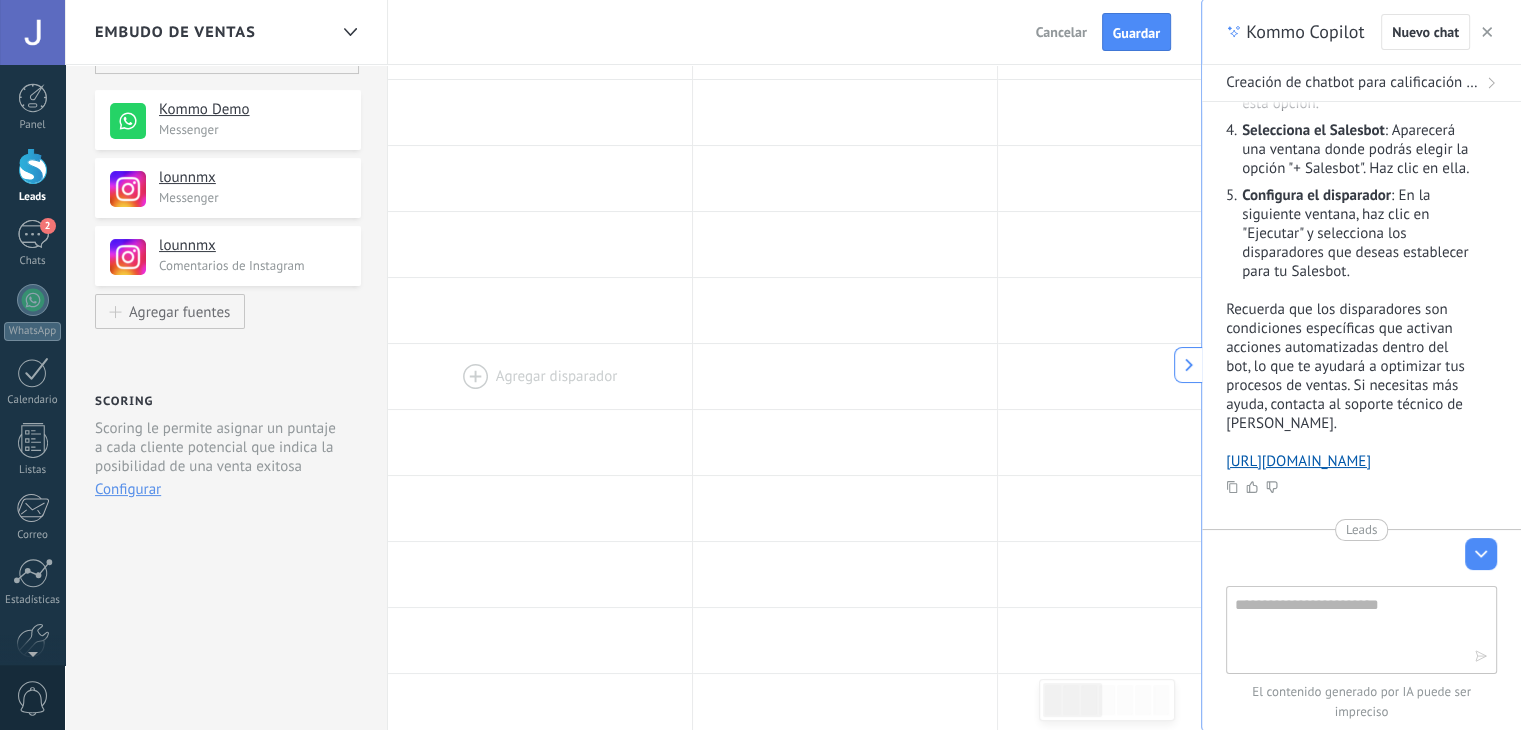 scroll, scrollTop: 0, scrollLeft: 0, axis: both 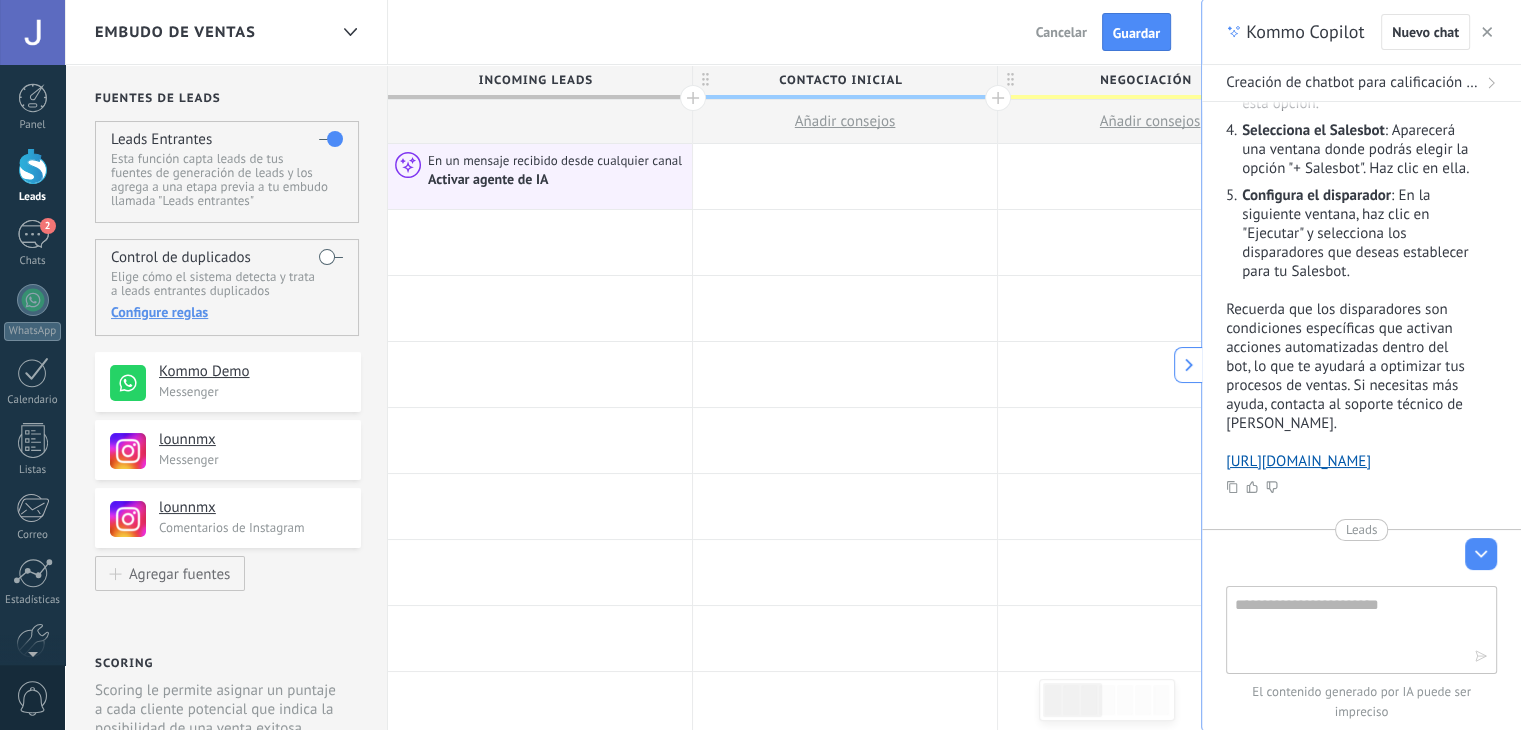 drag, startPoint x: 1360, startPoint y: 611, endPoint x: 239, endPoint y: 630, distance: 1121.161 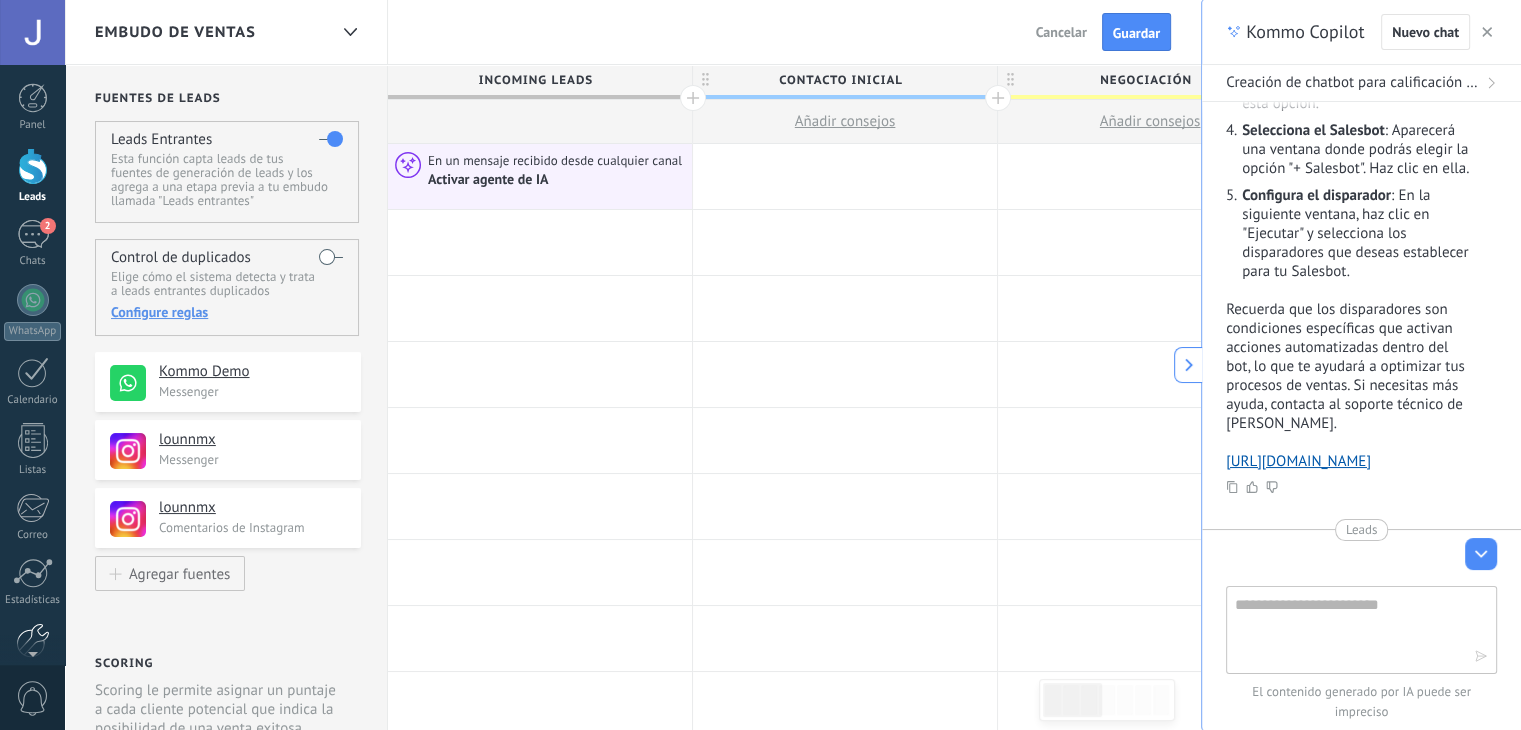type on "*" 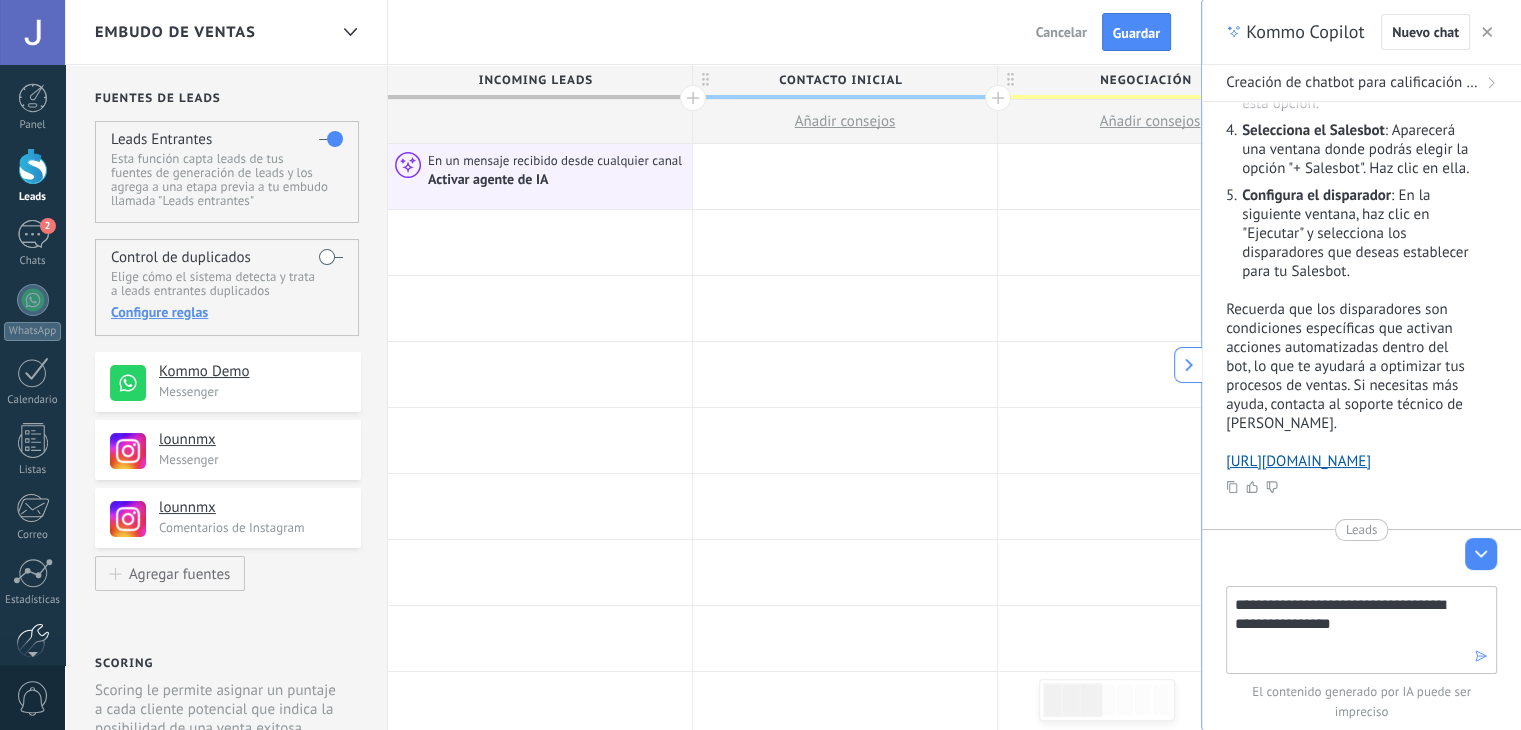 type on "**********" 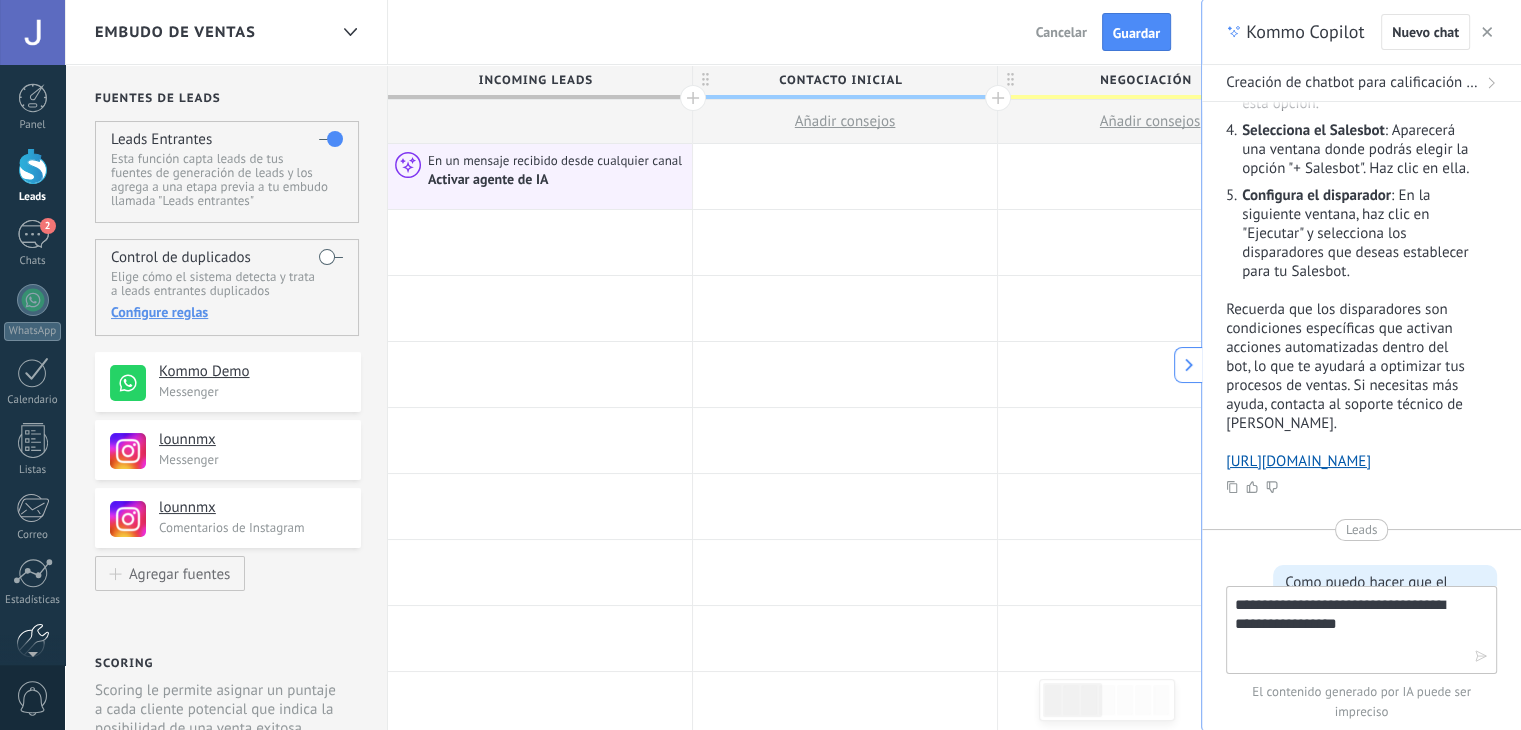 type 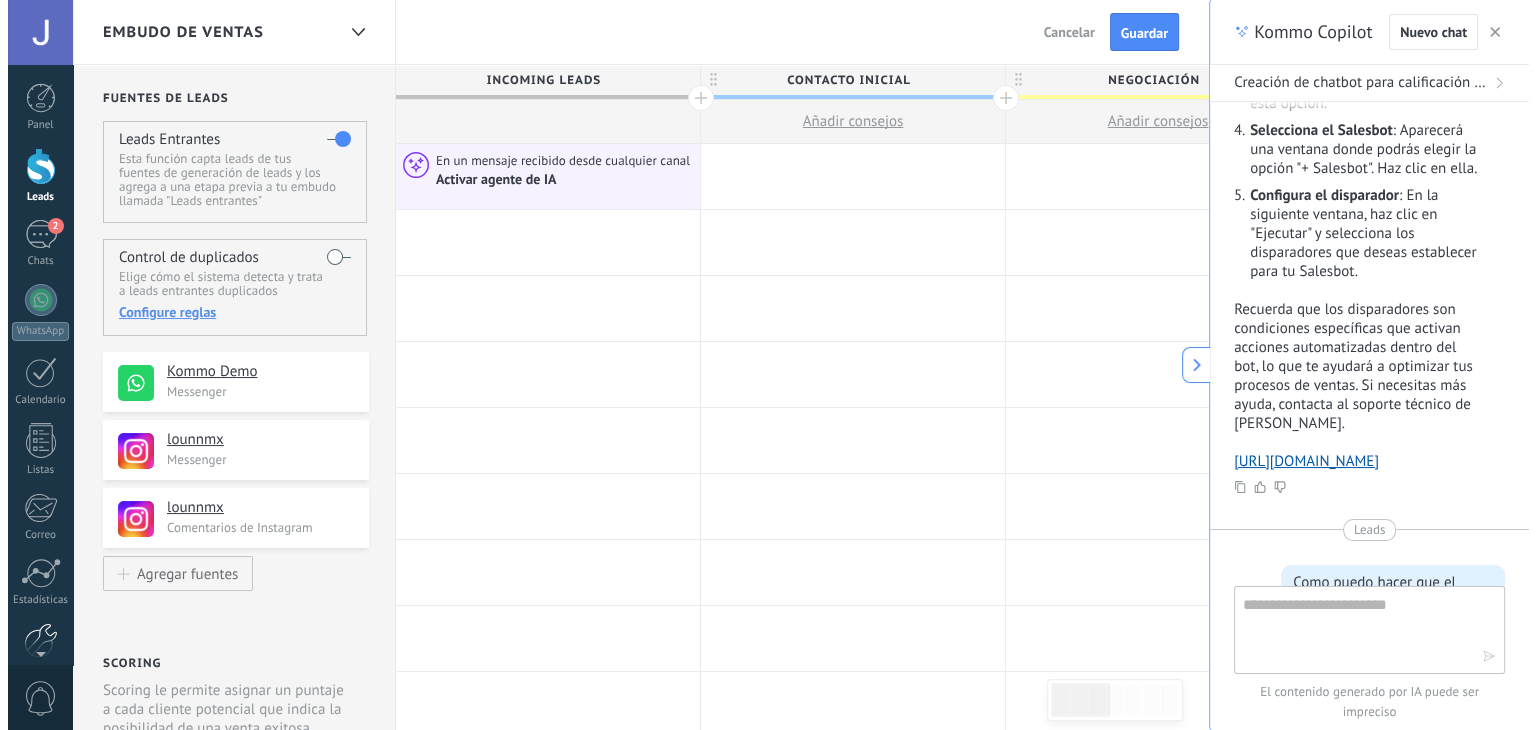 scroll, scrollTop: 3848, scrollLeft: 0, axis: vertical 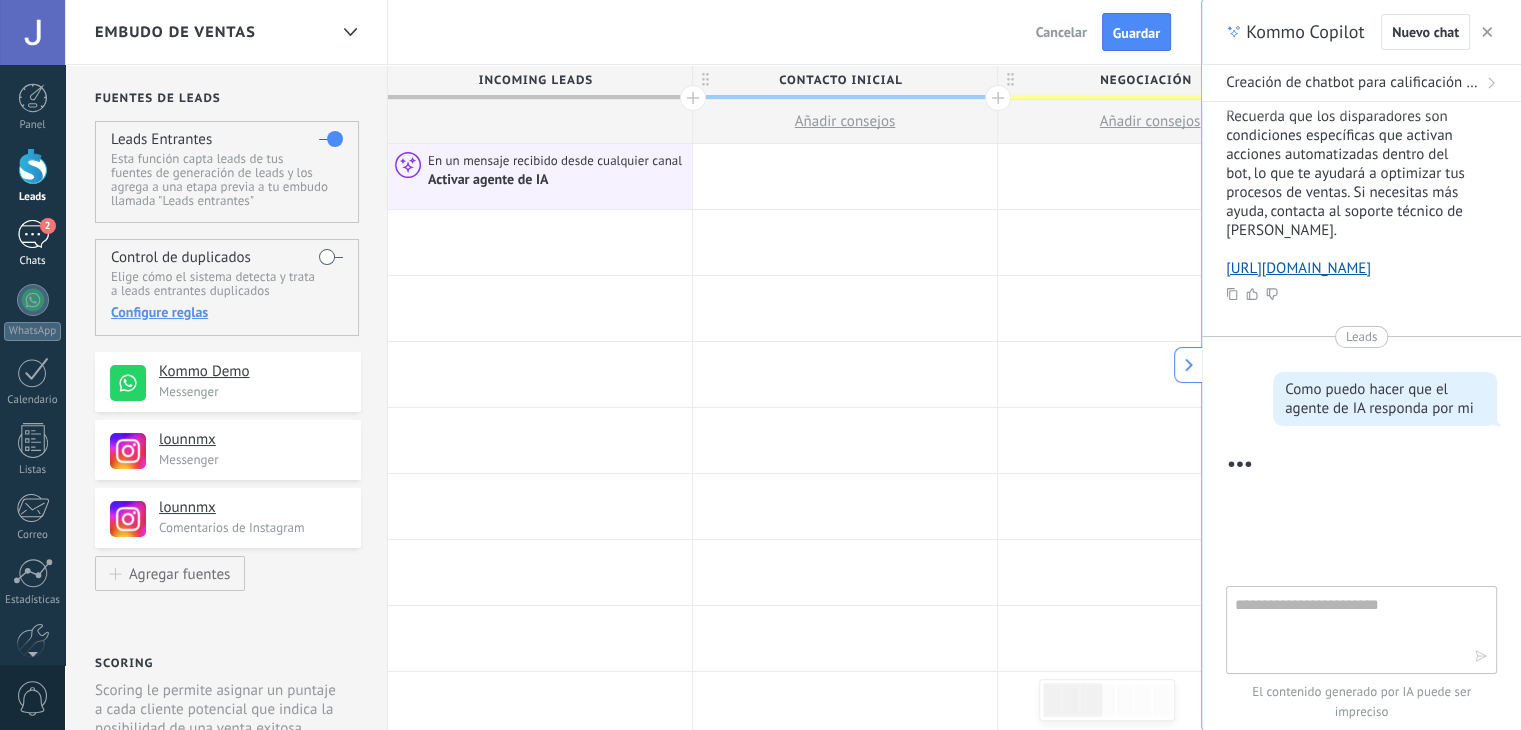 click on "2
Chats" at bounding box center (32, 244) 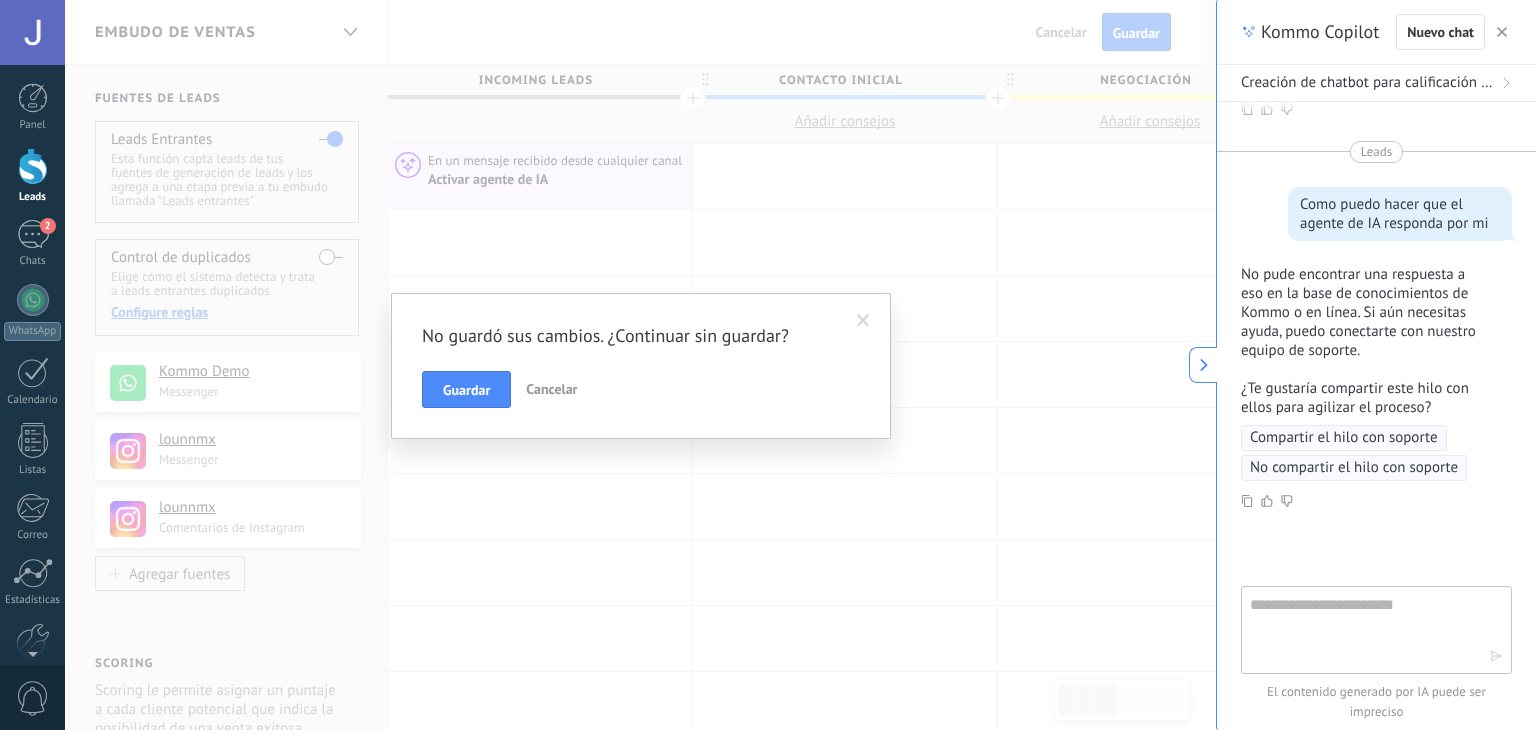 scroll, scrollTop: 4089, scrollLeft: 0, axis: vertical 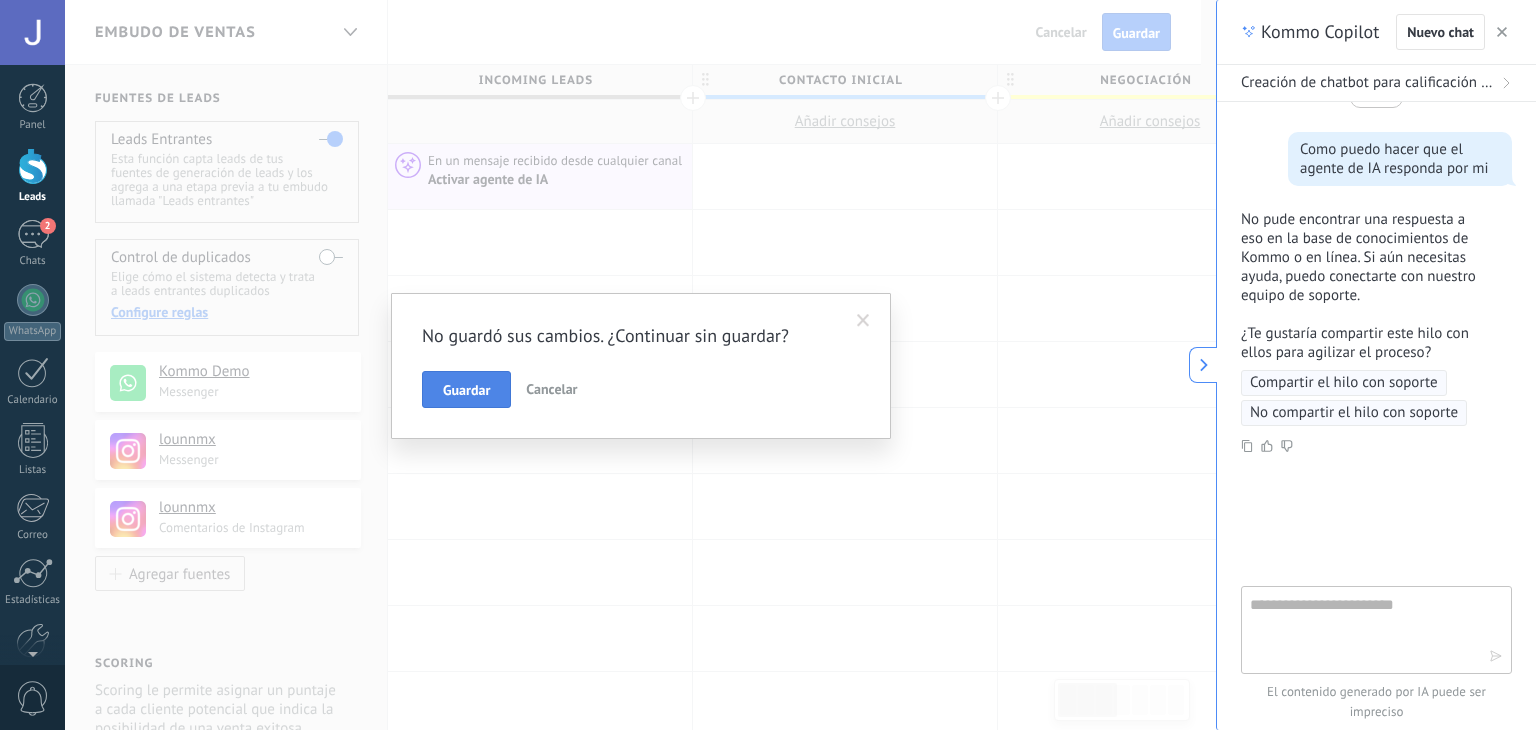 click on "Guardar" at bounding box center [466, 390] 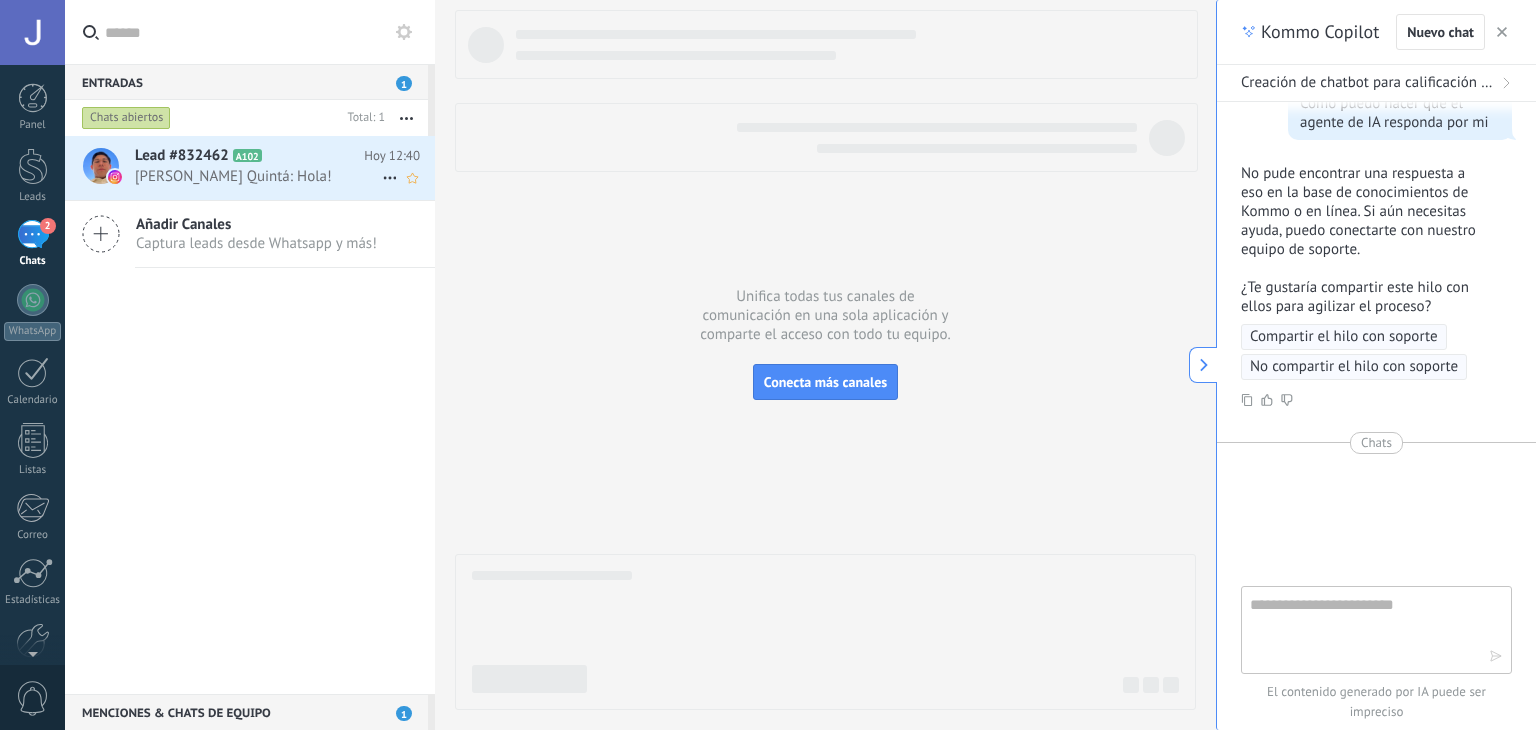 click on "[PERSON_NAME] Quintá: Hola!" at bounding box center (258, 176) 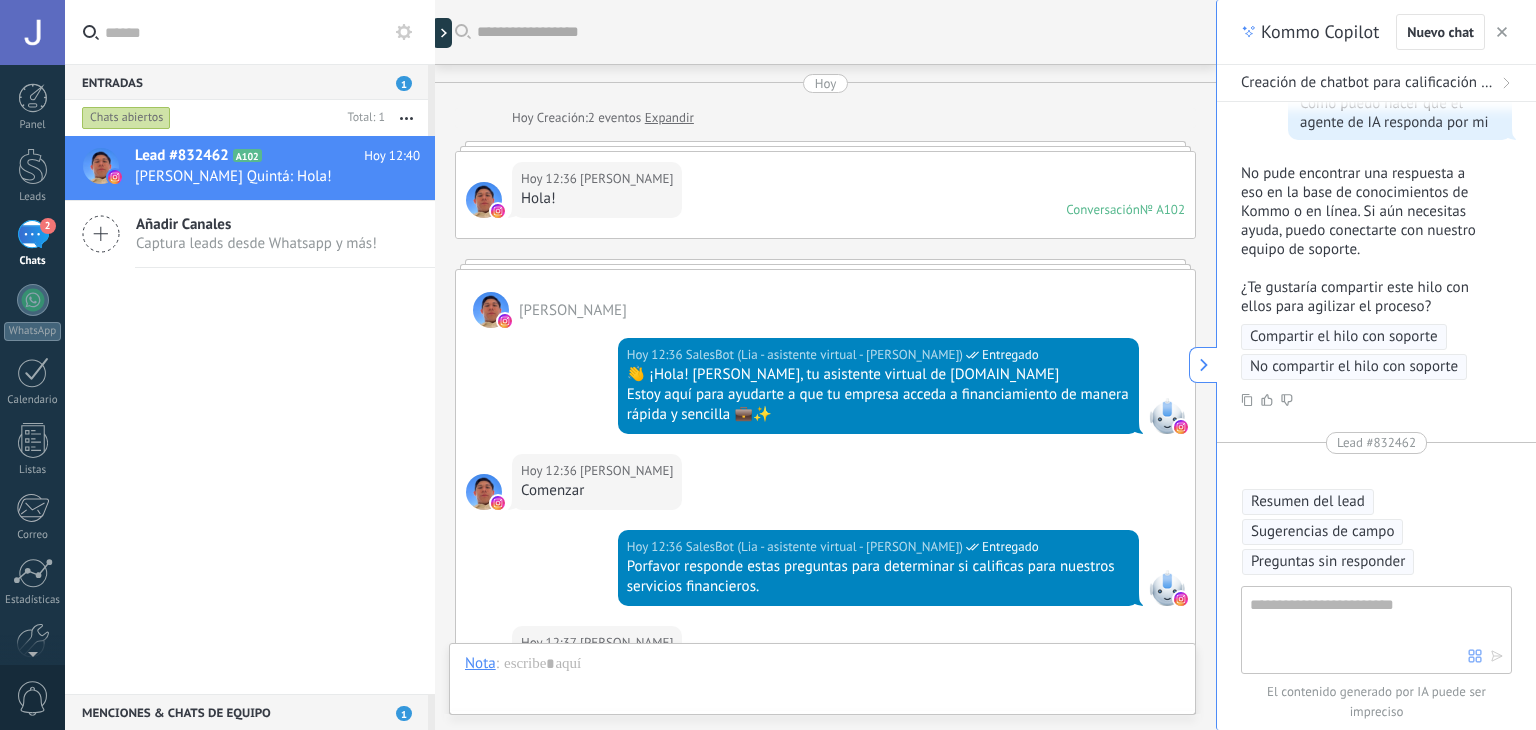 scroll, scrollTop: 1132, scrollLeft: 0, axis: vertical 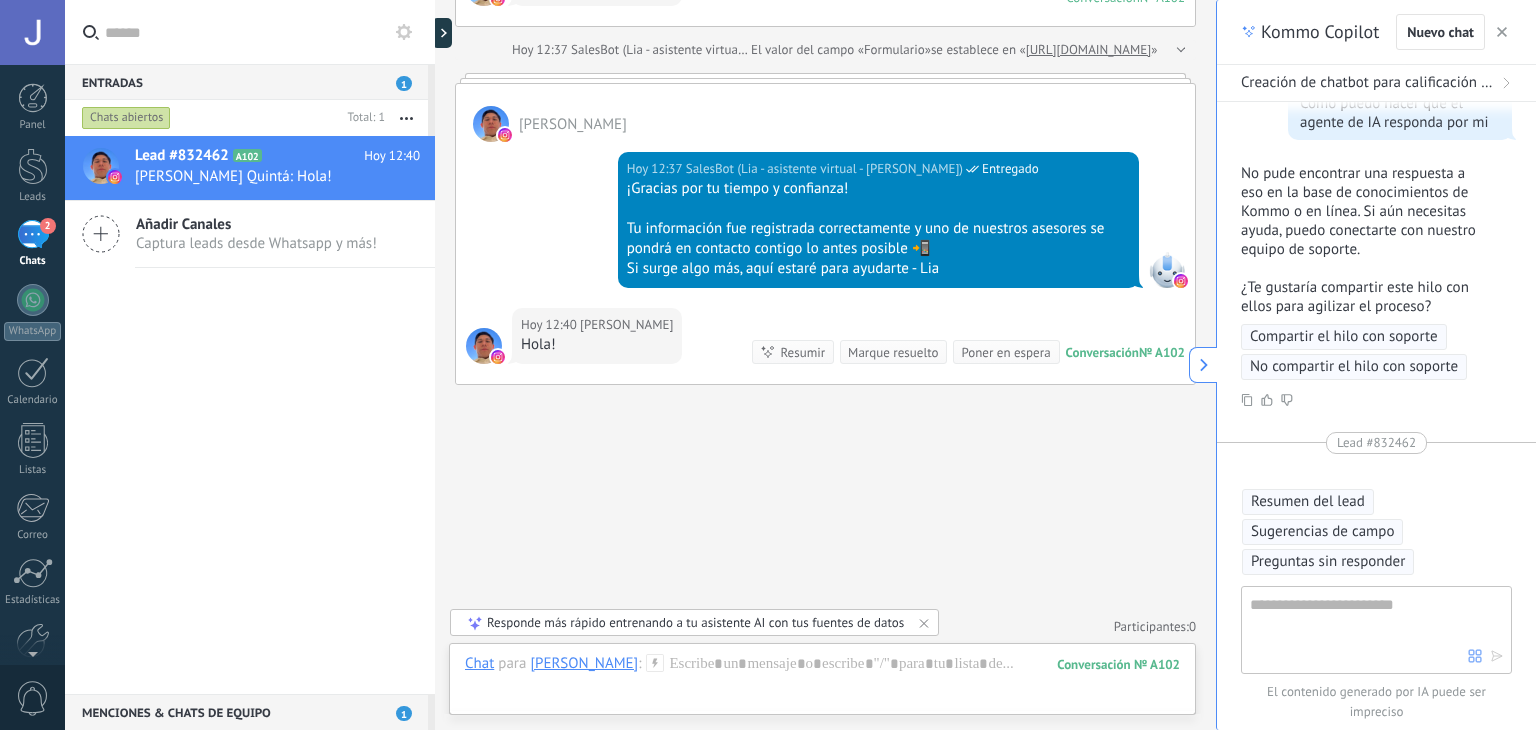 click 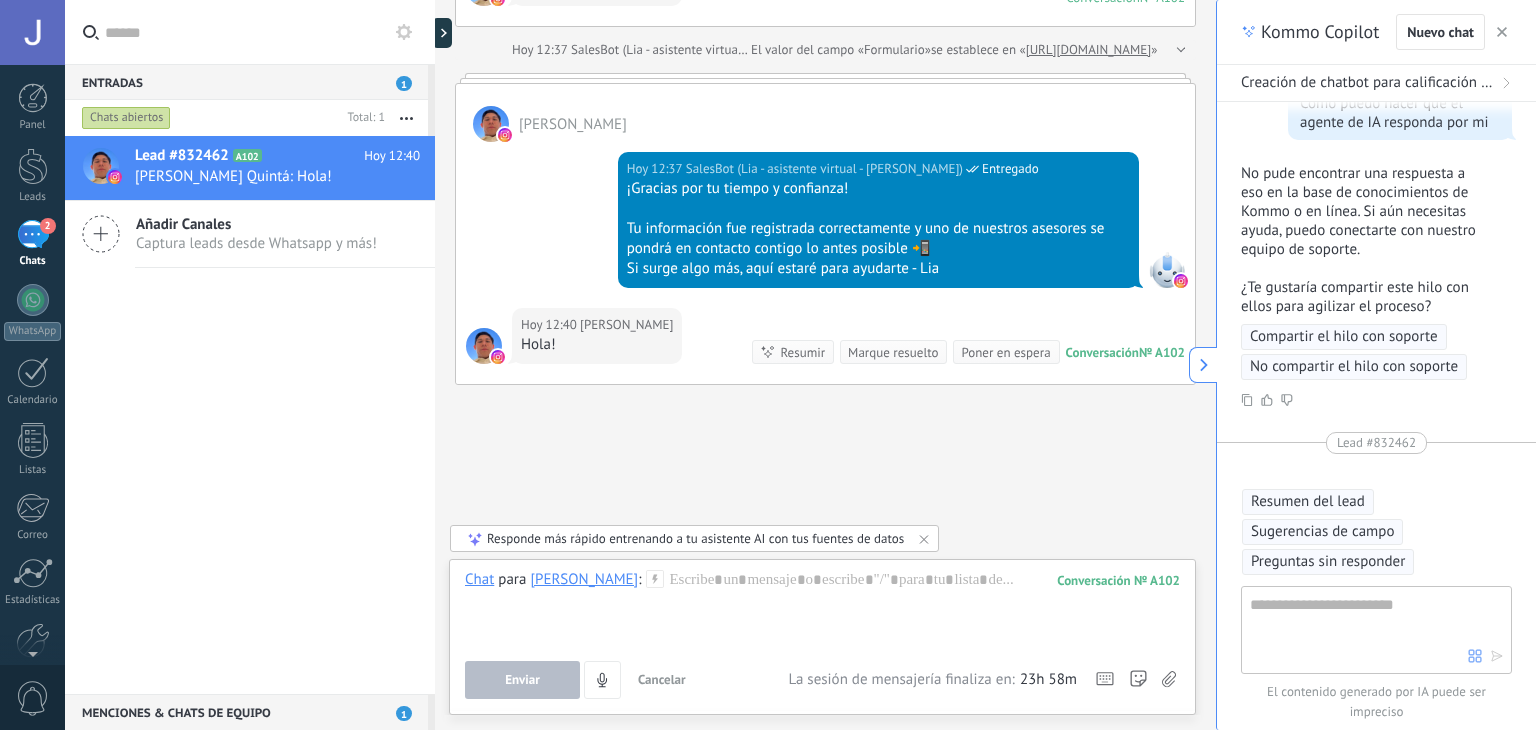 click on "Responde más rápido entrenando a tu asistente AI con tus fuentes de datos" at bounding box center [695, 538] 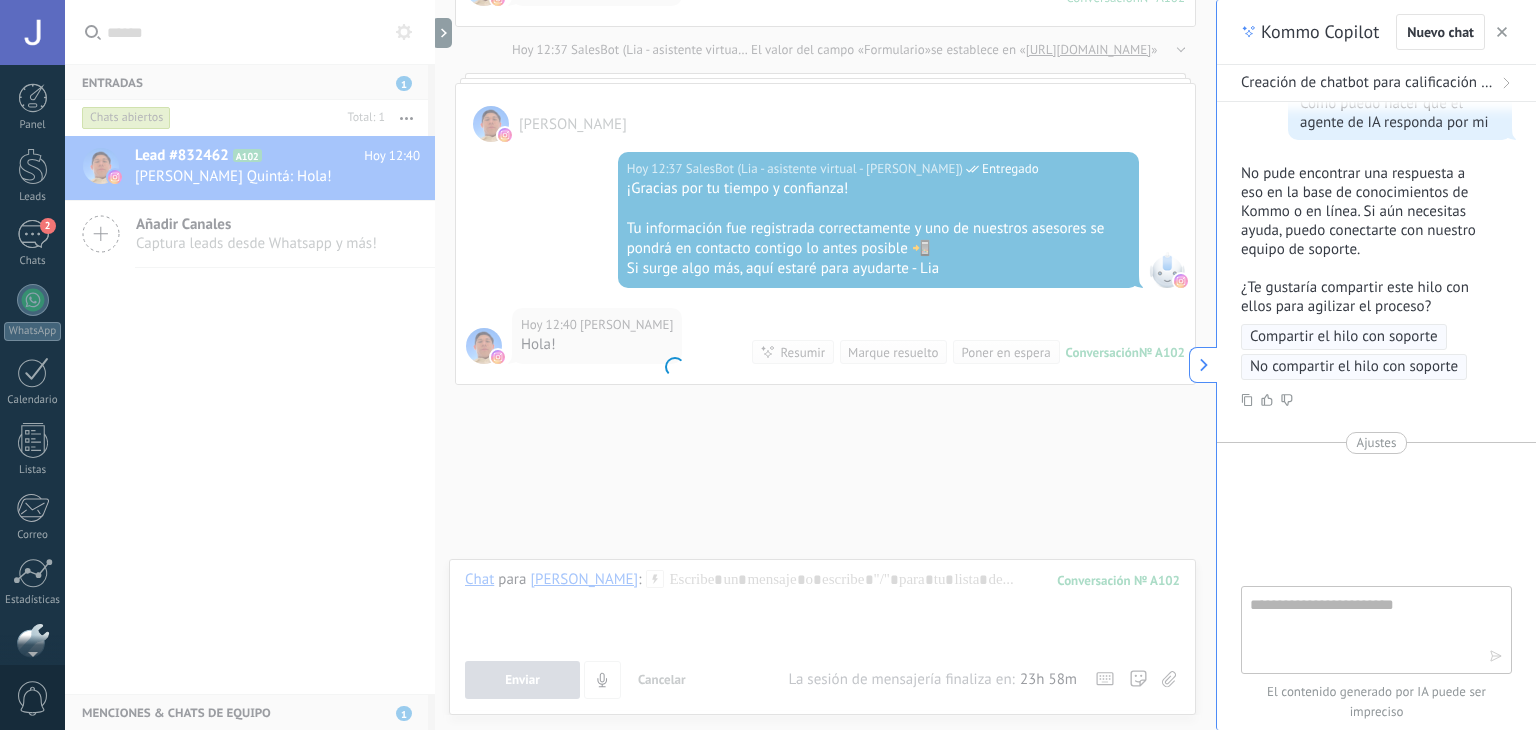 scroll, scrollTop: 101, scrollLeft: 0, axis: vertical 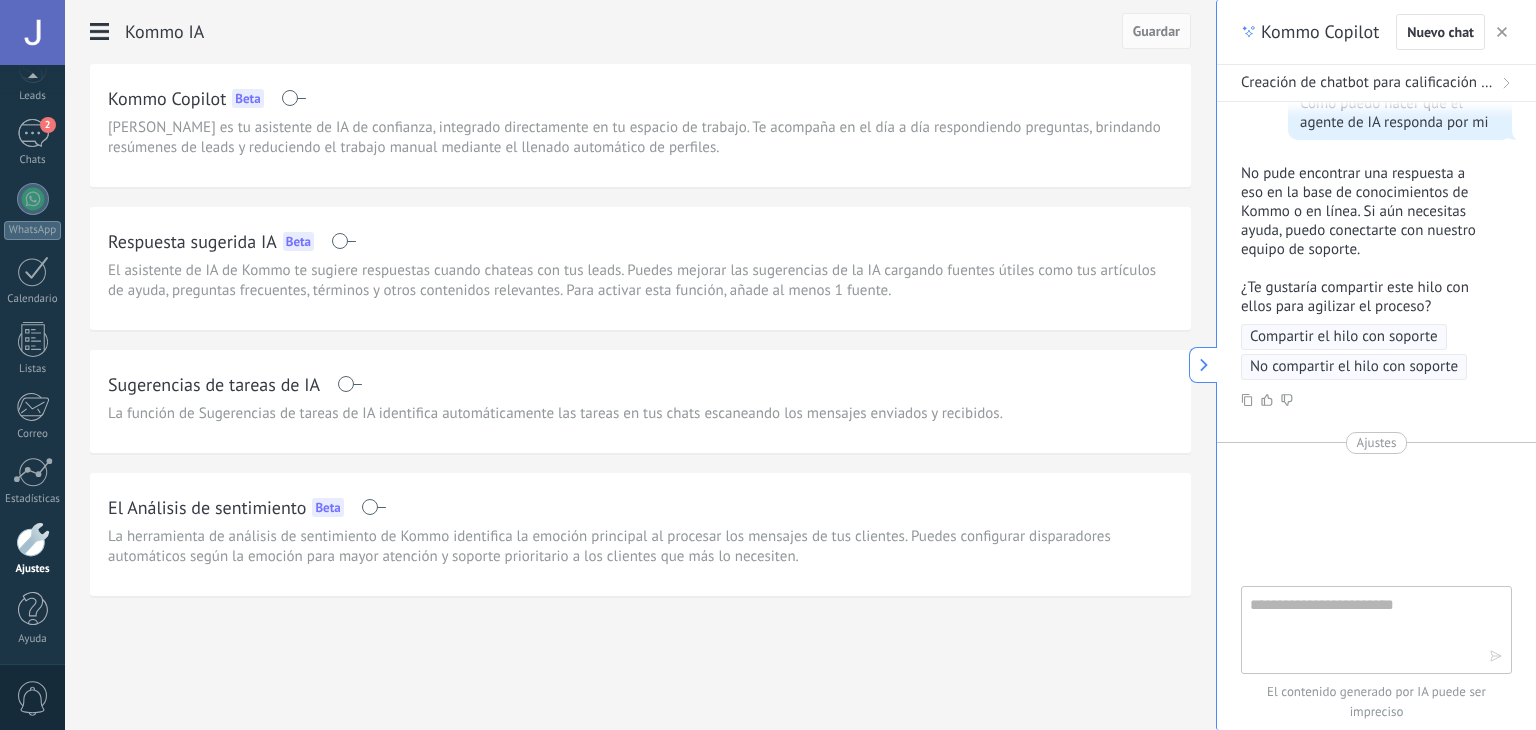 click at bounding box center (343, 241) 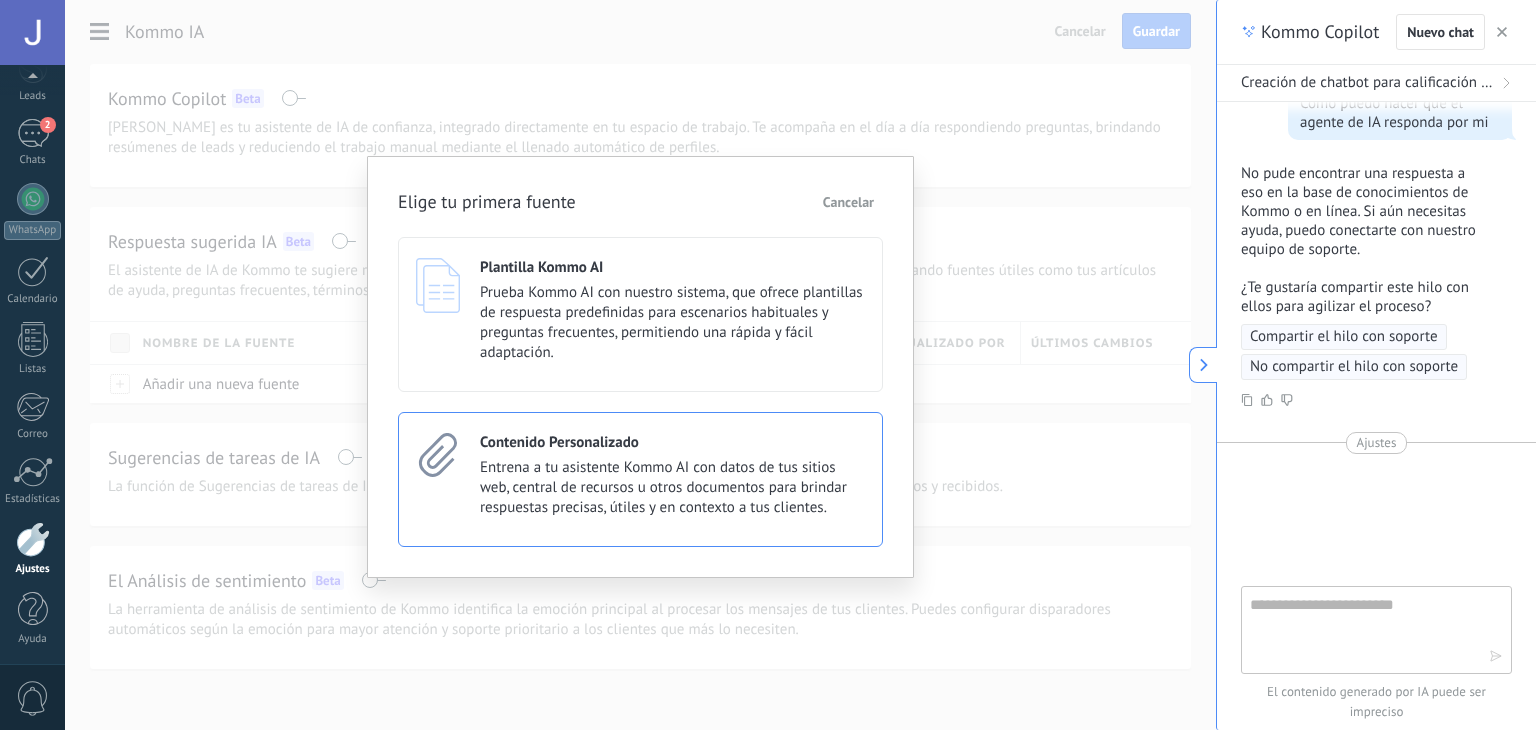 click on "Entrena a tu asistente Kommo AI con datos de tus sitios web, central de recursos u otros documentos para brindar respuestas precisas, útiles y en contexto a tus clientes." at bounding box center (672, 488) 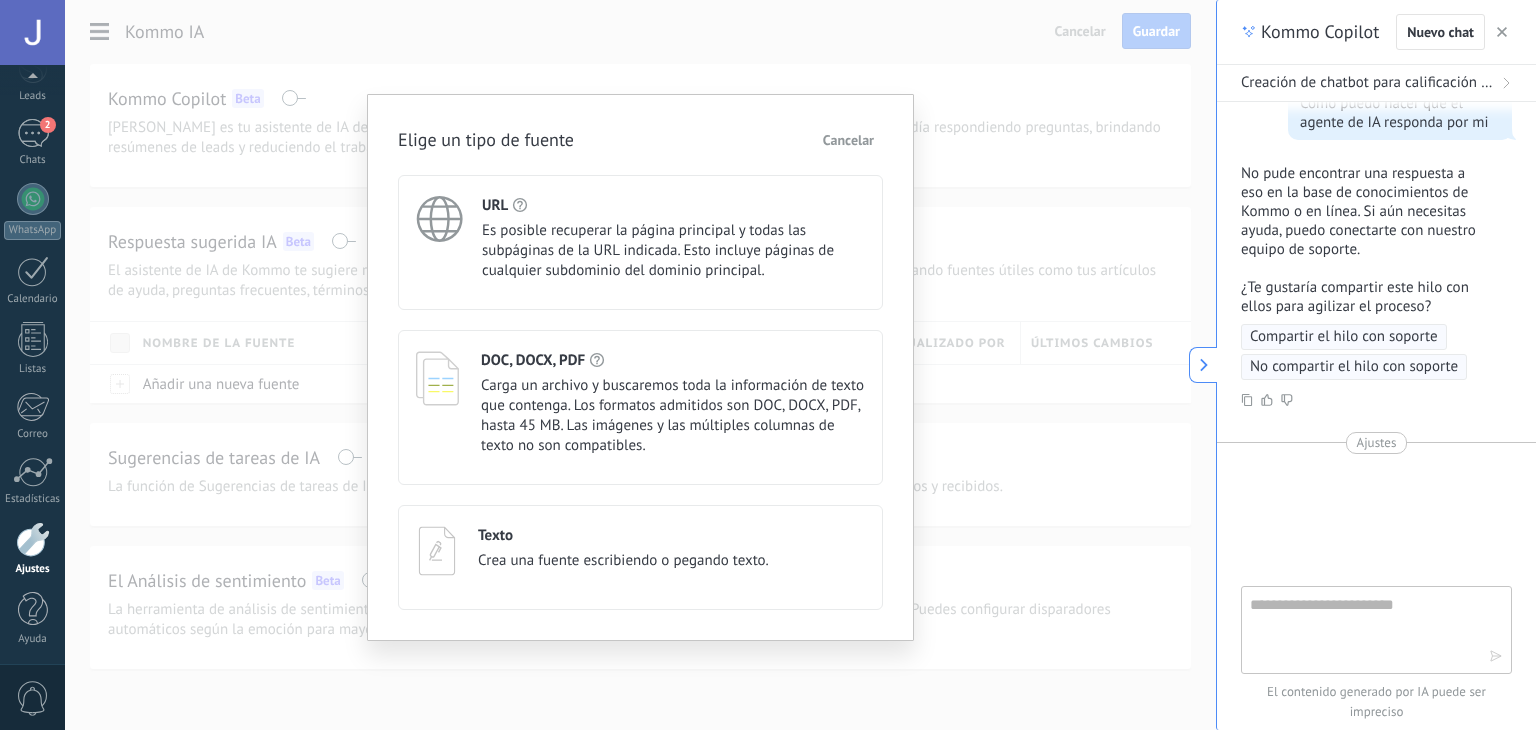 click on "Crea una fuente escribiendo o pegando texto." at bounding box center [623, 561] 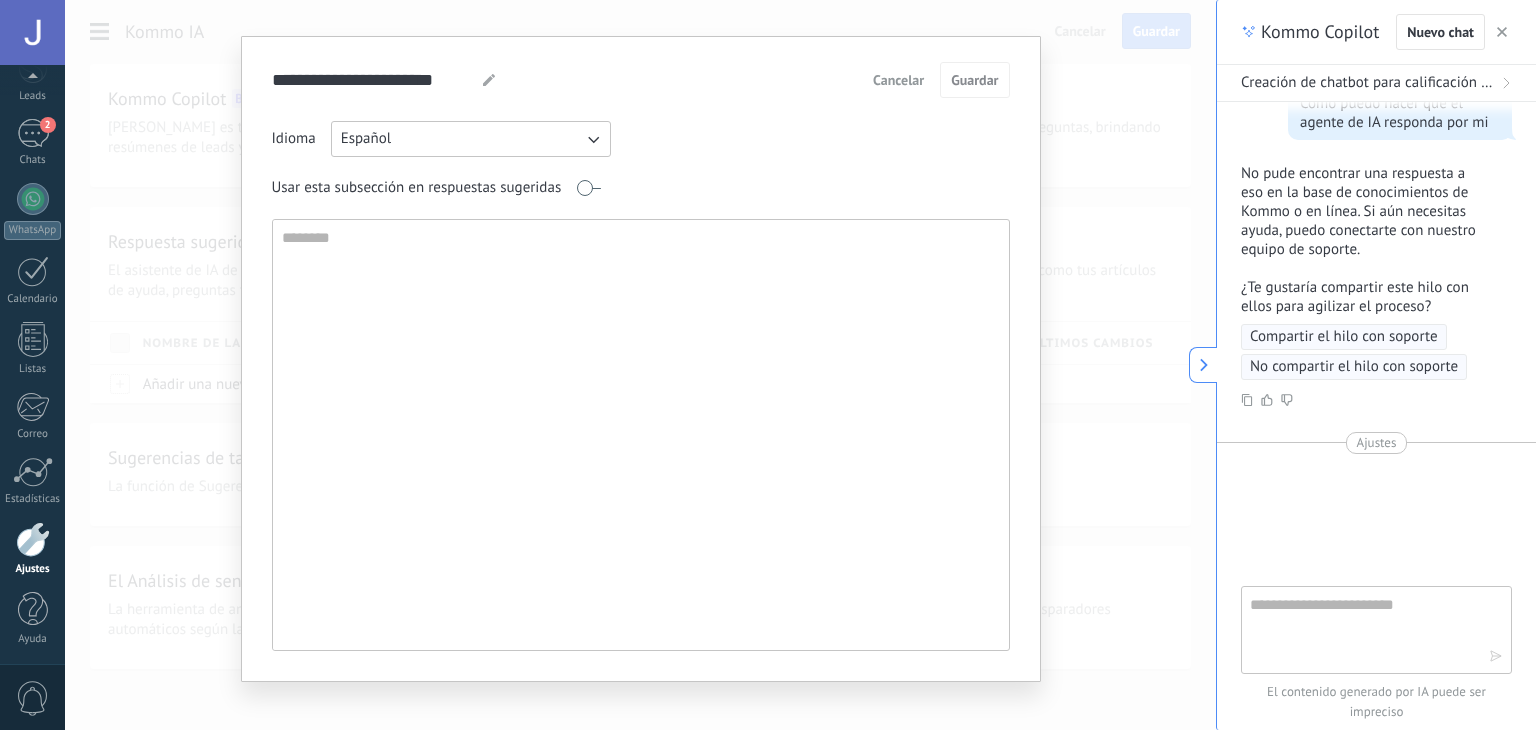 scroll, scrollTop: 45, scrollLeft: 0, axis: vertical 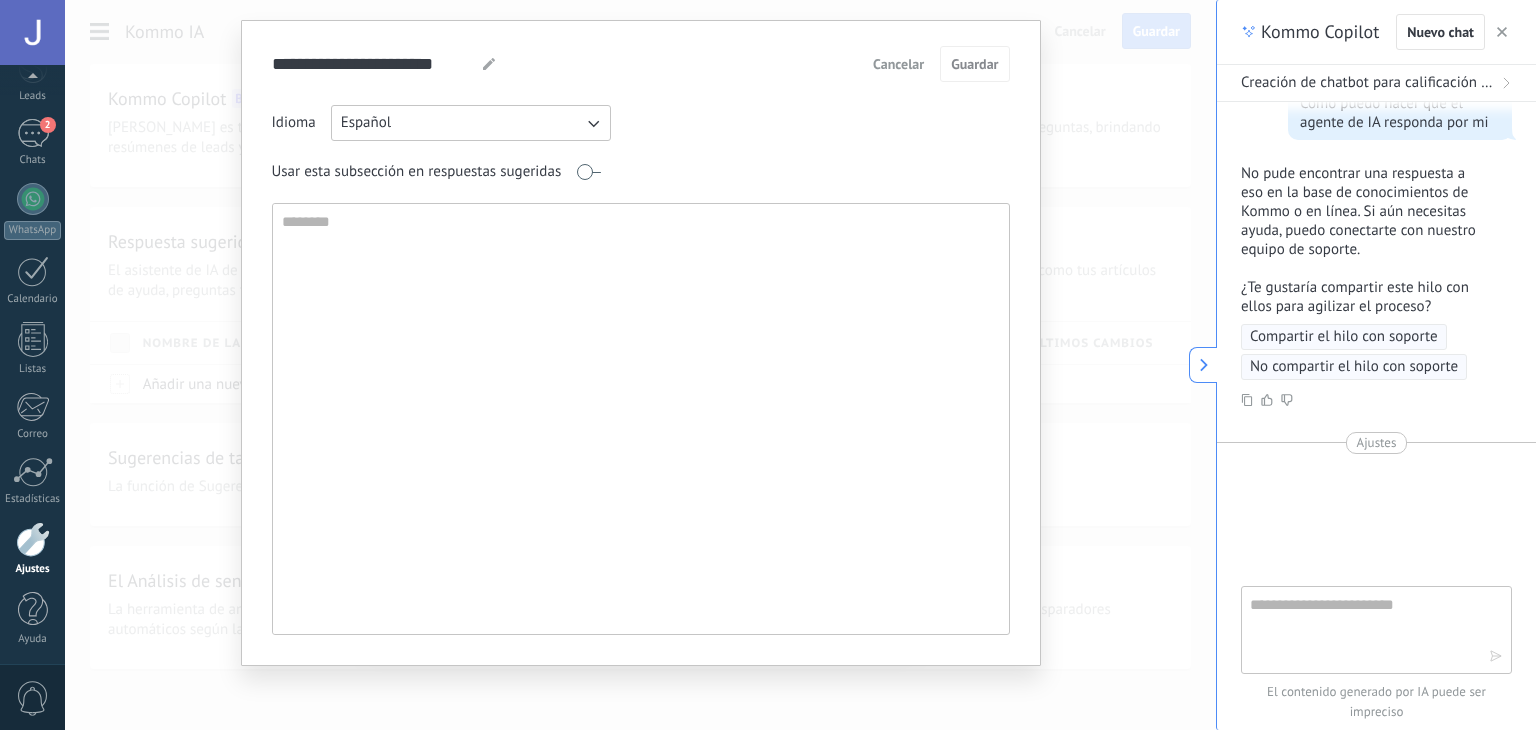 click on "Cancelar" at bounding box center (898, 64) 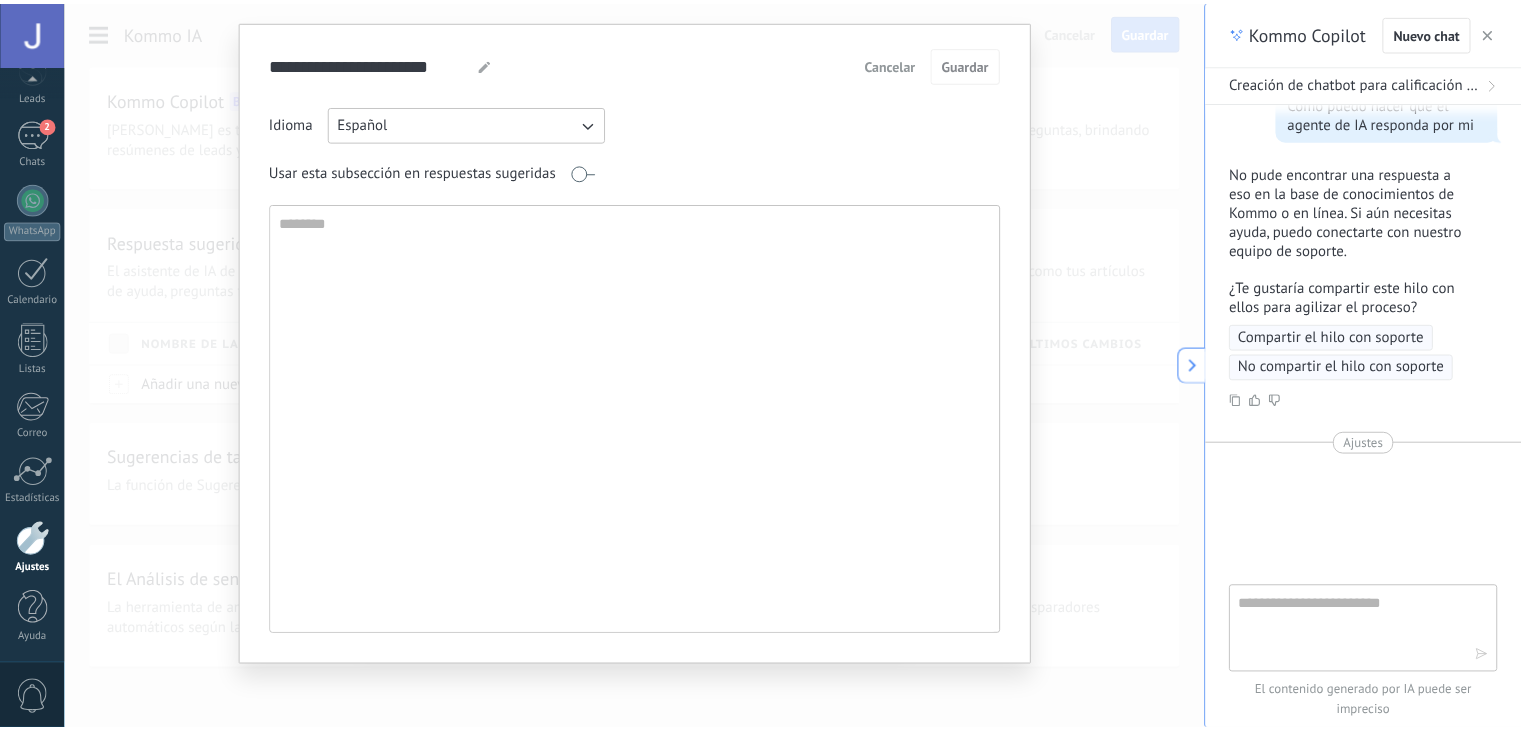 scroll, scrollTop: 0, scrollLeft: 0, axis: both 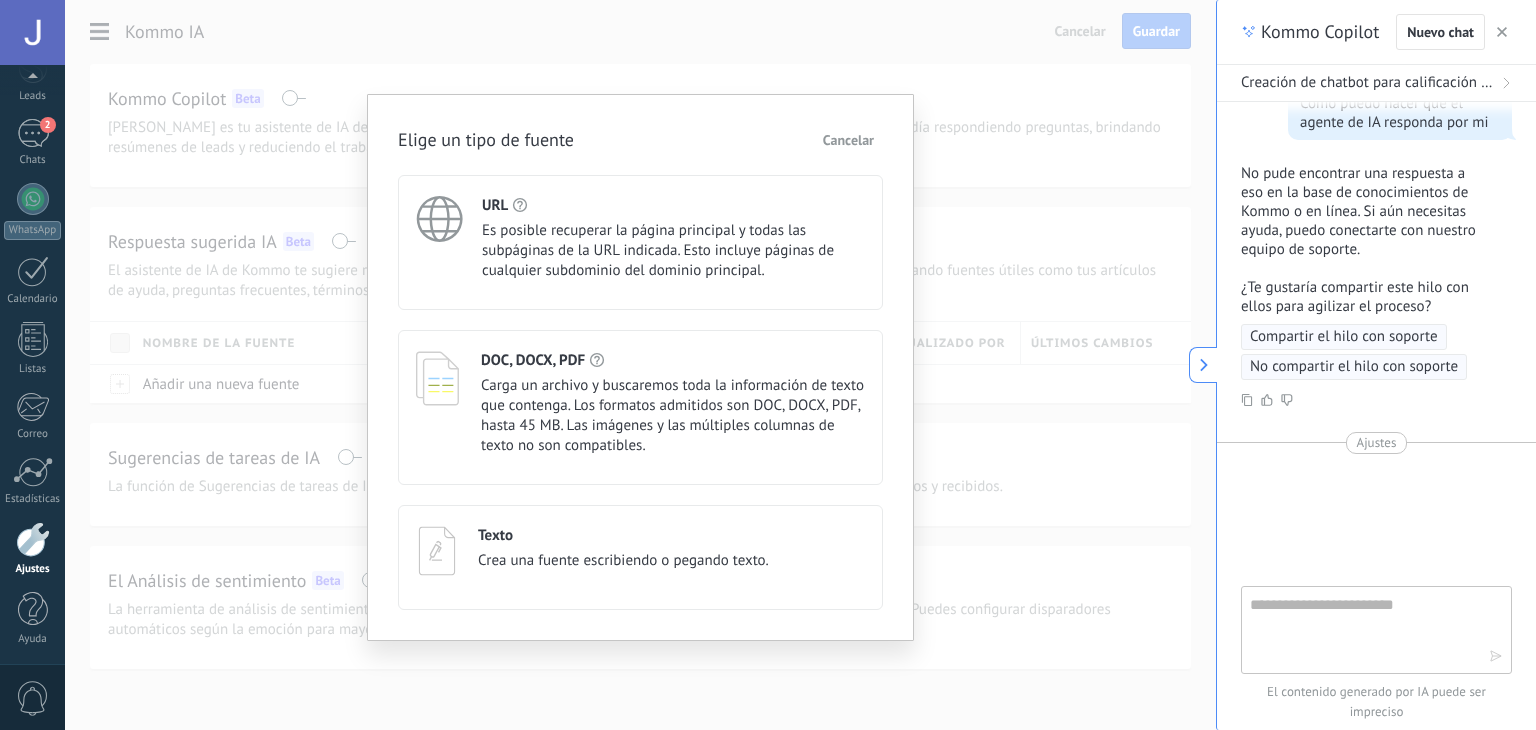 click on "Es posible recuperar la página principal y todas las subpáginas de la URL indicada. Esto incluye páginas de cualquier subdominio del dominio principal." at bounding box center [673, 251] 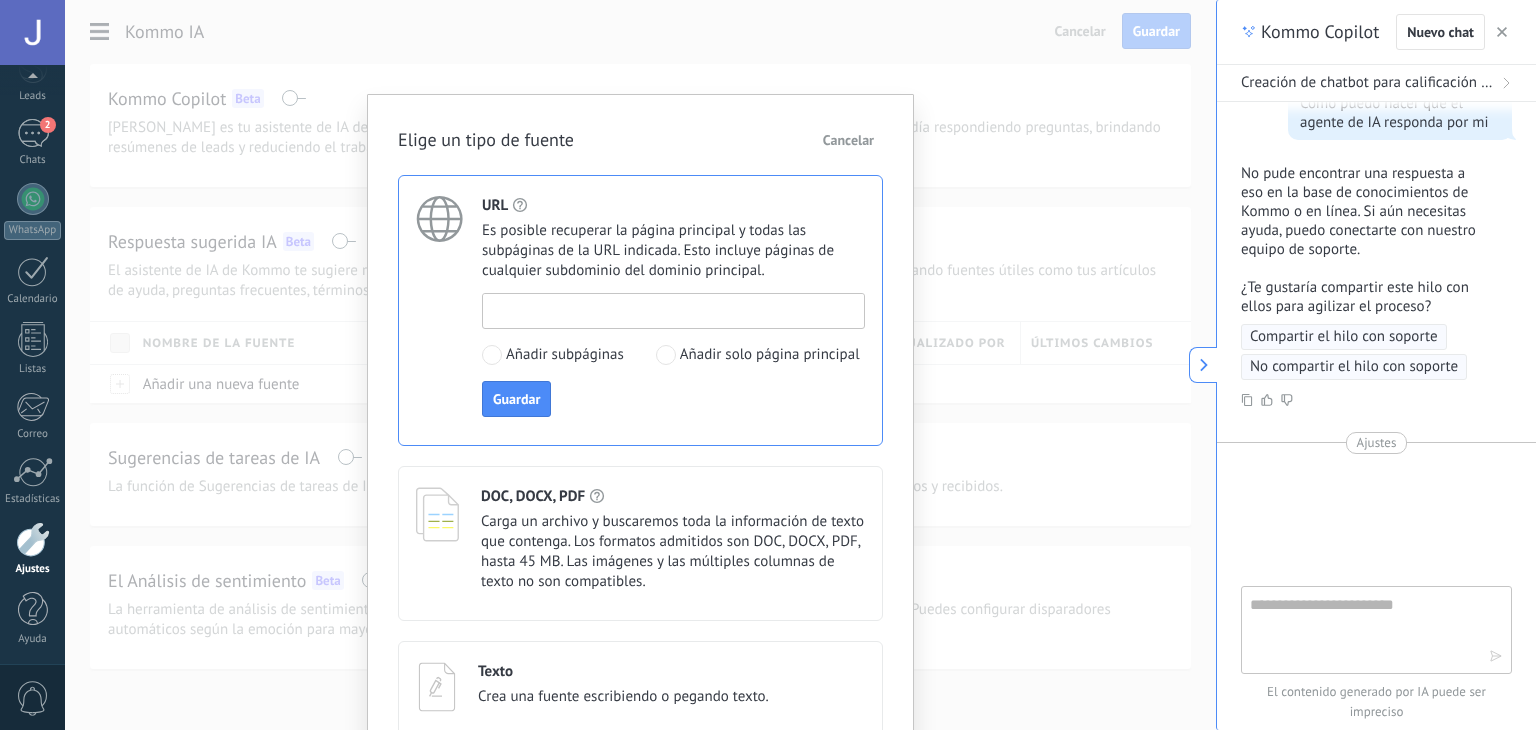 click at bounding box center [673, 310] 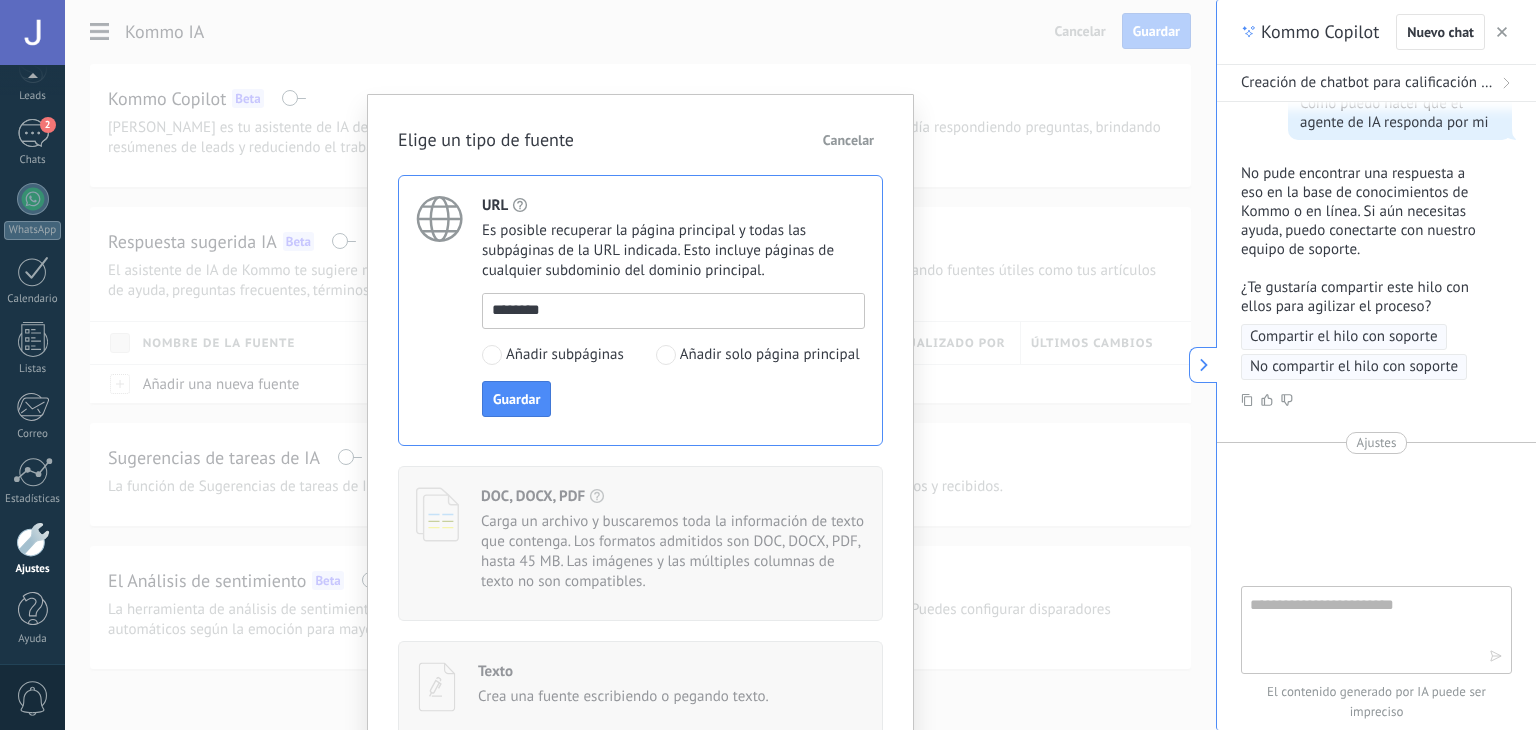 type on "**********" 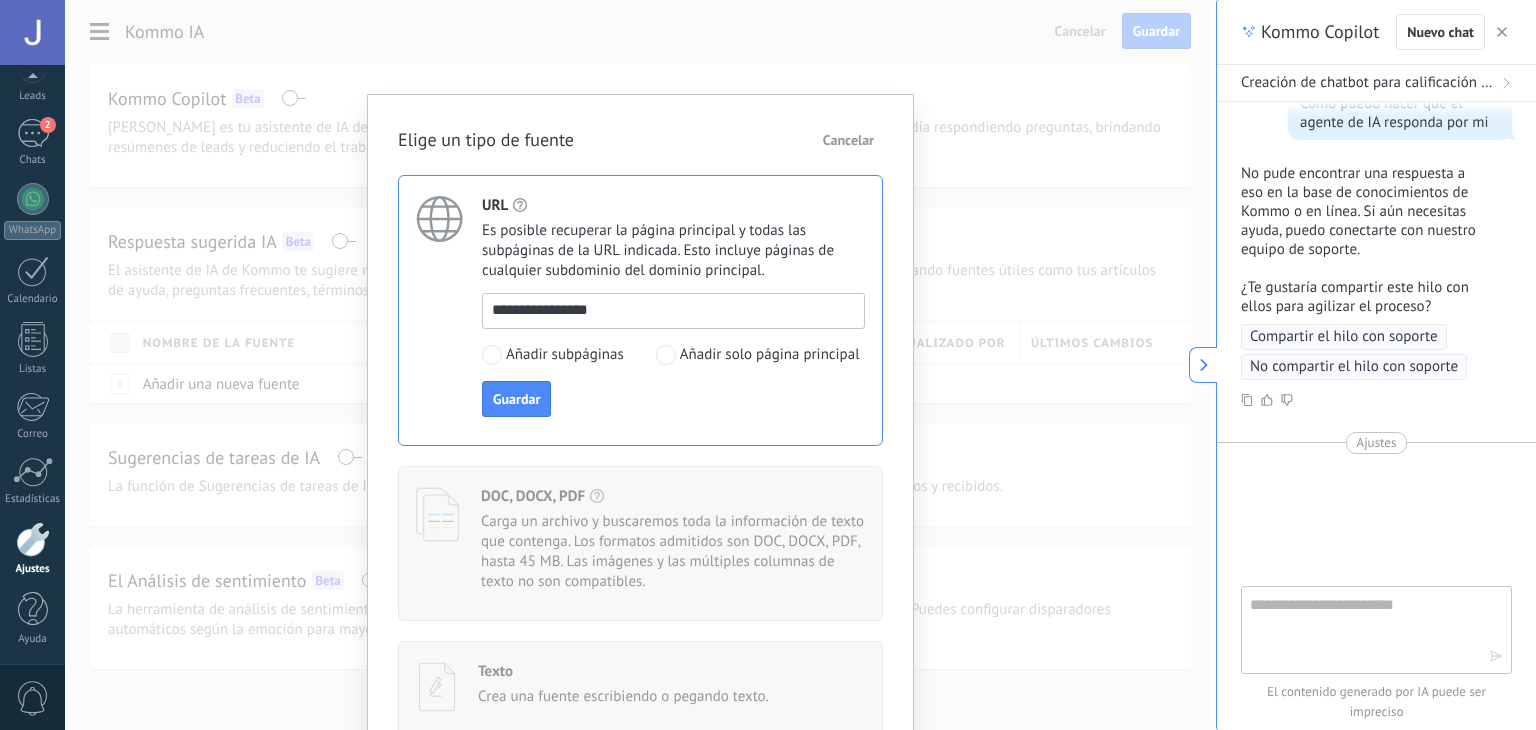 click at bounding box center [666, 355] 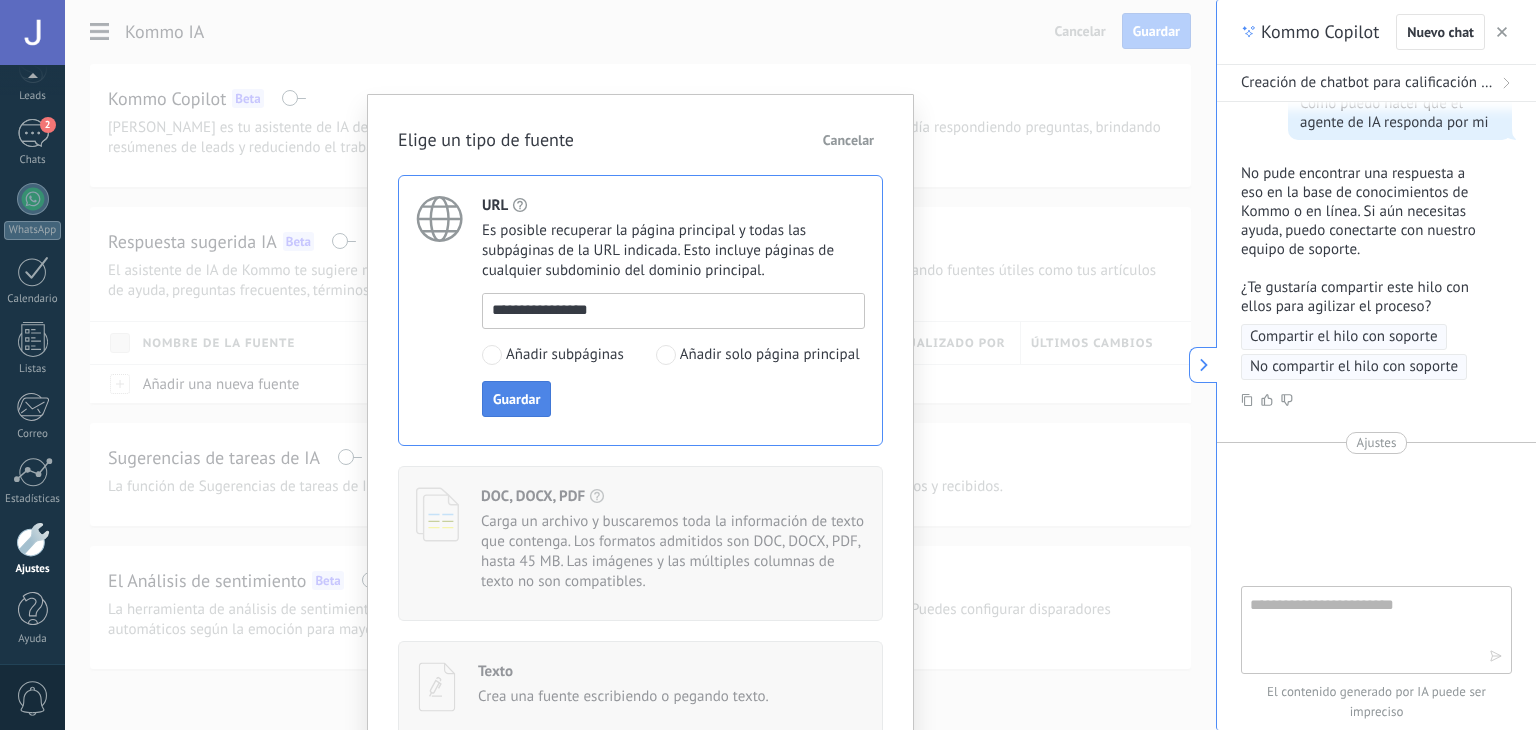 click on "Guardar" at bounding box center (516, 399) 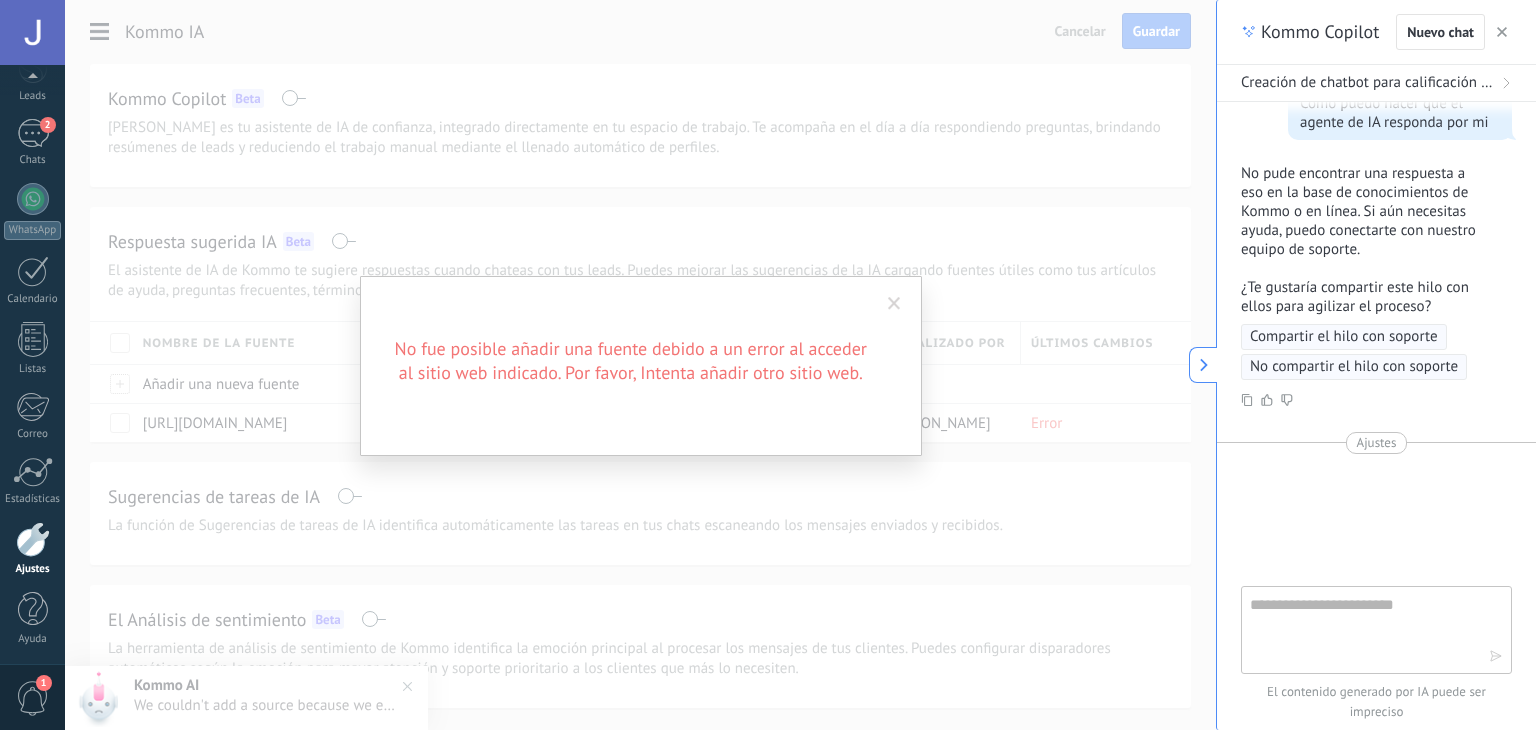 click at bounding box center [894, 304] 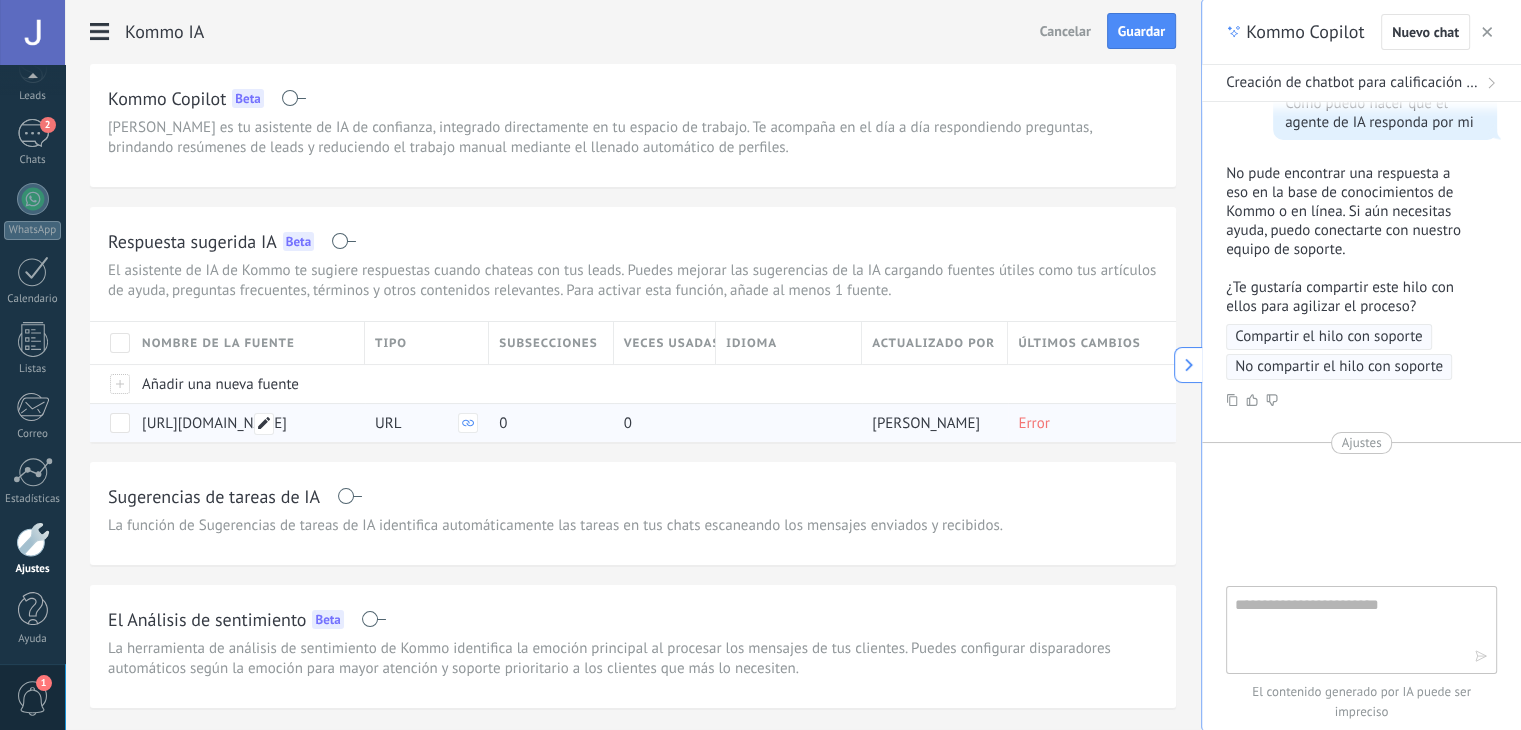 click 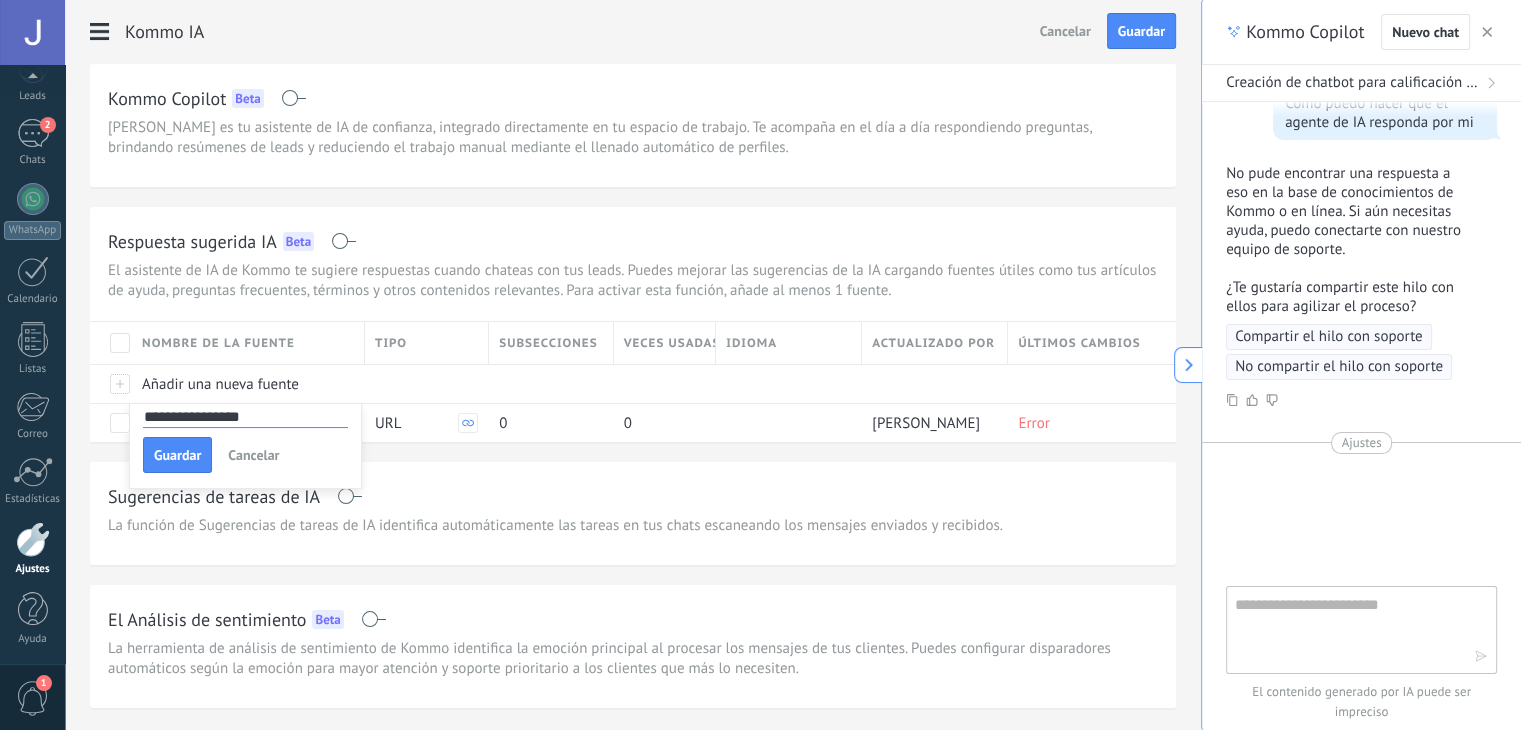 click on "Cancelar" at bounding box center (253, 455) 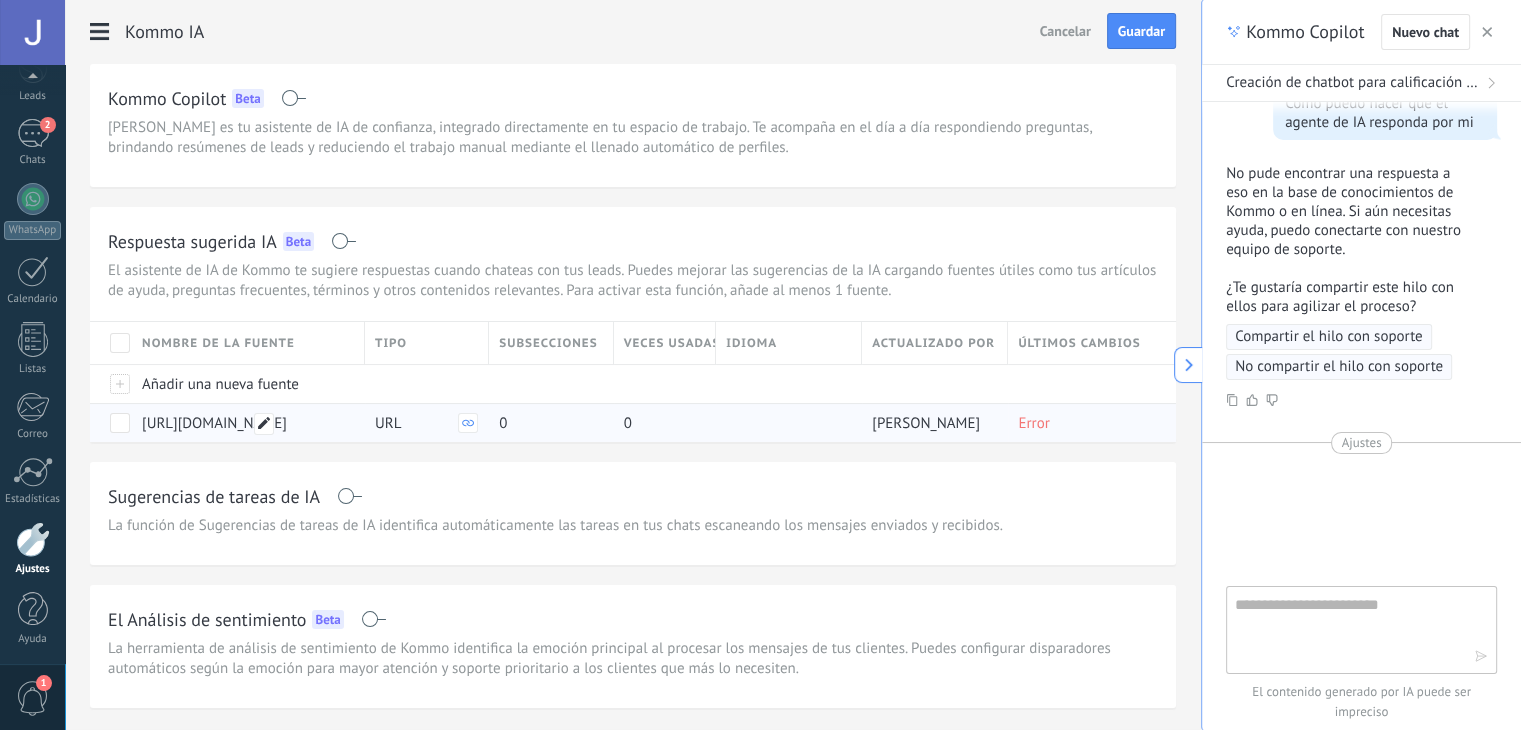 click 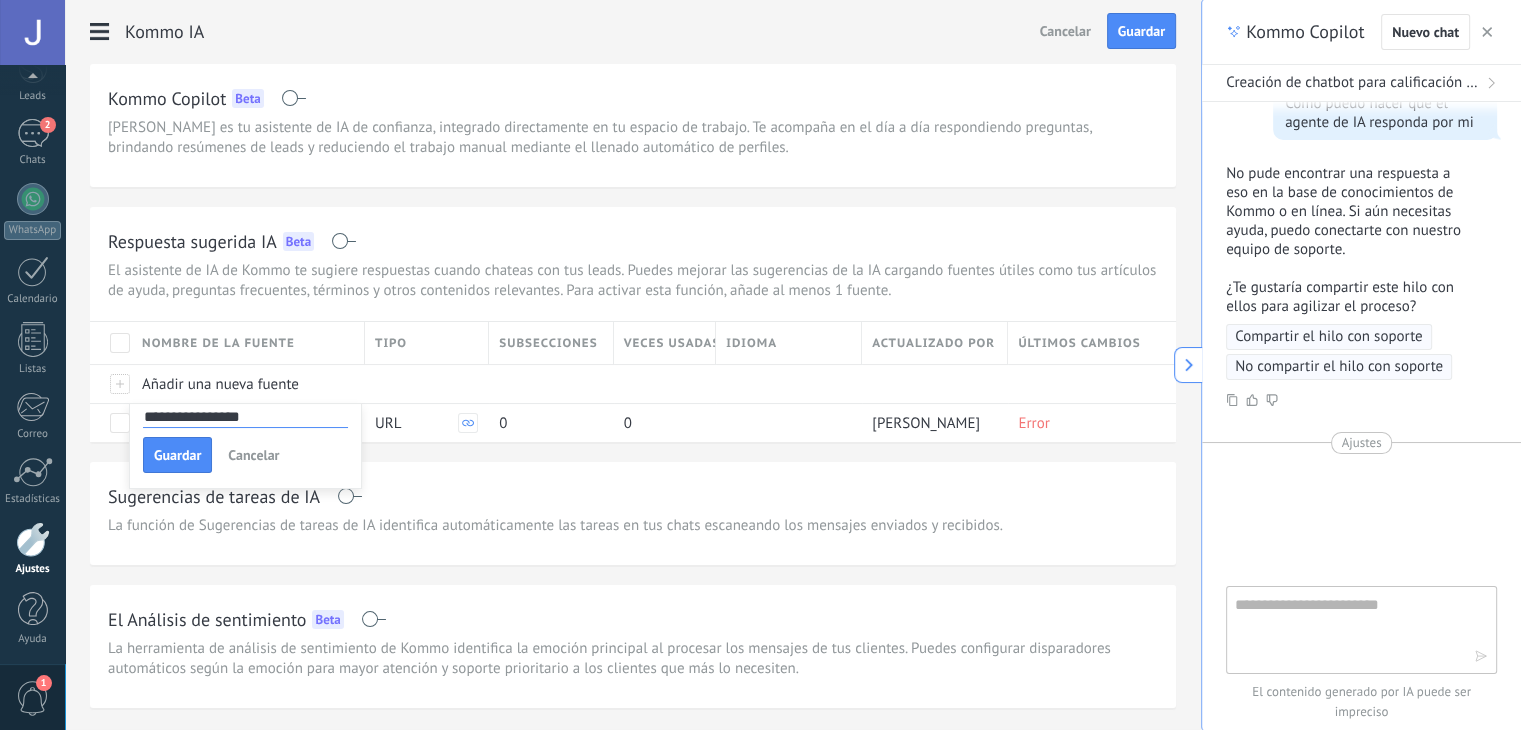 click on "Cancelar" at bounding box center (253, 455) 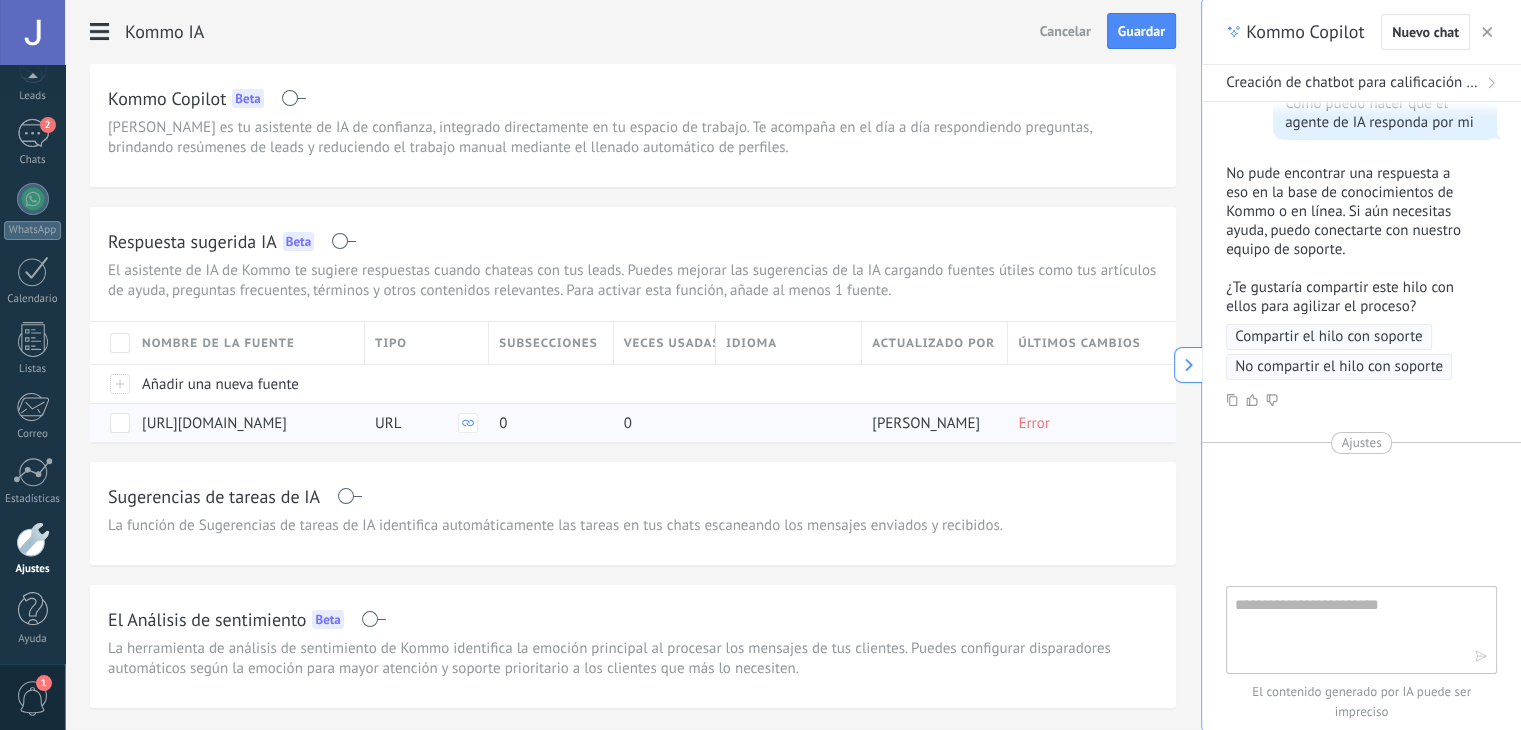 click at bounding box center (120, 423) 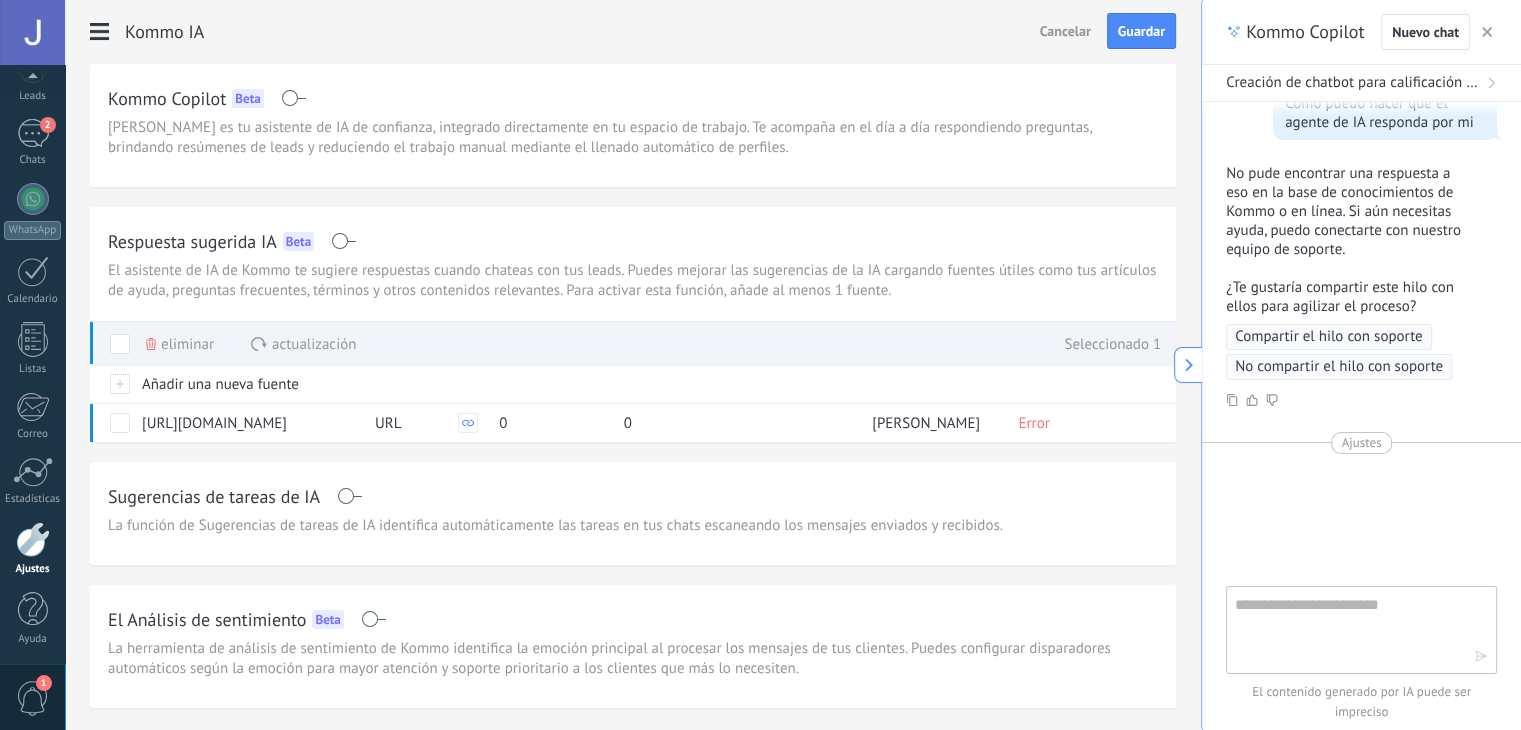 click on "Eliminar" at bounding box center [187, 344] 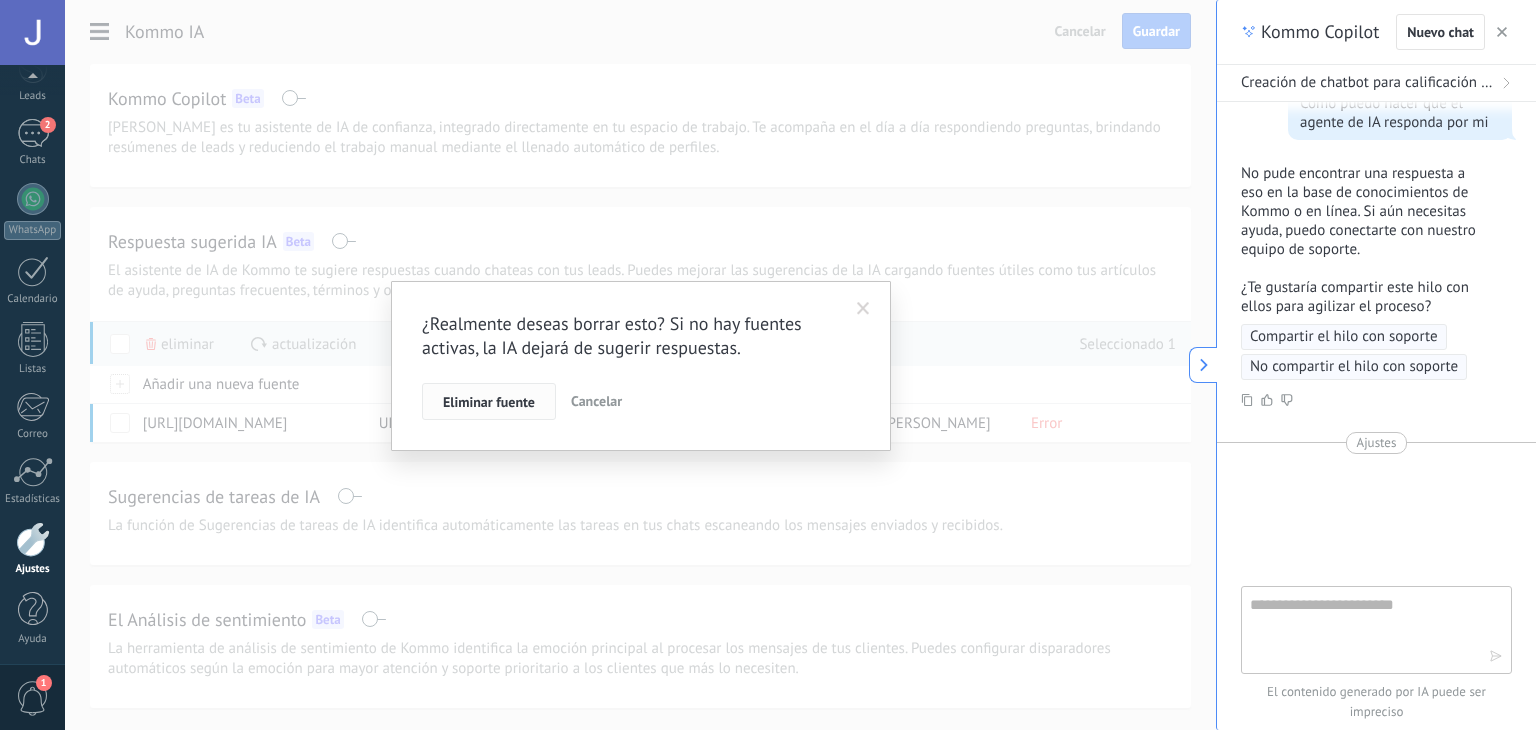 click on "Eliminar fuente" at bounding box center [489, 402] 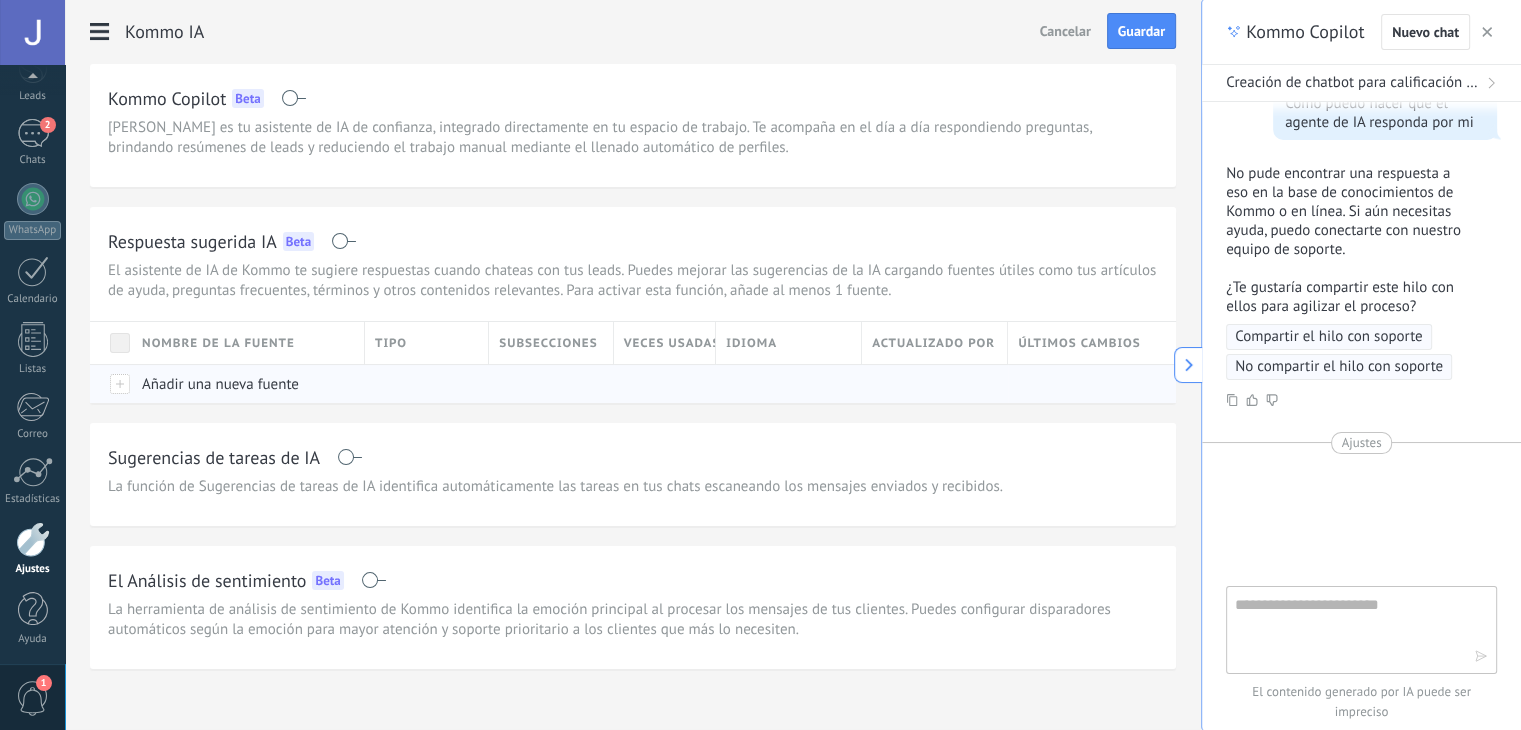 click at bounding box center [111, 383] 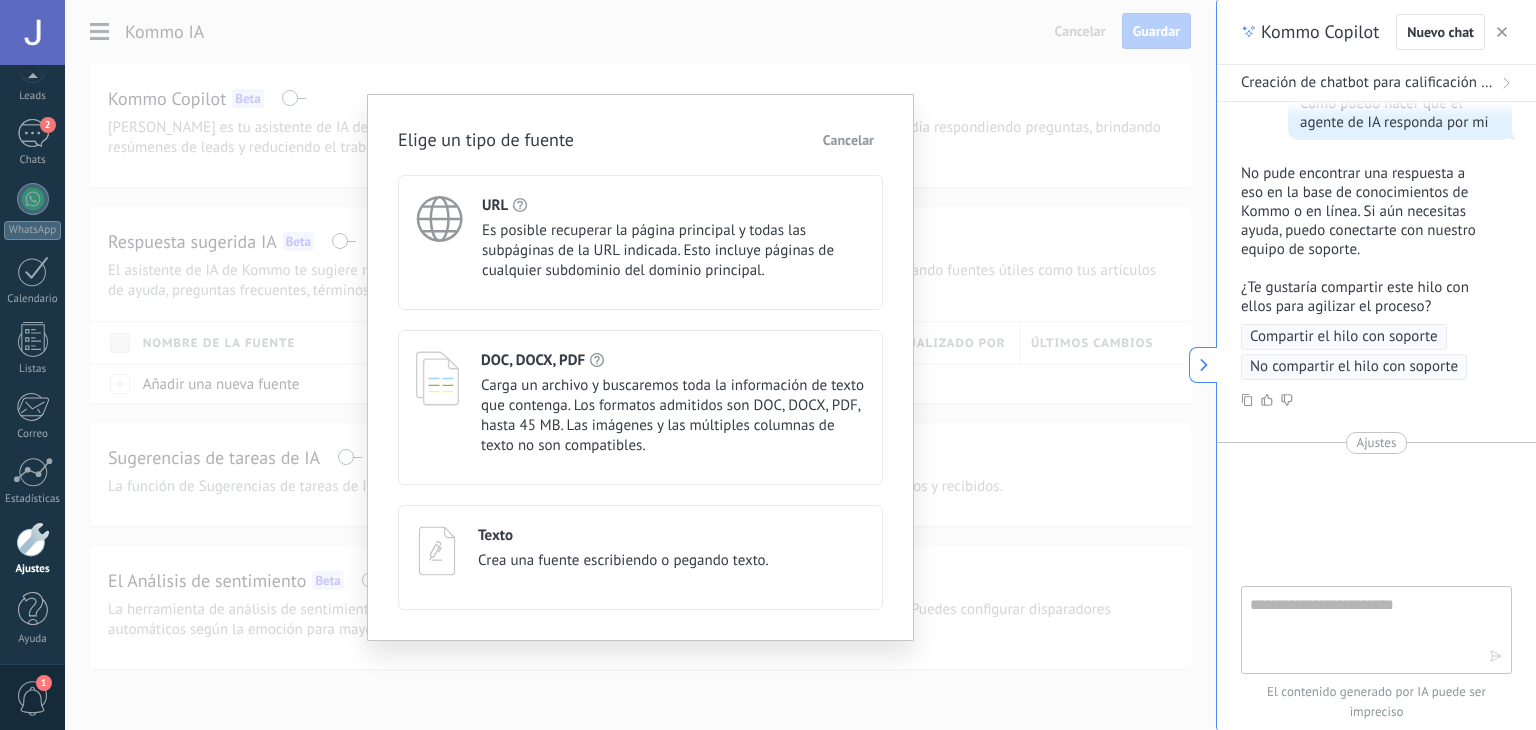 click on "Crea una fuente escribiendo o pegando texto." at bounding box center (623, 561) 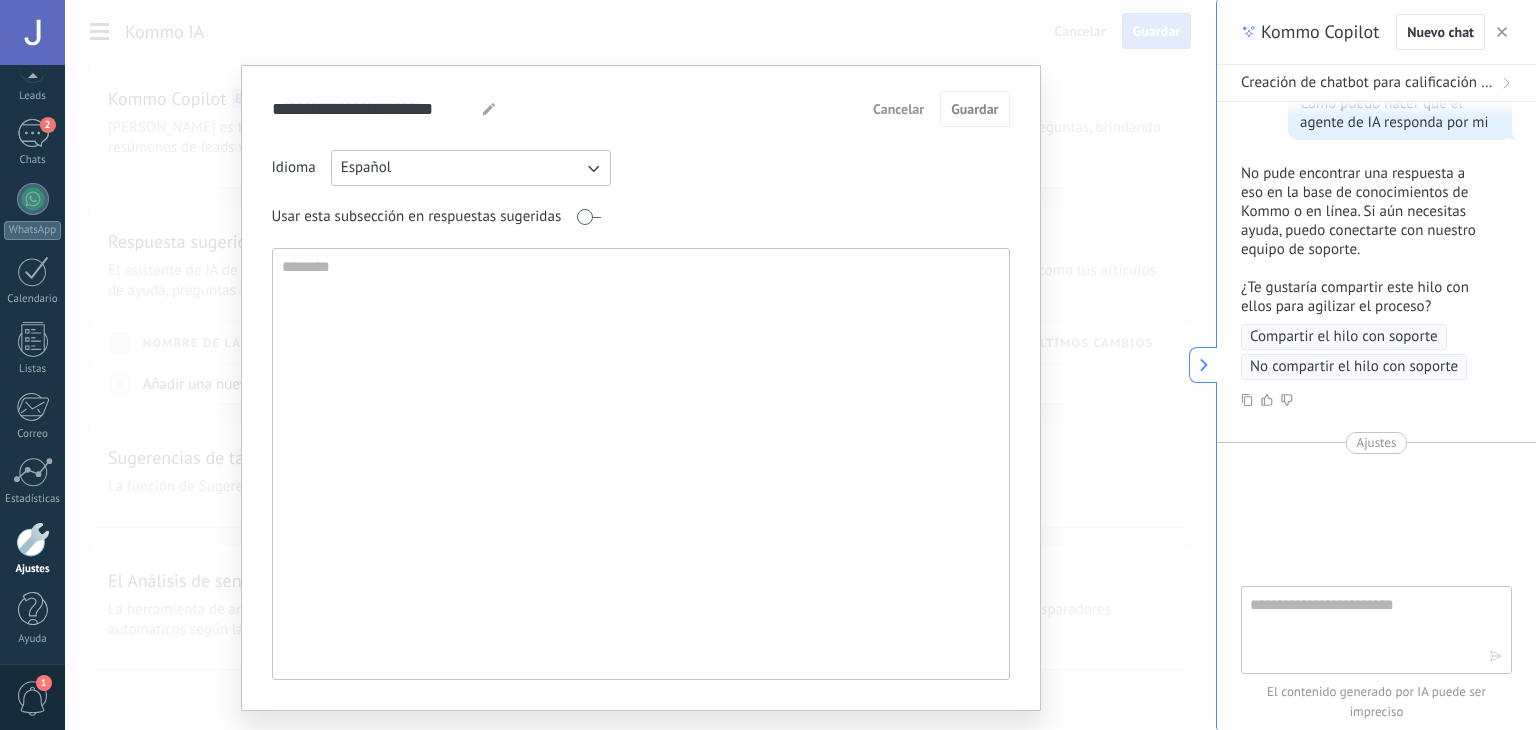 click on "Cancelar" at bounding box center (898, 109) 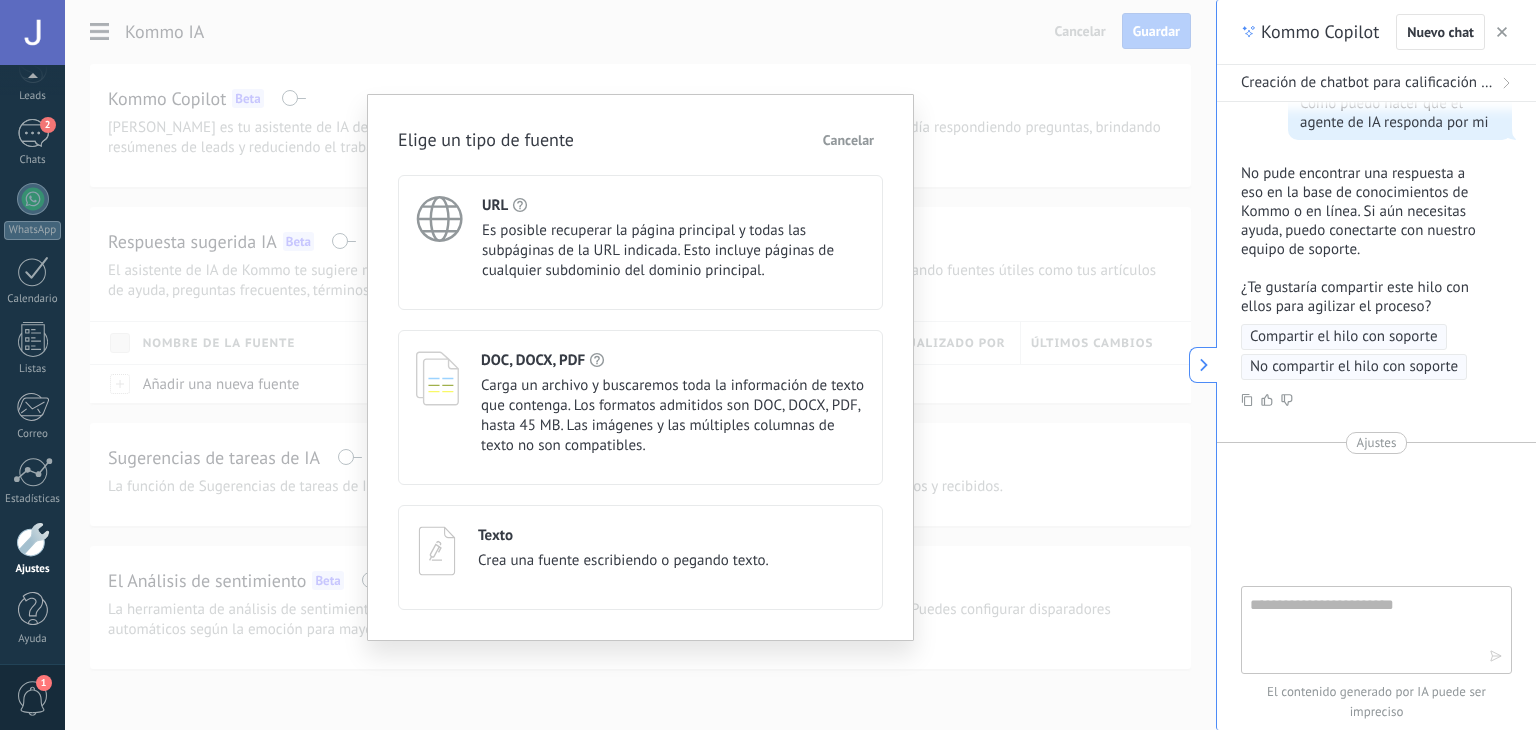 click on "URL Es posible recuperar la página principal y todas las subpáginas de la URL indicada. Esto incluye páginas de cualquier subdominio del dominio principal. Añadir subpáginas Añadir solo página principal Guardar" at bounding box center (640, 242) 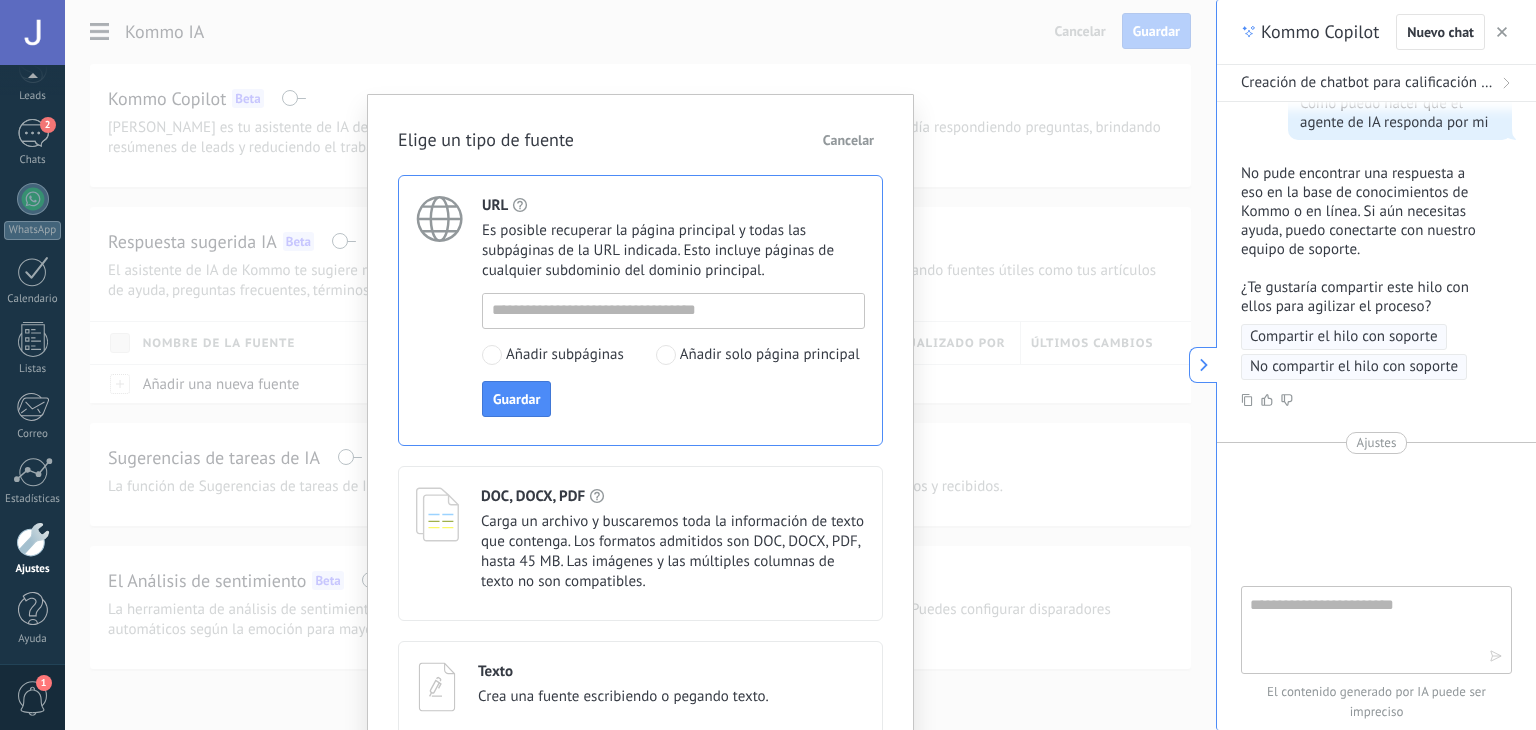 click at bounding box center (666, 355) 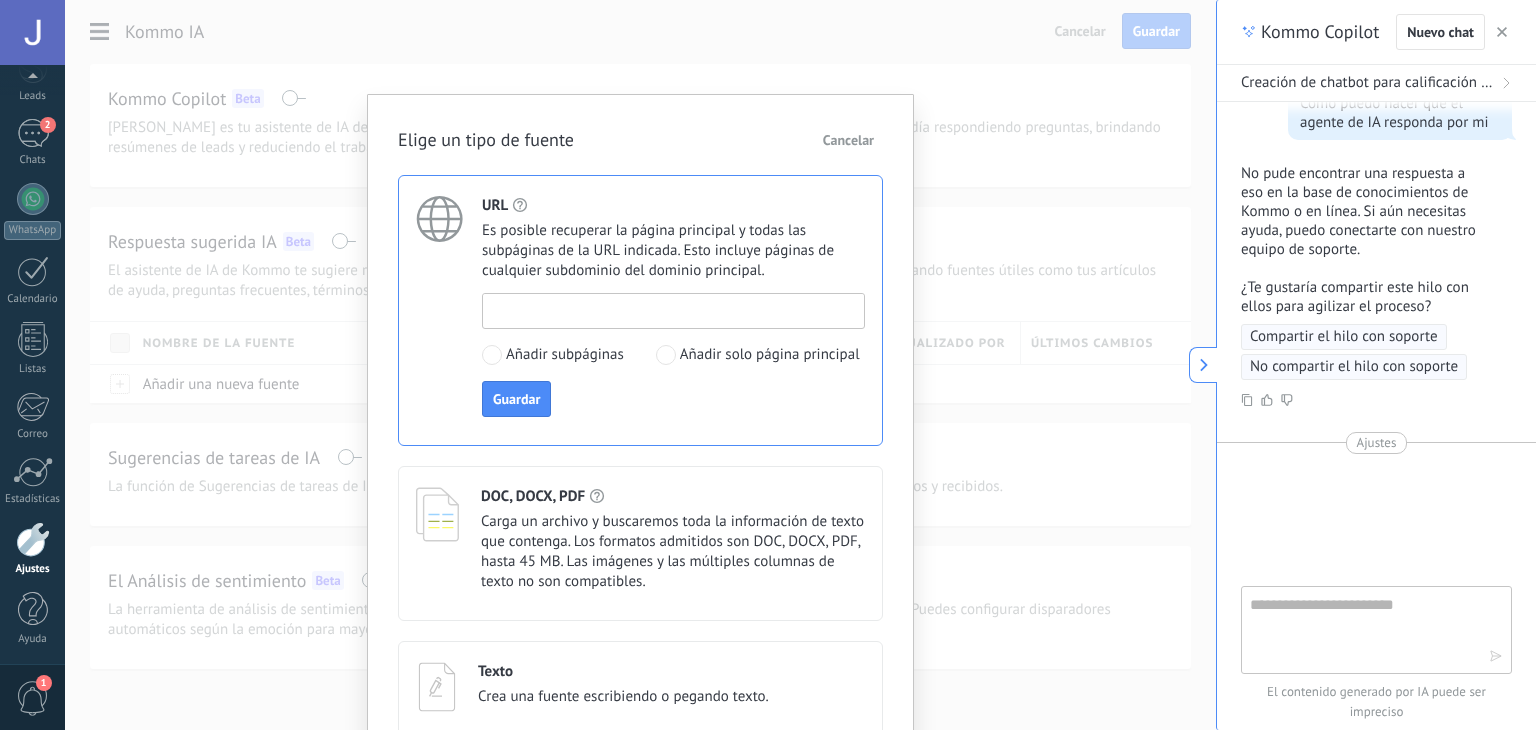 paste on "**********" 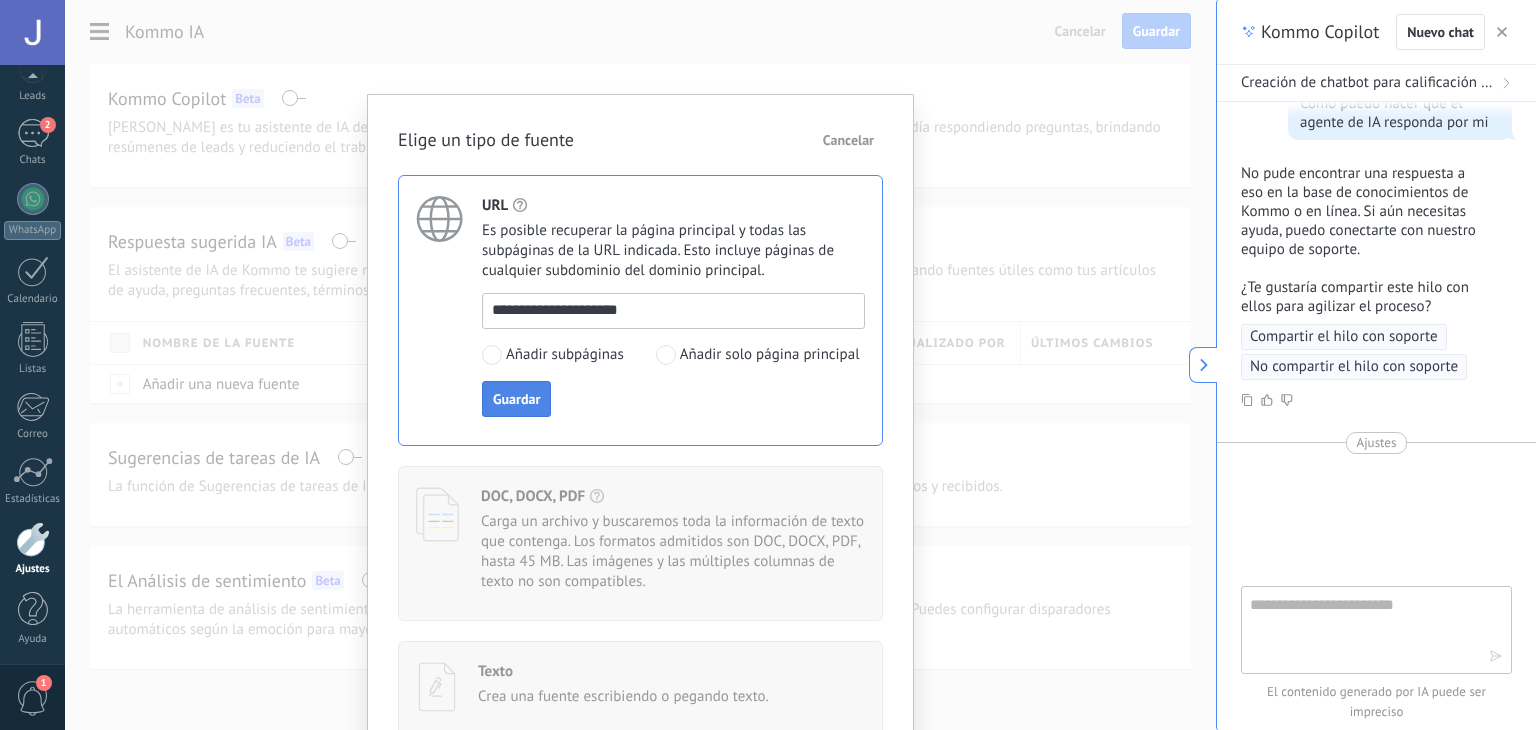 type on "**********" 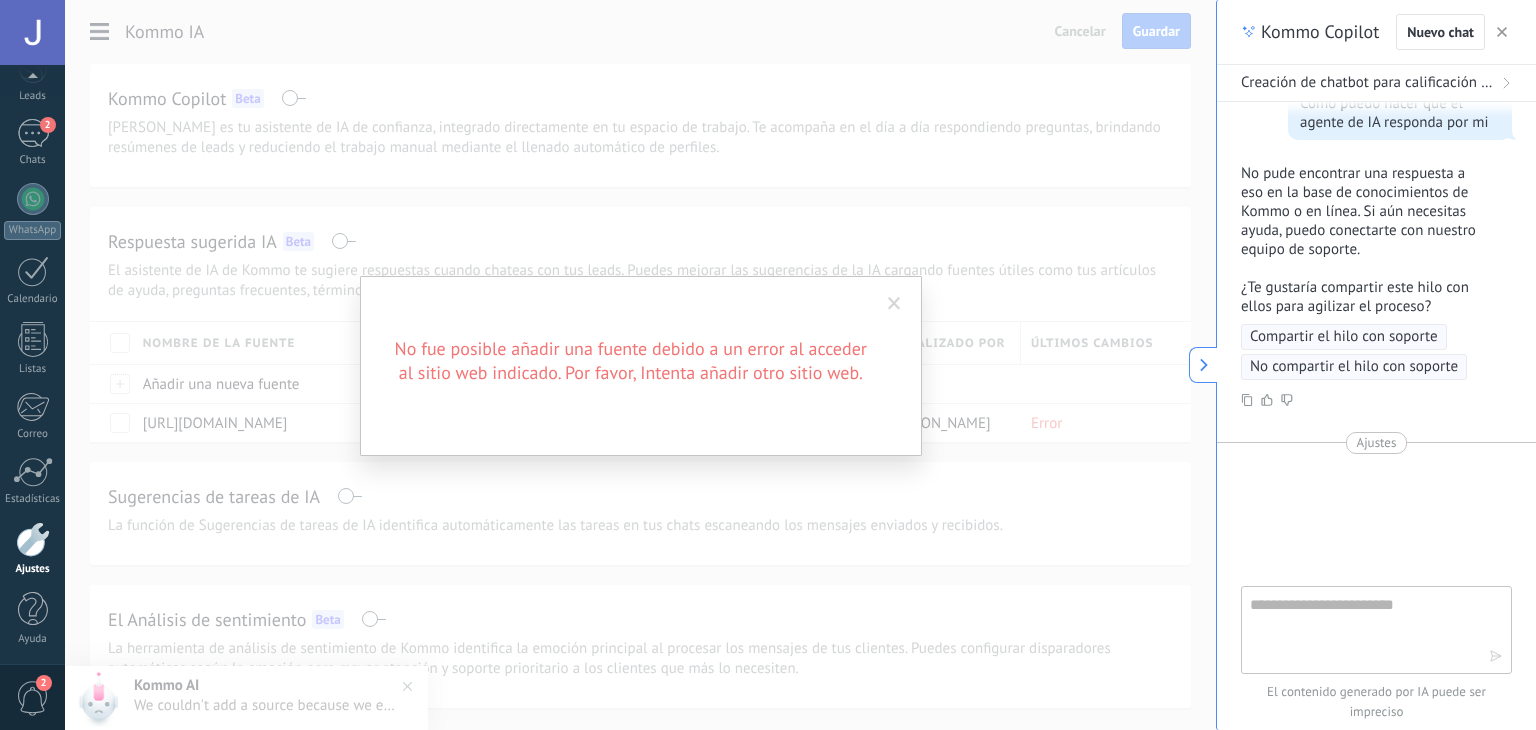 click at bounding box center [894, 304] 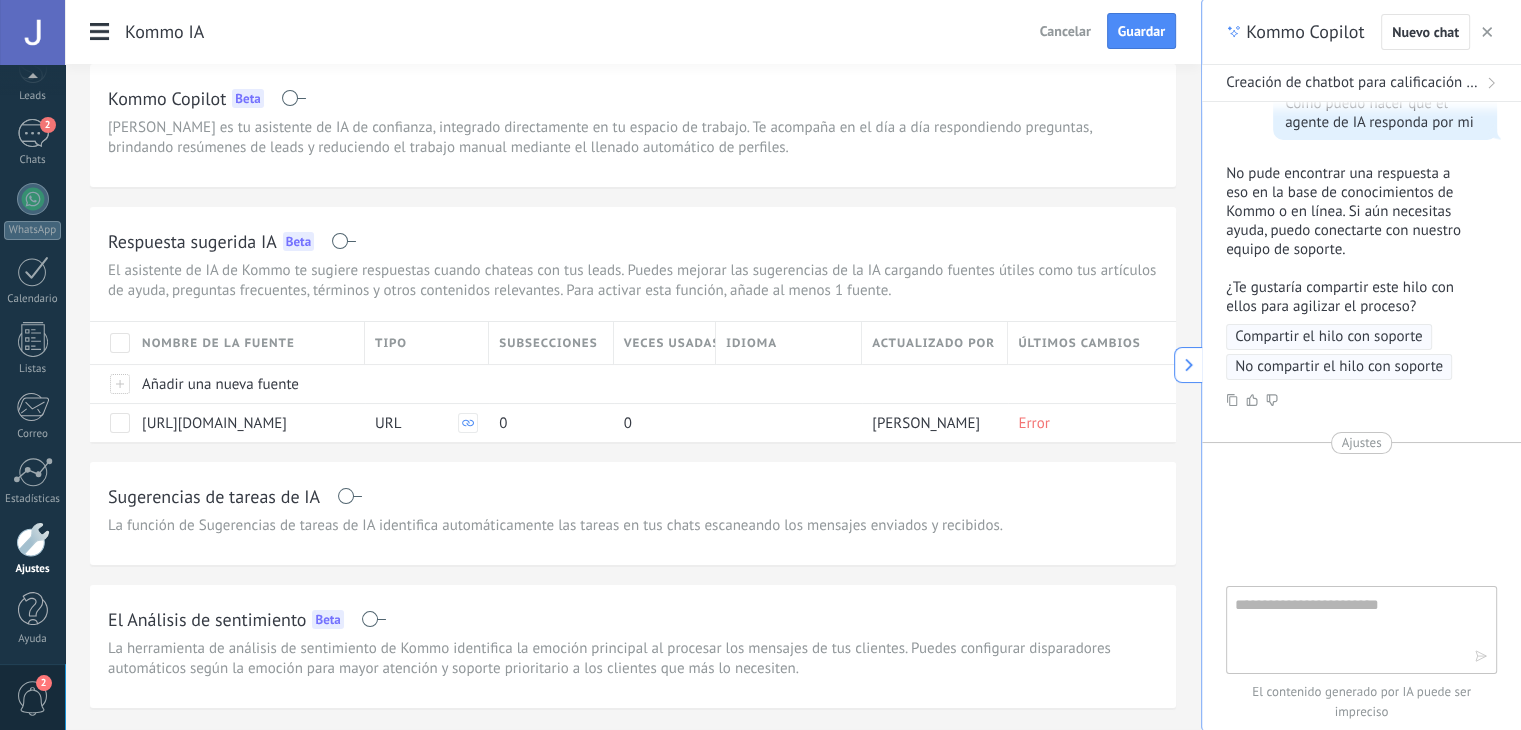 scroll, scrollTop: 63, scrollLeft: 0, axis: vertical 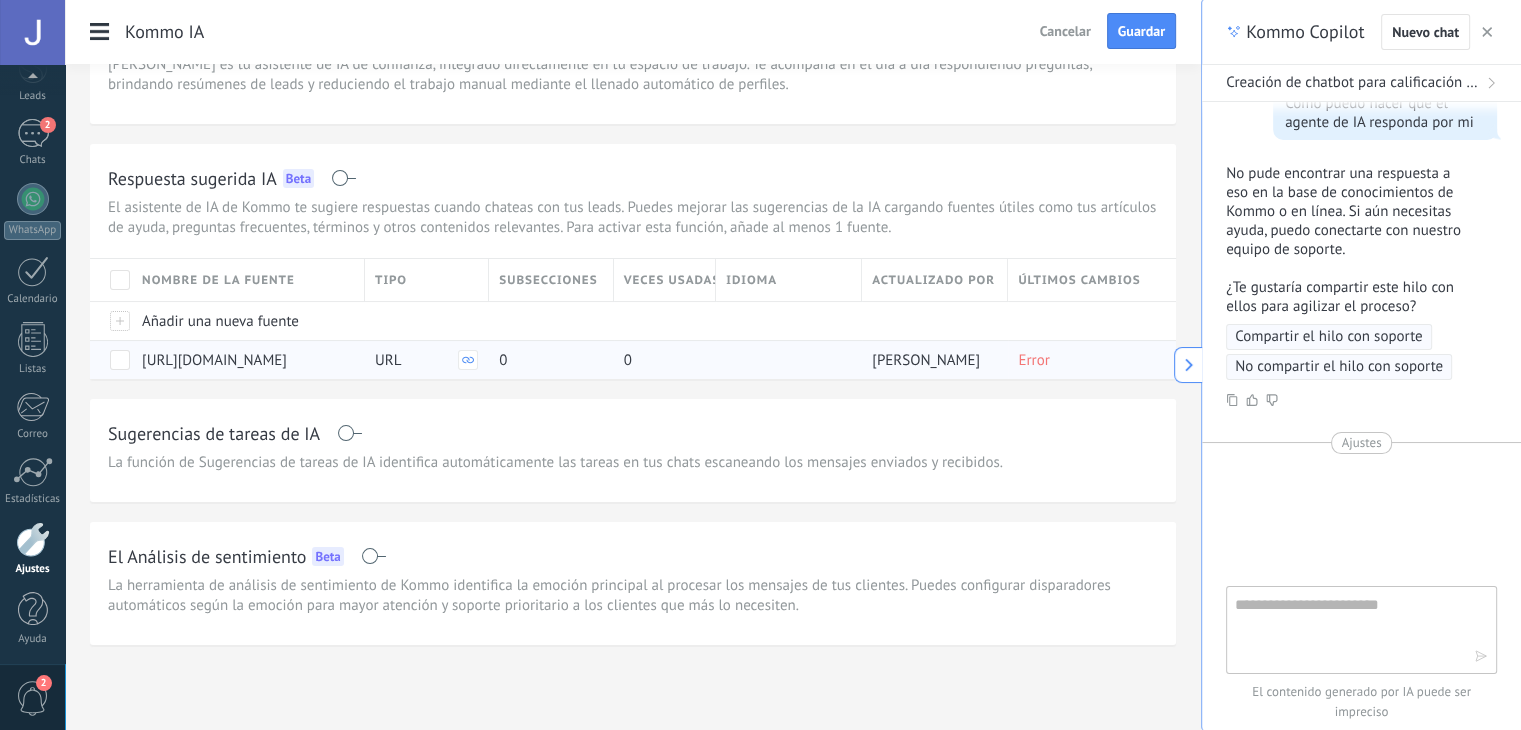 click at bounding box center (120, 360) 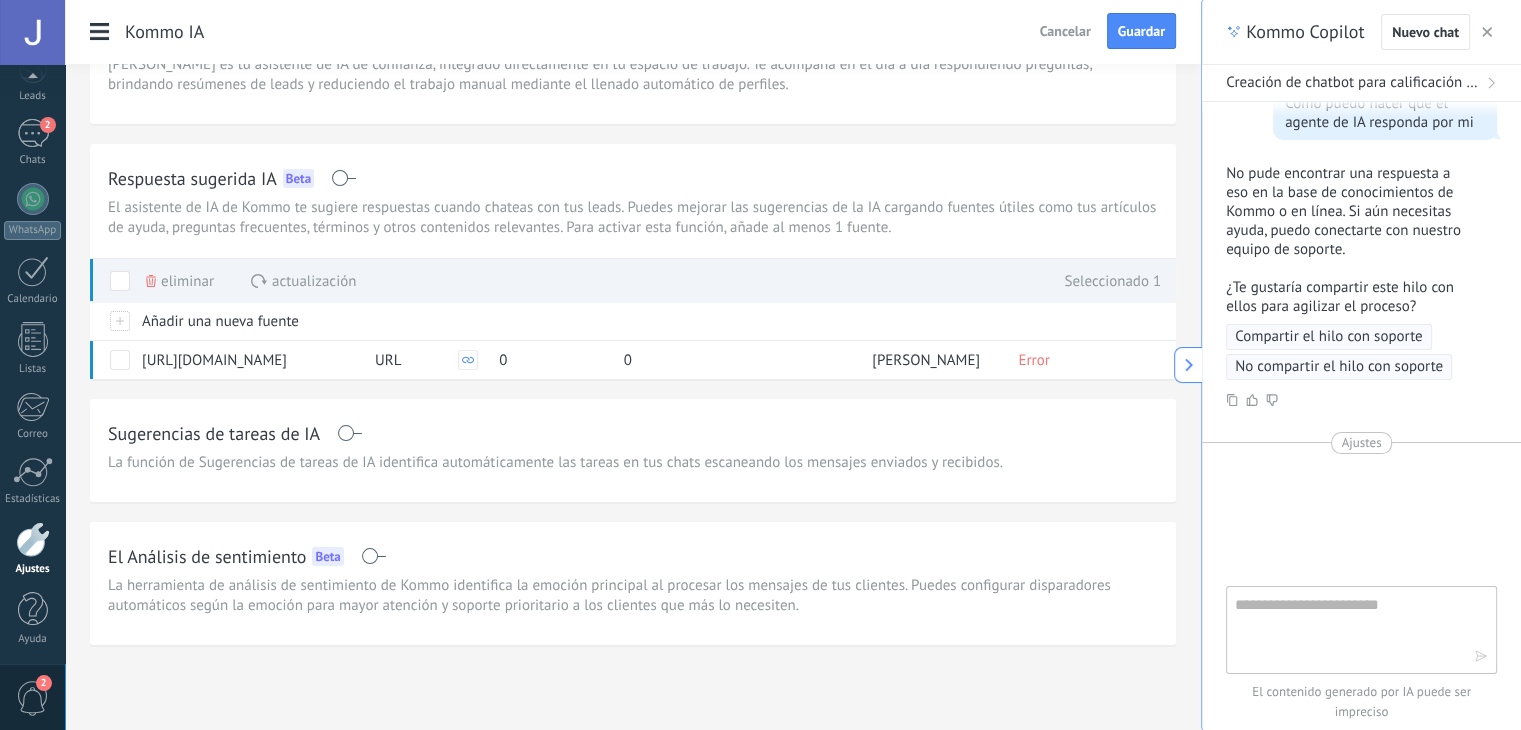click on "Eliminar" at bounding box center (180, 281) 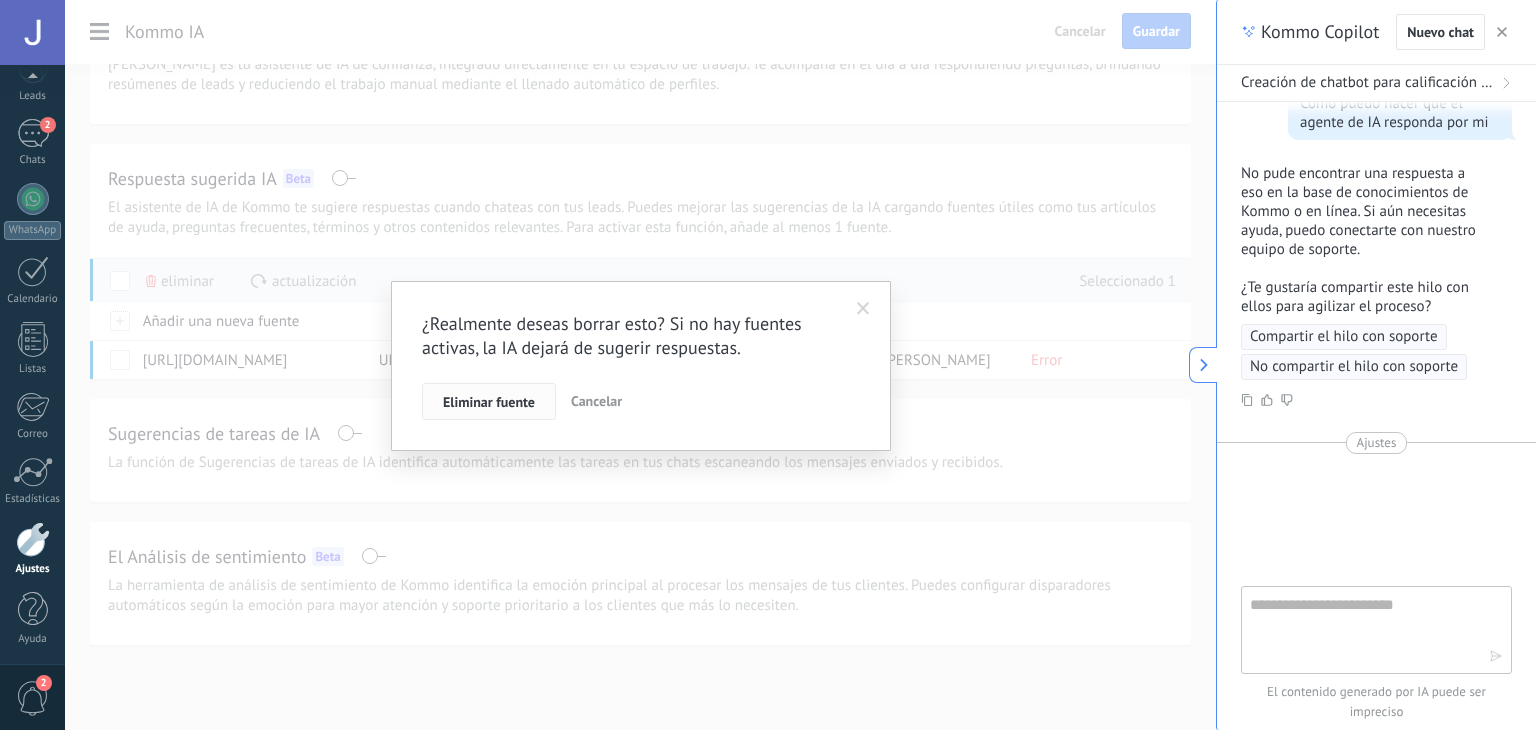 click on "Eliminar fuente" at bounding box center [489, 402] 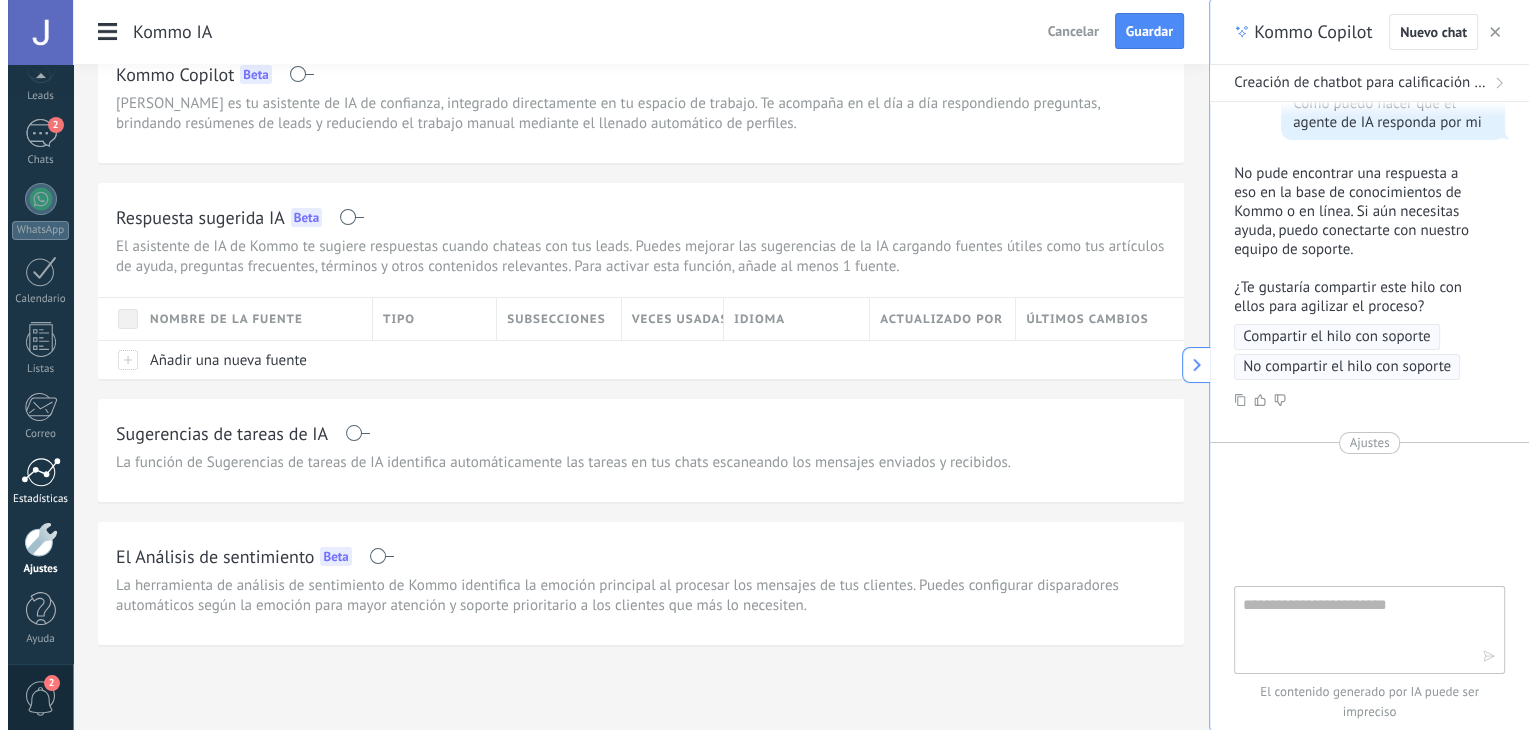 scroll, scrollTop: 24, scrollLeft: 0, axis: vertical 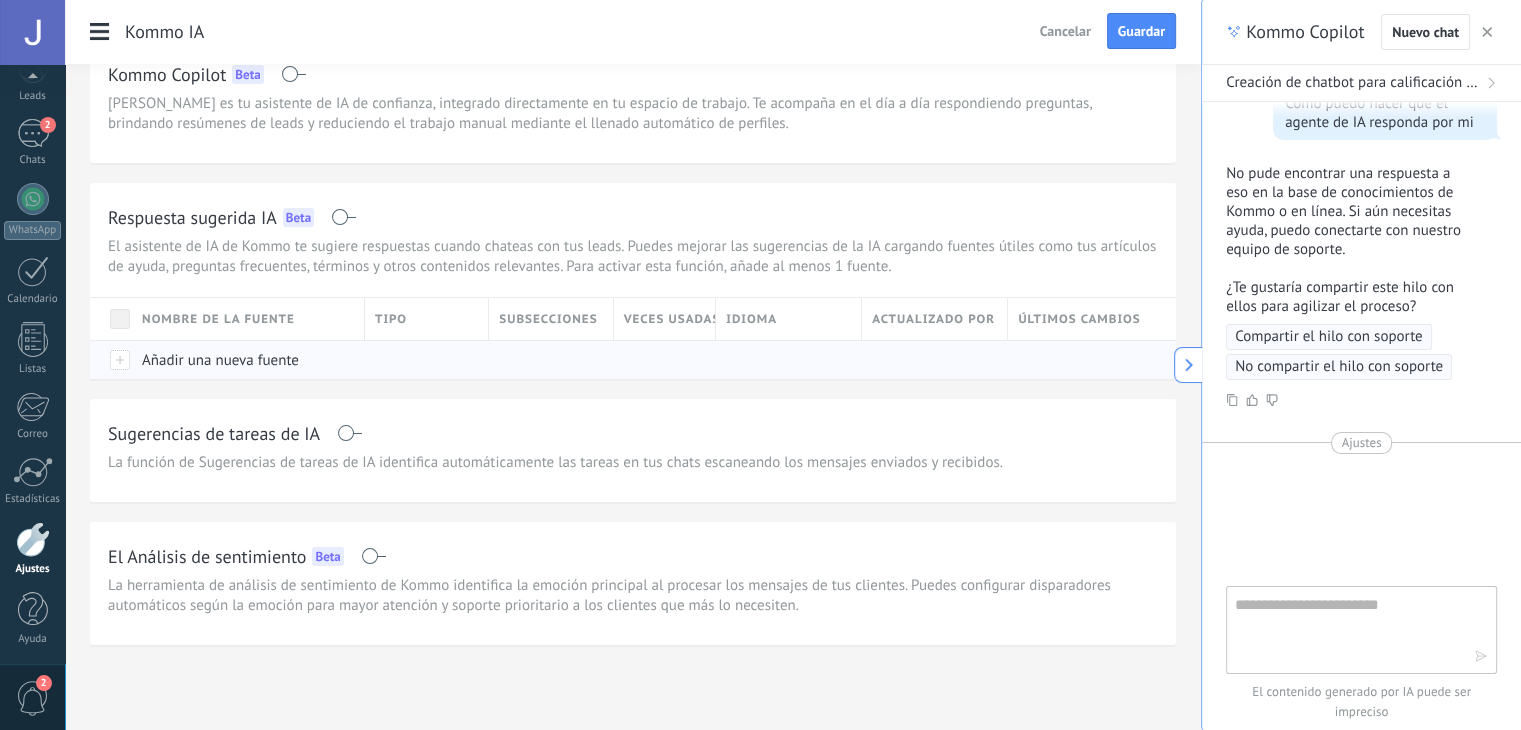click at bounding box center (111, 359) 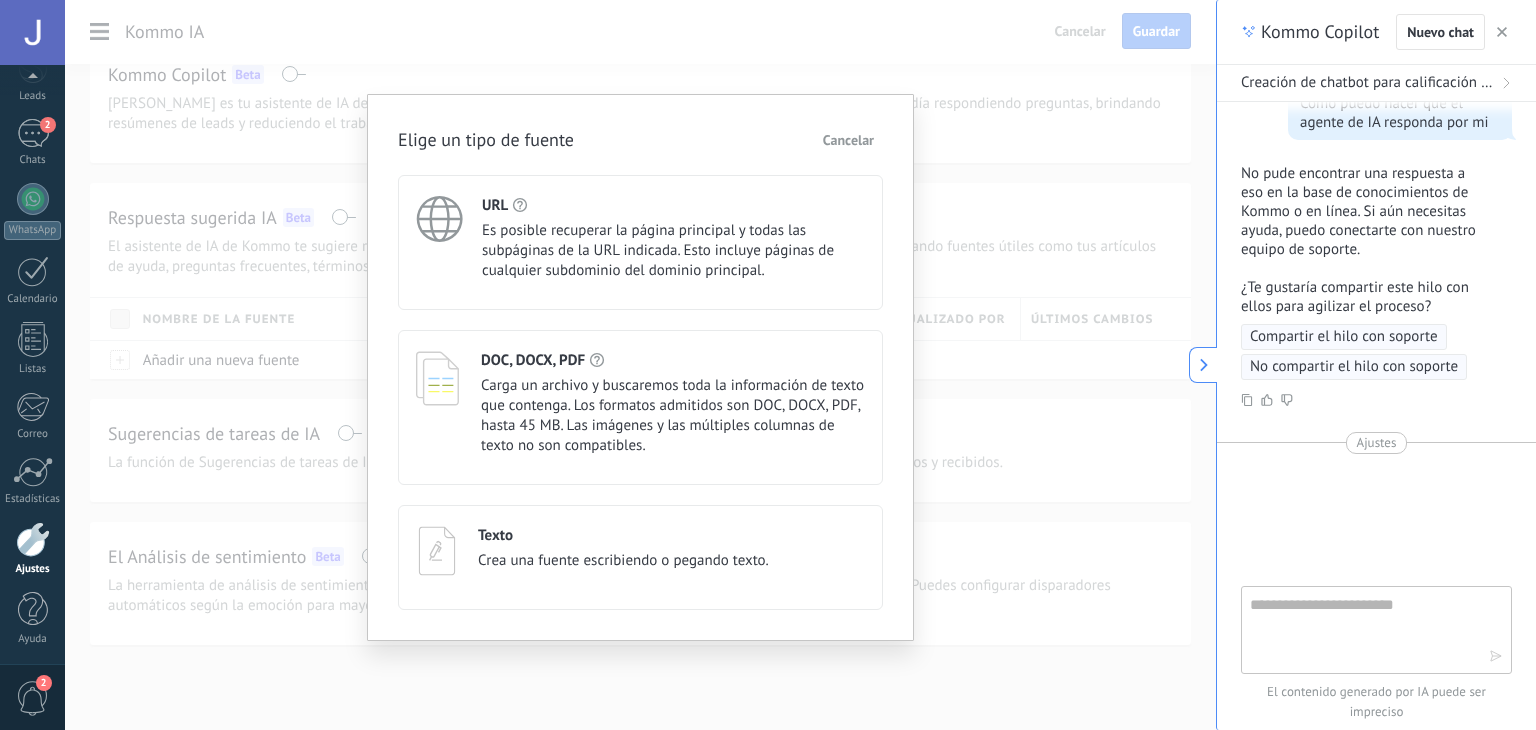 click on "Texto" at bounding box center [623, 535] 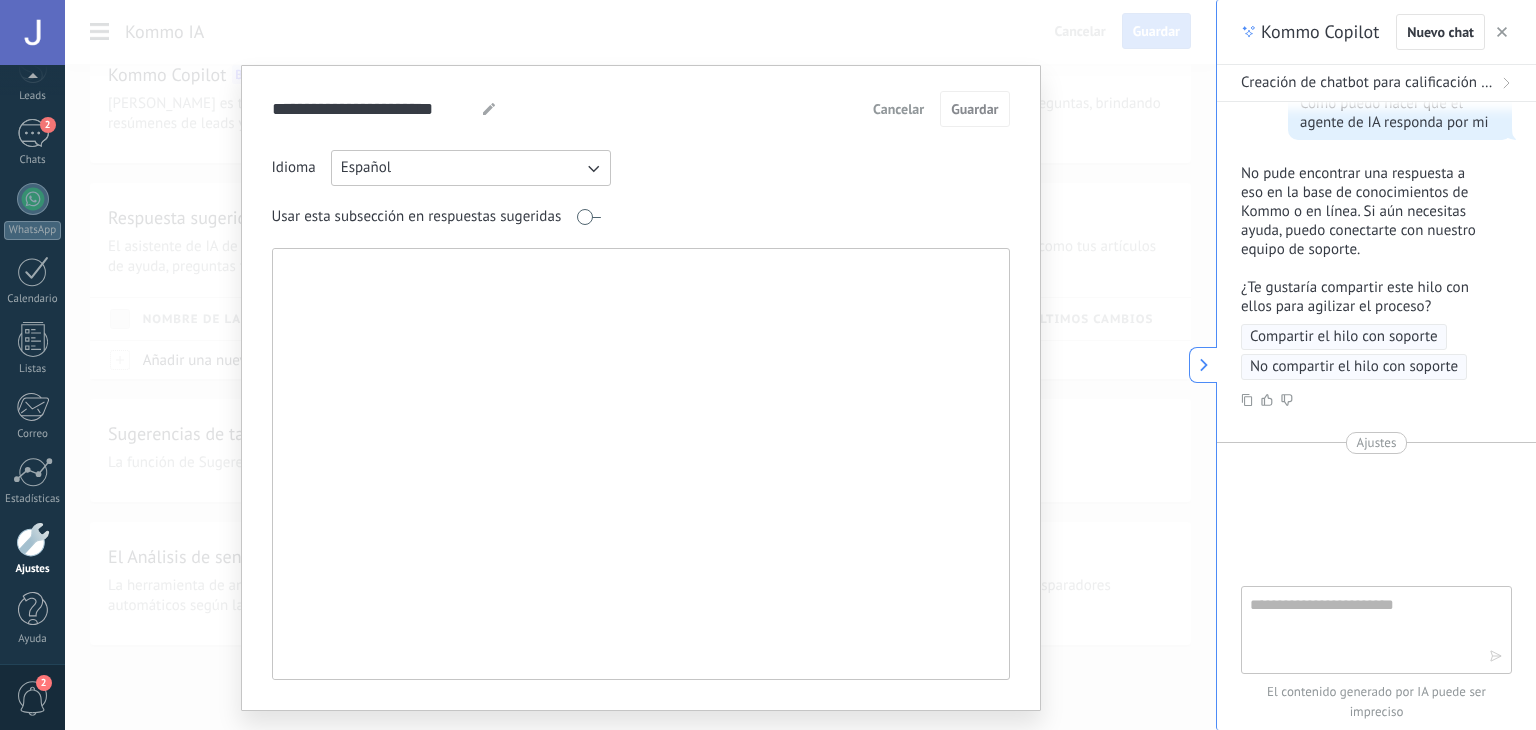 click at bounding box center (639, 464) 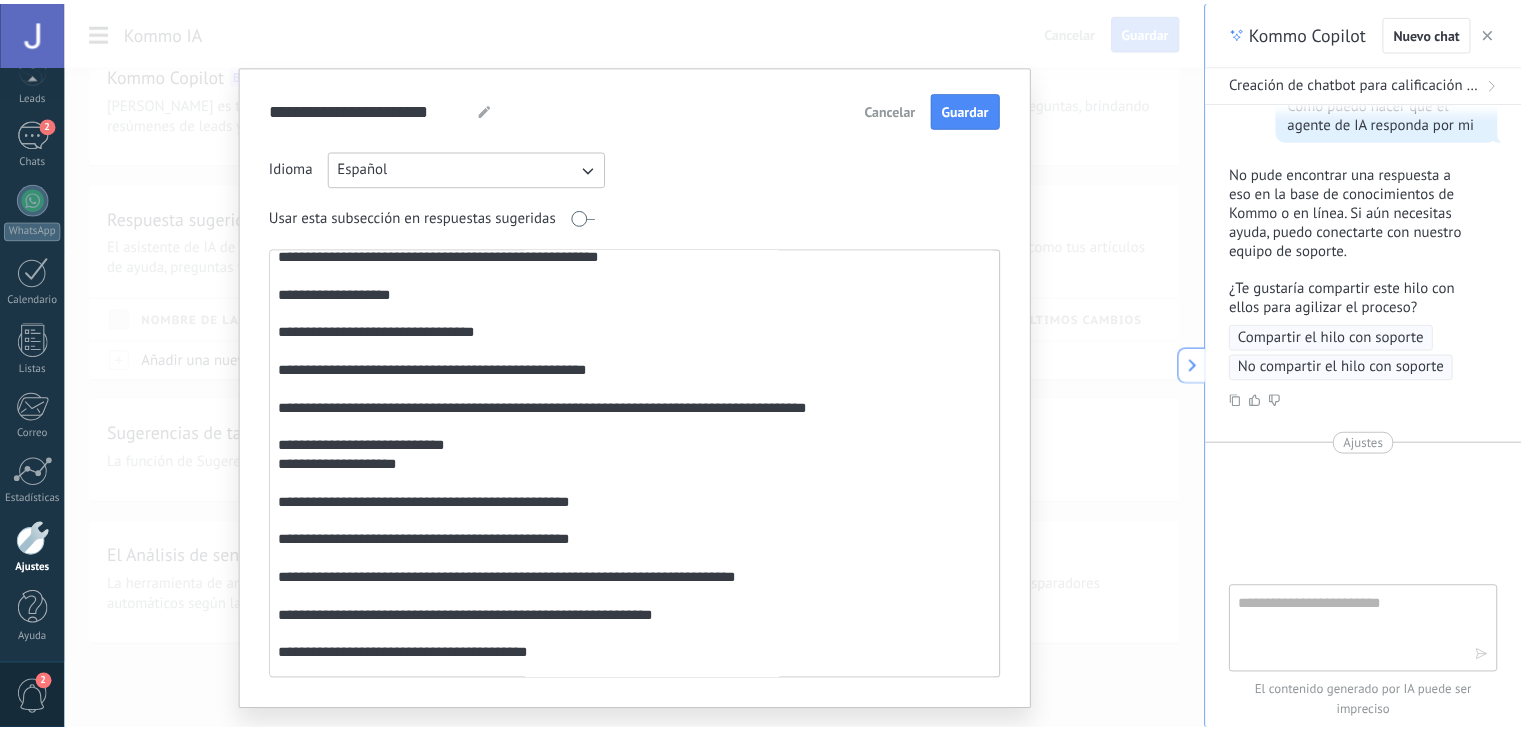 scroll, scrollTop: 0, scrollLeft: 0, axis: both 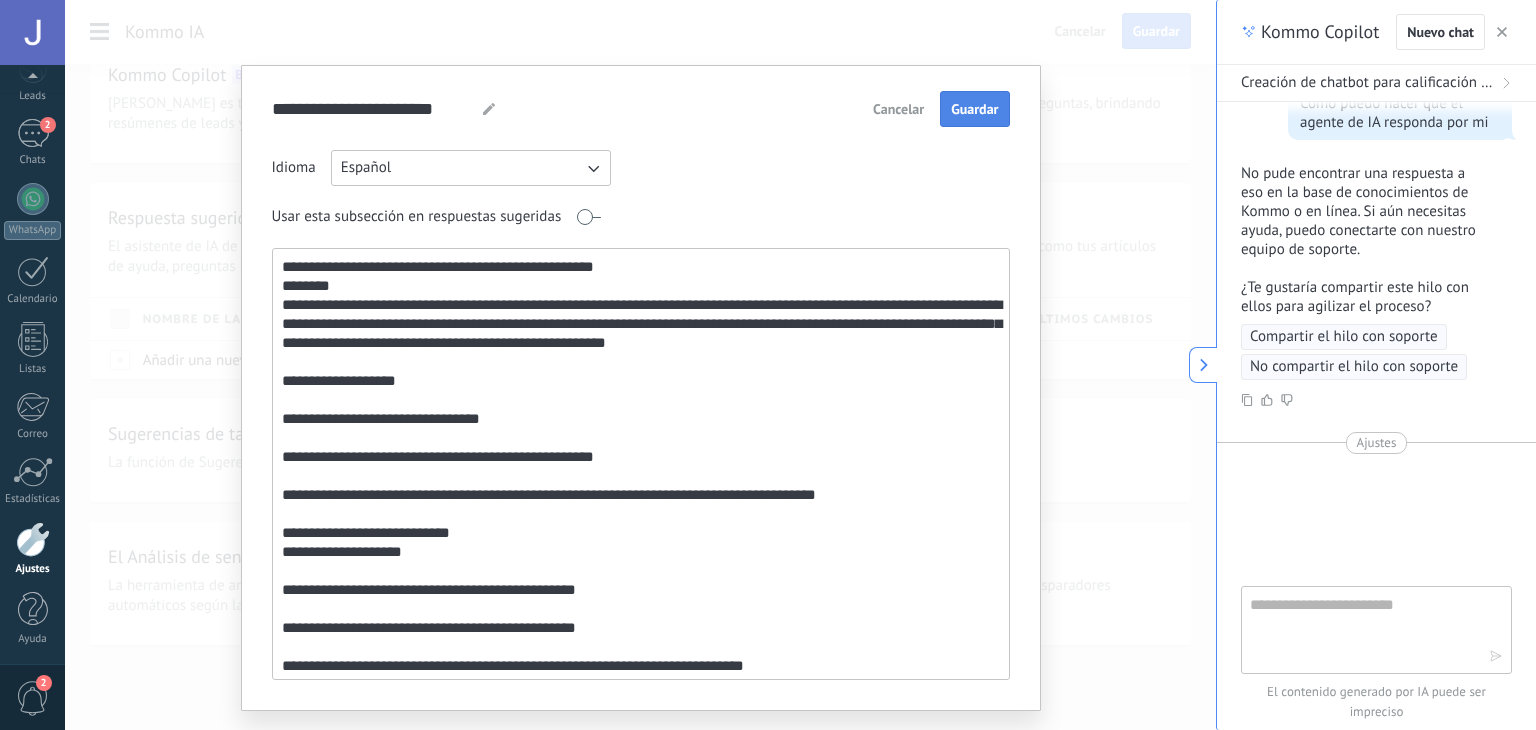 type on "**********" 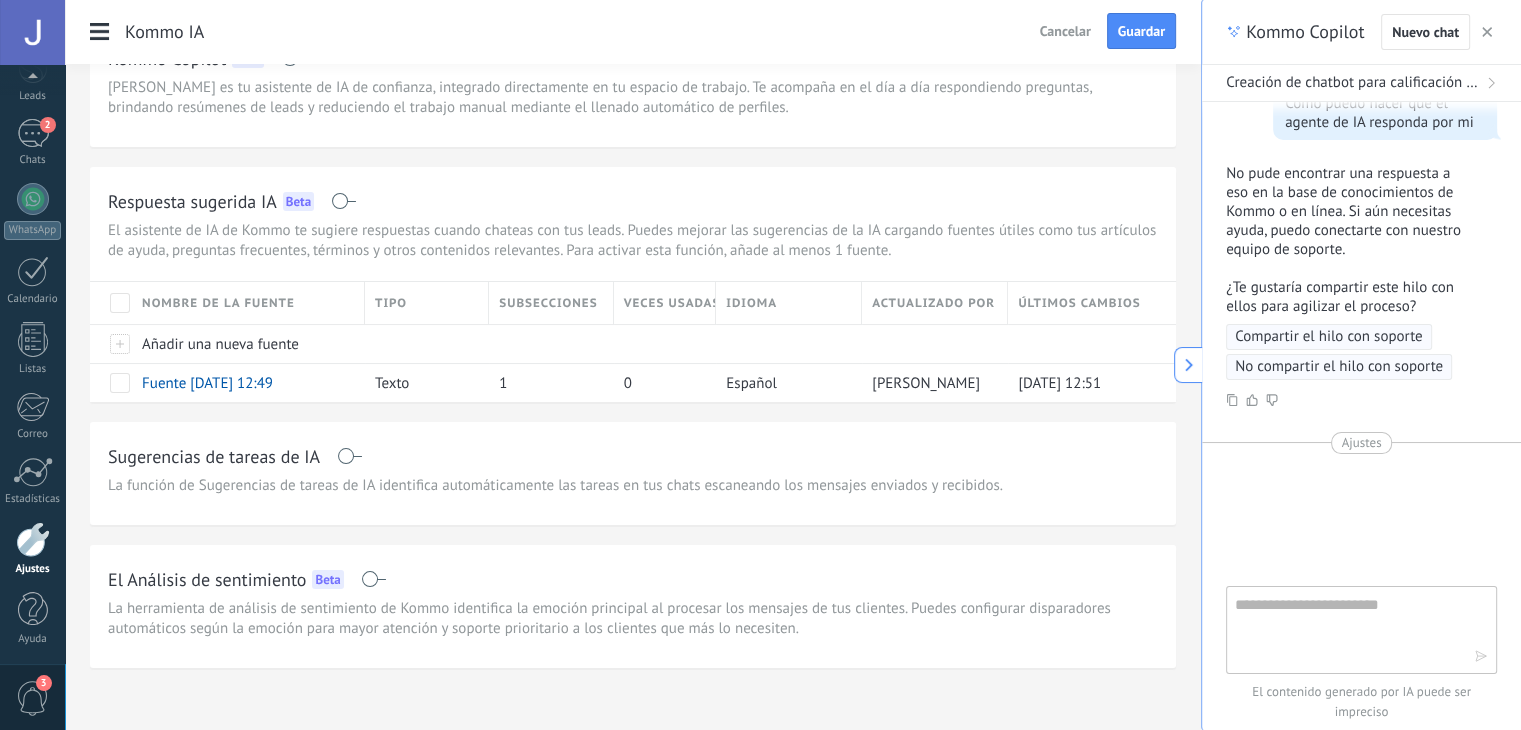 scroll, scrollTop: 63, scrollLeft: 0, axis: vertical 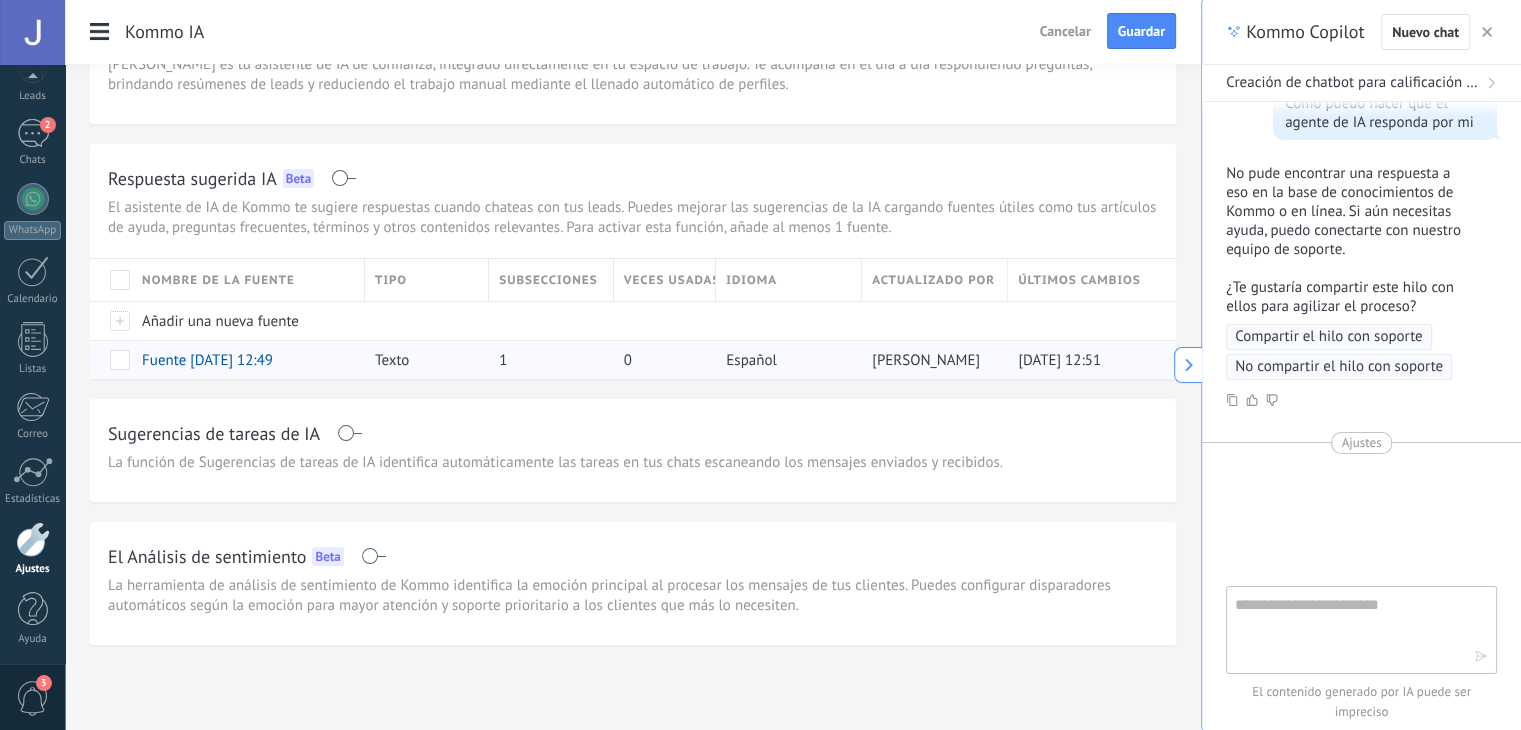 click on "[PERSON_NAME]" at bounding box center [930, 360] 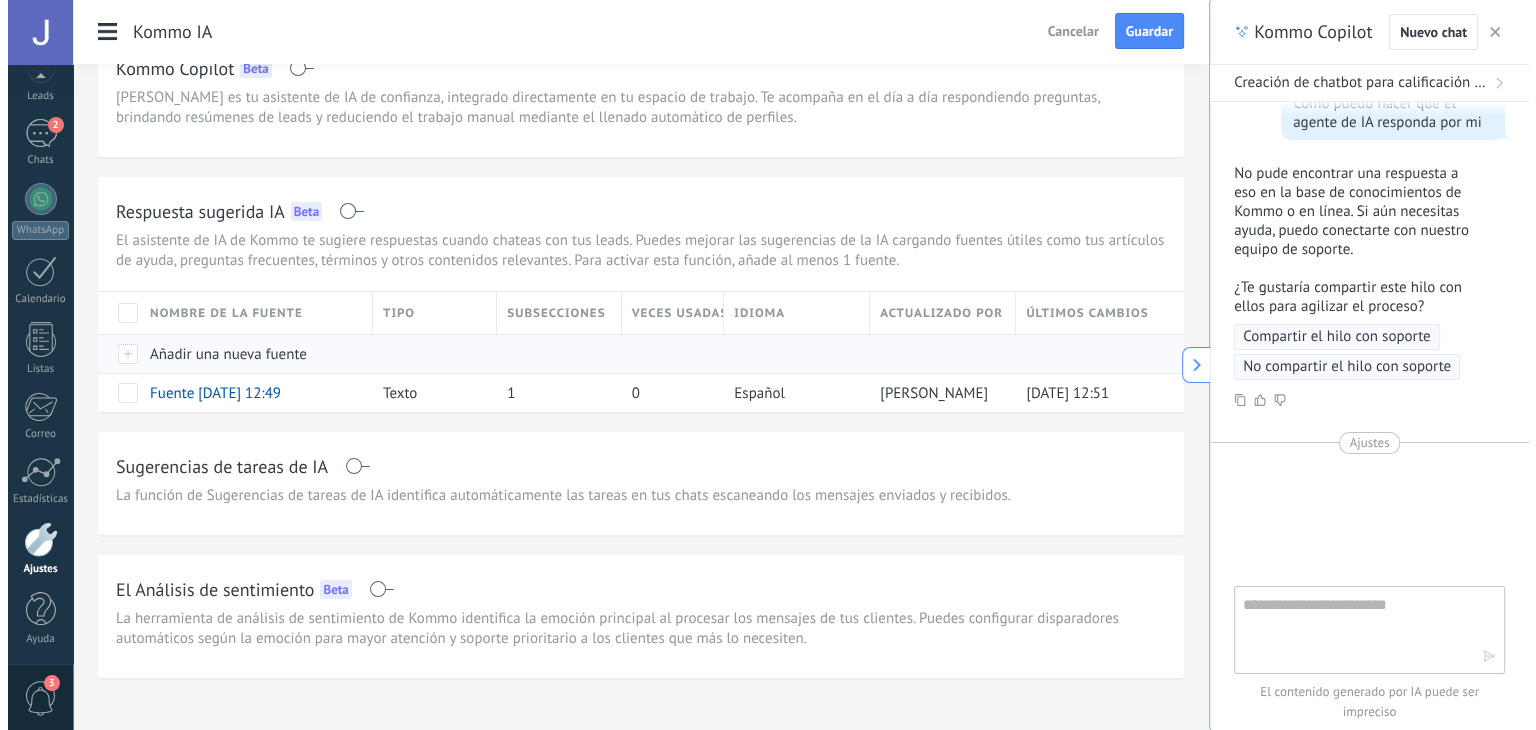 scroll, scrollTop: 0, scrollLeft: 0, axis: both 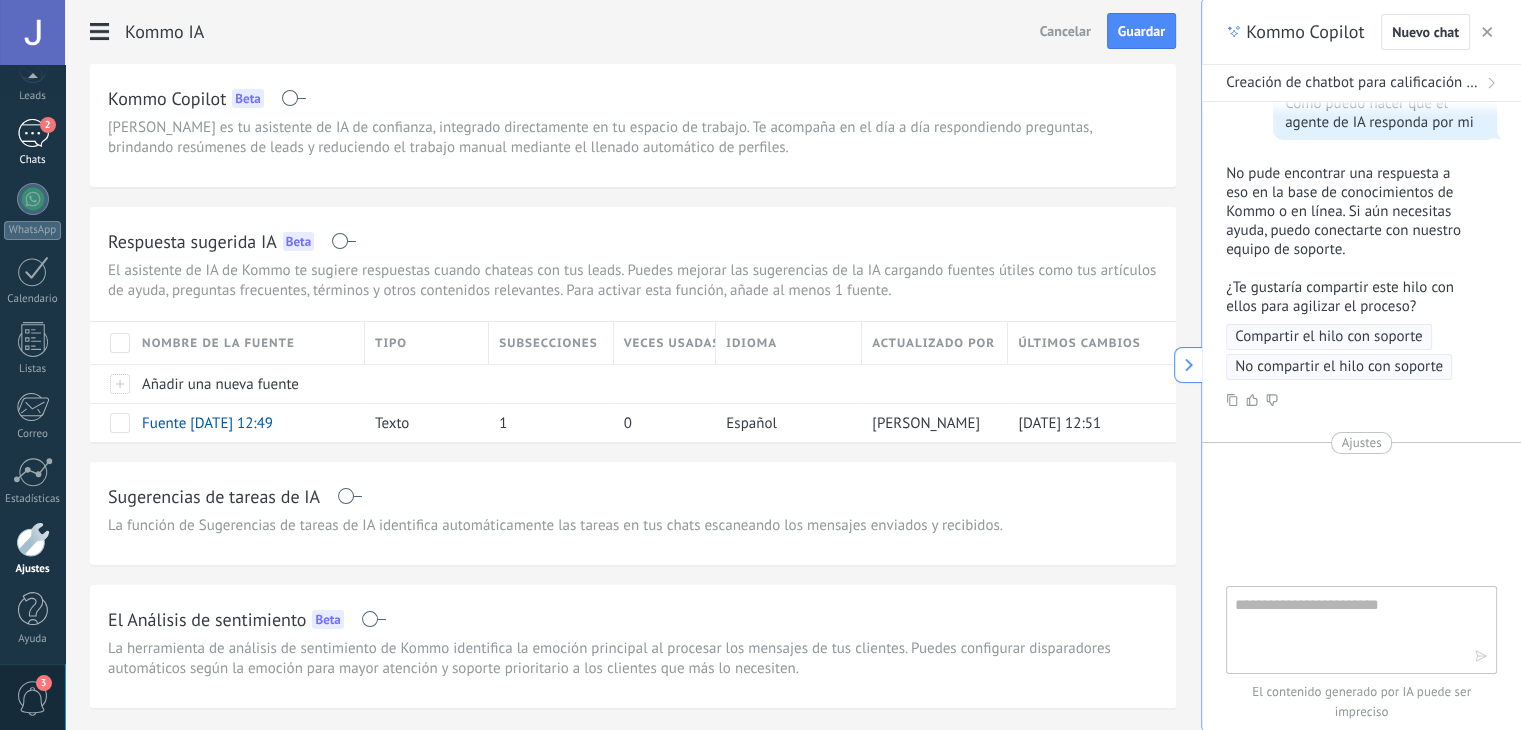 click on "2" at bounding box center (33, 133) 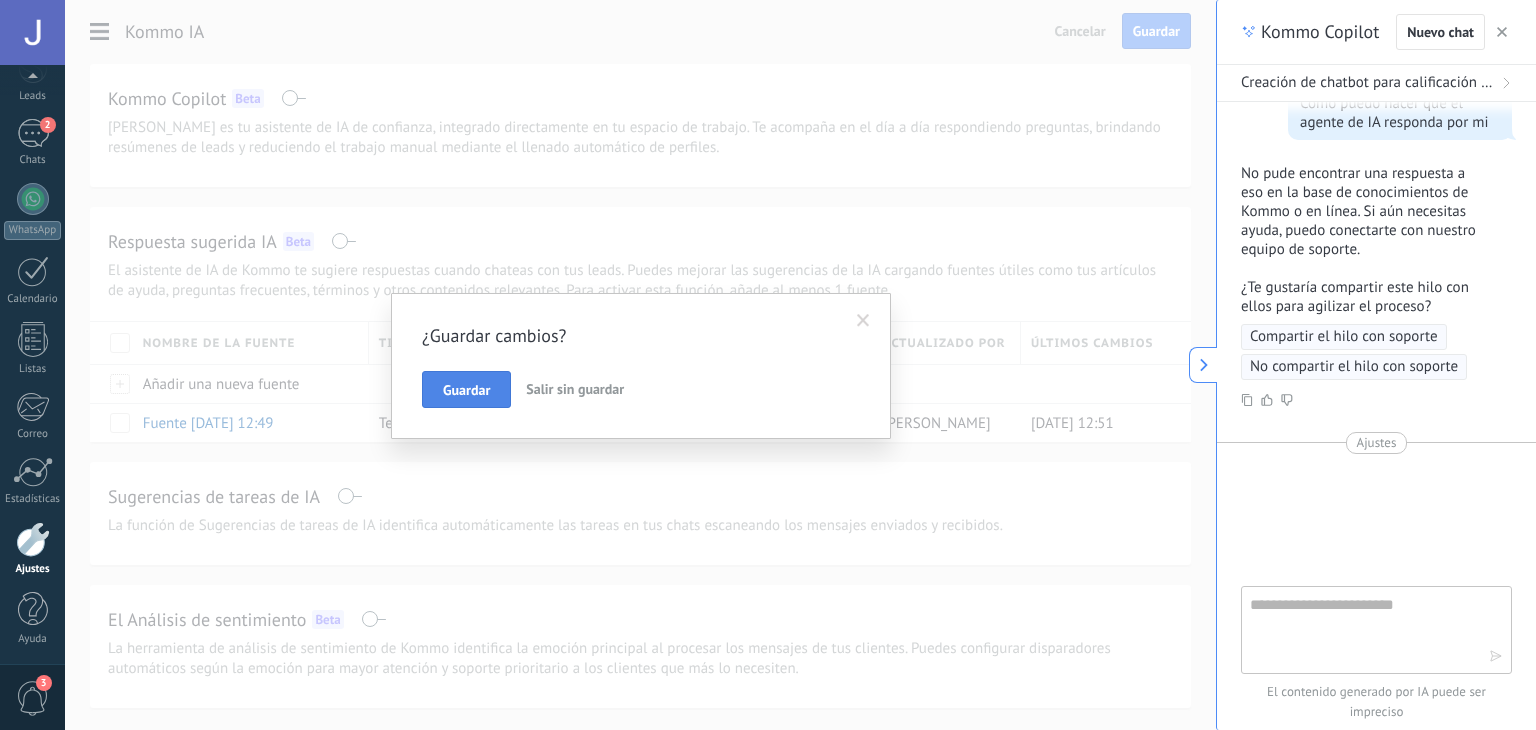click on "Guardar" at bounding box center (466, 390) 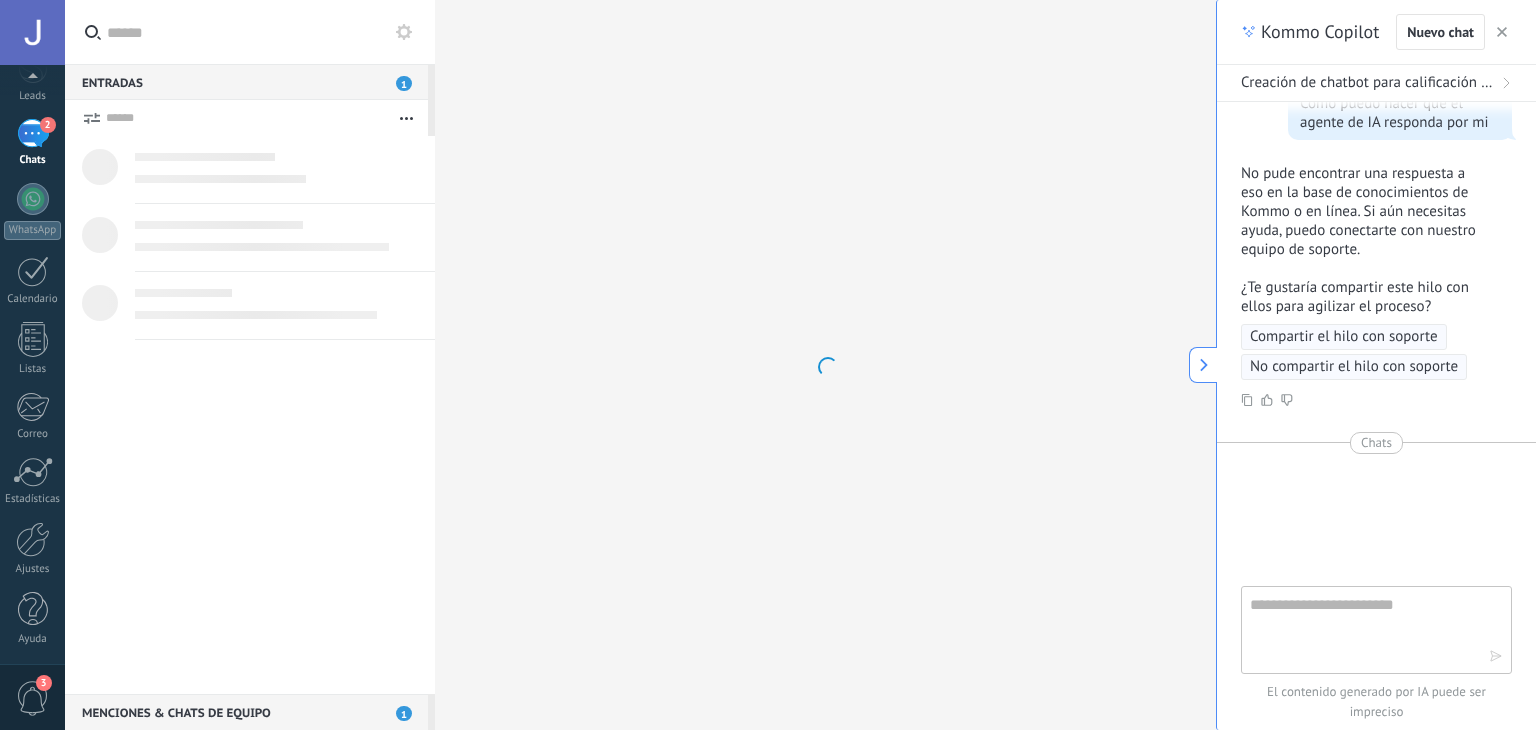 scroll, scrollTop: 0, scrollLeft: 0, axis: both 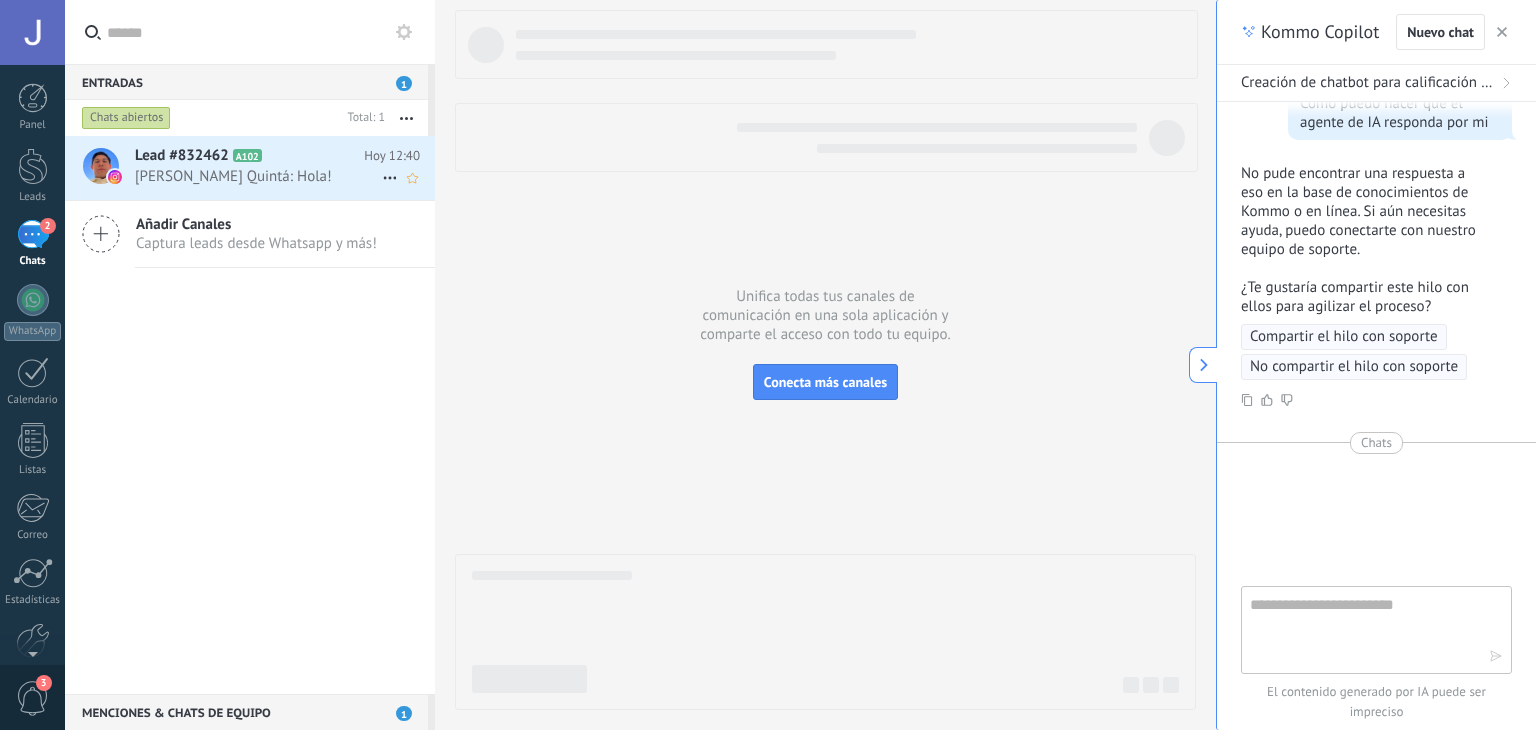 click on "[PERSON_NAME] Quintá: Hola!" at bounding box center (258, 176) 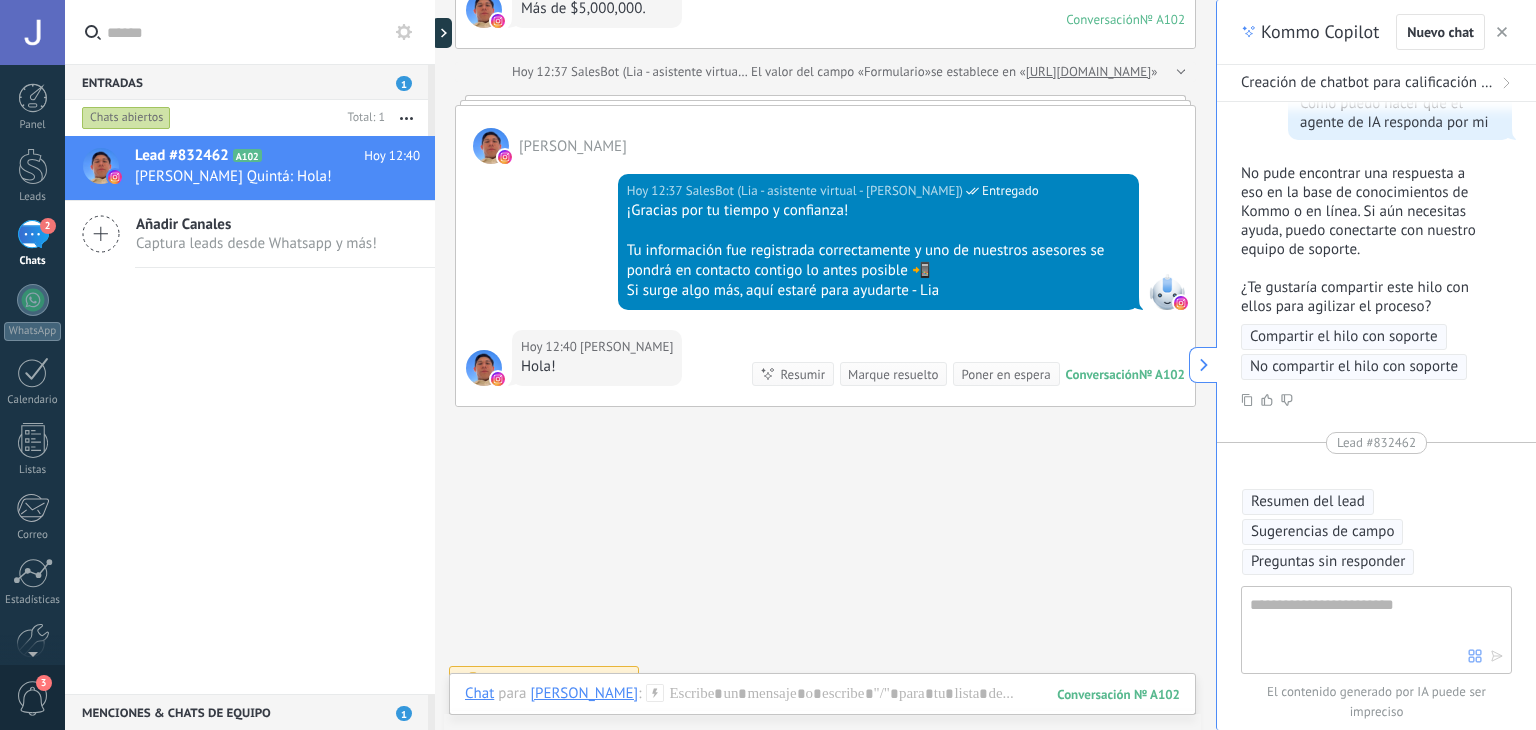 scroll, scrollTop: 1133, scrollLeft: 0, axis: vertical 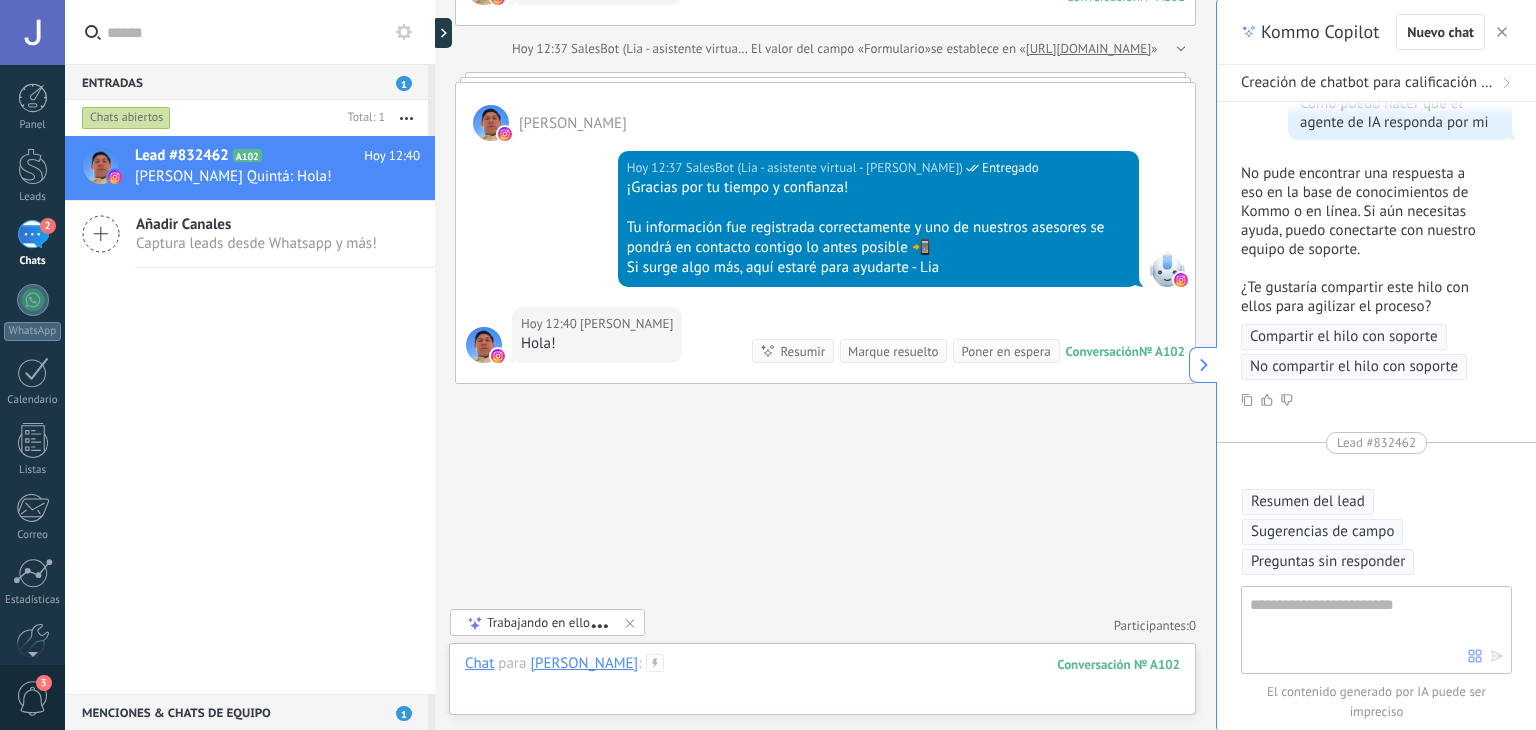 click at bounding box center [822, 684] 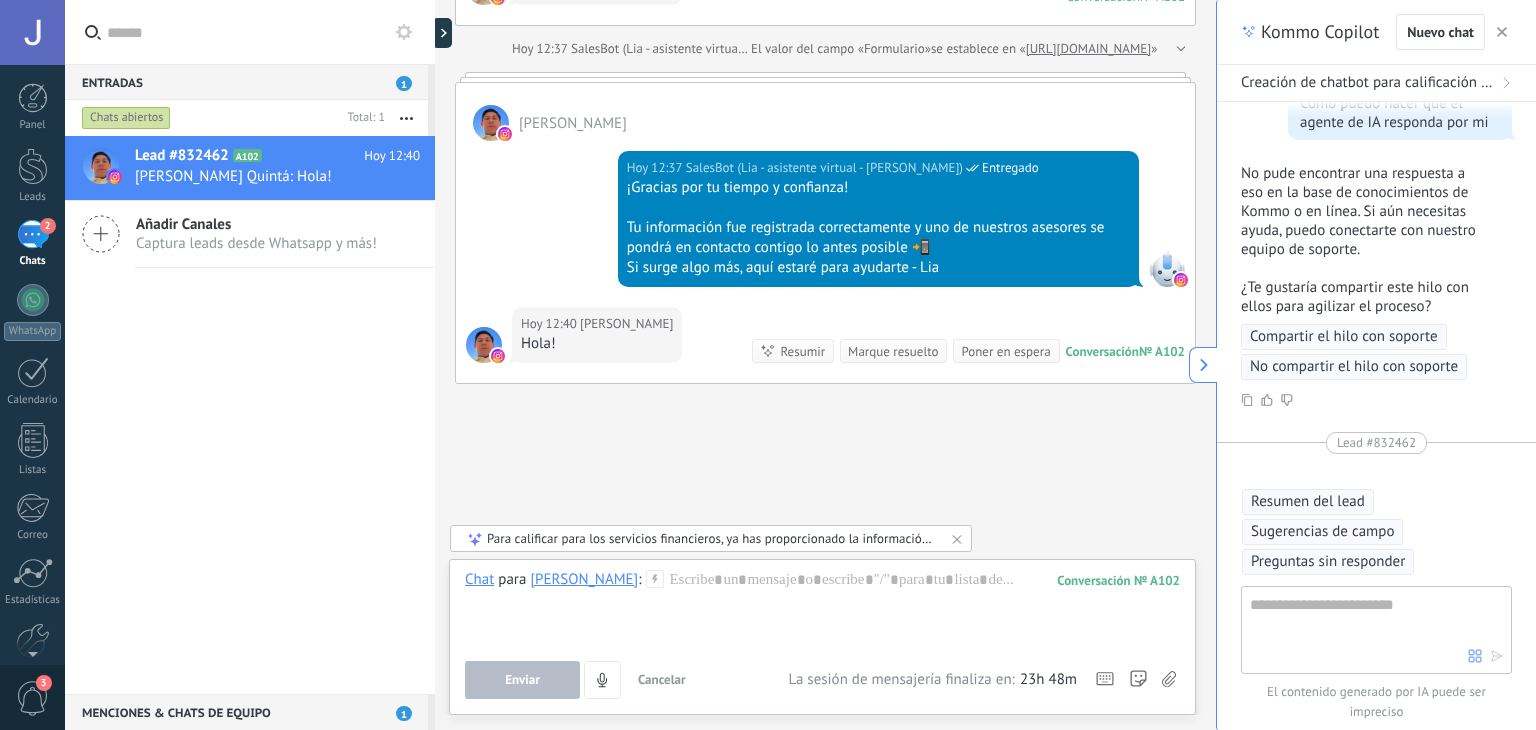 click on "Para calificar para los servicios financieros, ya has proporcionado la información de tu empresa. Un asesor se pondrá en contacto contigo pronto para determinar tu elegibilidad. Si necesitas más ayuda, no dudes en decírmelo. ¡Estoy aquí para ayudarte!" at bounding box center [712, 538] 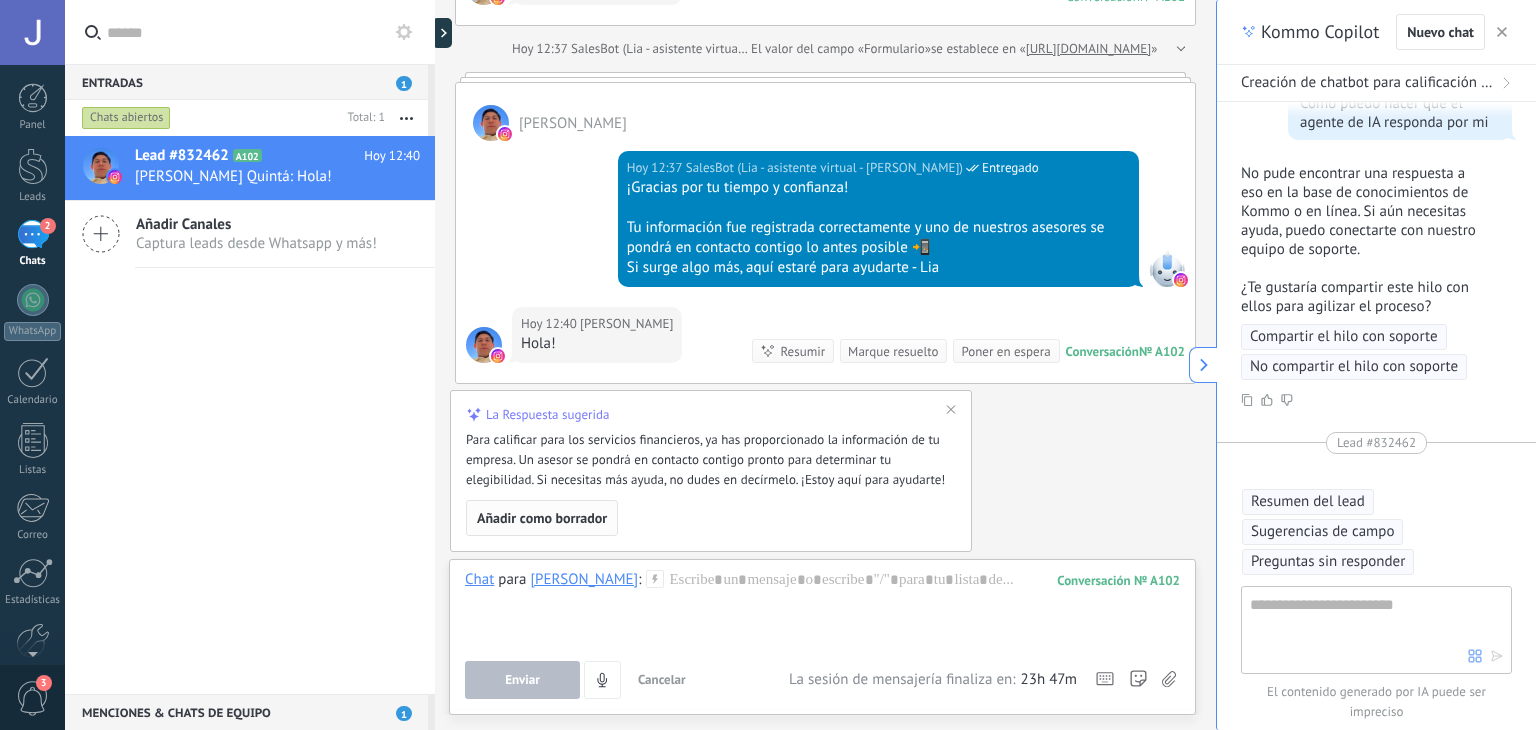 click on "Añadir como borrador" at bounding box center [542, 518] 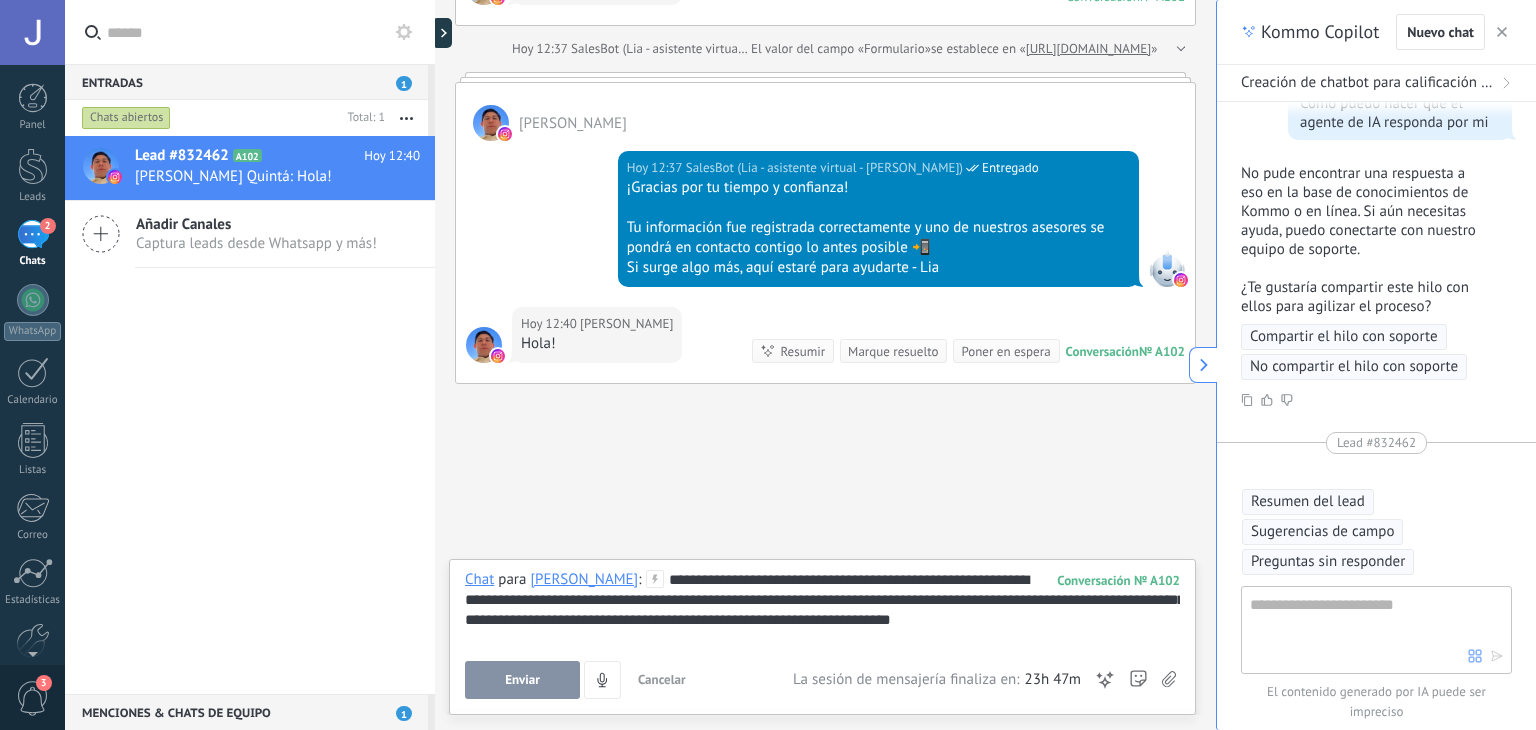 click on "Cancelar" at bounding box center [662, 679] 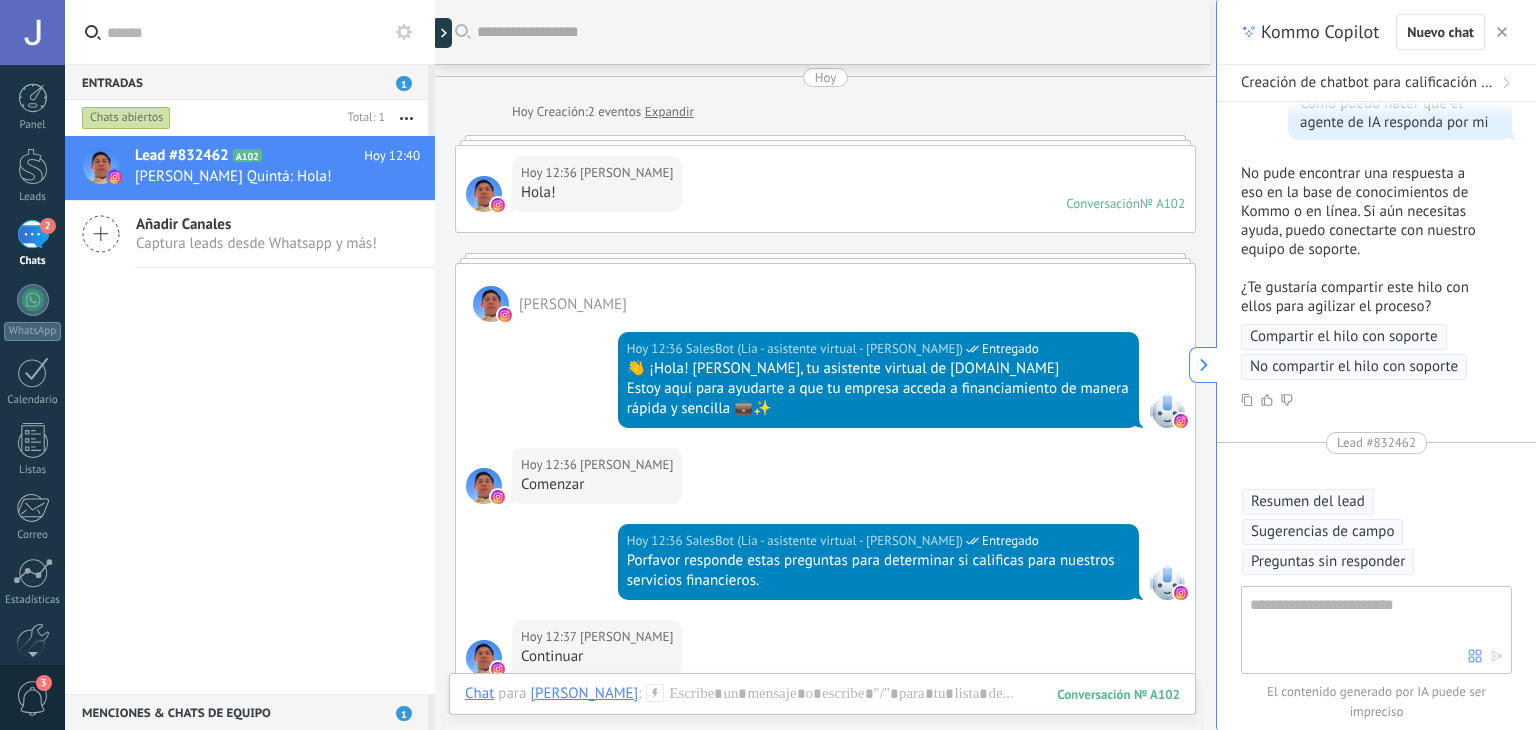 scroll, scrollTop: 0, scrollLeft: 0, axis: both 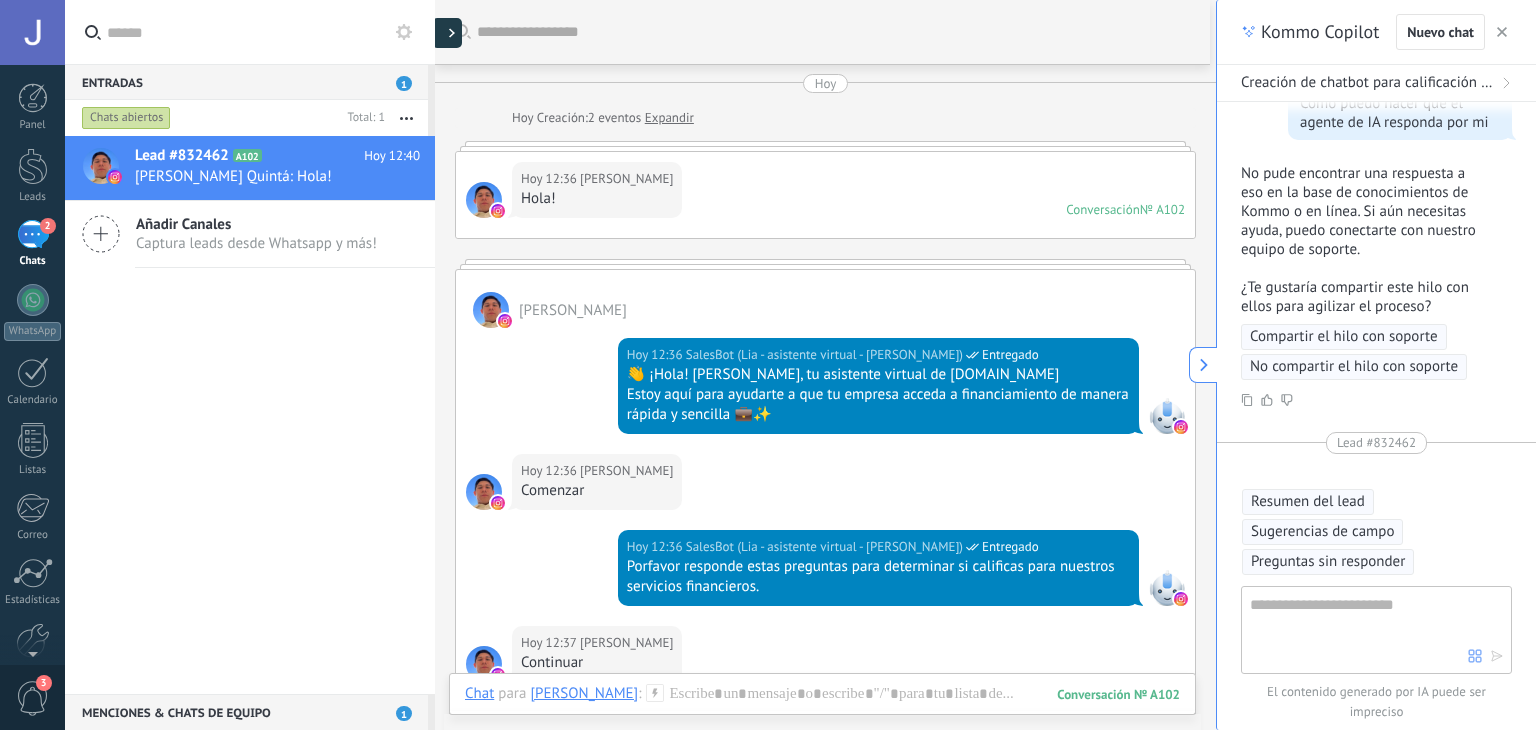 click at bounding box center (447, 33) 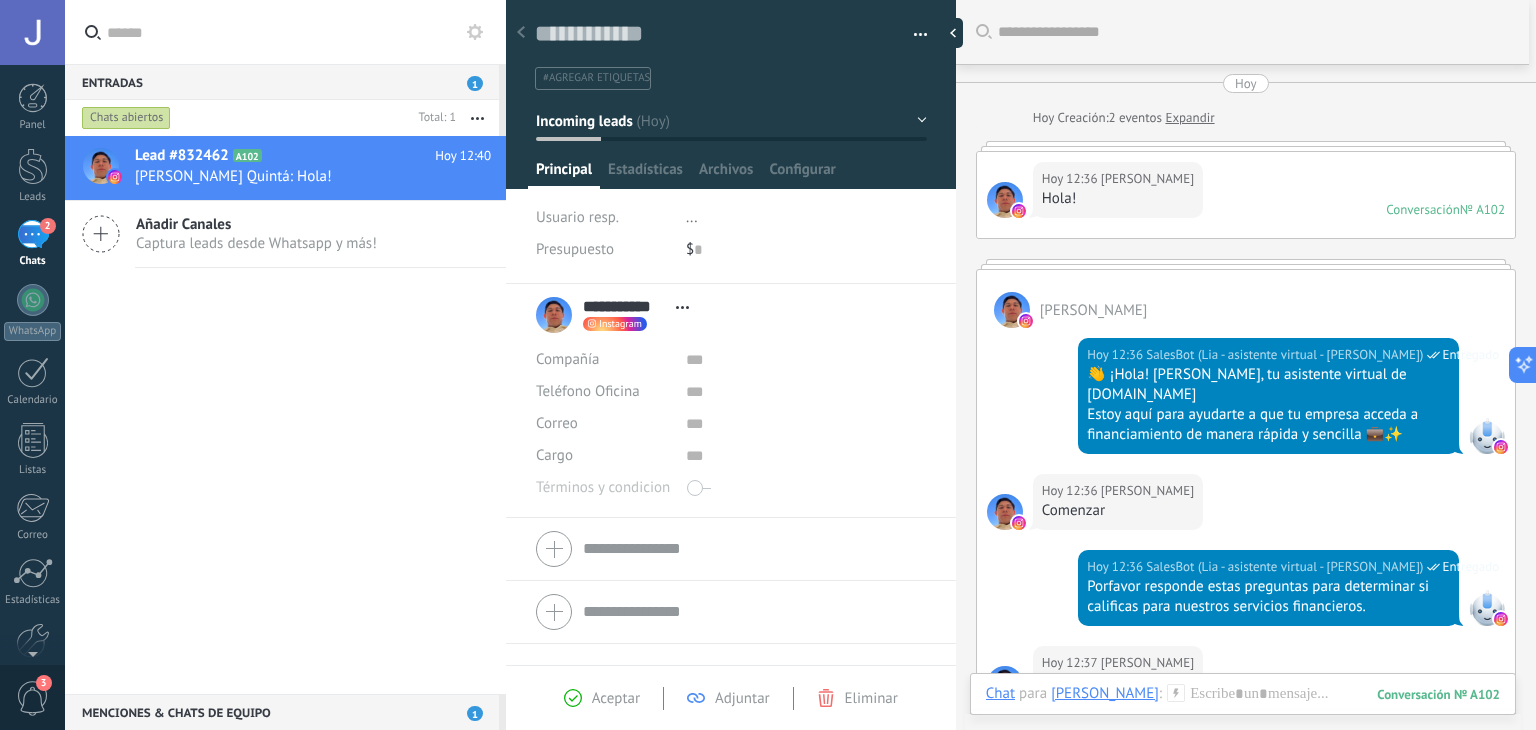 scroll, scrollTop: 29, scrollLeft: 0, axis: vertical 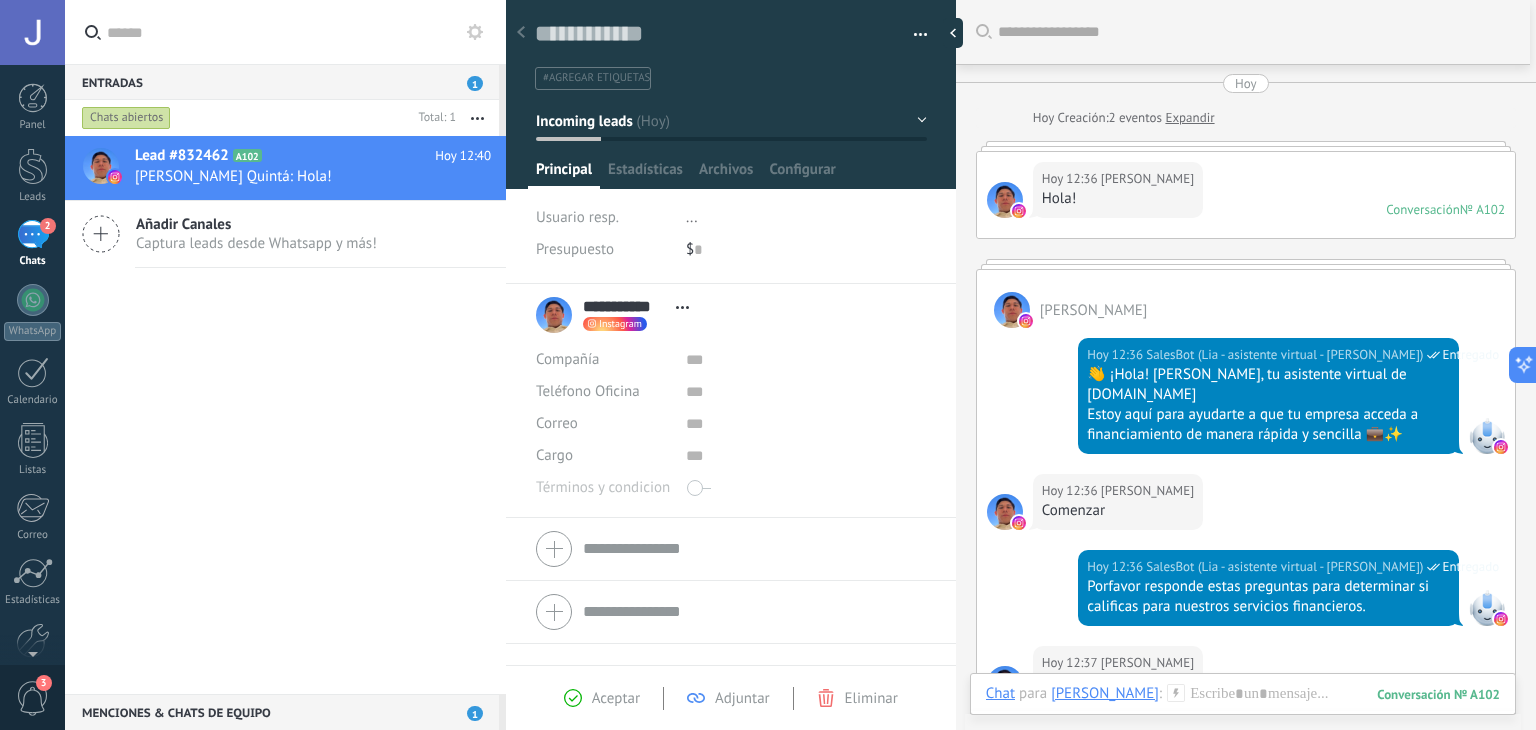 click on "2" at bounding box center [33, 234] 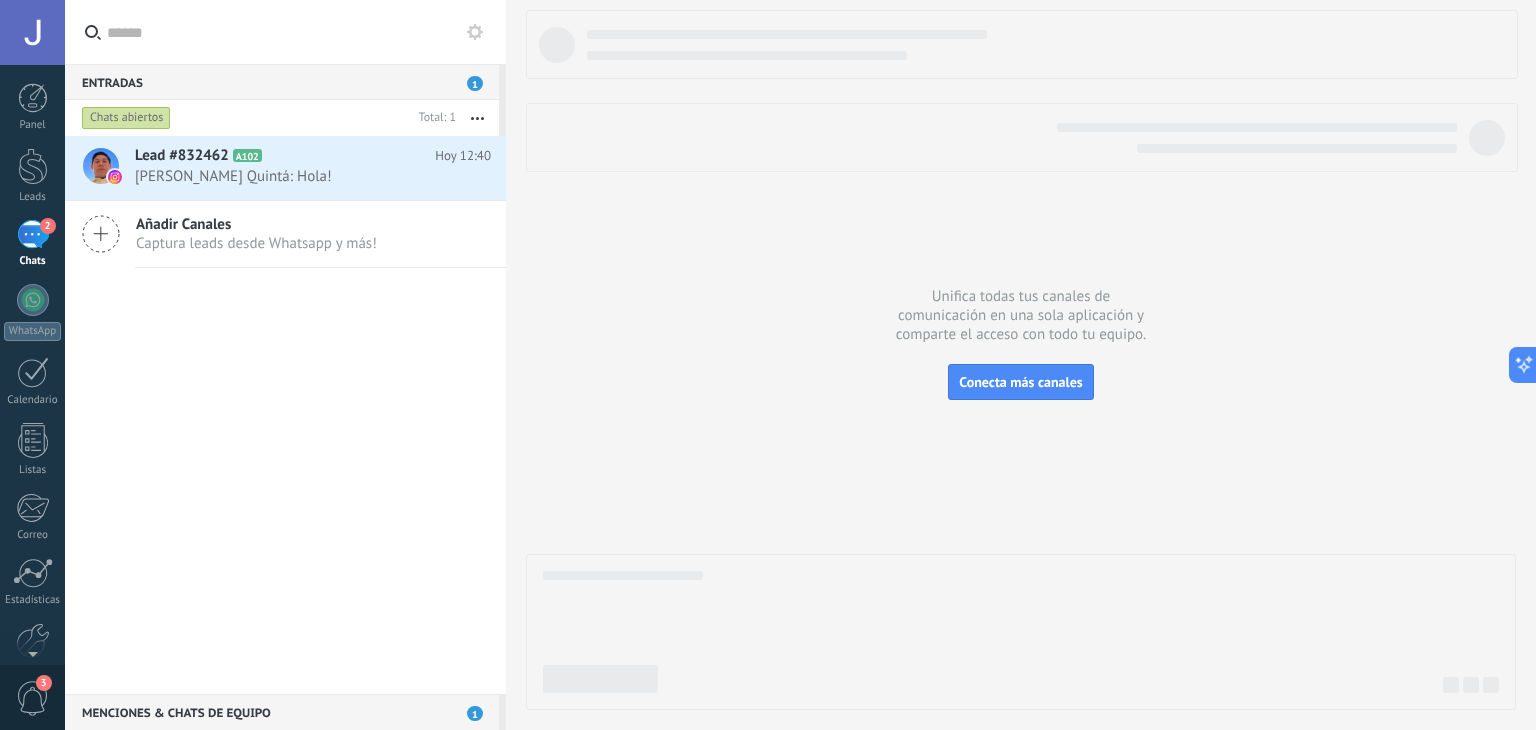 drag, startPoint x: 373, startPoint y: 170, endPoint x: 271, endPoint y: 325, distance: 185.55054 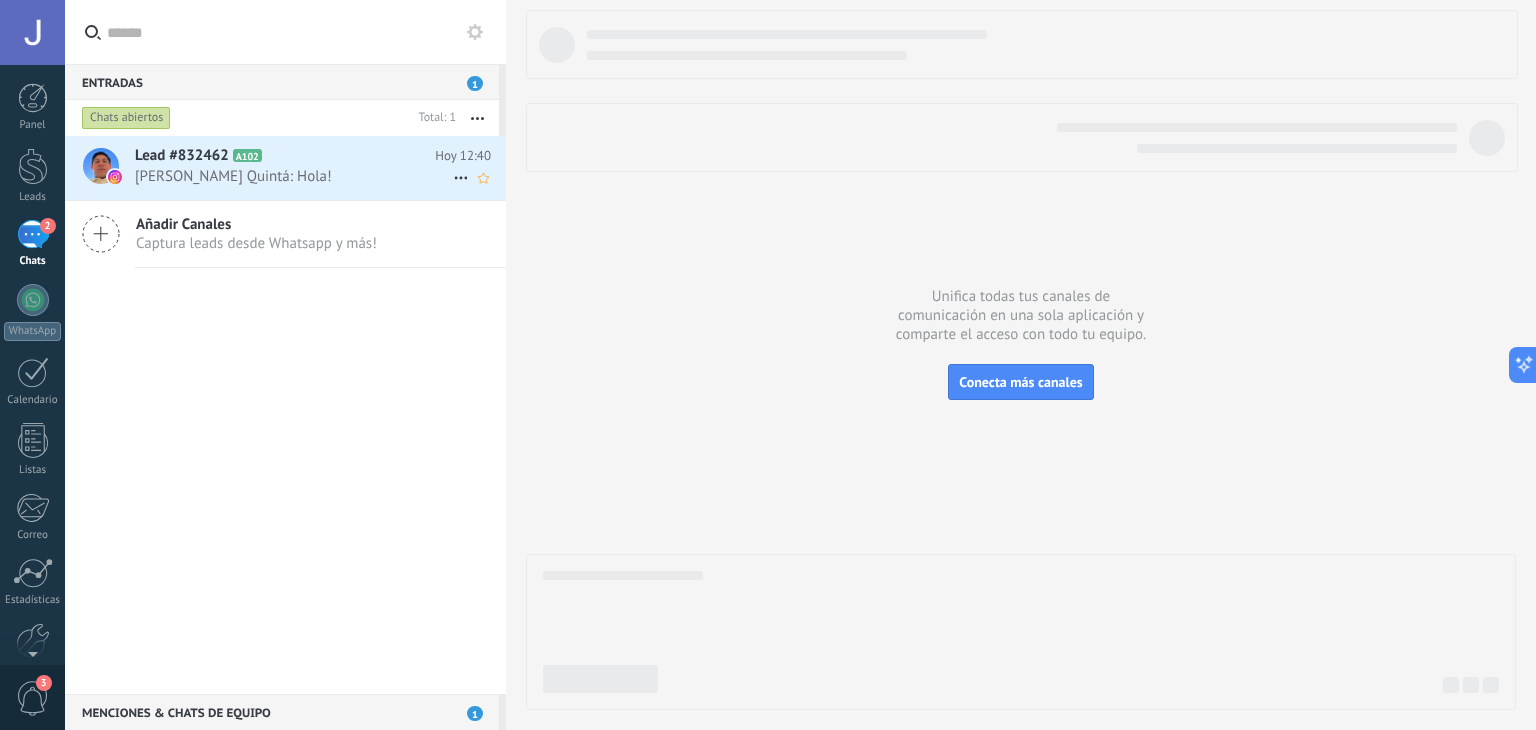 click 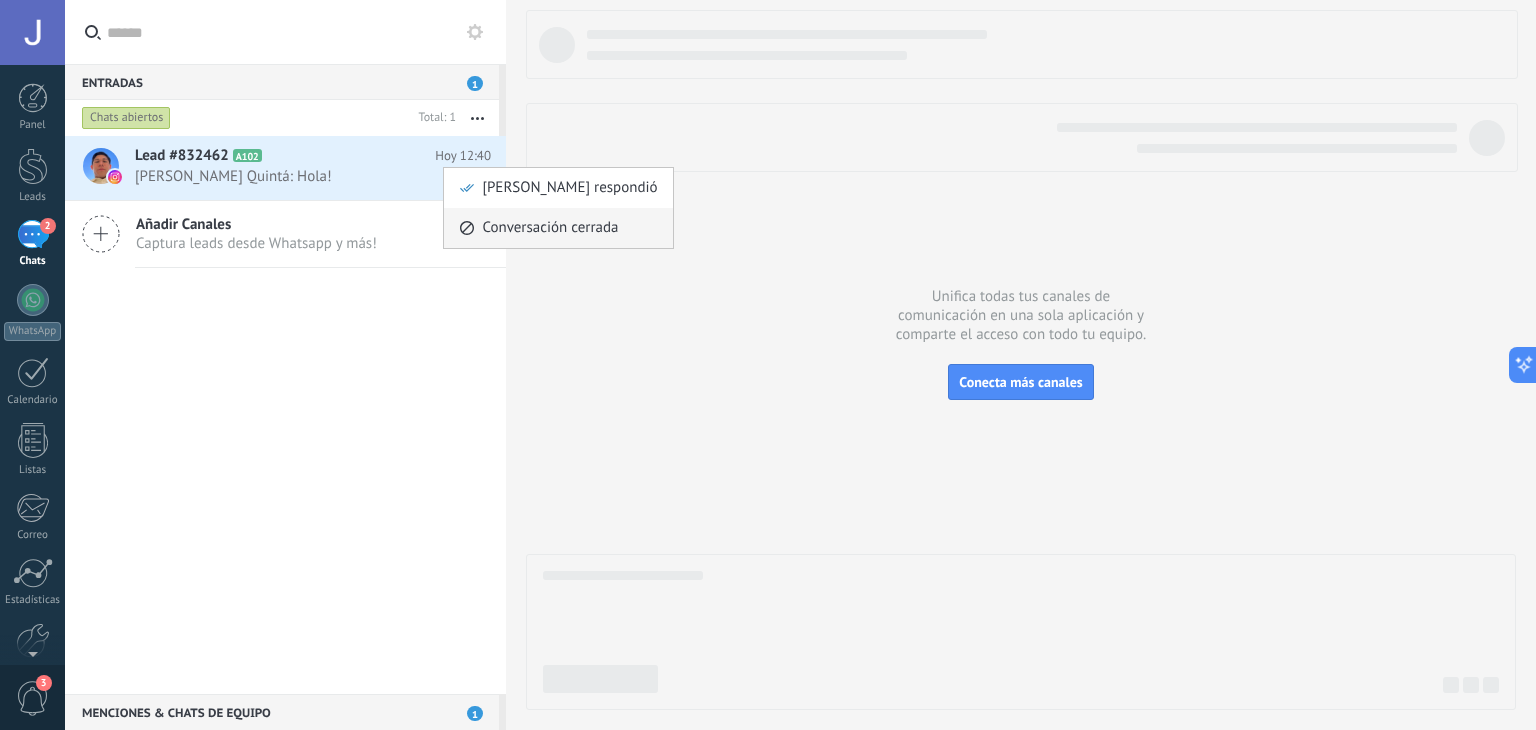 click on "Conversación cerrada" at bounding box center [550, 228] 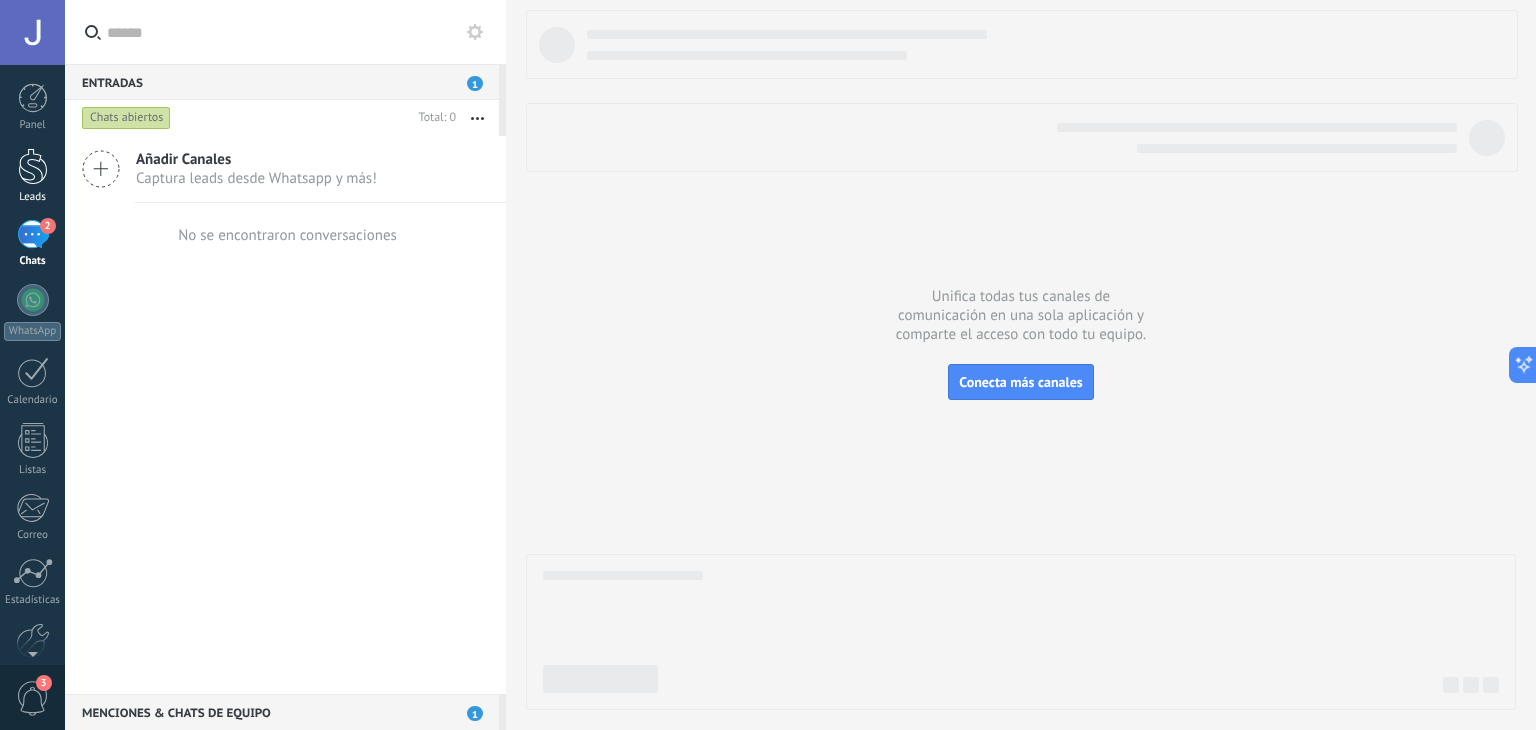 click at bounding box center [33, 166] 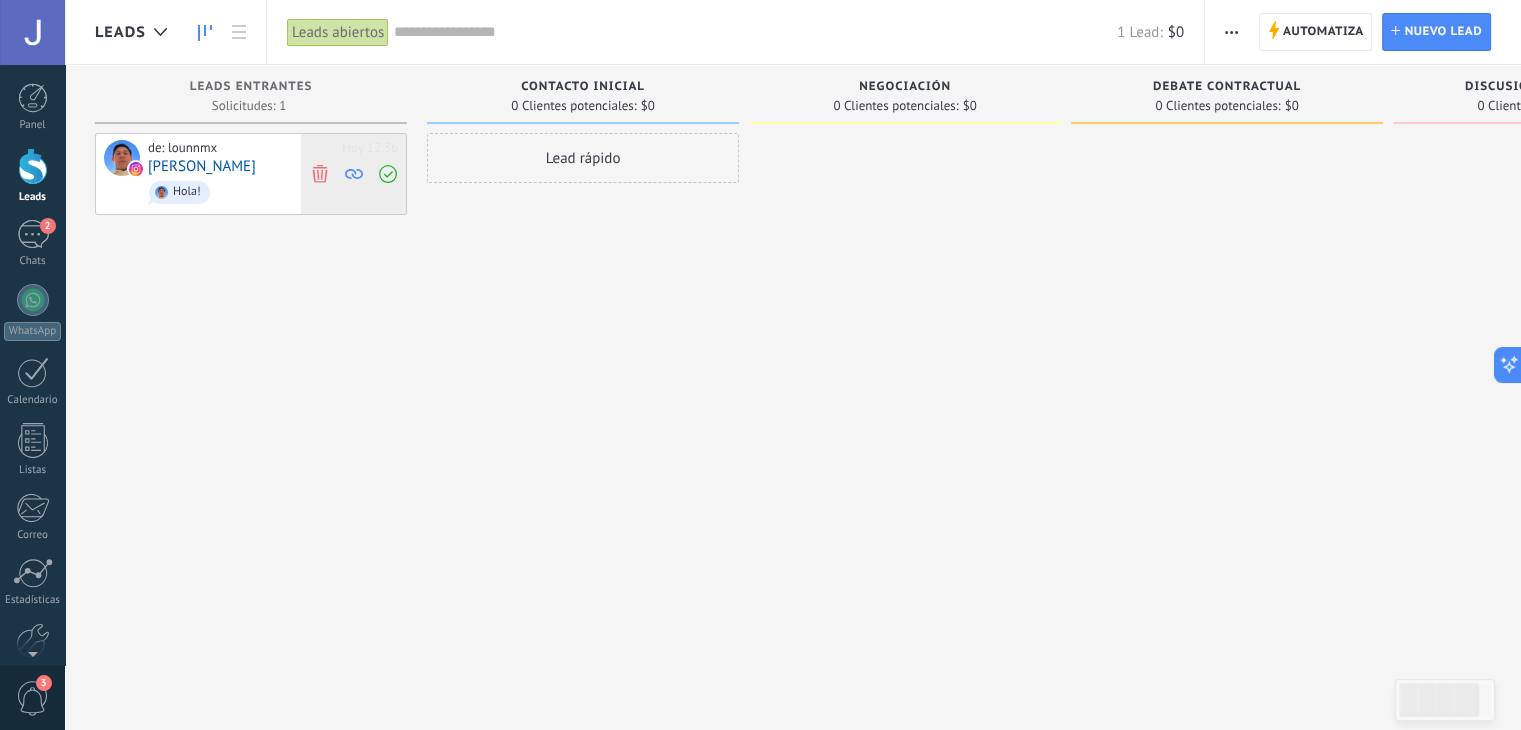 click 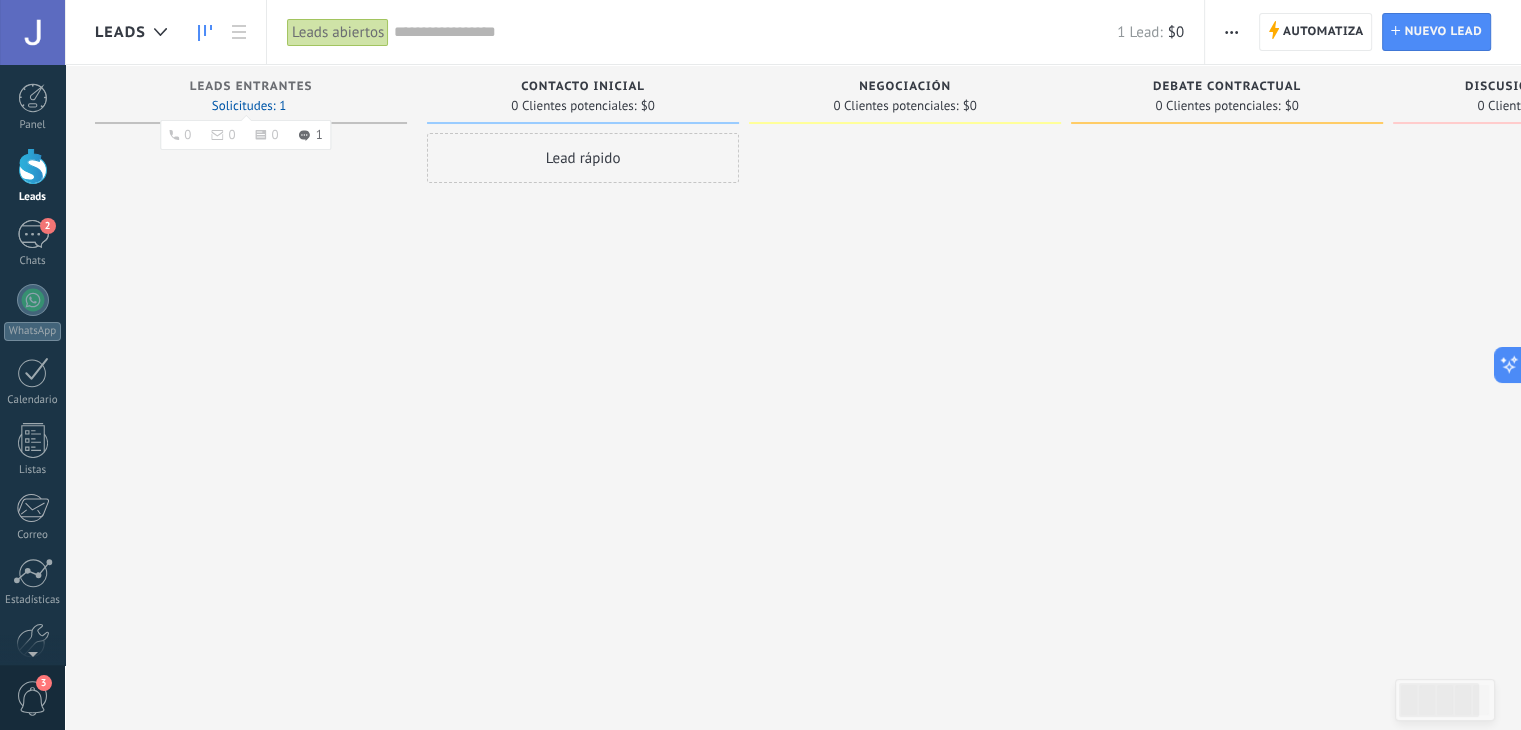 click on "Solicitudes: 1 0 0 0 1 0 0 0 1" at bounding box center [249, 106] 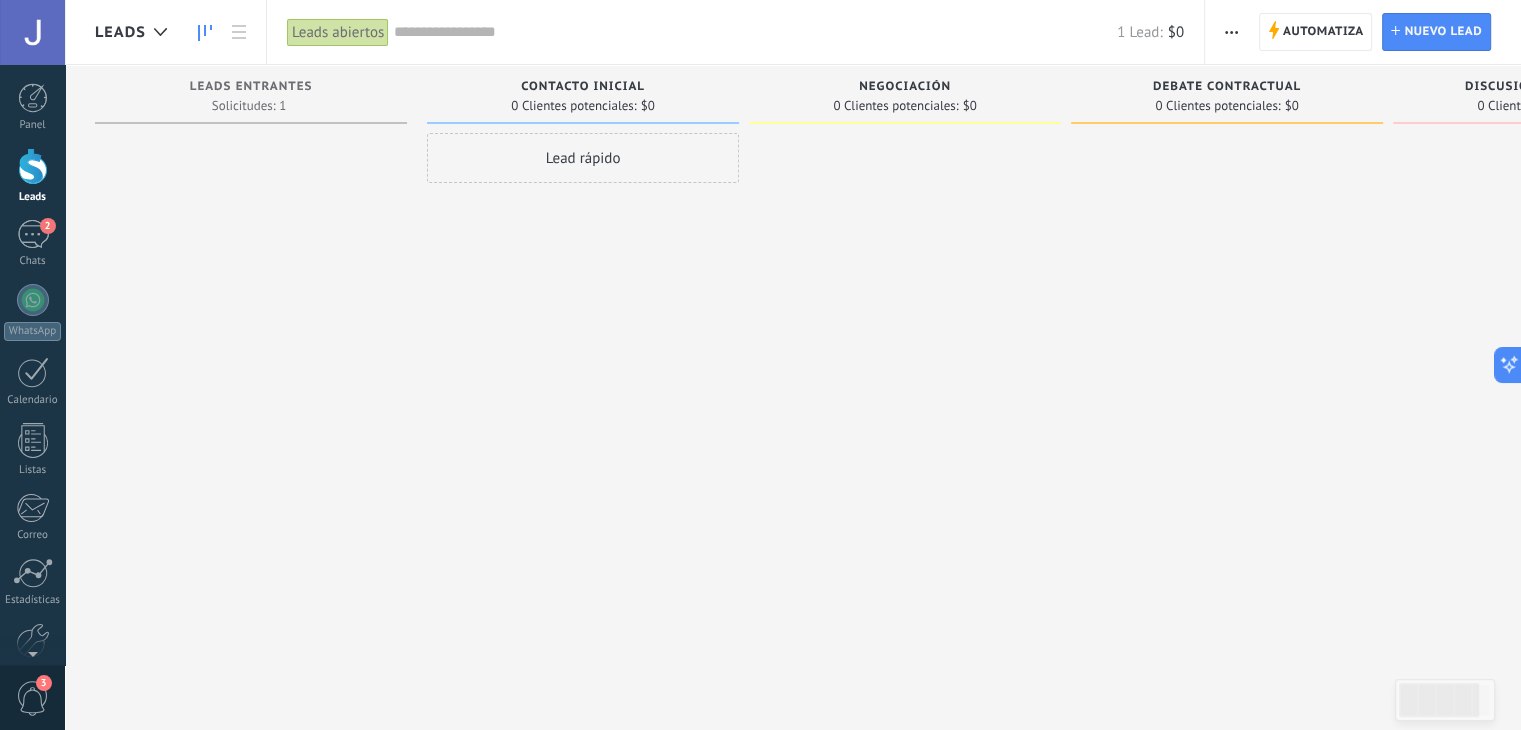 drag, startPoint x: 360, startPoint y: 102, endPoint x: 300, endPoint y: 269, distance: 177.4514 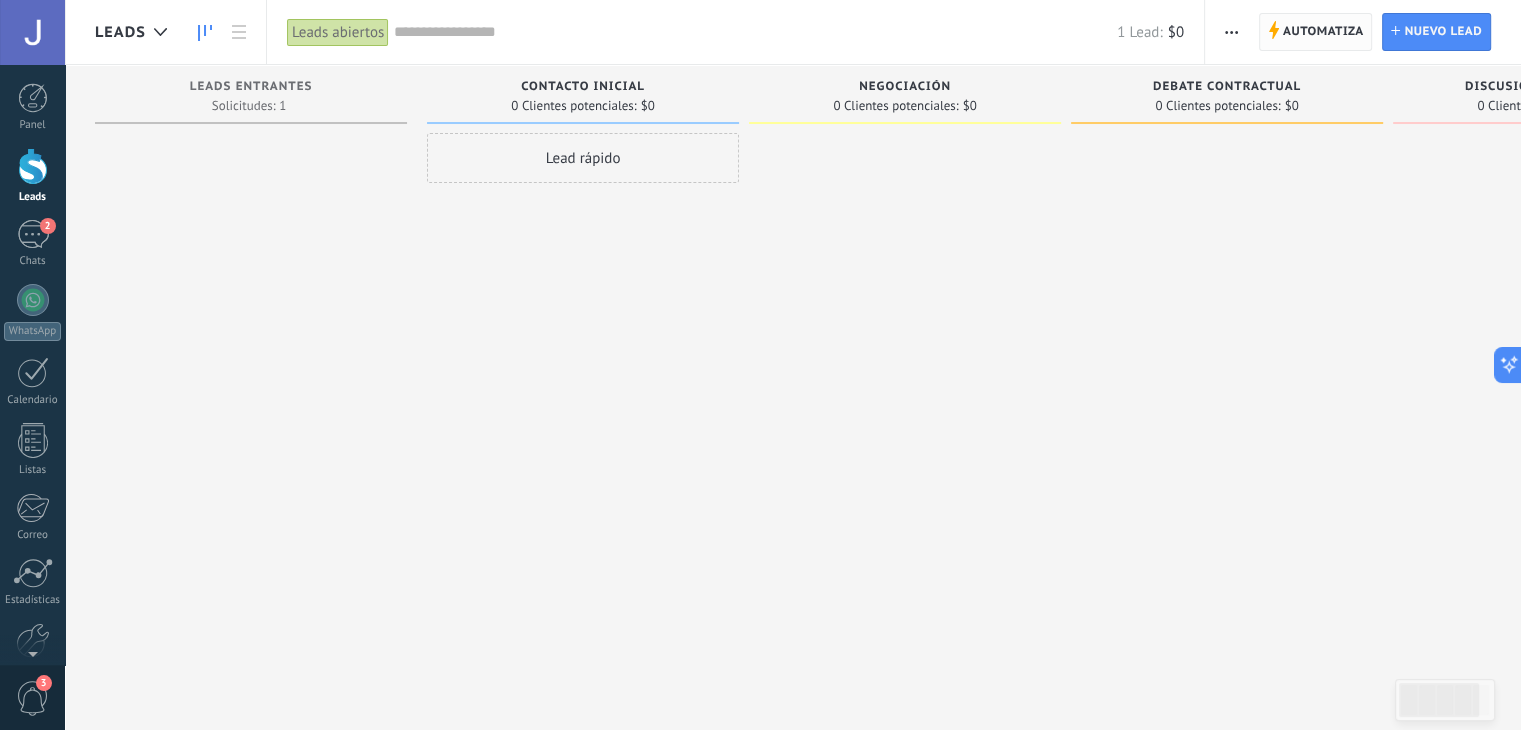 click on "Automatiza" at bounding box center (1323, 32) 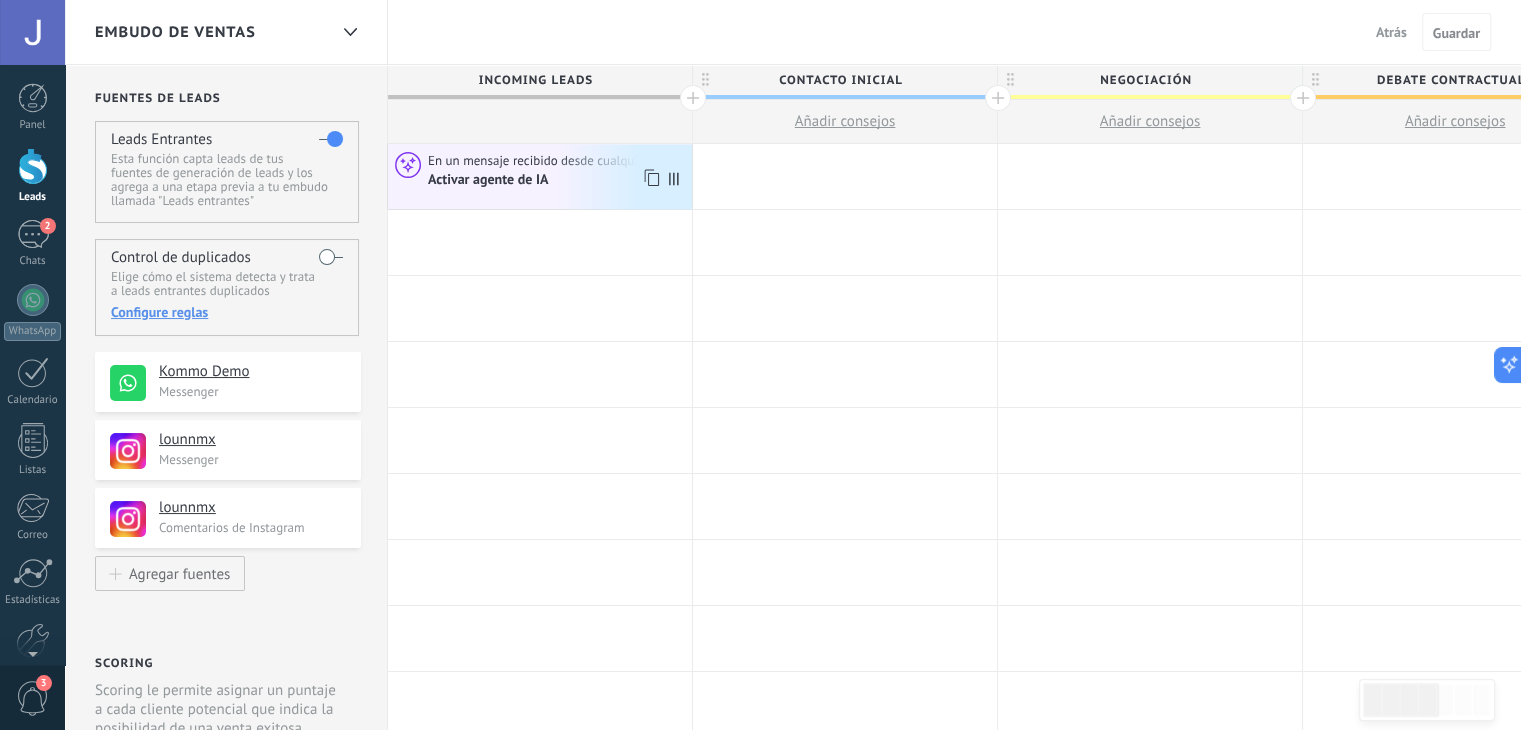 click on "Activar agente de IA" at bounding box center (489, 180) 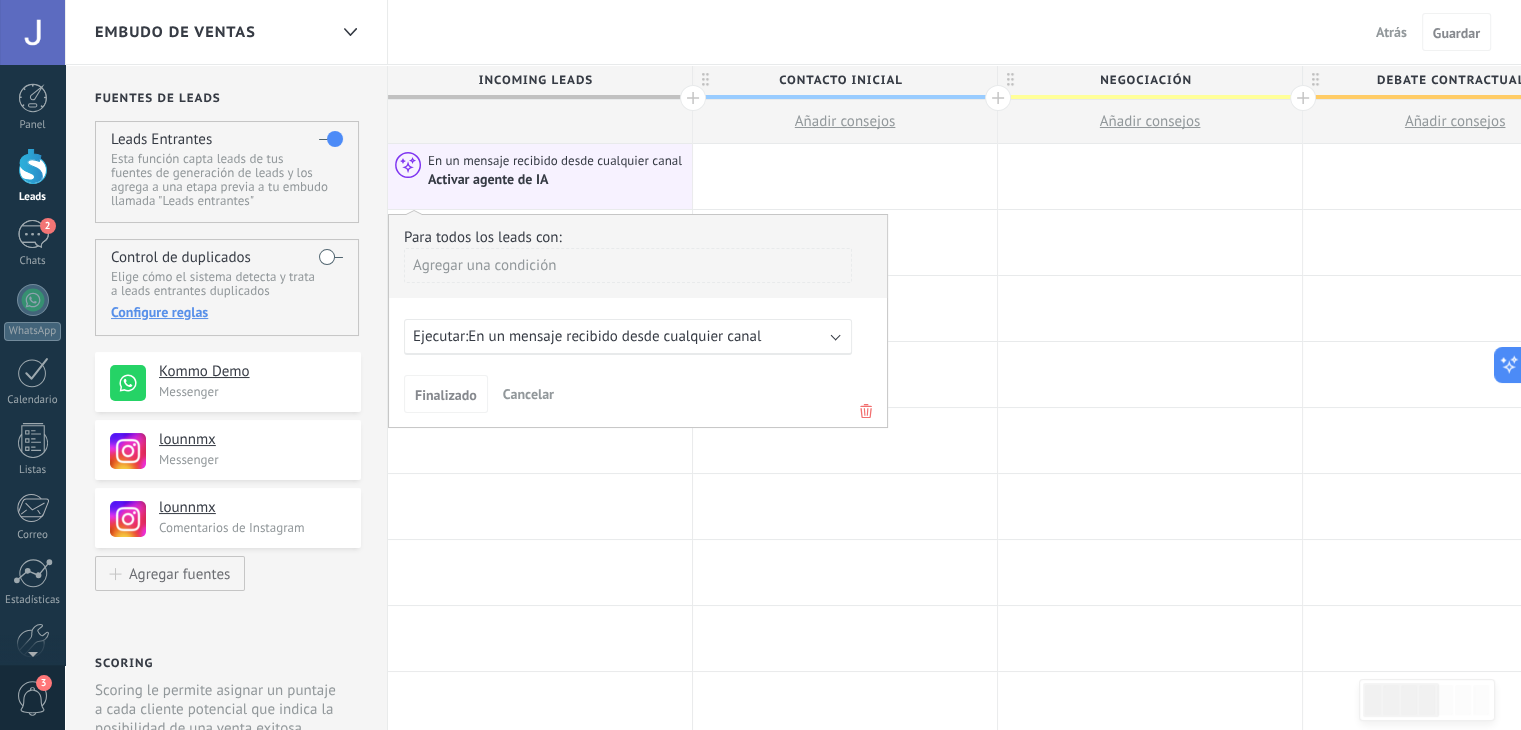 click on "Ejecutar:   En un mensaje recibido desde cualquier canal" at bounding box center [620, 336] 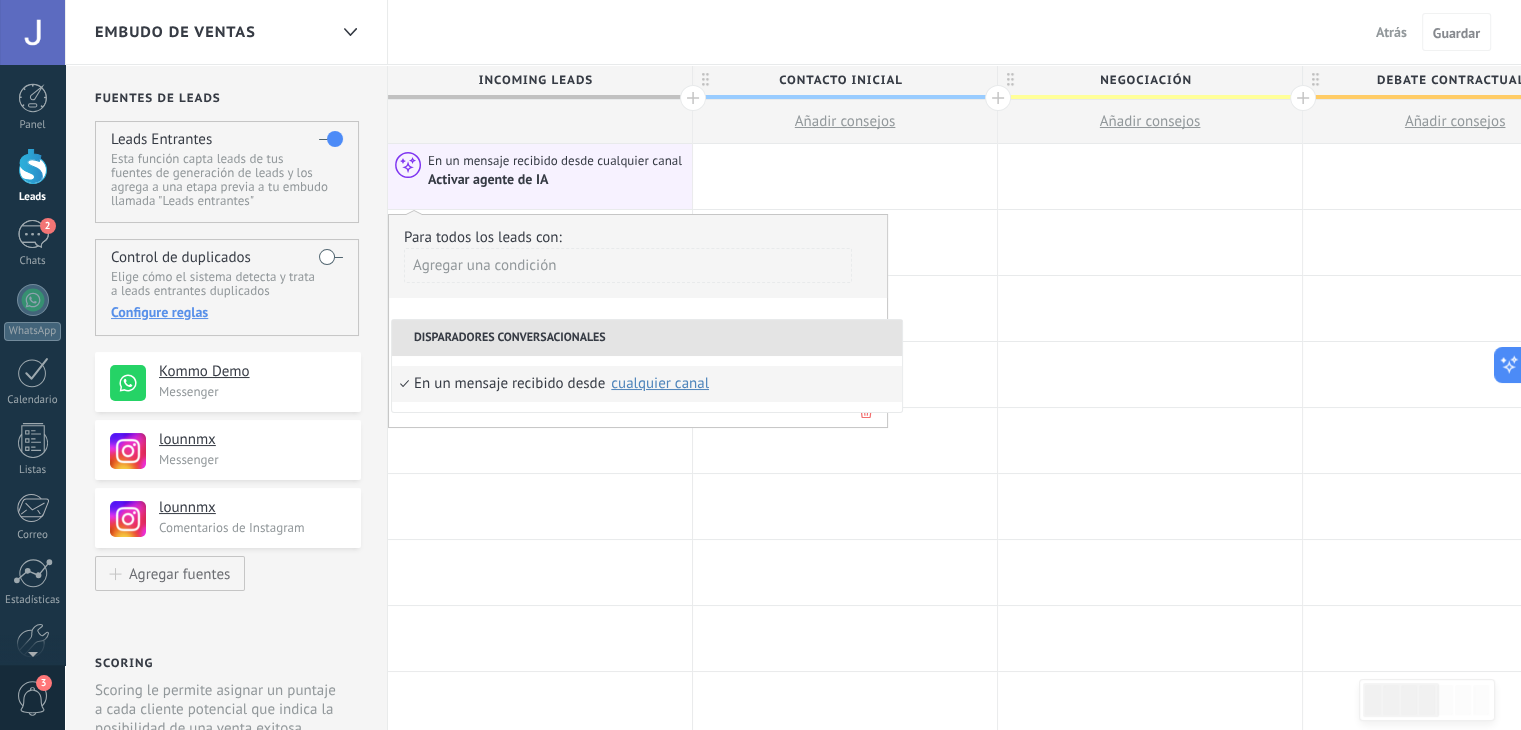 click on "Para todos los leads con: Agregar una condición" at bounding box center (638, 263) 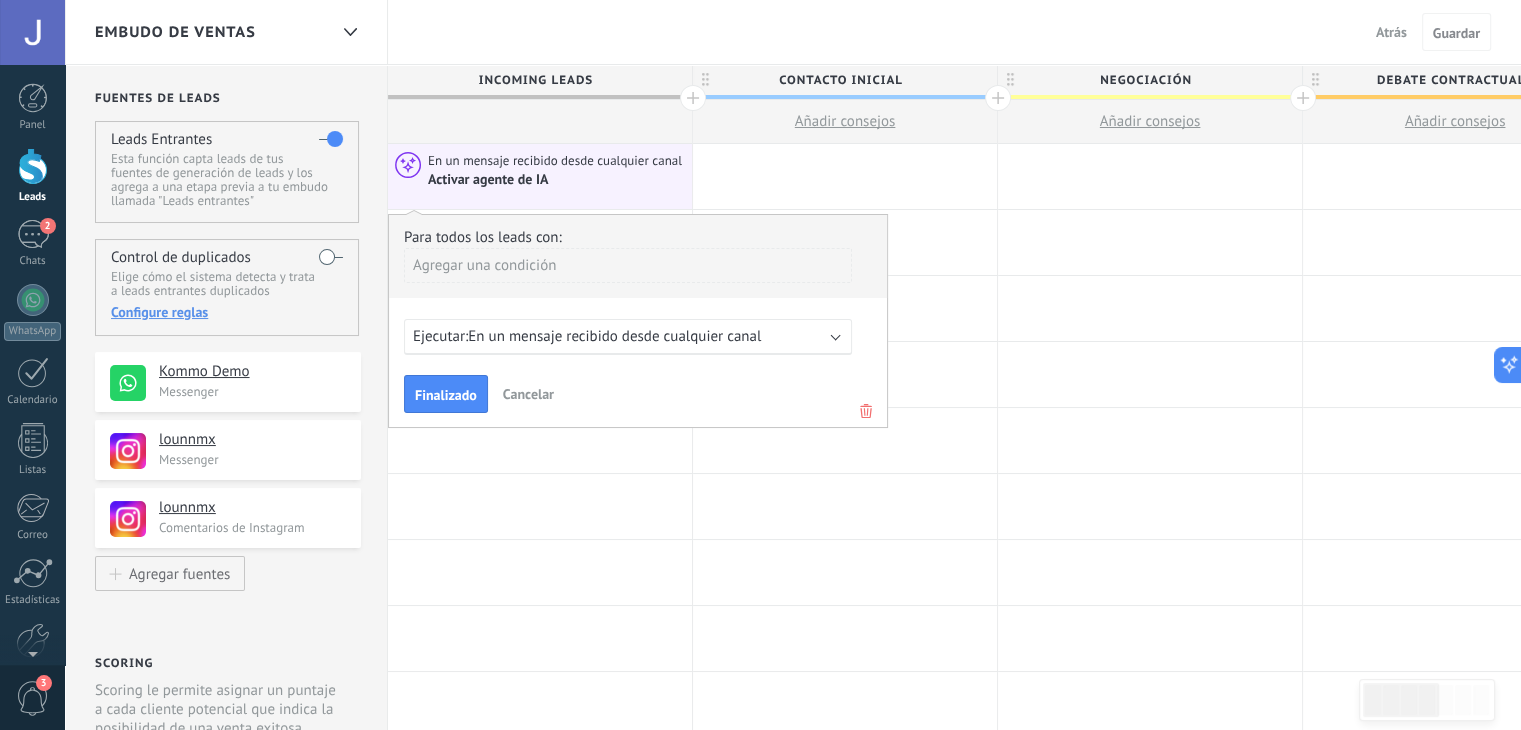 click on "Finalizado" at bounding box center [446, 394] 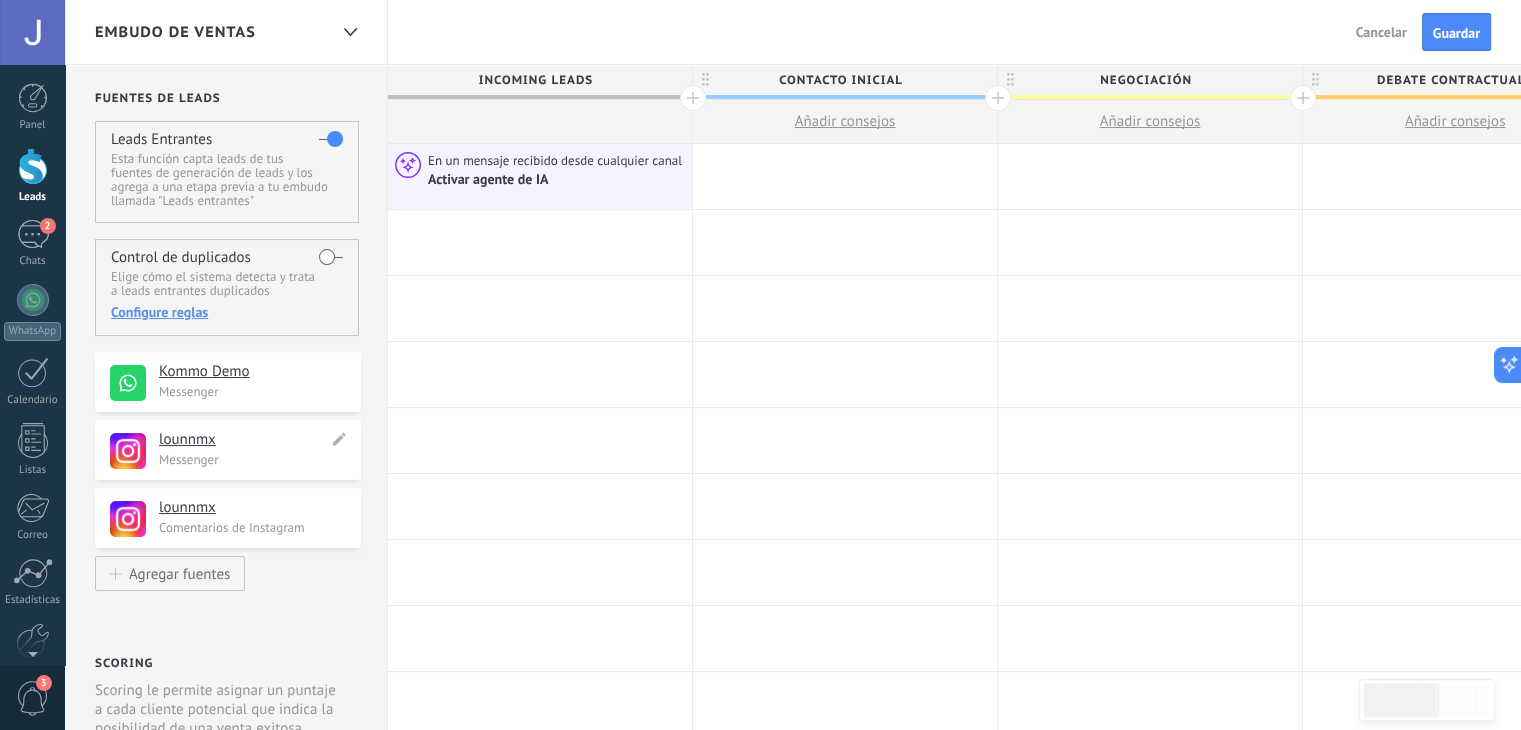 click on "lounnmx ******* Messenger" at bounding box center (228, 450) 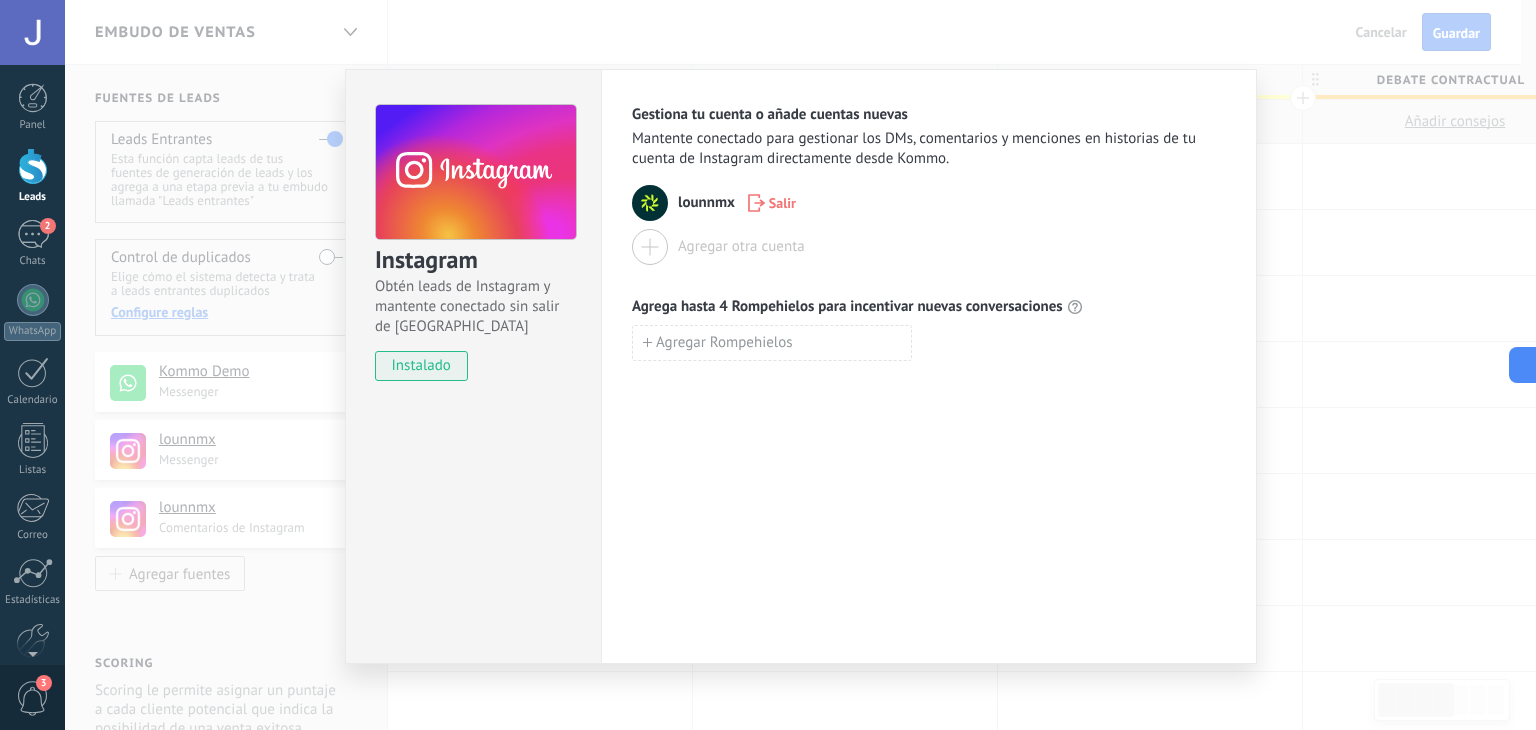 click on "Instagram Obtén leads de Instagram y mantente conectado sin salir de Kommo instalado Gestiona tu cuenta o añade cuentas nuevas Mantente conectado para gestionar los DMs, comentarios y menciones en historias de tu cuenta de Instagram directamente desde Kommo. lounnmx Salir Agregar otra cuenta Agrega hasta 4 Rompehielos para incentivar nuevas conversaciones Agregar Rompehielos" at bounding box center (800, 365) 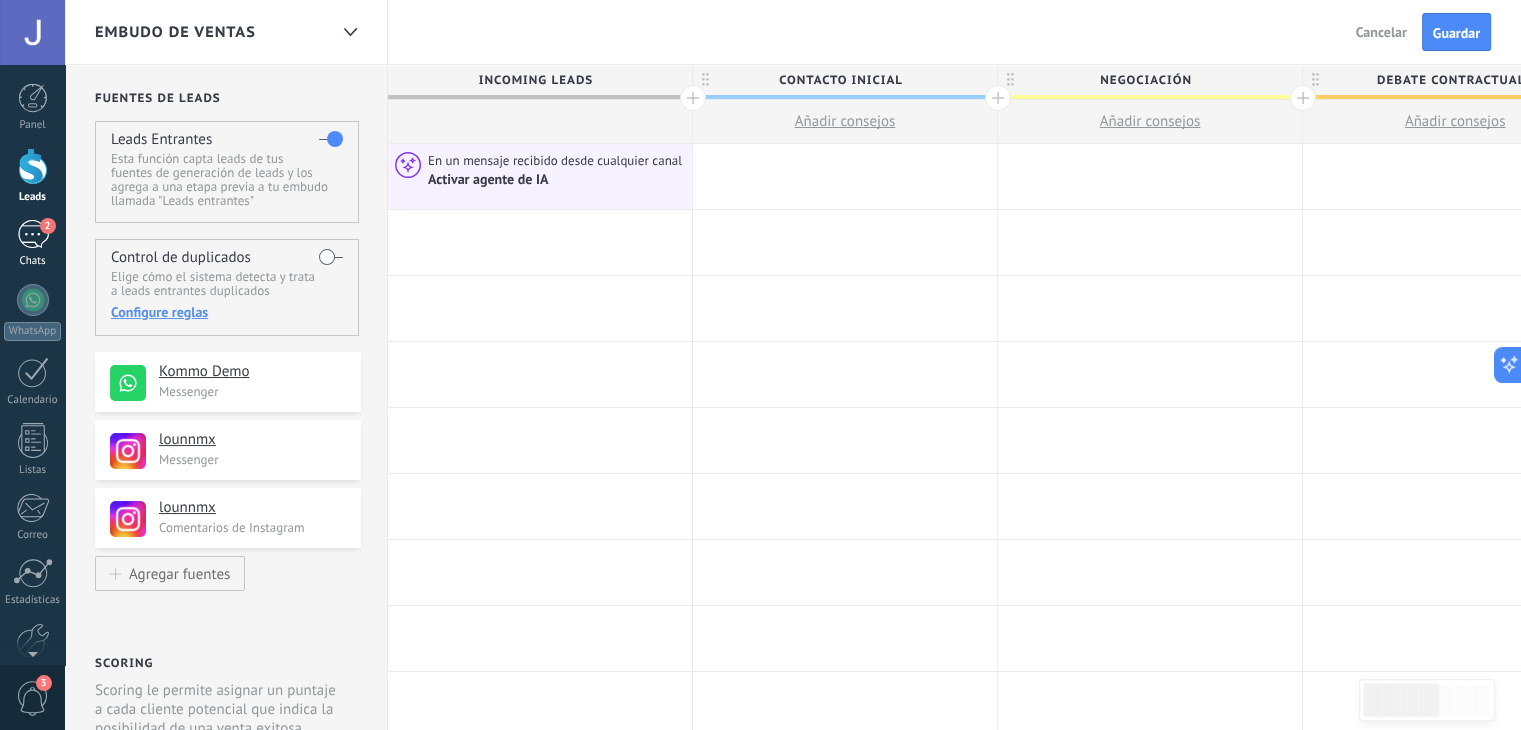 click on "2" at bounding box center [33, 234] 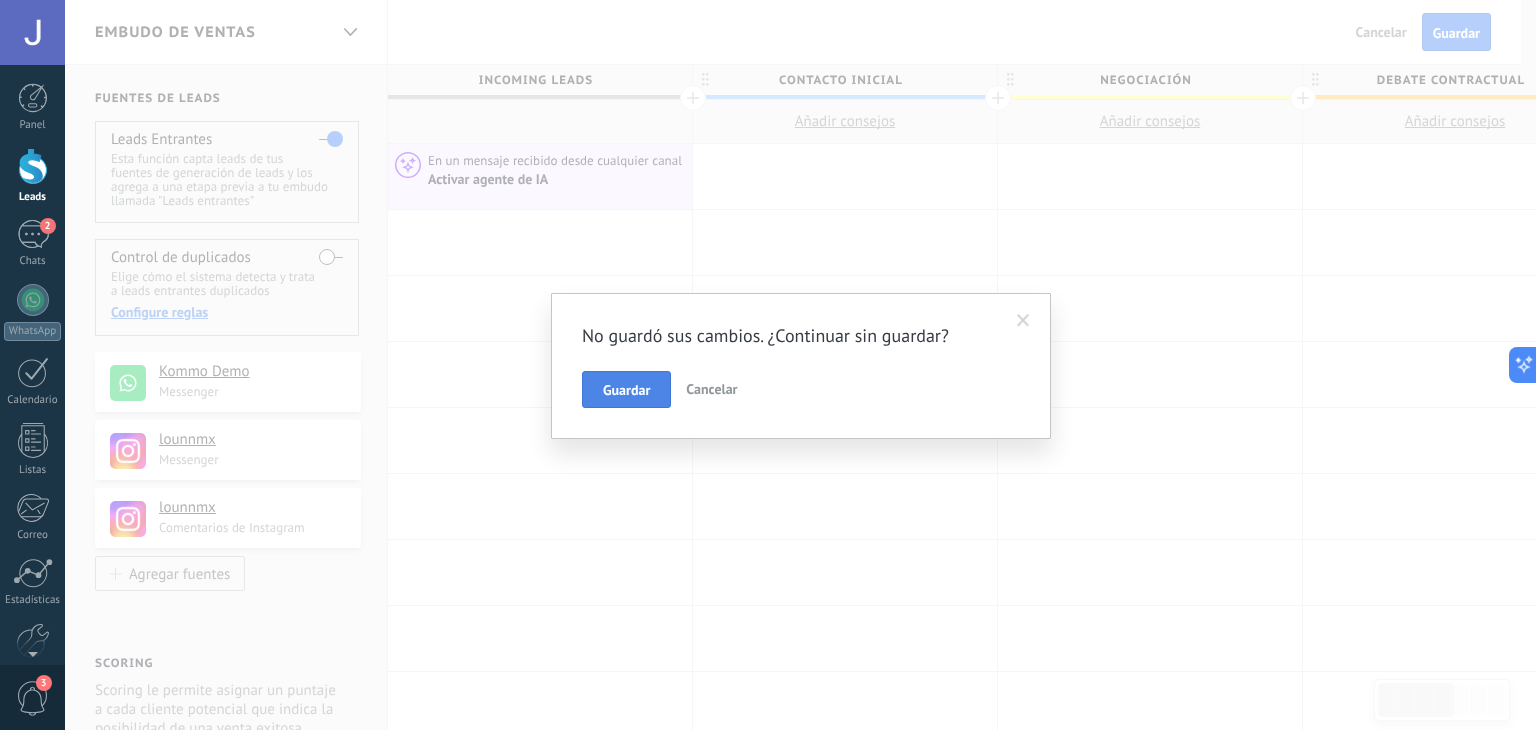 click on "Guardar" at bounding box center (626, 390) 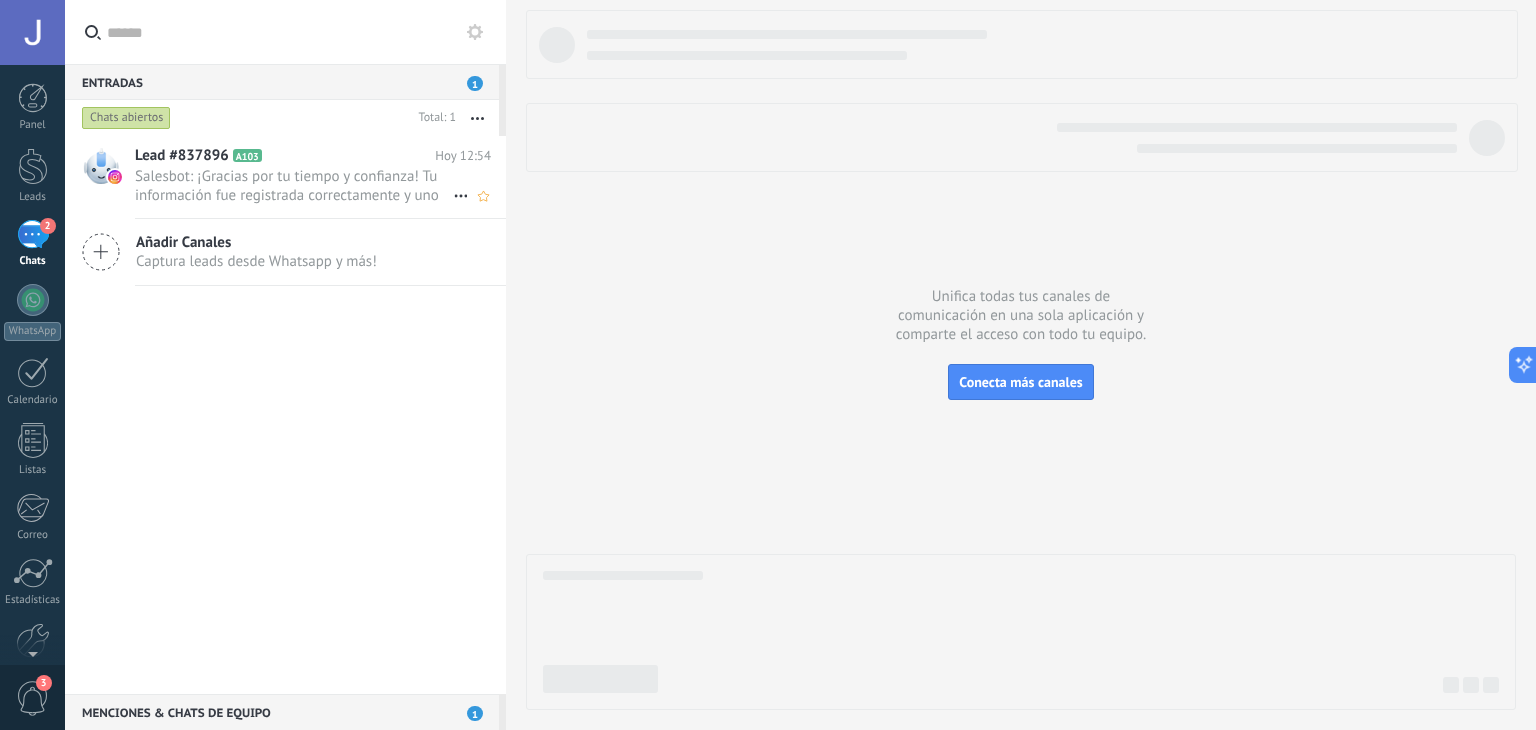 click on "Lead #837896
A103
[DATE] 12:54
Salesbot: ¡Gracias por tu tiempo y confianza!
Tu información fue registrada correctamente y uno de nuestros asesores ..." at bounding box center [320, 177] 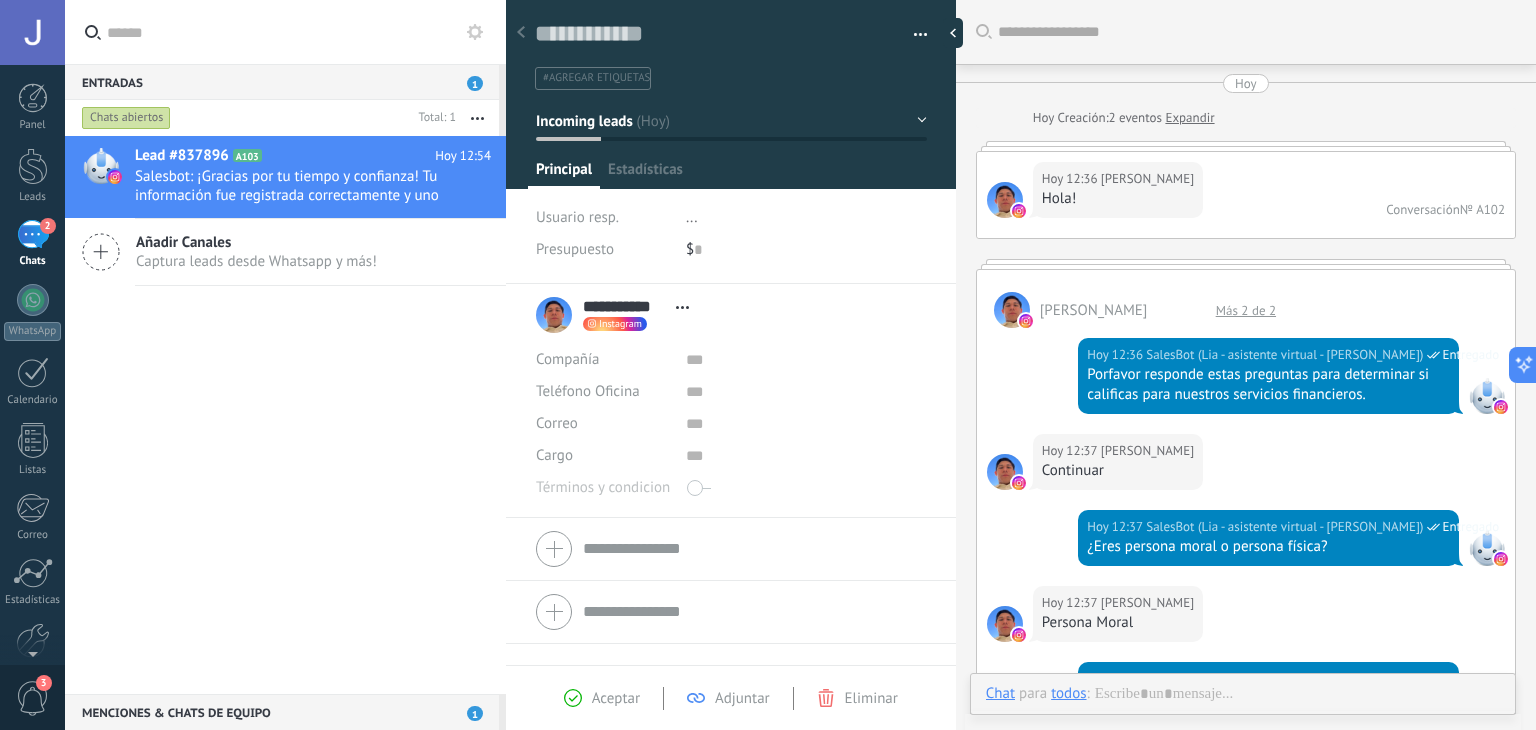 scroll, scrollTop: 1985, scrollLeft: 0, axis: vertical 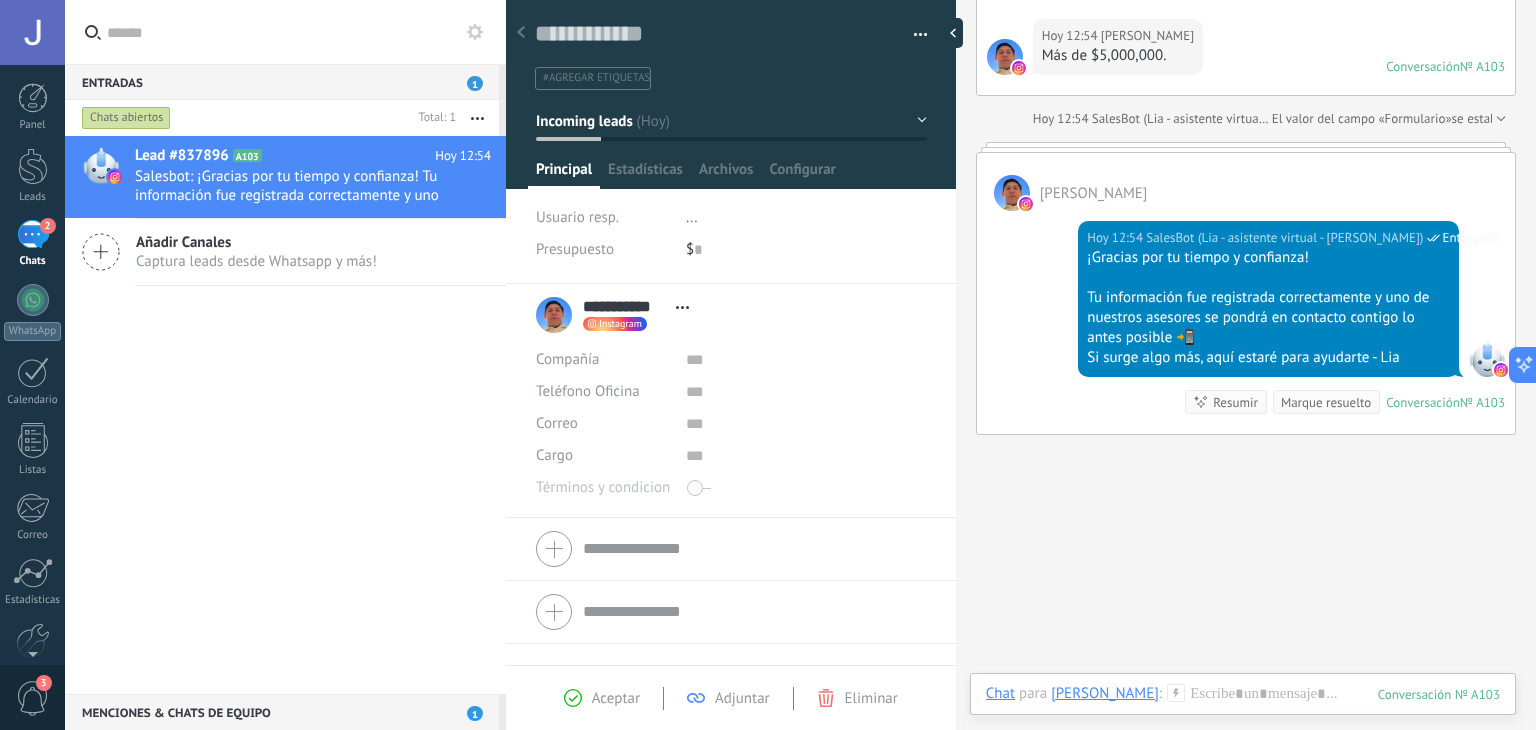 click on "Resumir Resumir" at bounding box center [1226, 402] 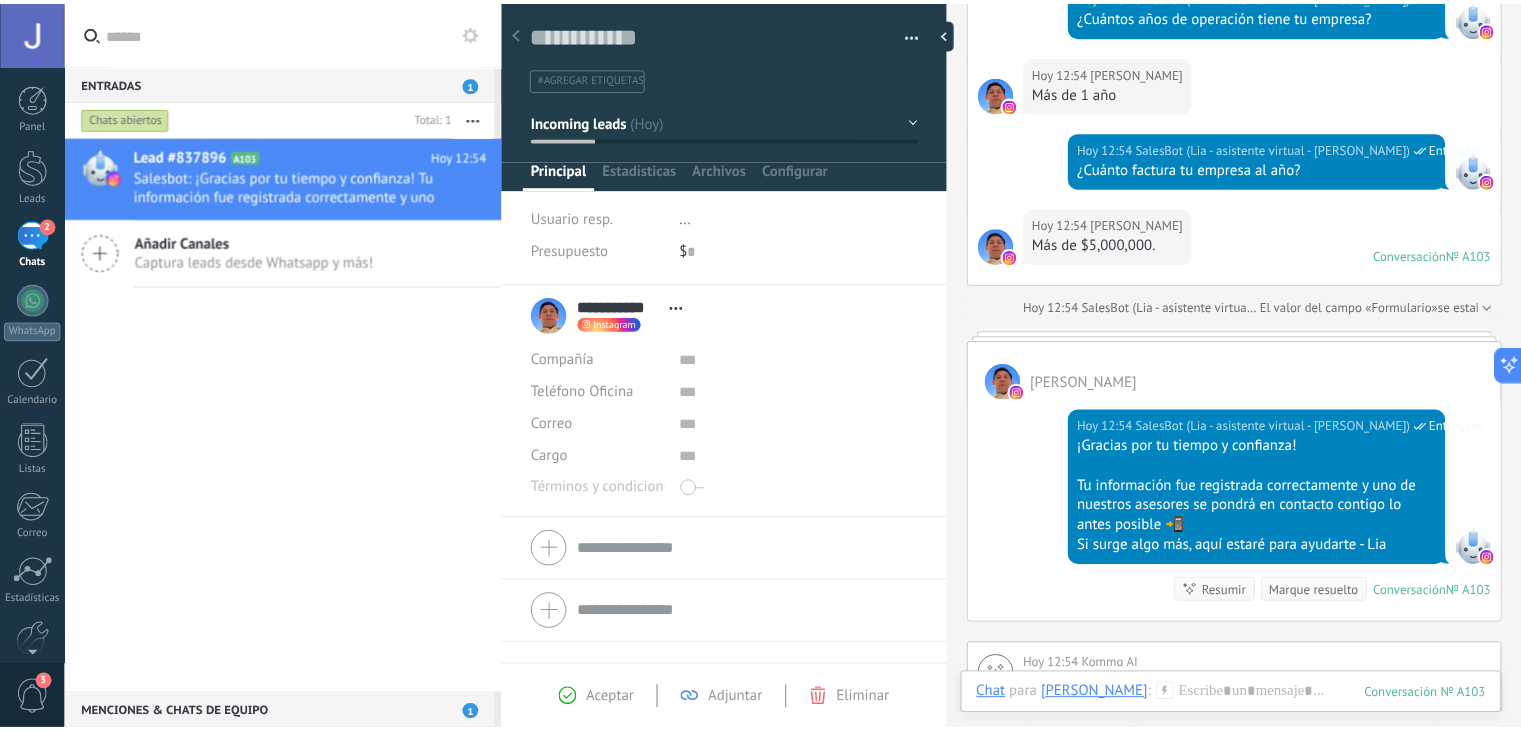scroll, scrollTop: 1857, scrollLeft: 0, axis: vertical 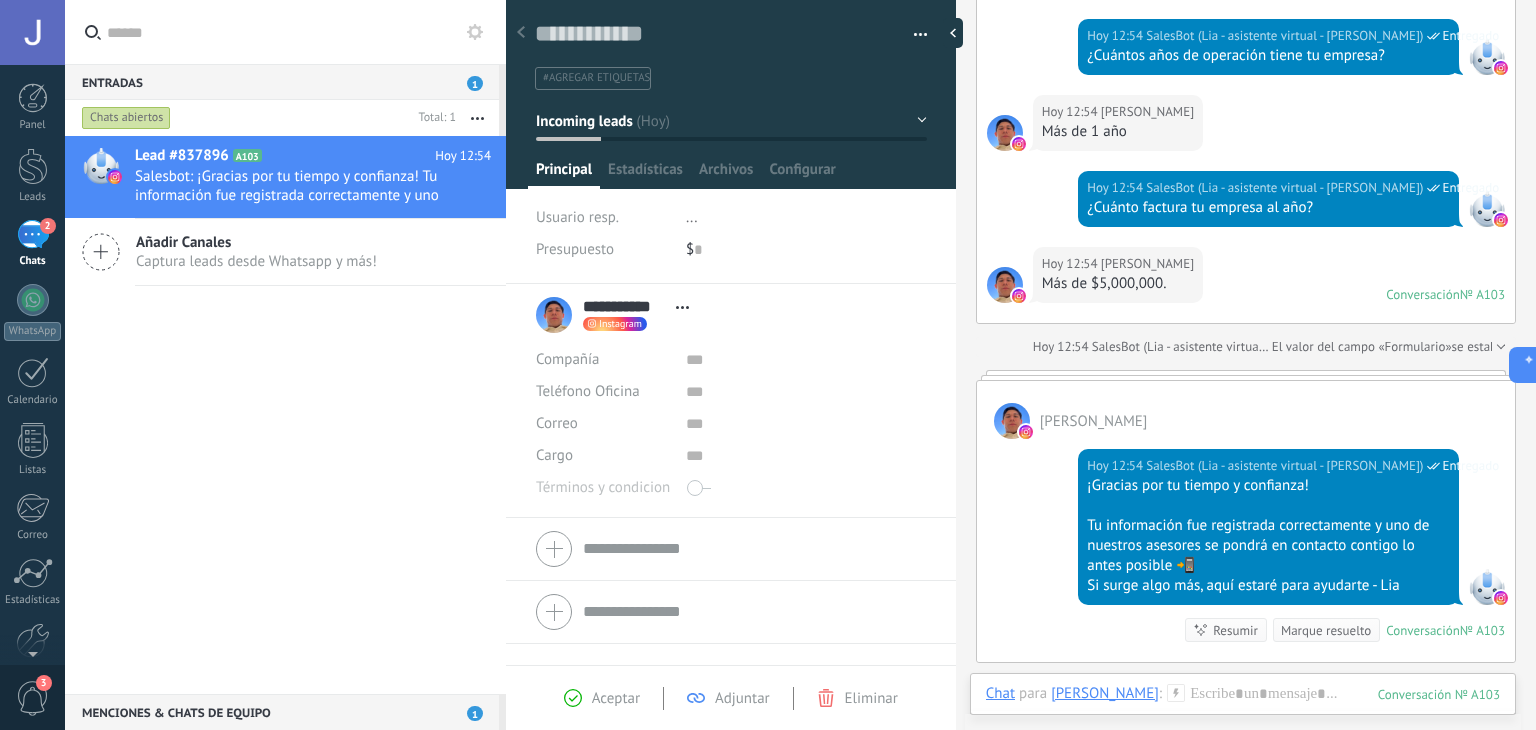 click on "2" at bounding box center (33, 234) 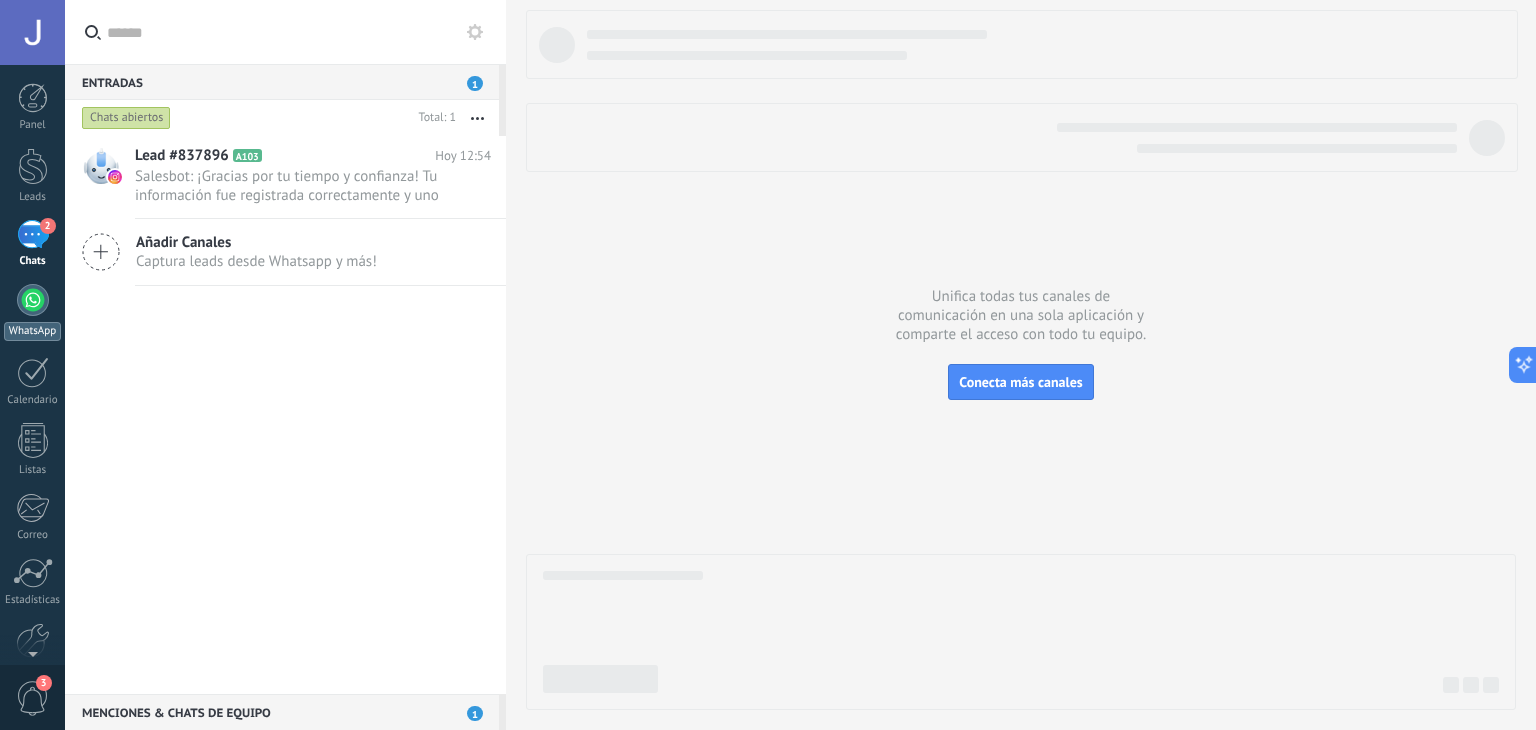 click on "WhatsApp" at bounding box center (32, 312) 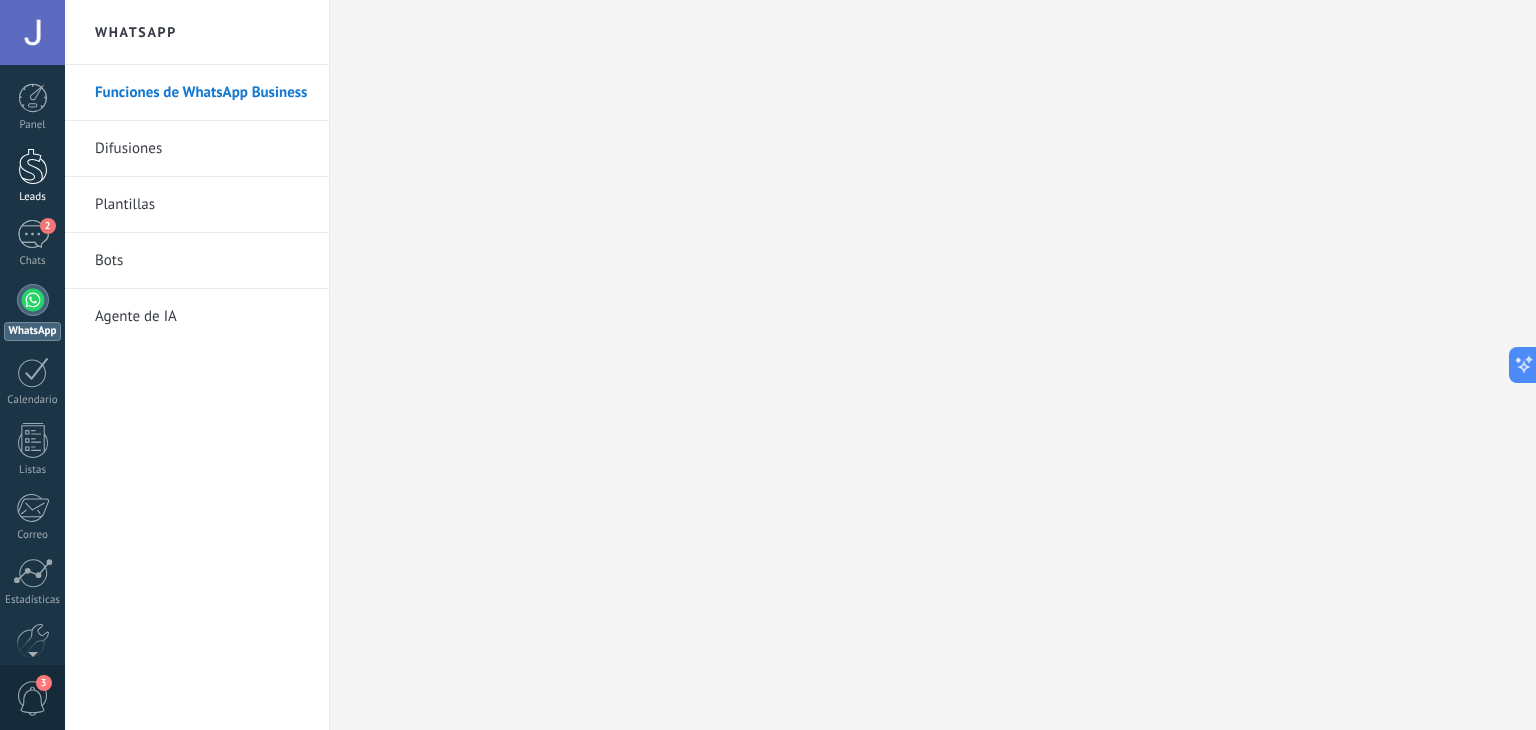 click at bounding box center [33, 166] 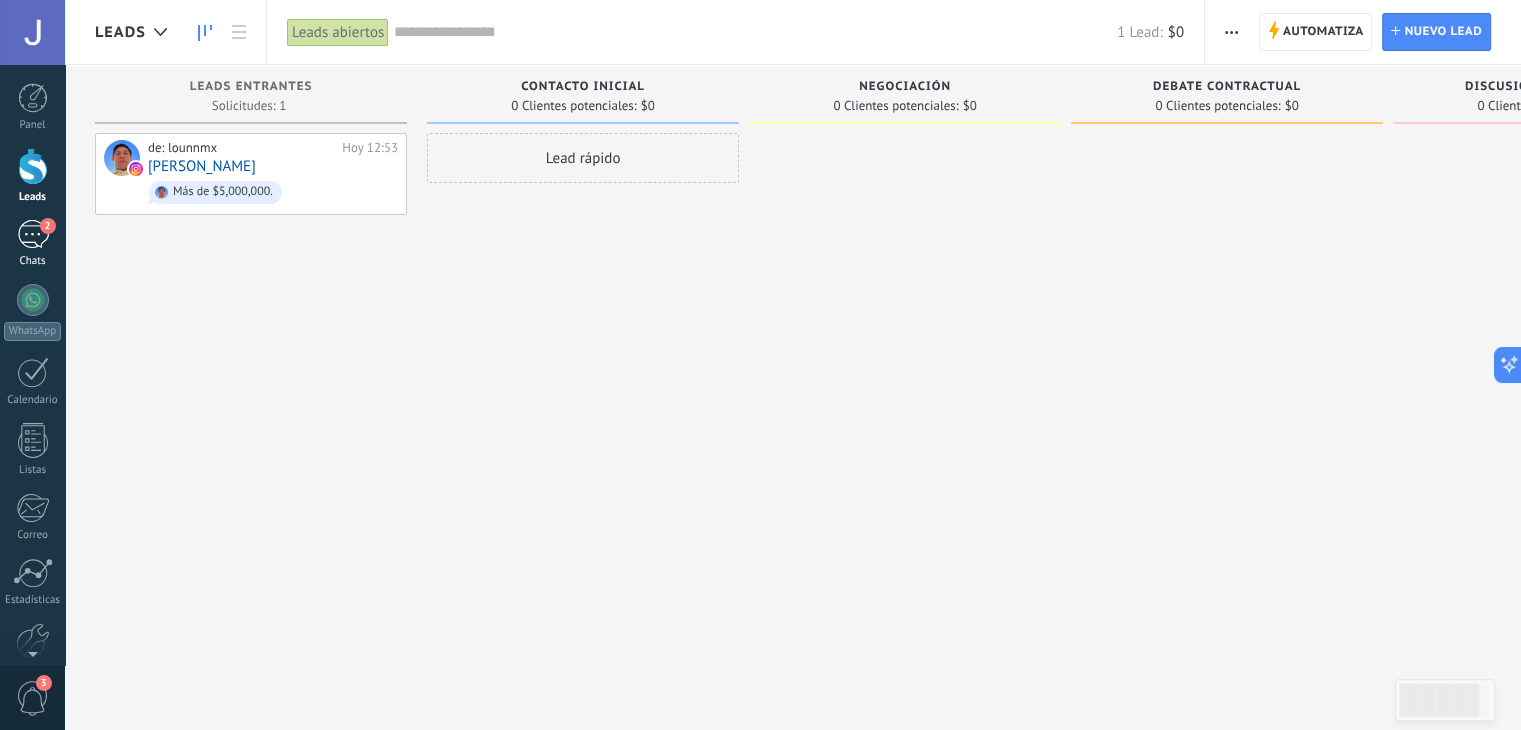 click on "2" at bounding box center [33, 234] 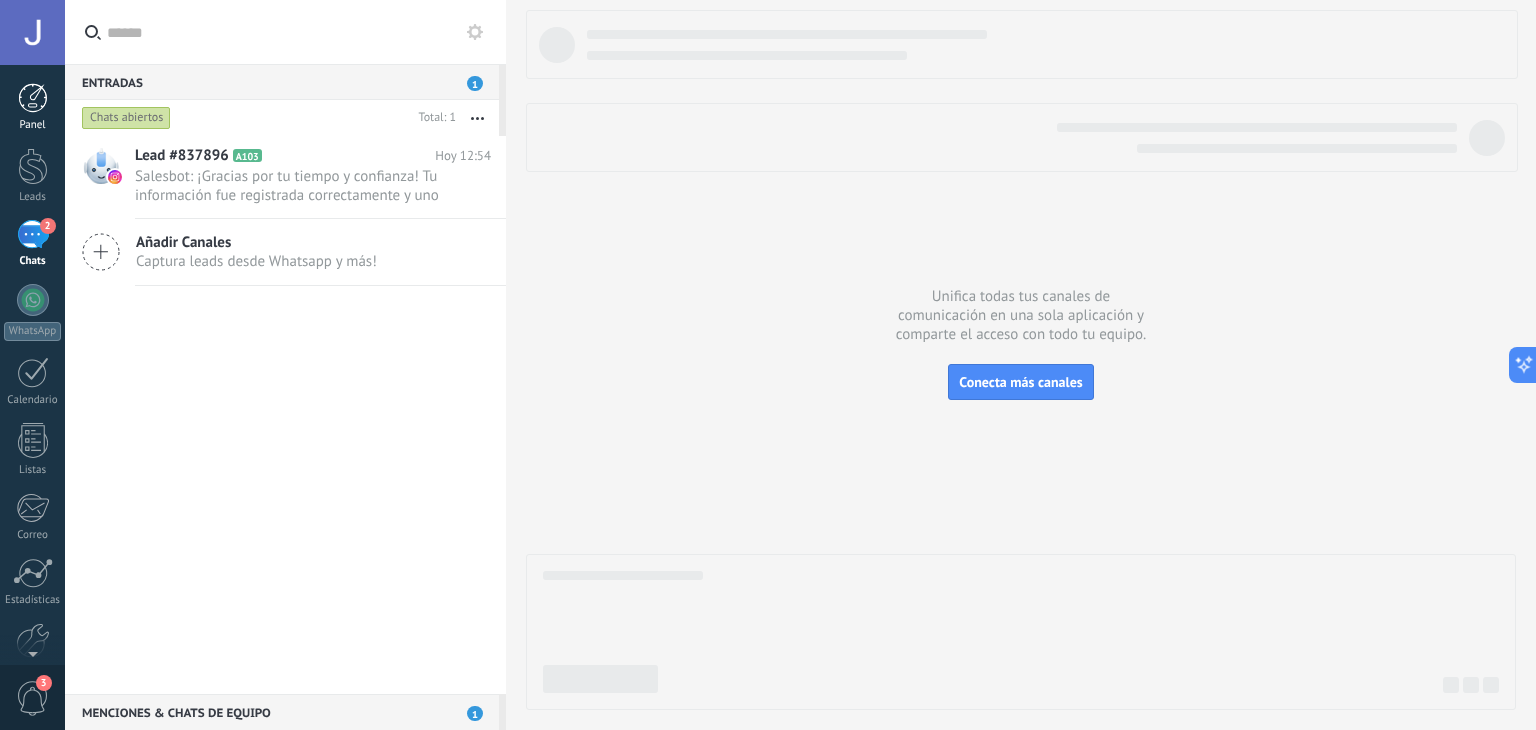 click at bounding box center (33, 98) 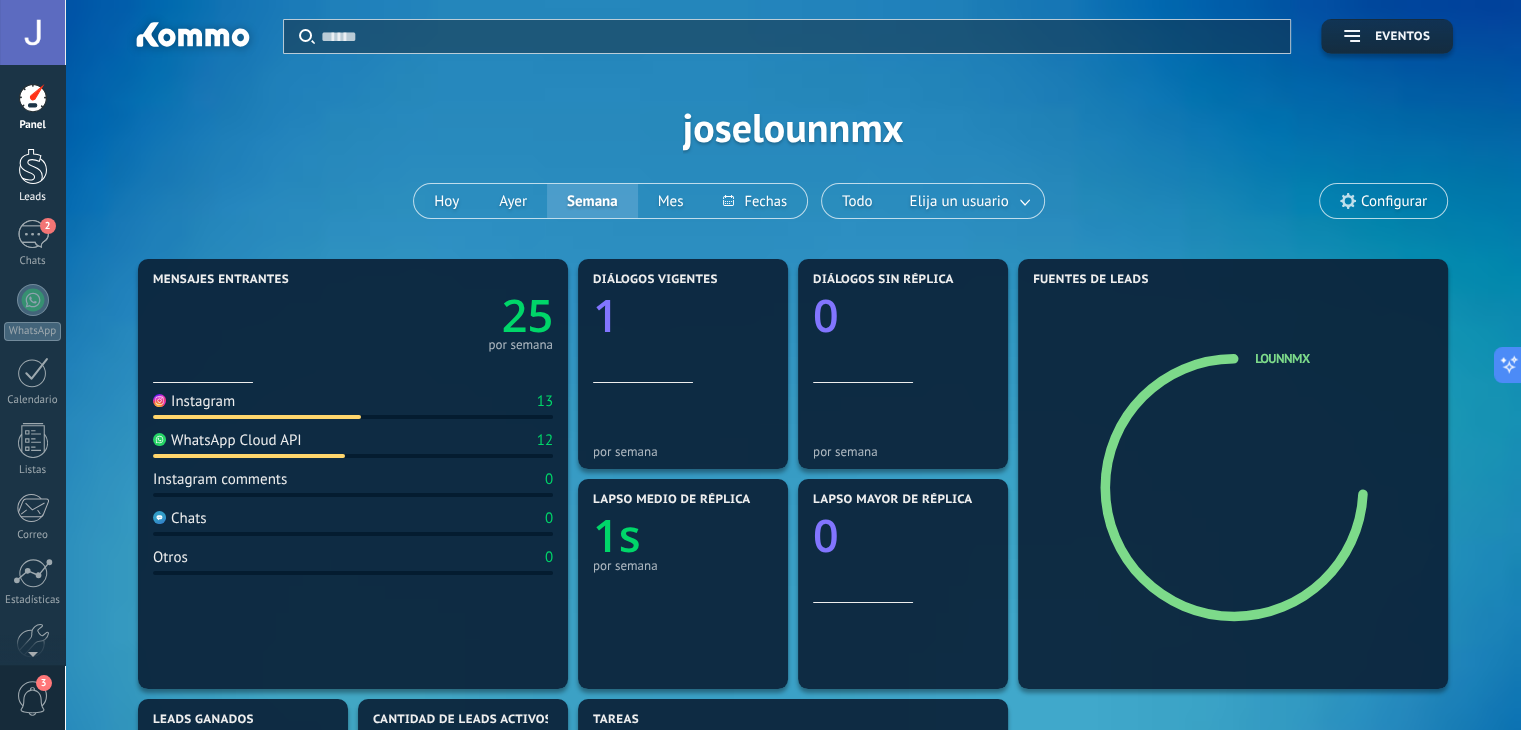 click on "Leads" at bounding box center [32, 176] 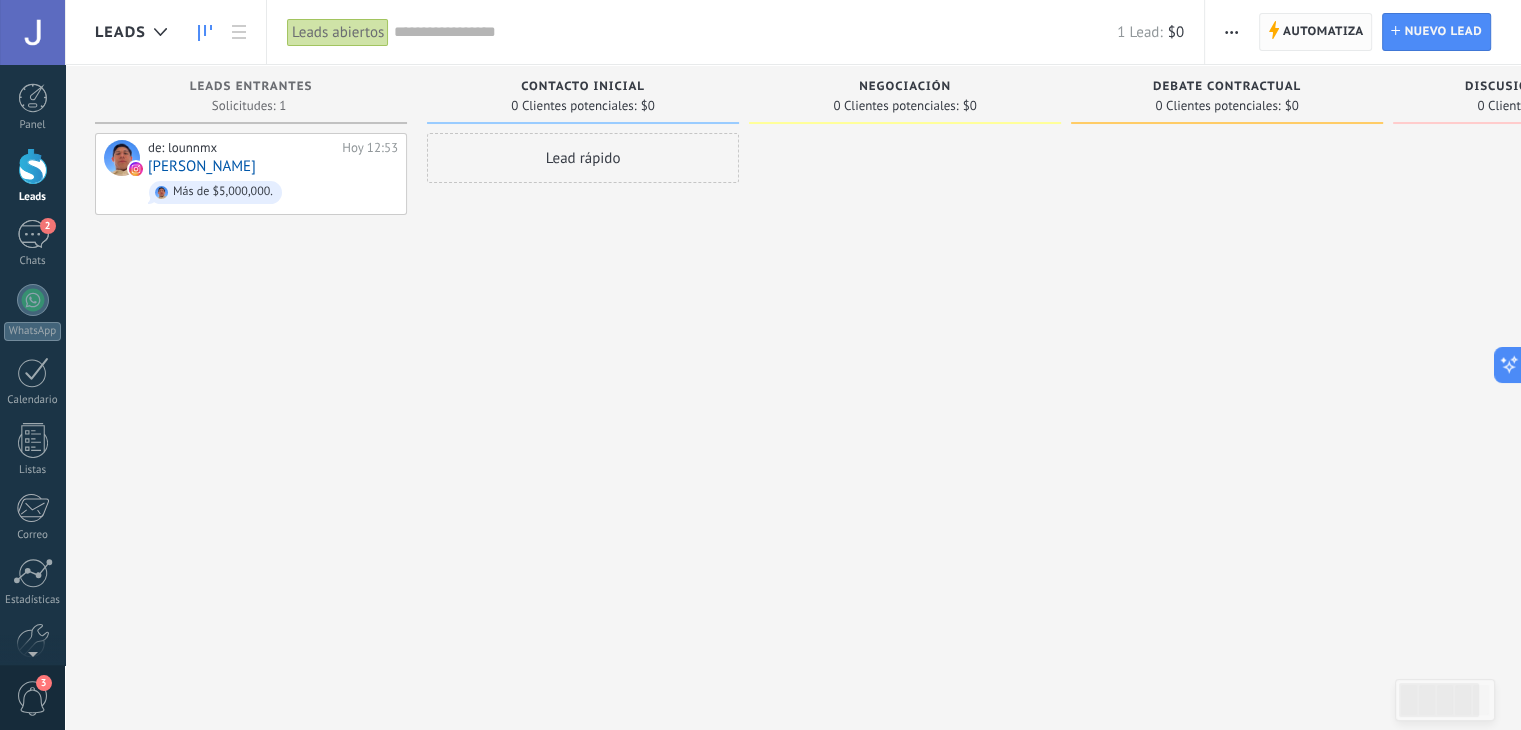 click on "Automatiza" at bounding box center [1323, 32] 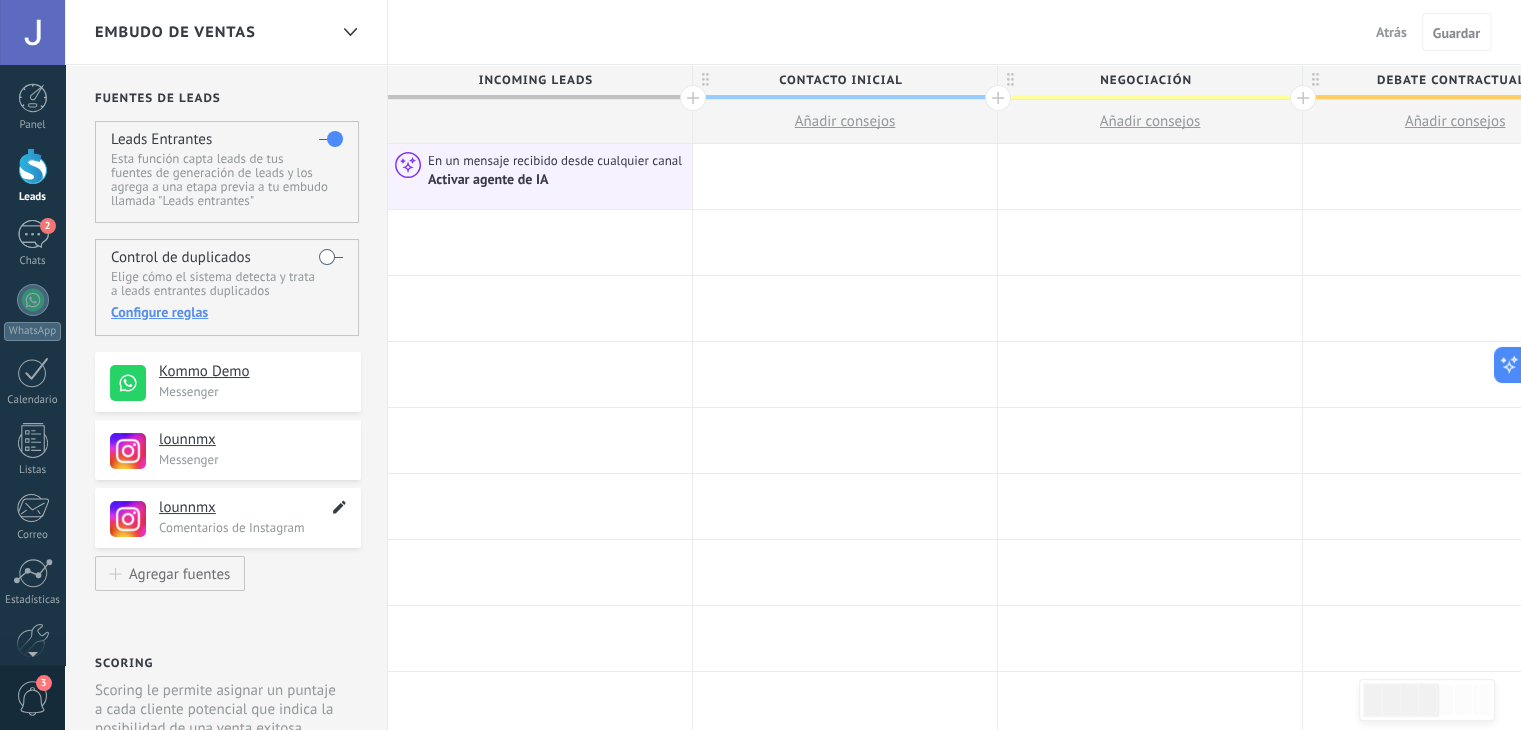 click 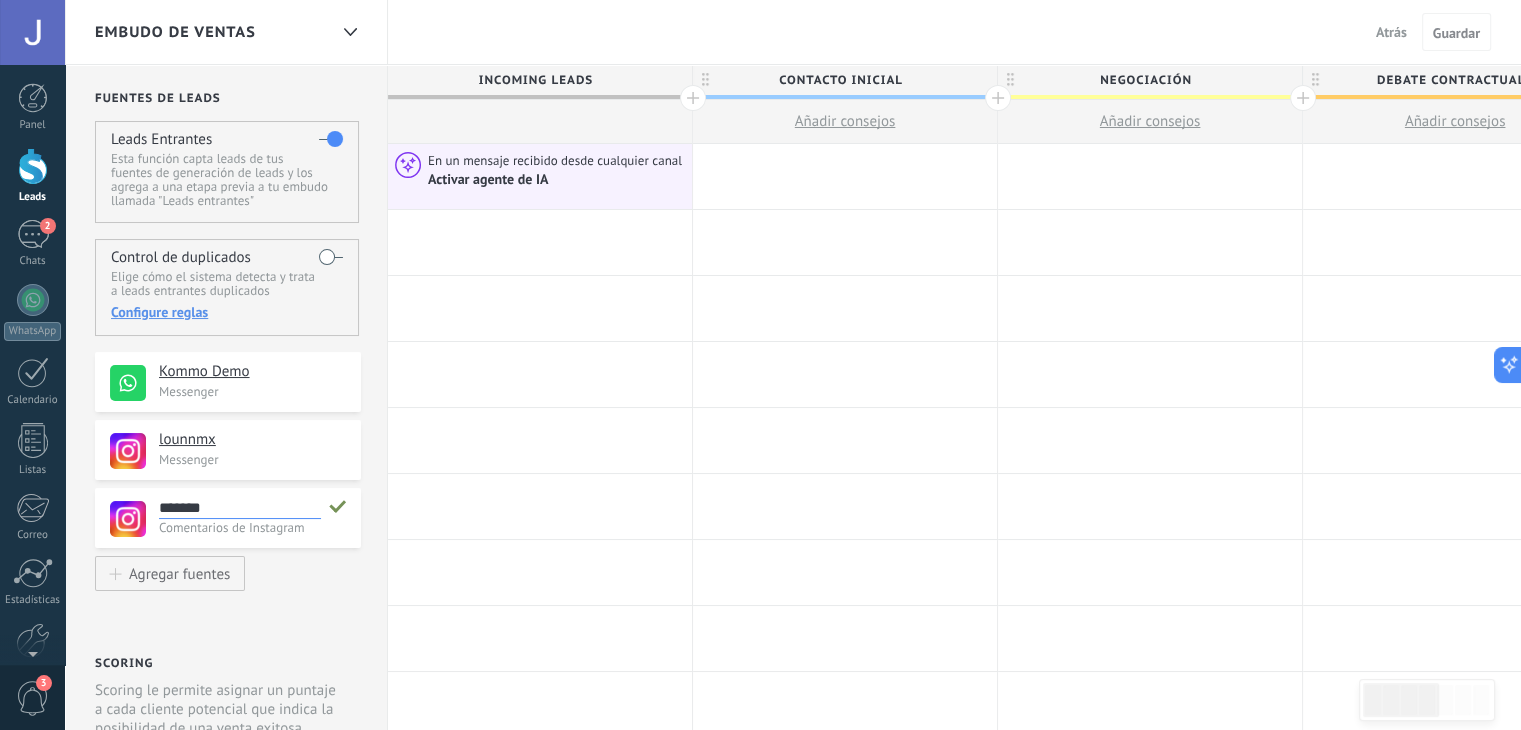 scroll, scrollTop: 19, scrollLeft: 0, axis: vertical 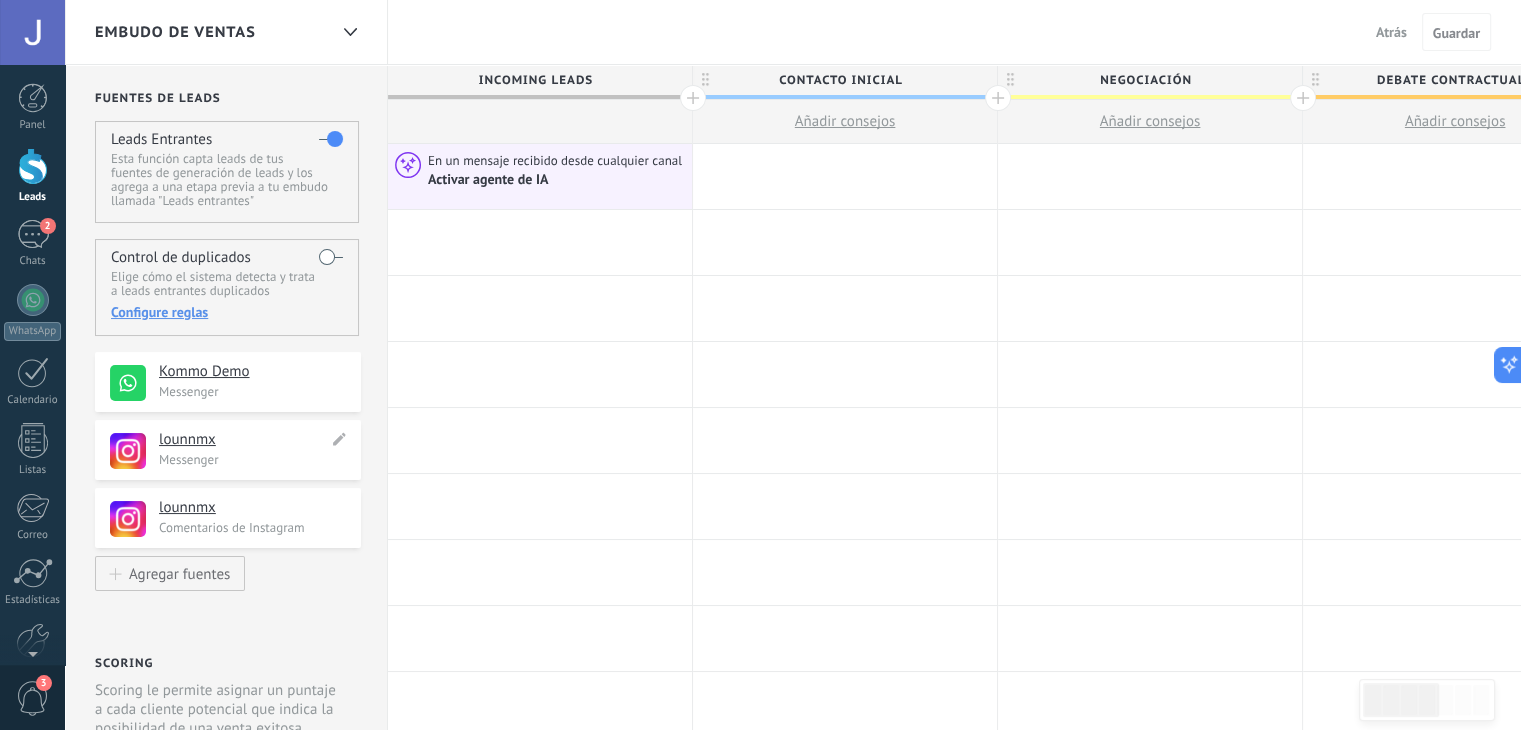 click 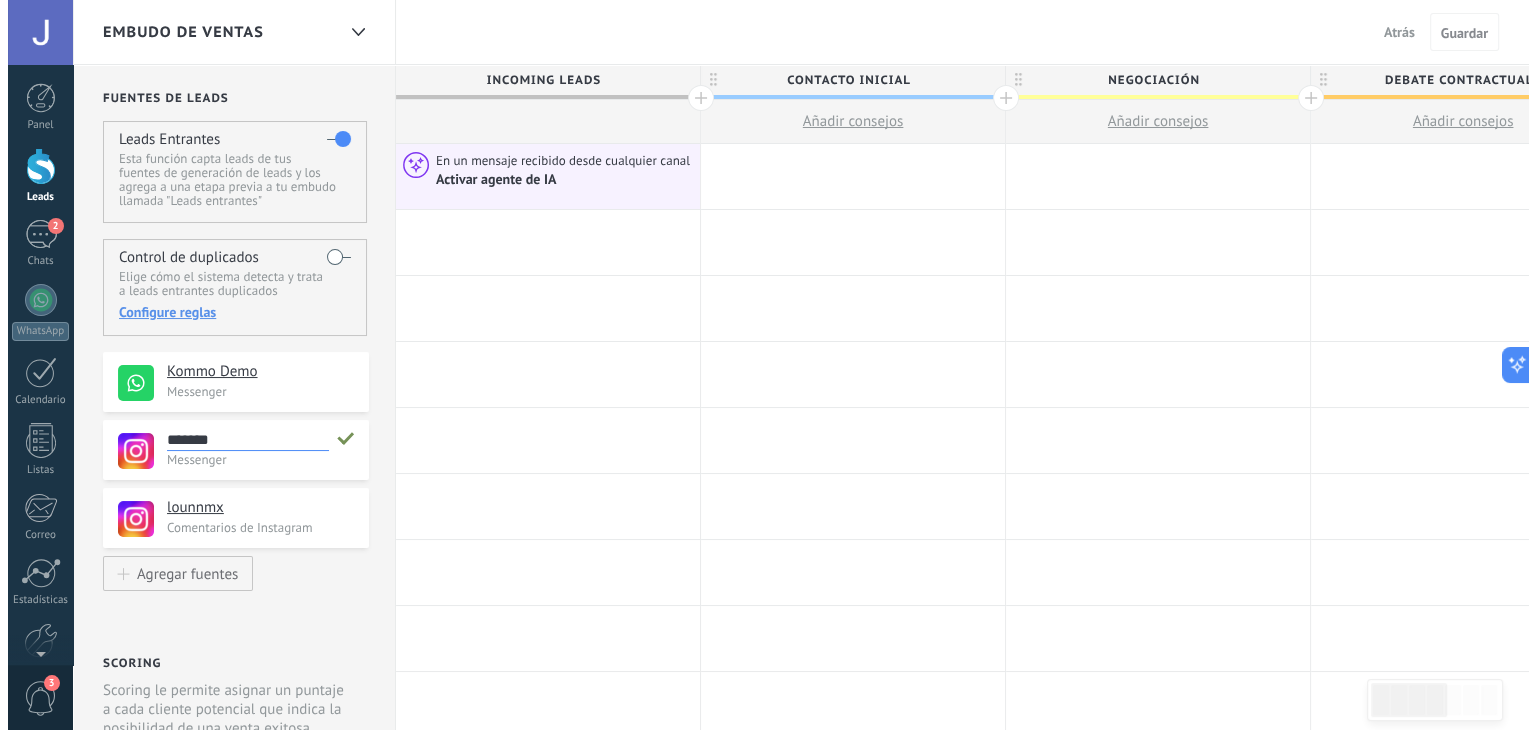 scroll, scrollTop: 19, scrollLeft: 0, axis: vertical 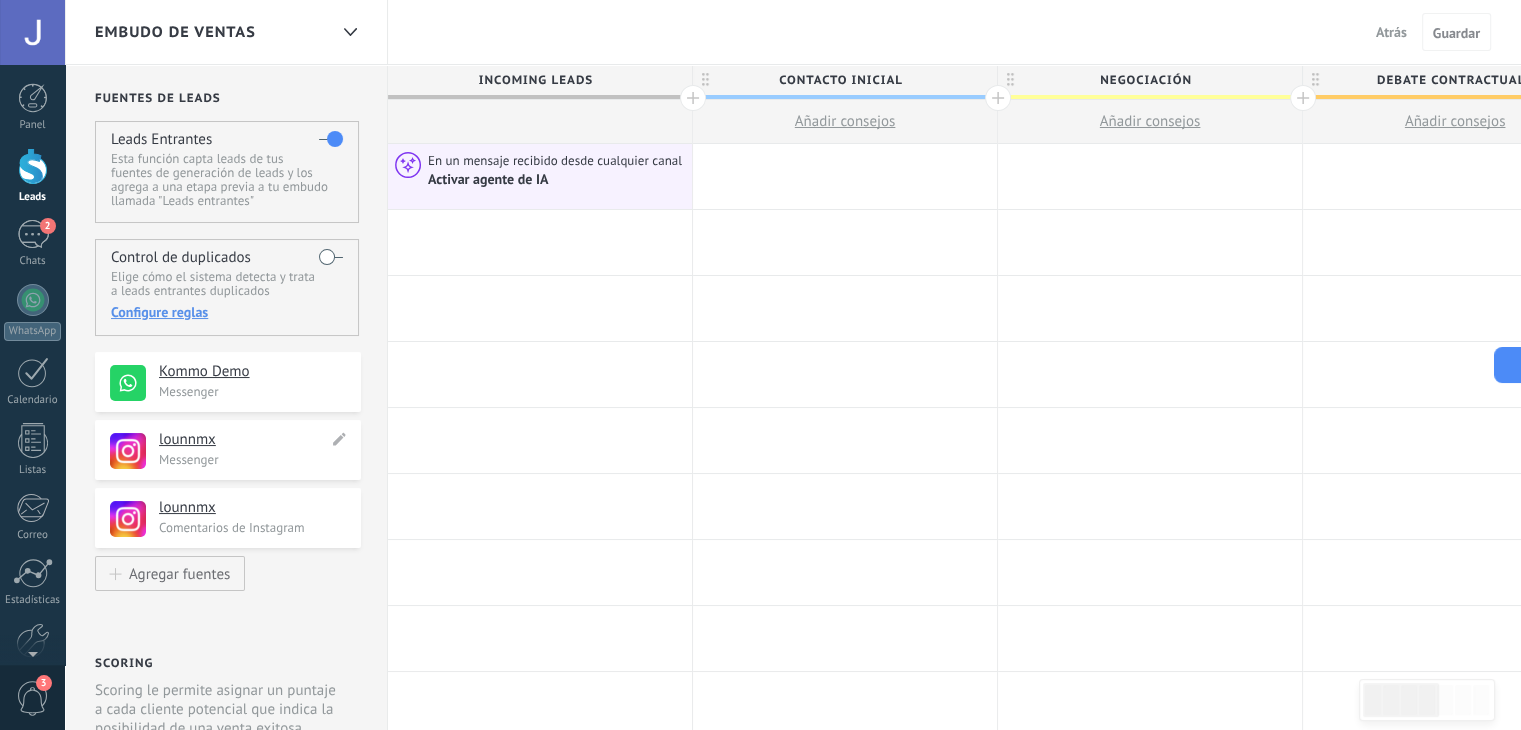 click on "Messenger" at bounding box center [254, 459] 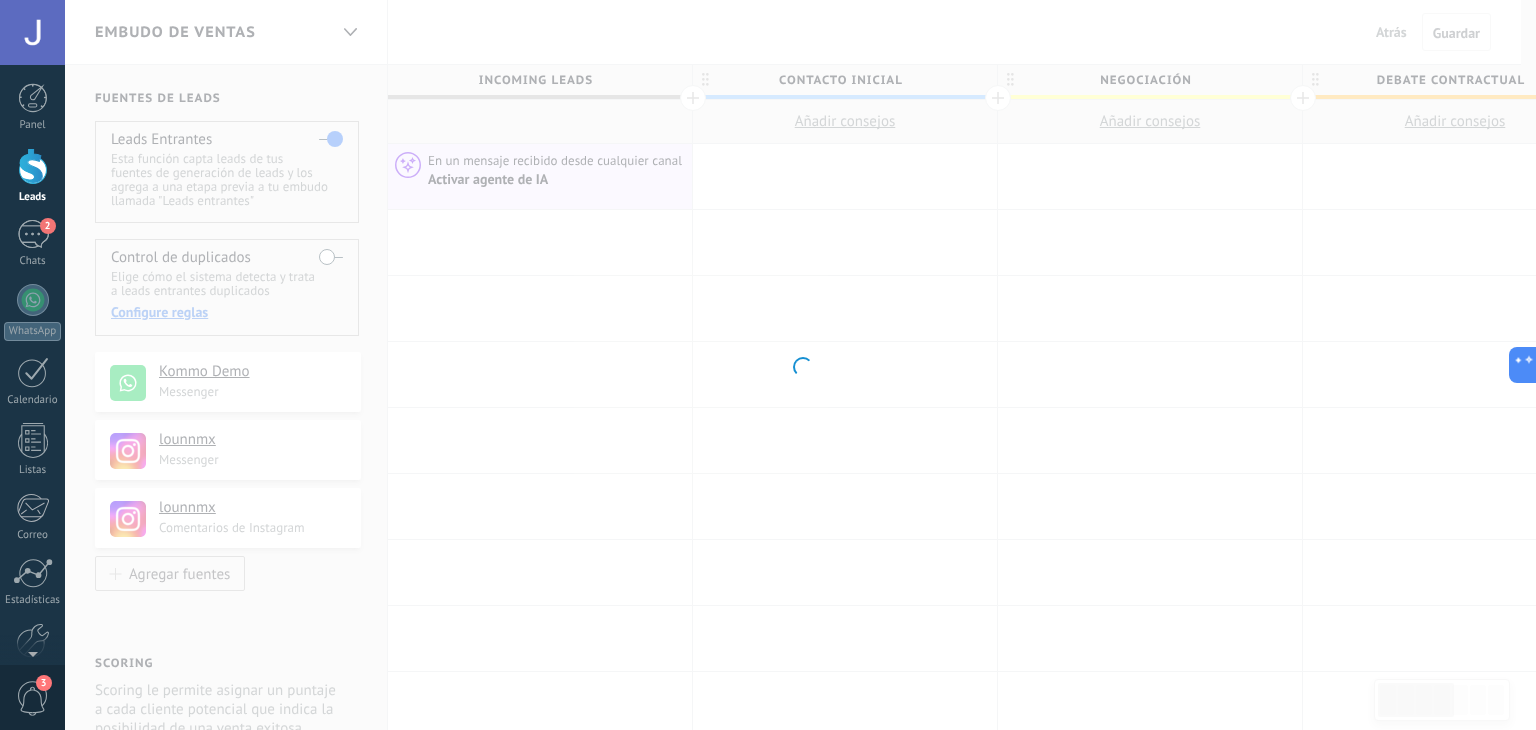 click on "Instagram Obtén leads de Instagram y mantente conectado sin salir de Kommo Instalar ¡Convierte Instagram en tu canal de ventas número 1! Nunca más pierdas un lead con [PERSON_NAME]. Captura mensajes, menciones, respuestas a historias y comentarios directamente en tu bandeja de entrada. Automatiza seguimientos y transferencias con bots y plantillas para convertir más leads en clientes leales. Disponible en todos los planes. Kommo ofrece esta integración de forma gratuita. Para acceder a herramientas poderosas como automatizaciones y la   API de Conversiones oficial de Meta   para mejorar el rendimiento de tus anuncios, suscríbete al plan Avanzado o superior." at bounding box center (800, 365) 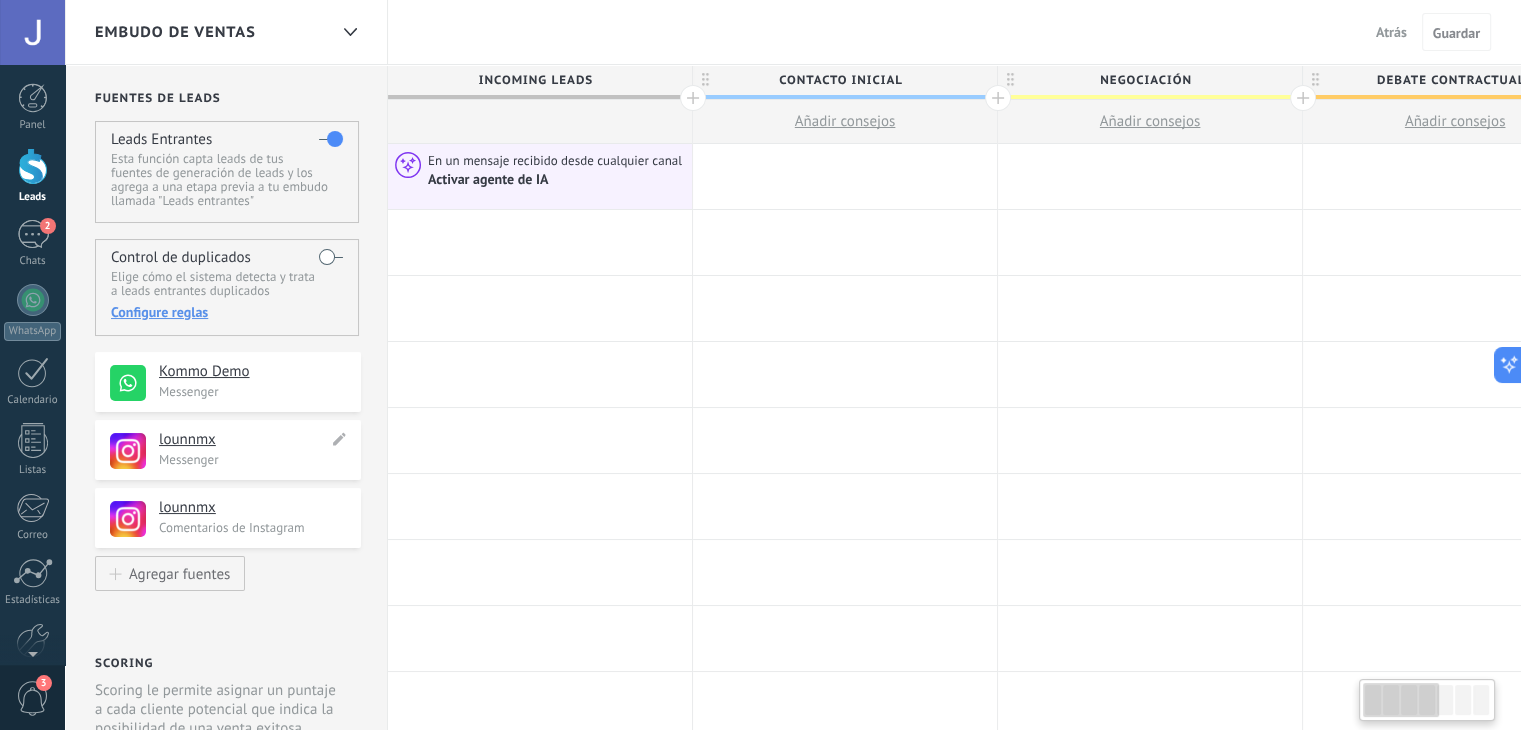 click on "Messenger" at bounding box center (254, 459) 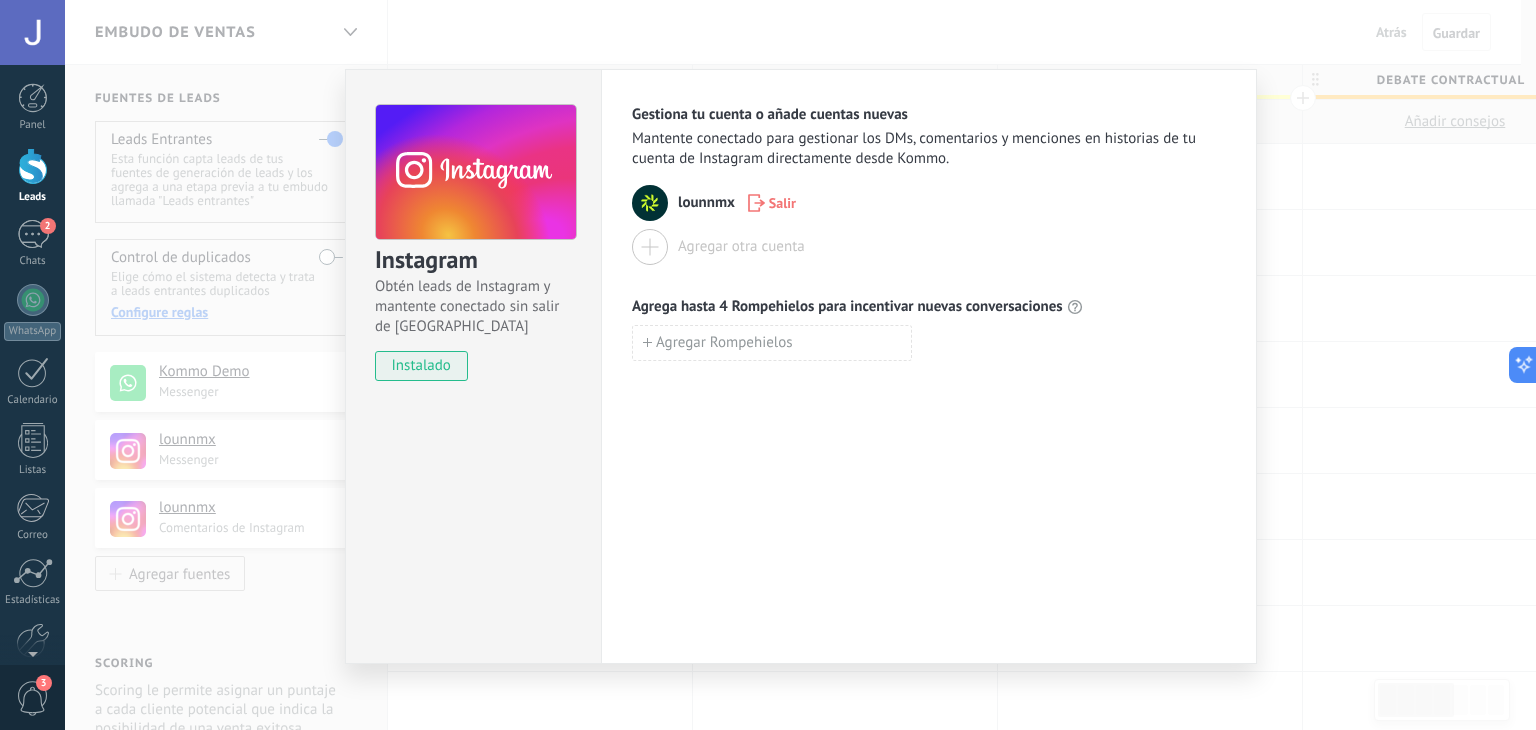 click on "Salir" at bounding box center [782, 203] 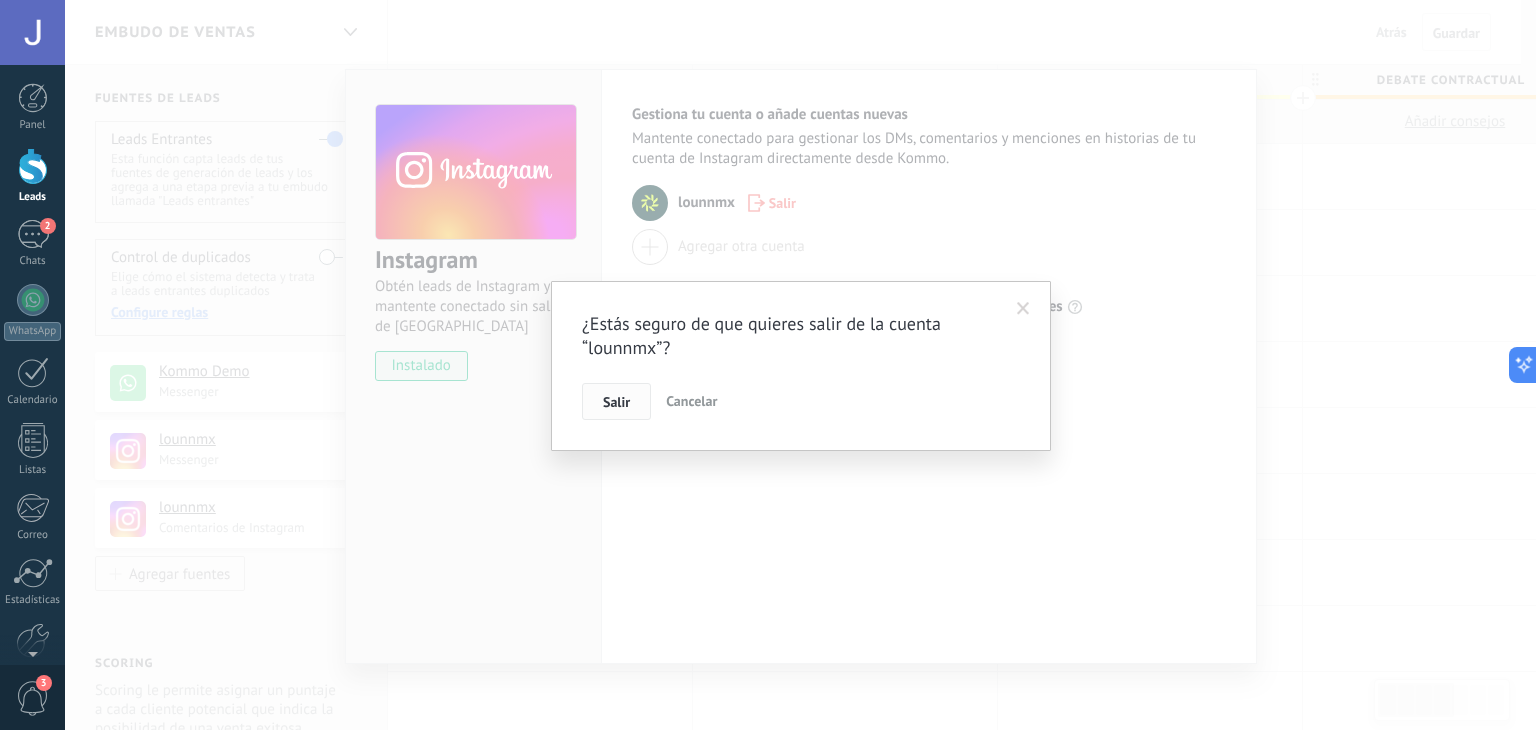 click on "Salir" at bounding box center [616, 402] 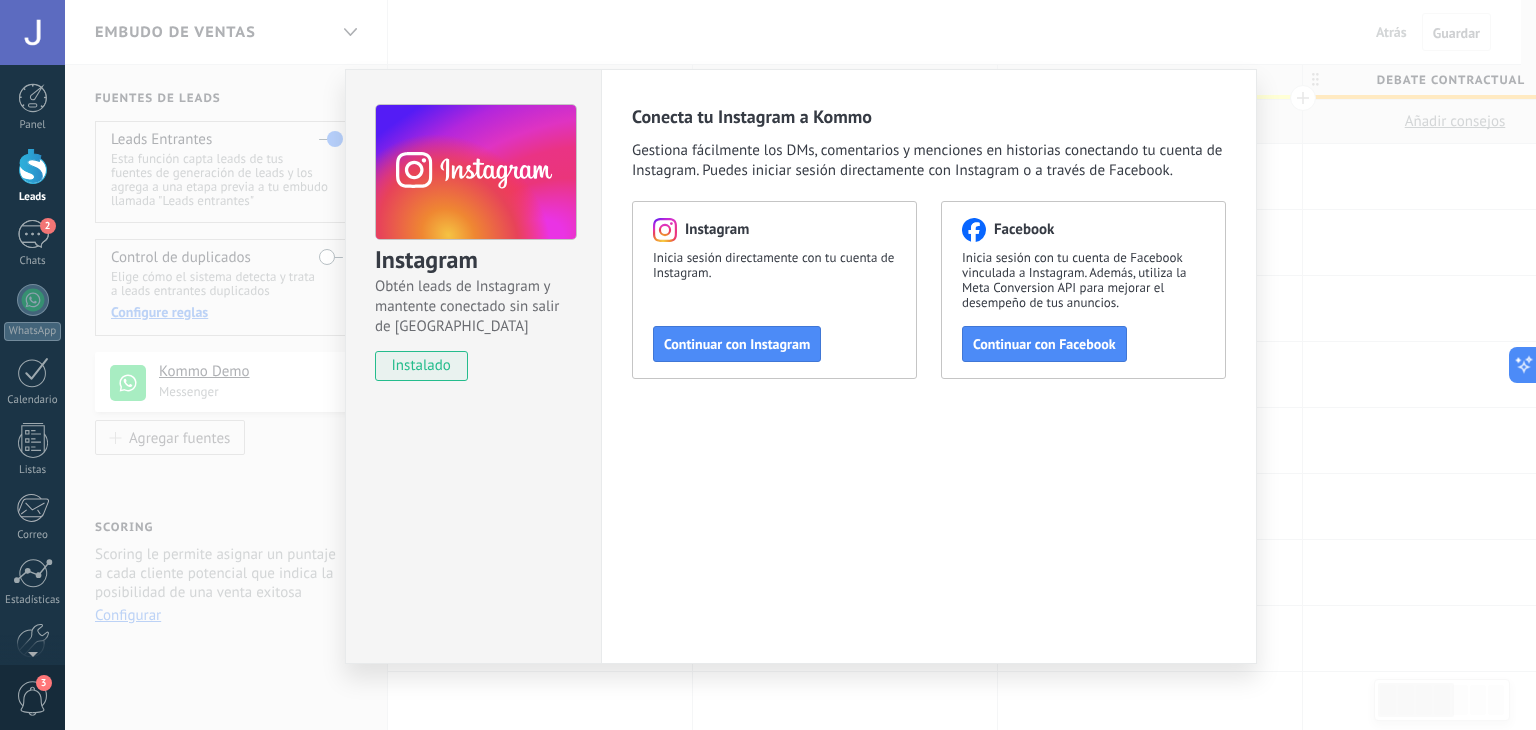 click on "Instagram Obtén leads de Instagram y mantente conectado sin salir de Kommo instalado Conecta tu Instagram a Kommo Gestiona fácilmente los DMs, comentarios y menciones en historias conectando tu cuenta de Instagram. Puedes iniciar sesión directamente con Instagram o a través de Facebook. Instagram Inicia sesión directamente con tu cuenta de Instagram. Continuar con Instagram Facebook Inicia sesión con tu cuenta de Facebook vinculada a Instagram. Además, utiliza la Meta Conversion API para mejorar el desempeño de tus anuncios. Continuar con Facebook" at bounding box center [800, 365] 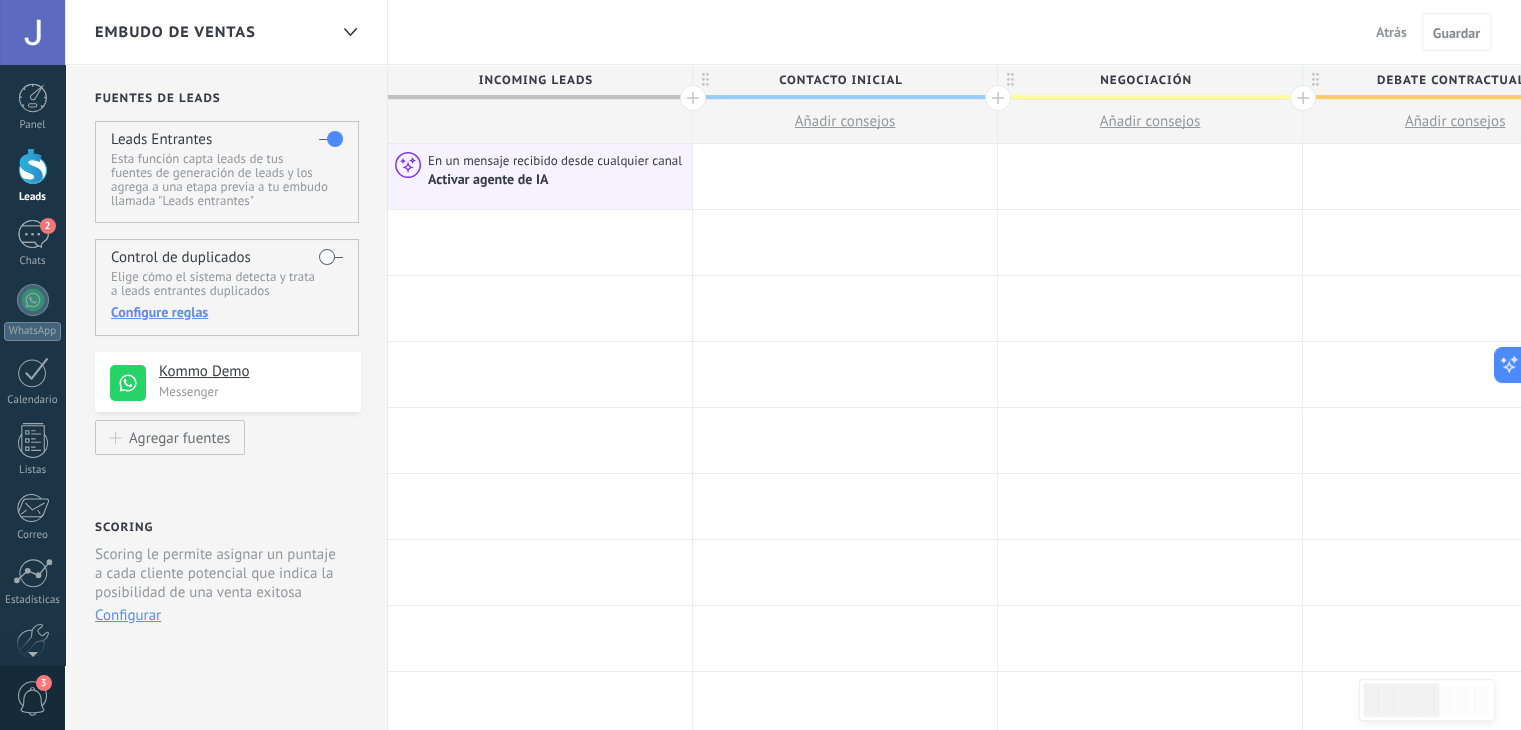 click on "Kommo Demo" at bounding box center [252, 372] 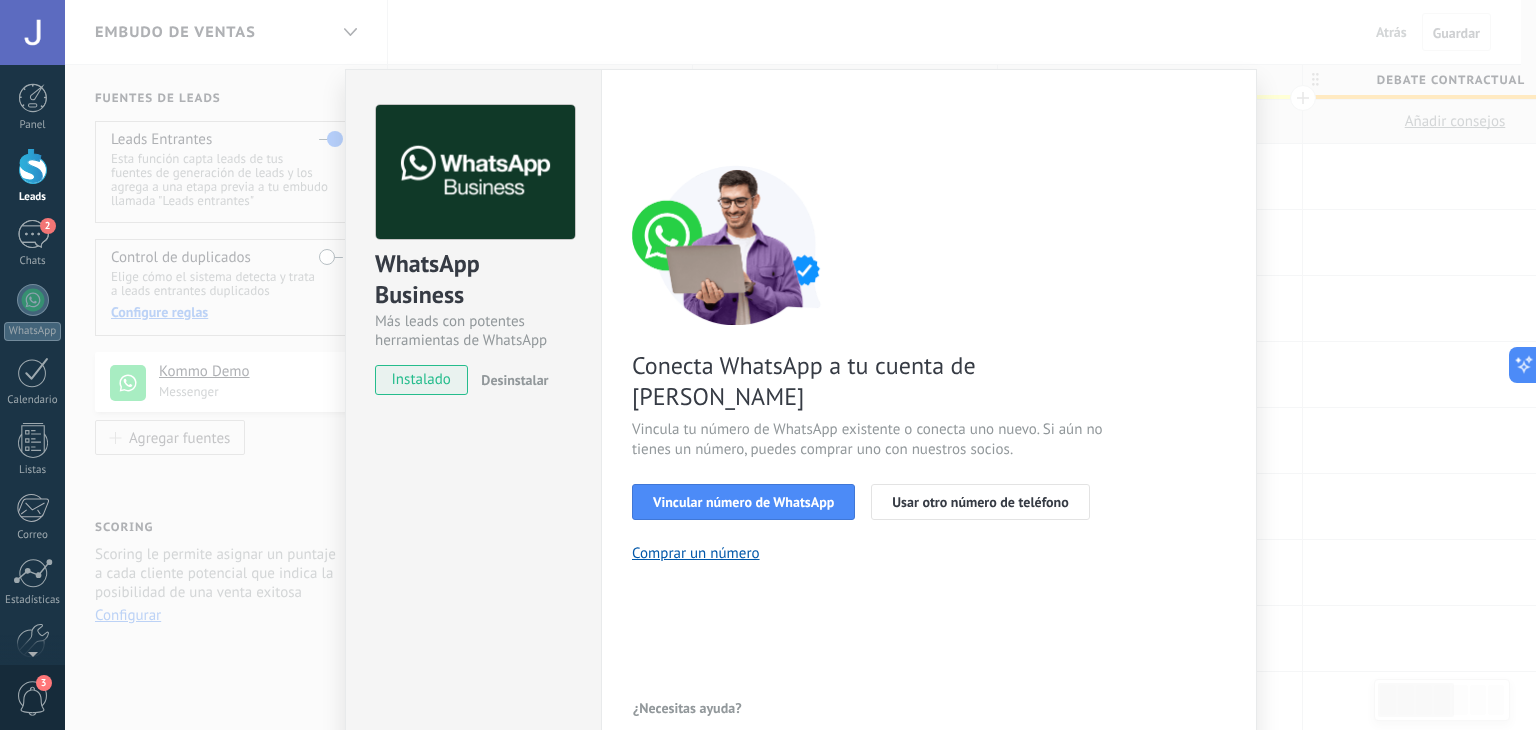 click on "WhatsApp Business Más leads con potentes herramientas de WhatsApp instalado Desinstalar Configuraciones Autorizaciones Esta pestaña registra a los usuarios que han concedido acceso a las integración a esta cuenta. Si deseas remover la posibilidad que un usuario pueda enviar solicitudes a la cuenta en nombre de esta integración, puedes revocar el acceso. Si el acceso a todos los usuarios es revocado, la integración dejará de funcionar. Esta aplicacion está instalada, pero nadie le ha dado acceso aun. WhatsApp Cloud API más _:  Guardar < Volver 1 Seleccionar aplicación 2 Conectar Facebook  3 Finalizar configuración Conecta WhatsApp a tu cuenta de Kommo Vincula tu número de WhatsApp existente o conecta uno nuevo. Si aún no tienes un número, puedes comprar uno con nuestros socios. Vincular número de WhatsApp Usar otro número de teléfono Comprar un número ¿Necesitas ayuda?" at bounding box center [800, 365] 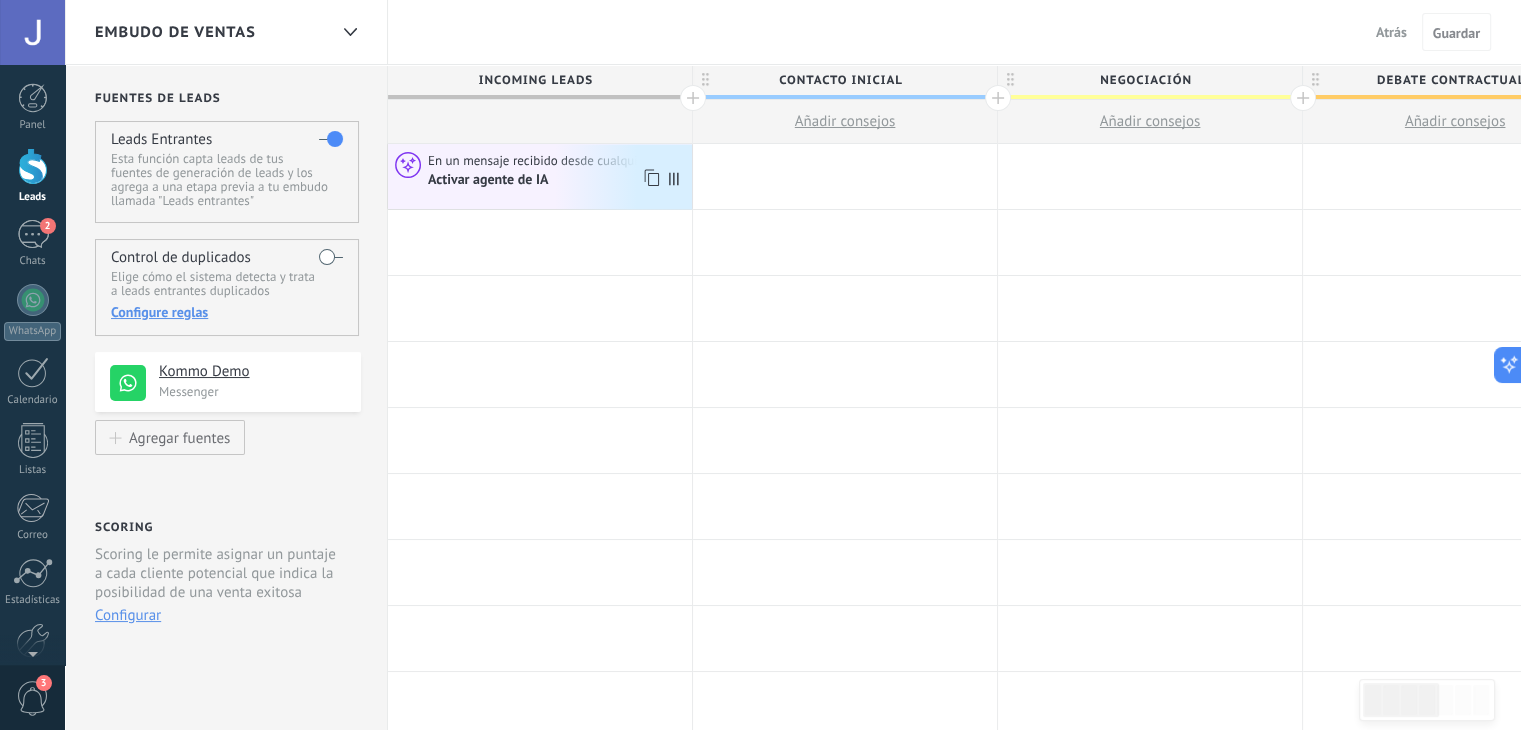 click on "Activar agente de IA" at bounding box center (557, 179) 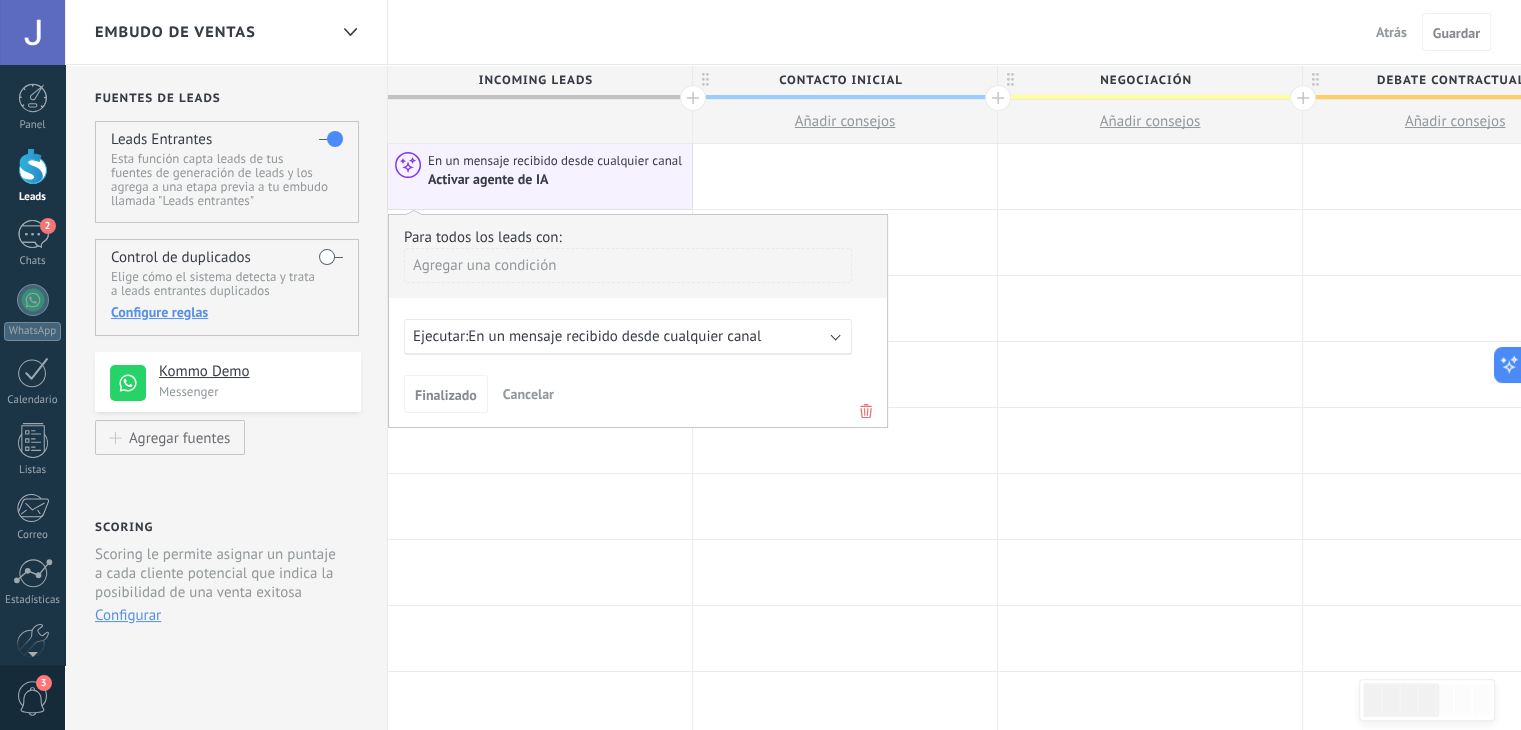 click on "Agregar una condición" at bounding box center [628, 265] 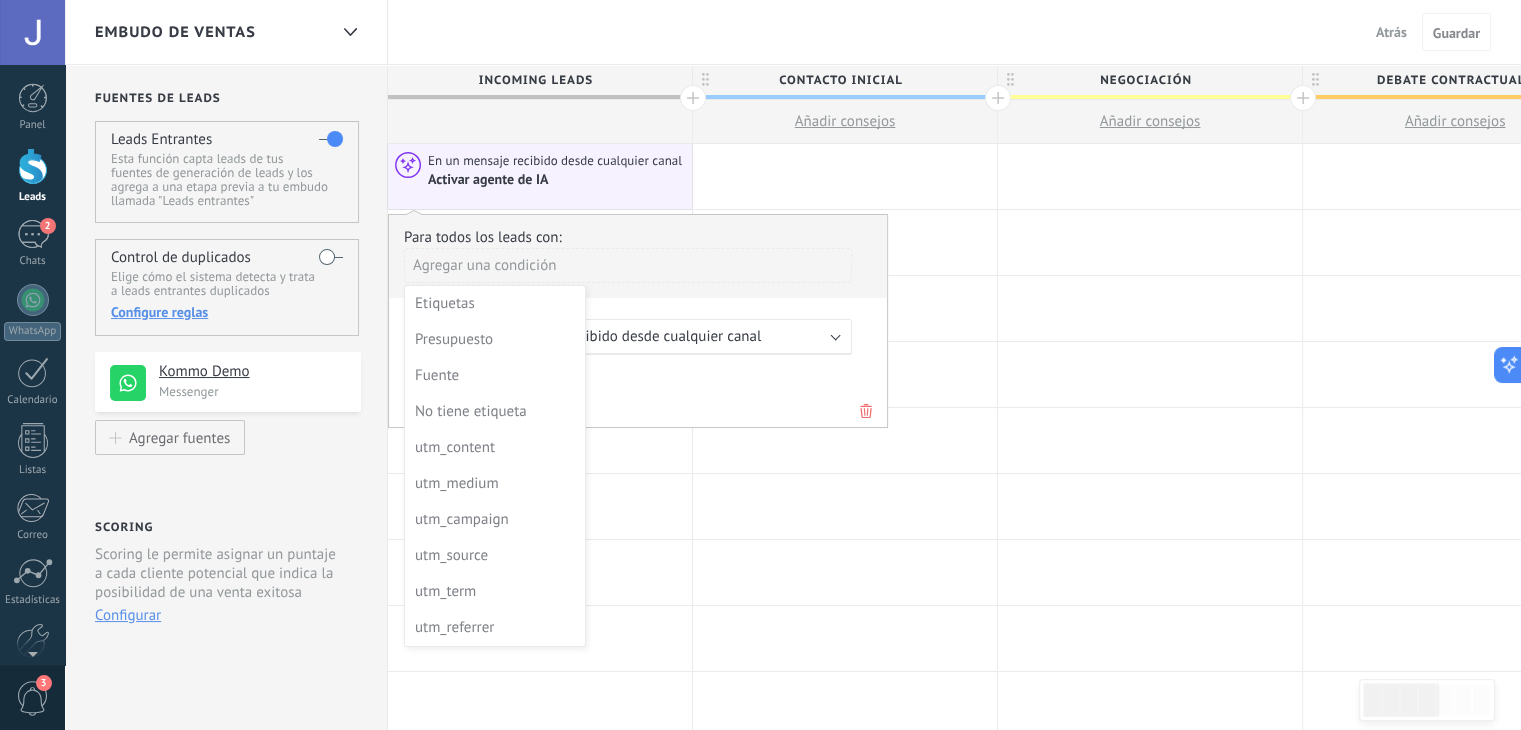 click at bounding box center (638, 320) 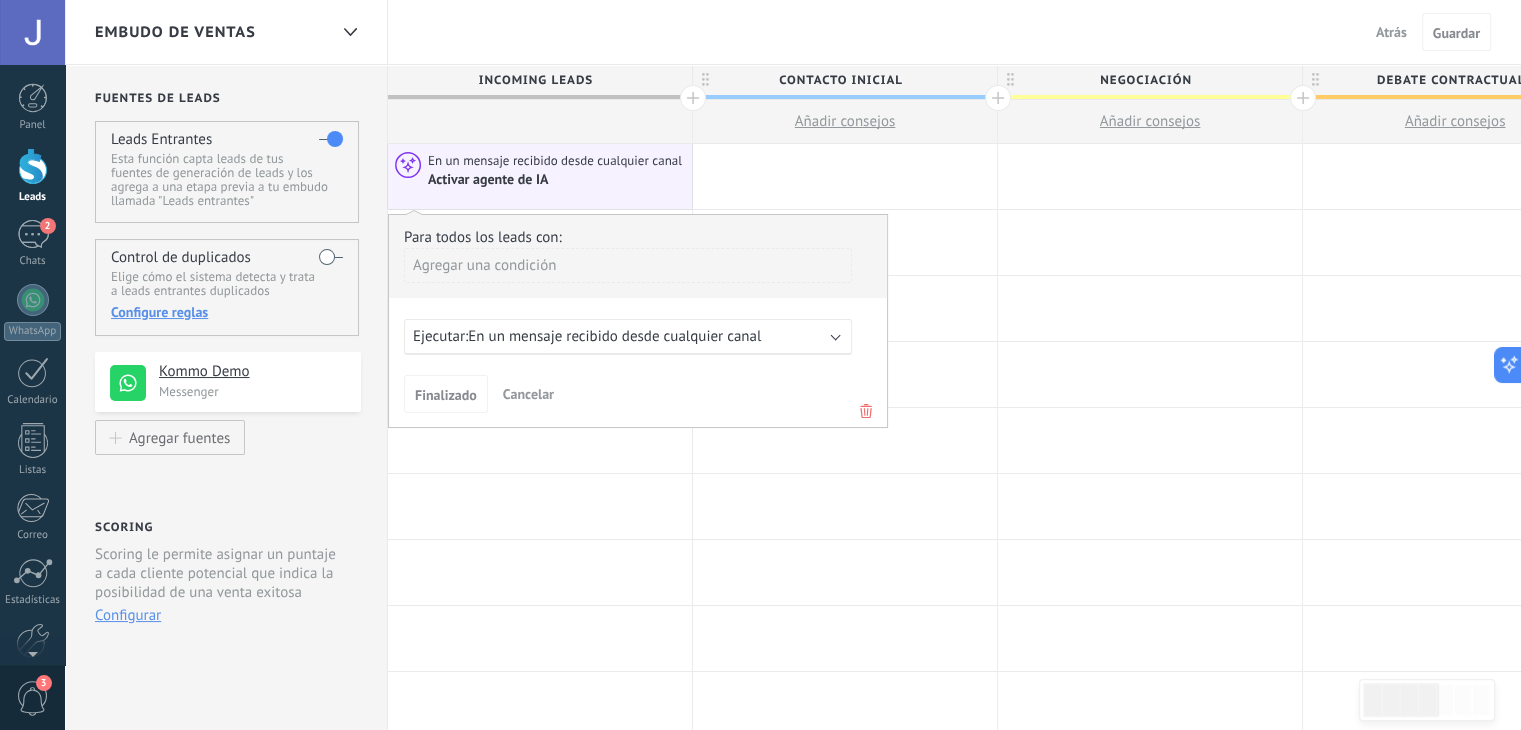 click on "Ejecutar:   En un mensaje recibido desde cualquier canal" at bounding box center (628, 337) 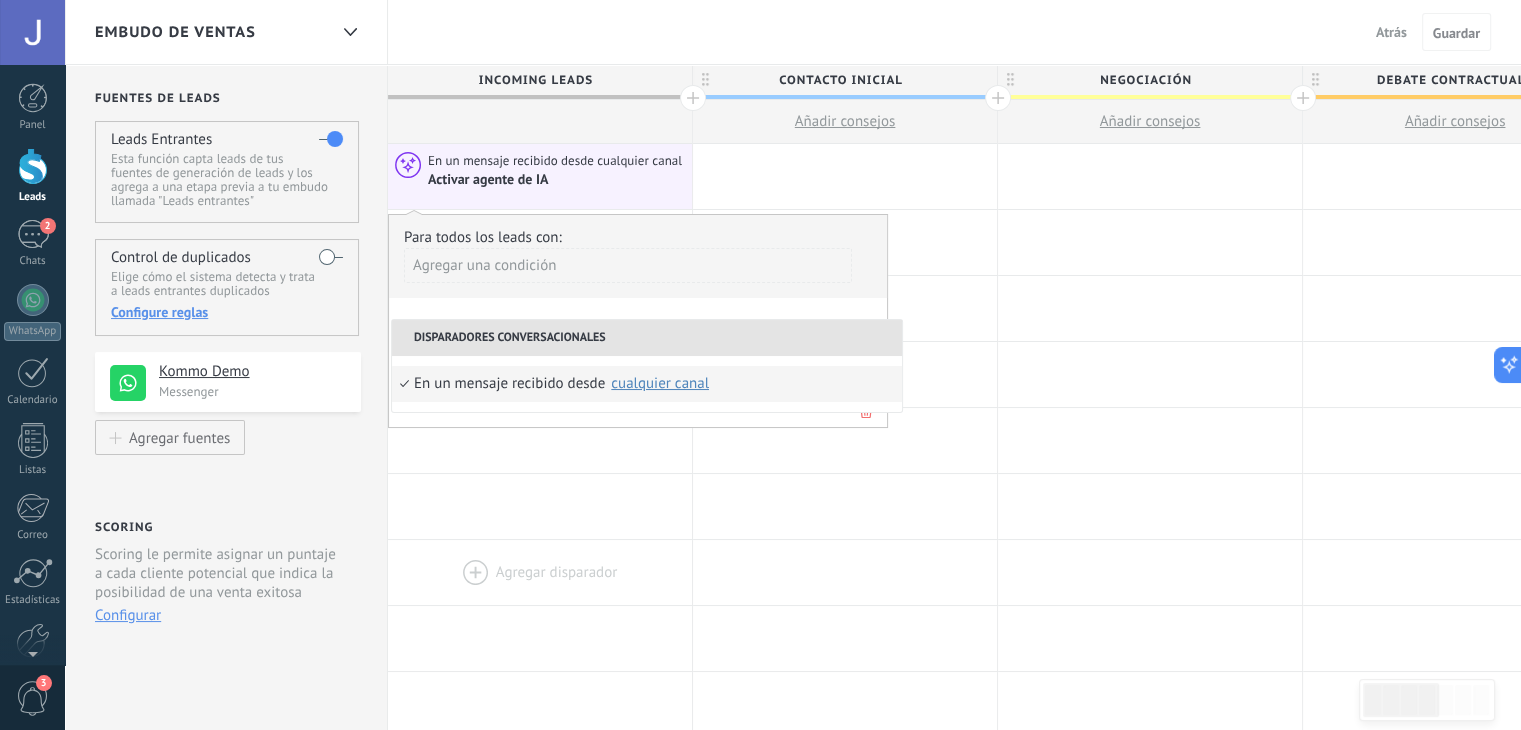 drag, startPoint x: 595, startPoint y: 192, endPoint x: 484, endPoint y: 582, distance: 405.4886 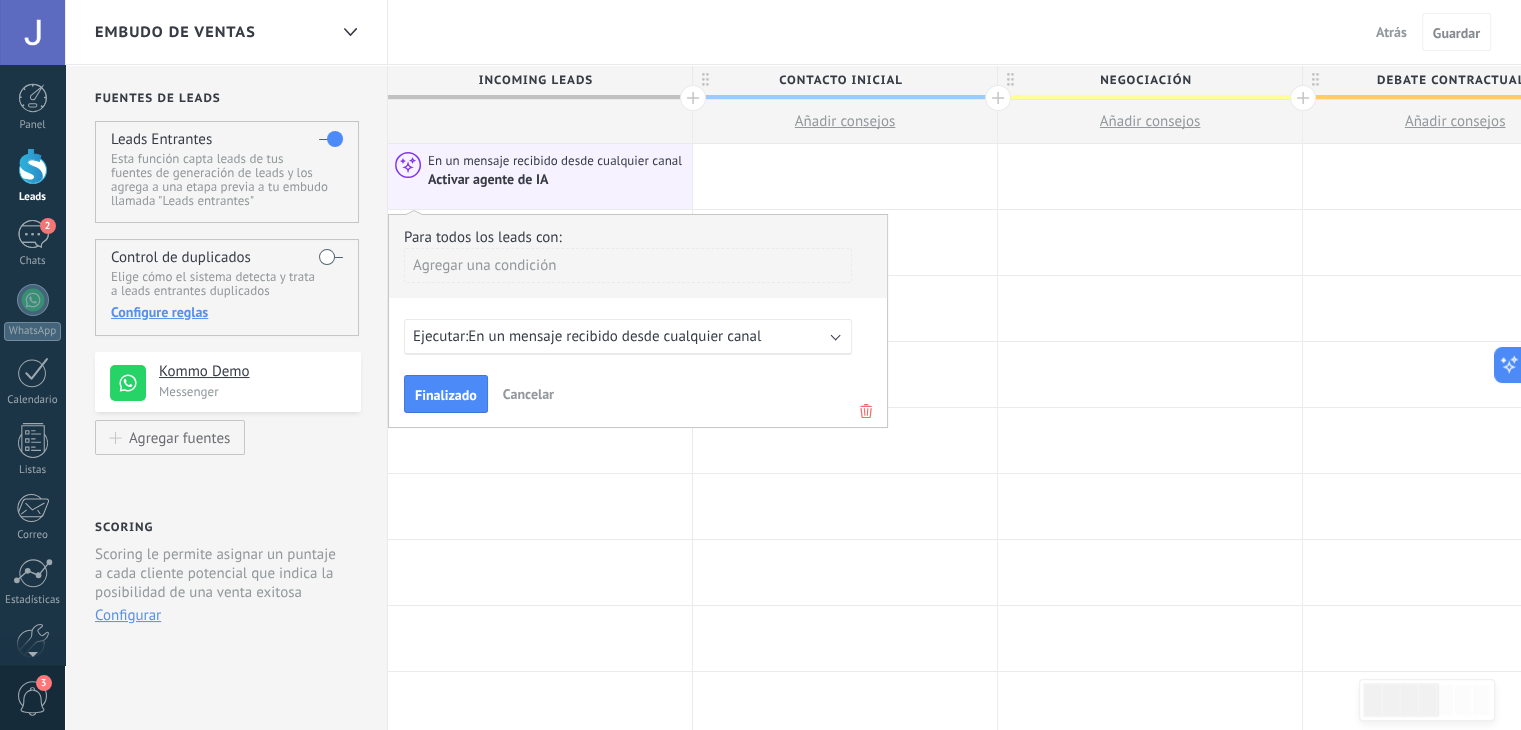 click 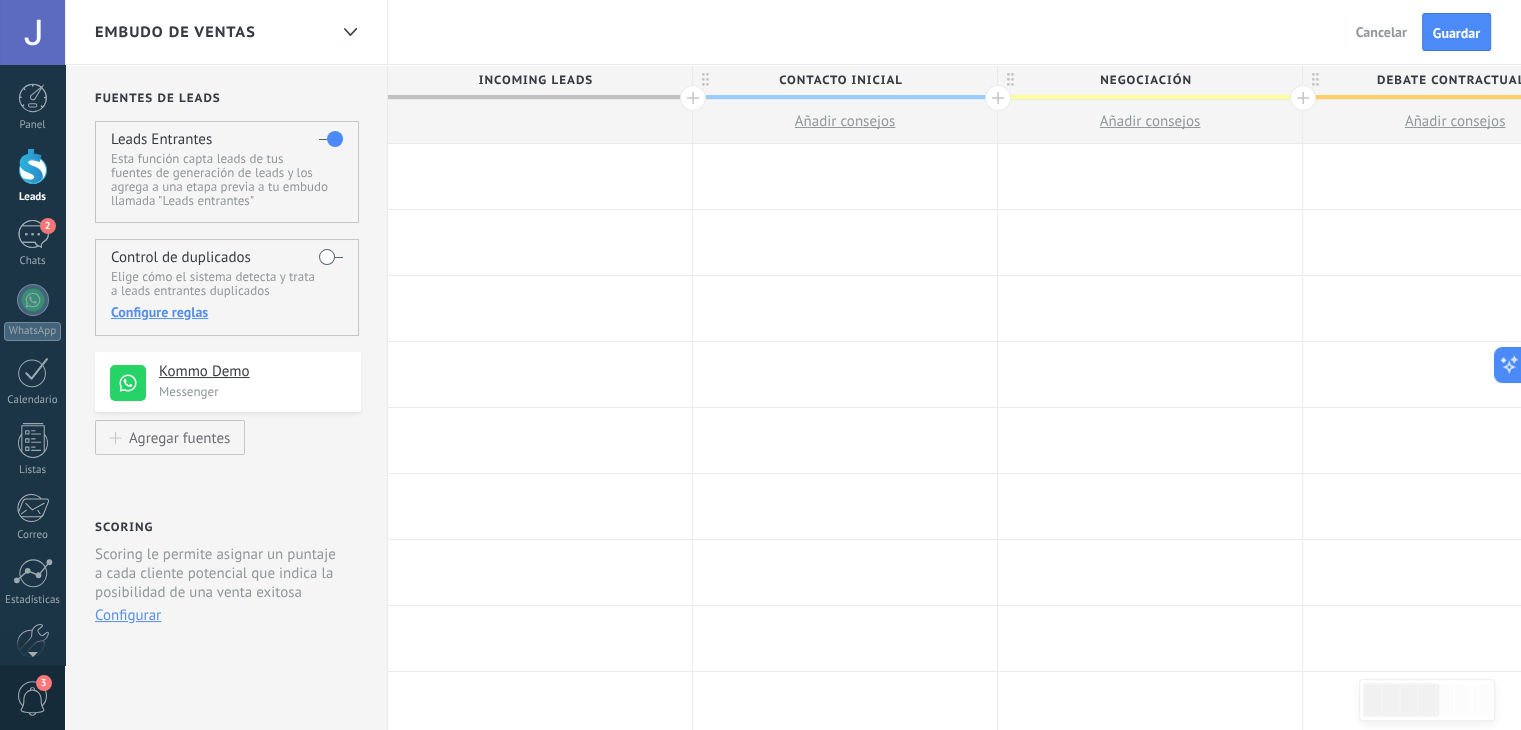 click at bounding box center (540, 176) 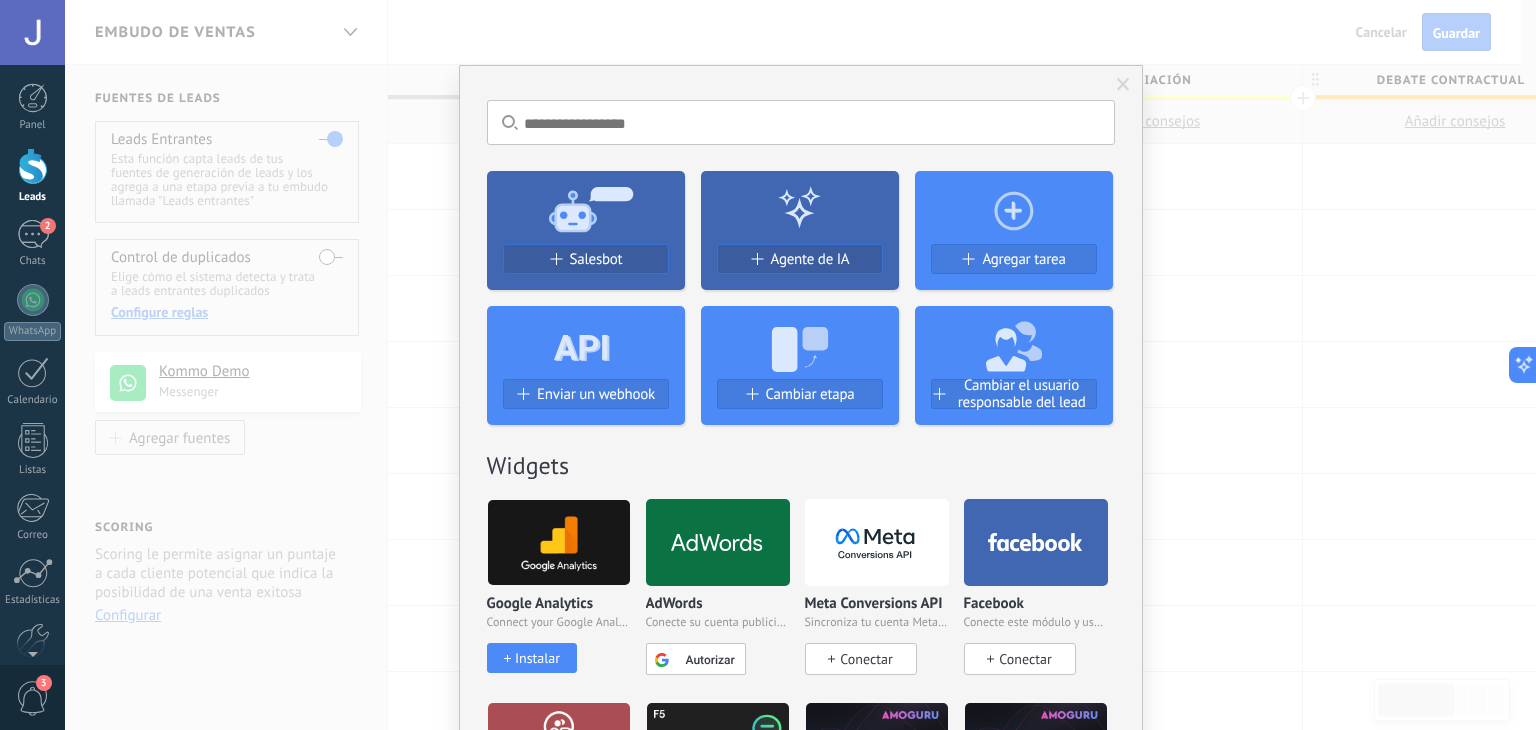 click on "Agente de IA" at bounding box center [810, 259] 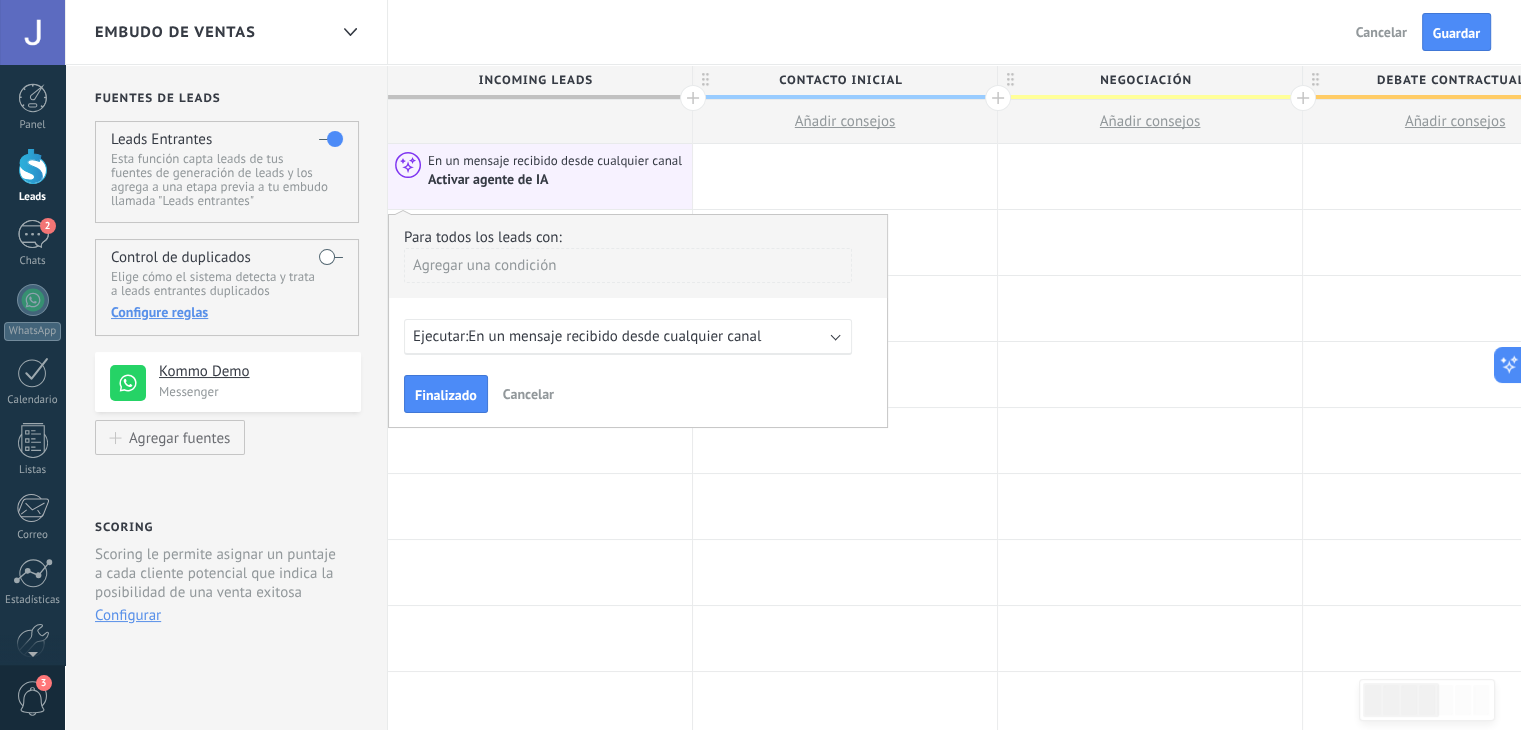 click on "En un mensaje recibido desde cualquier canal" at bounding box center [614, 336] 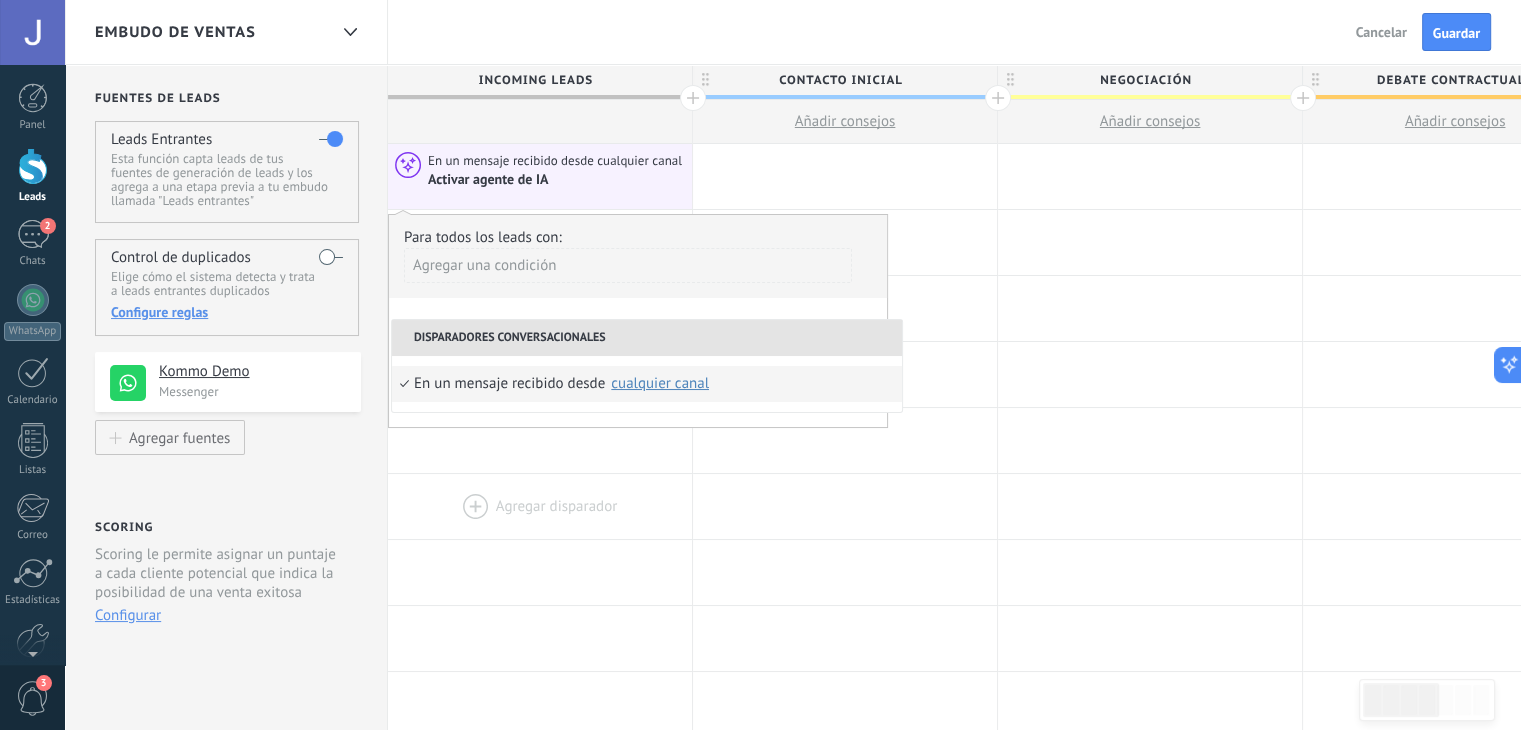 click at bounding box center [540, 506] 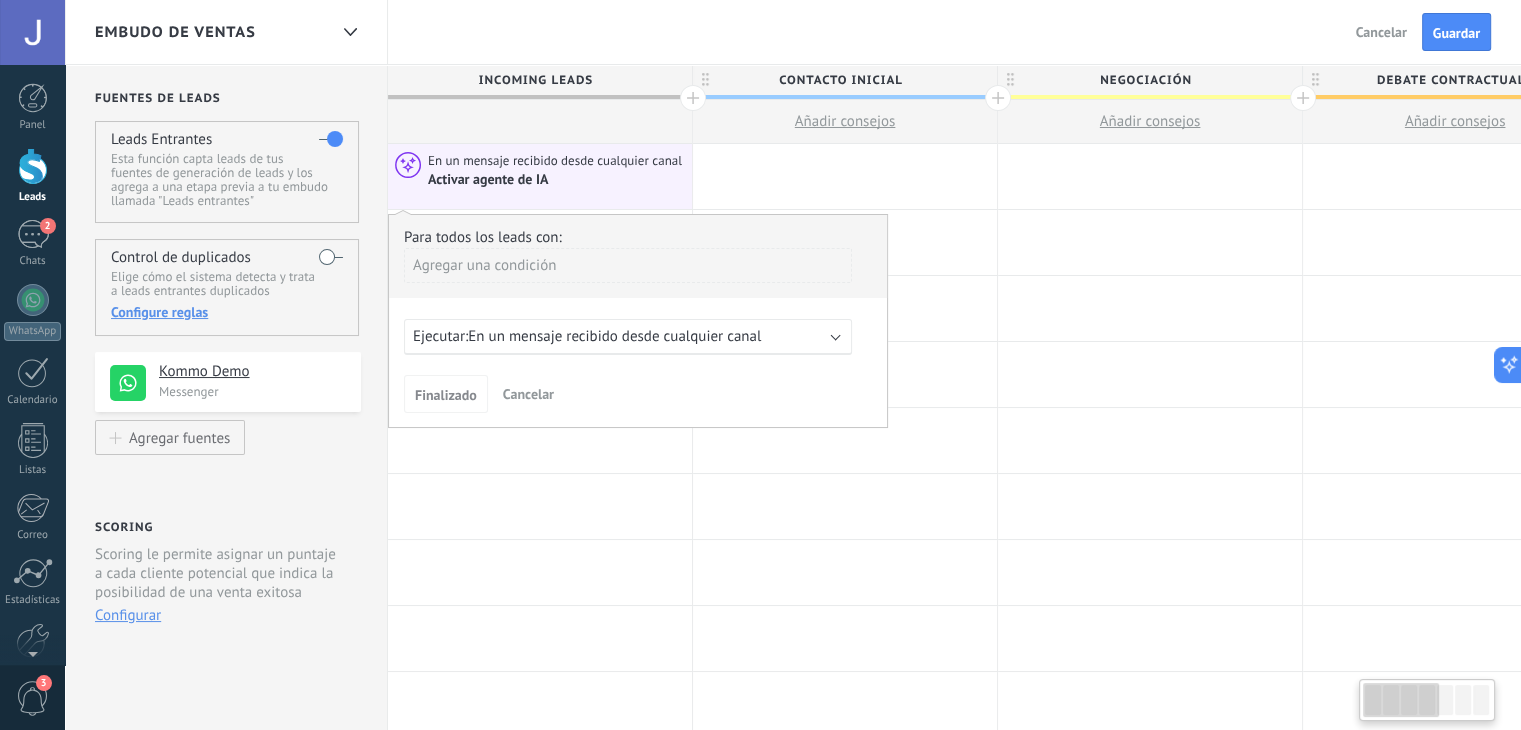 click on "Fuentes de leads Leads Entrantes Esta función capta leads de tus fuentes de generación de leads y los agrega a una etapa previa a tu embudo llamada "Leads entrantes" Esta función permite mostrar las nuevas solicitudes como peticiones en el estatus «Sin Calificar» Control de duplicados Elige cómo el sistema detecta y trata a leads entrantes duplicados Configure reglas No ha conectado ninguna fuente de generación de leads. Agregue fuentes para obtener nuevas oportunidades y enviarlas al embudo de ventas Kommo Demo Messenger Agregar fuentes Scoring Scoring le permite asignar un puntaje a cada cliente potencial que indica la posibilidad de una venta exitosa Esta función permite mostrar las nuevas solicitudes como peticiones en el estatus «Sin Calificar» Configurar" at bounding box center [226, 800] 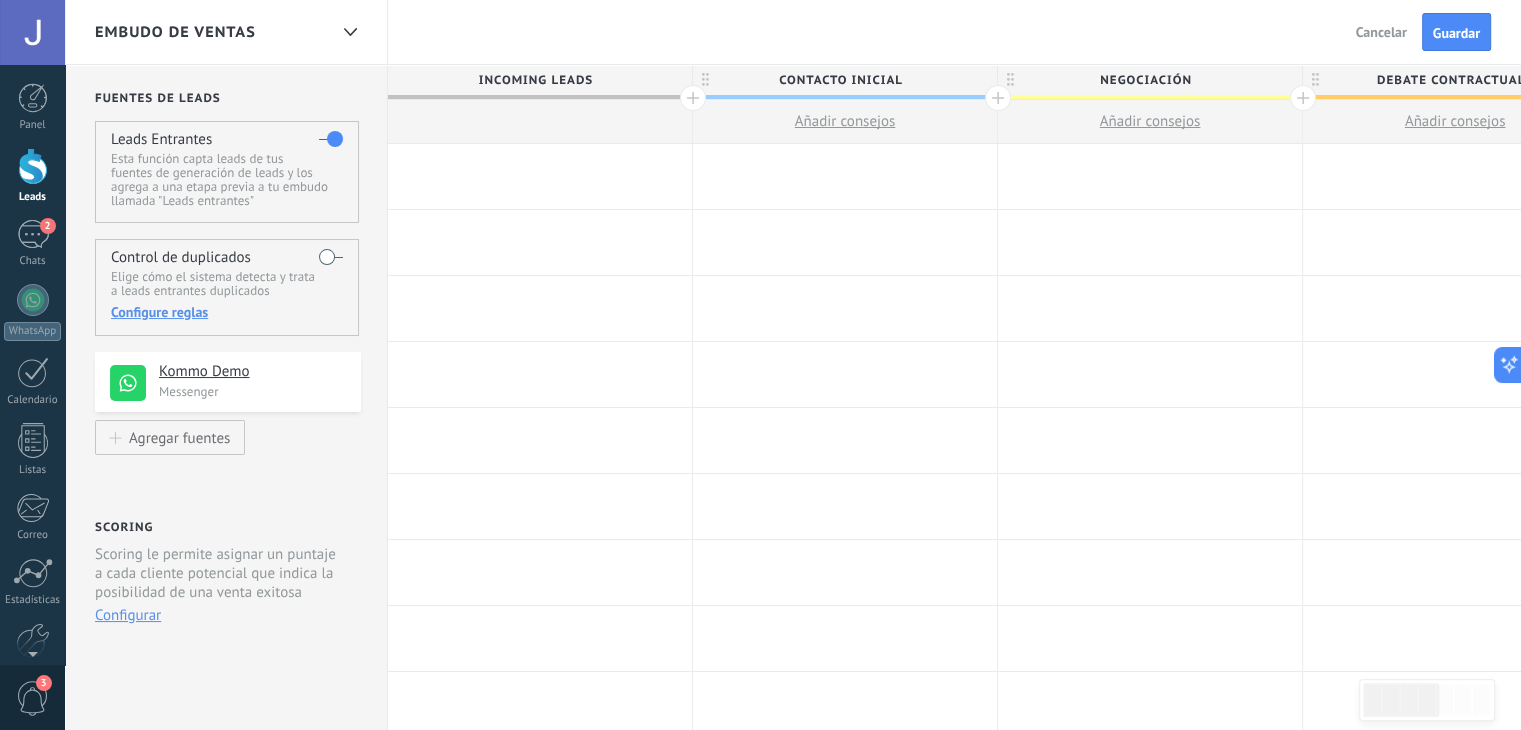 click at bounding box center (540, 176) 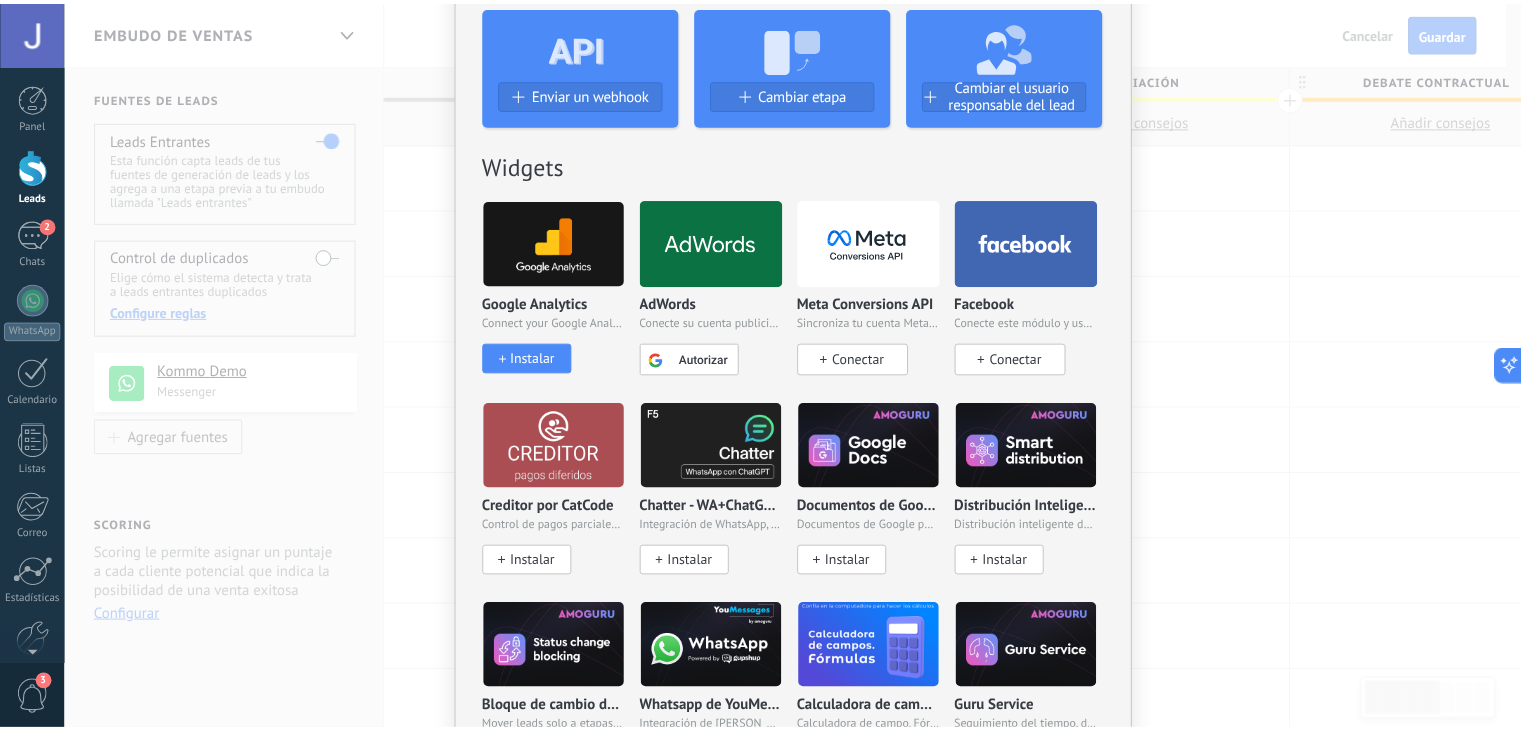 scroll, scrollTop: 0, scrollLeft: 0, axis: both 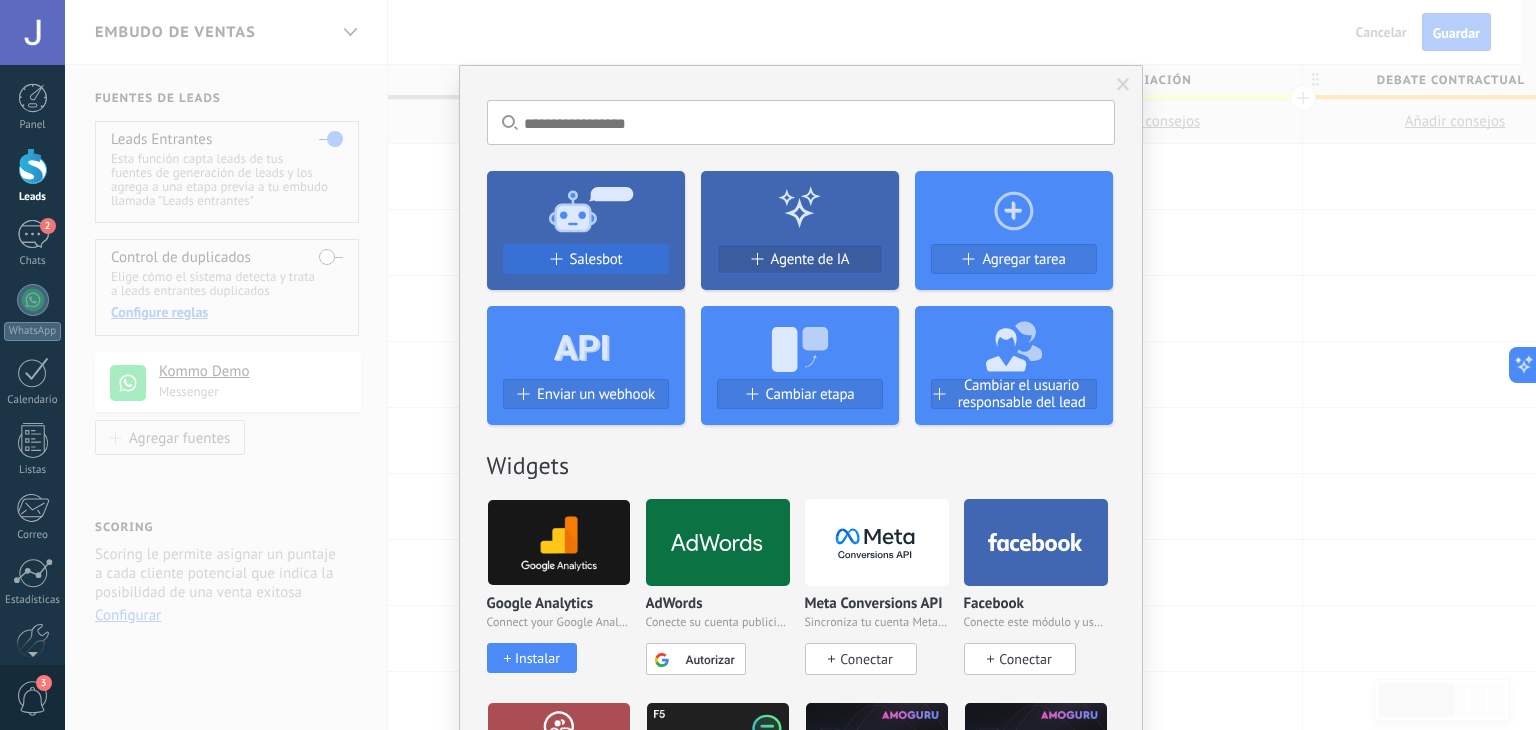click on "Salesbot" at bounding box center (596, 259) 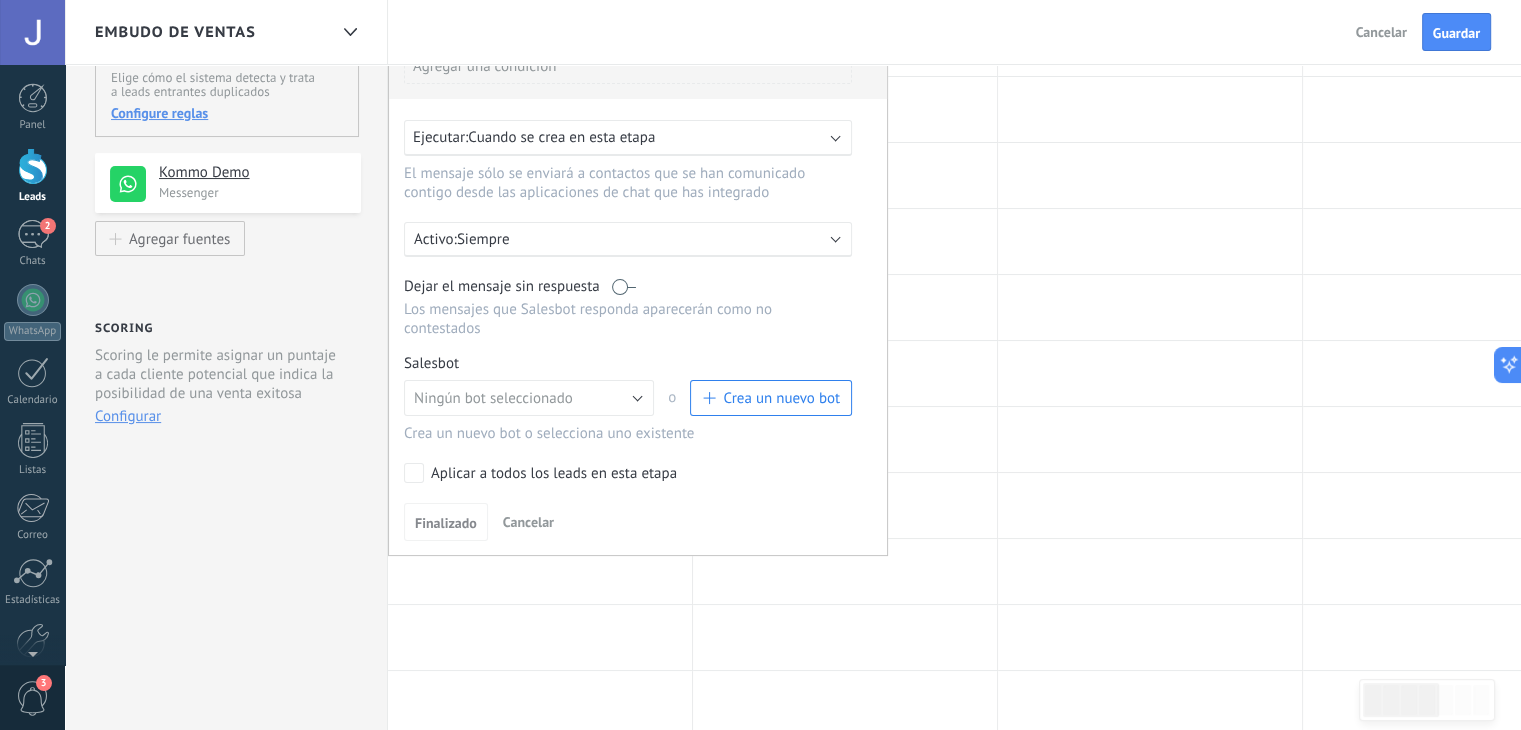 scroll, scrollTop: 200, scrollLeft: 0, axis: vertical 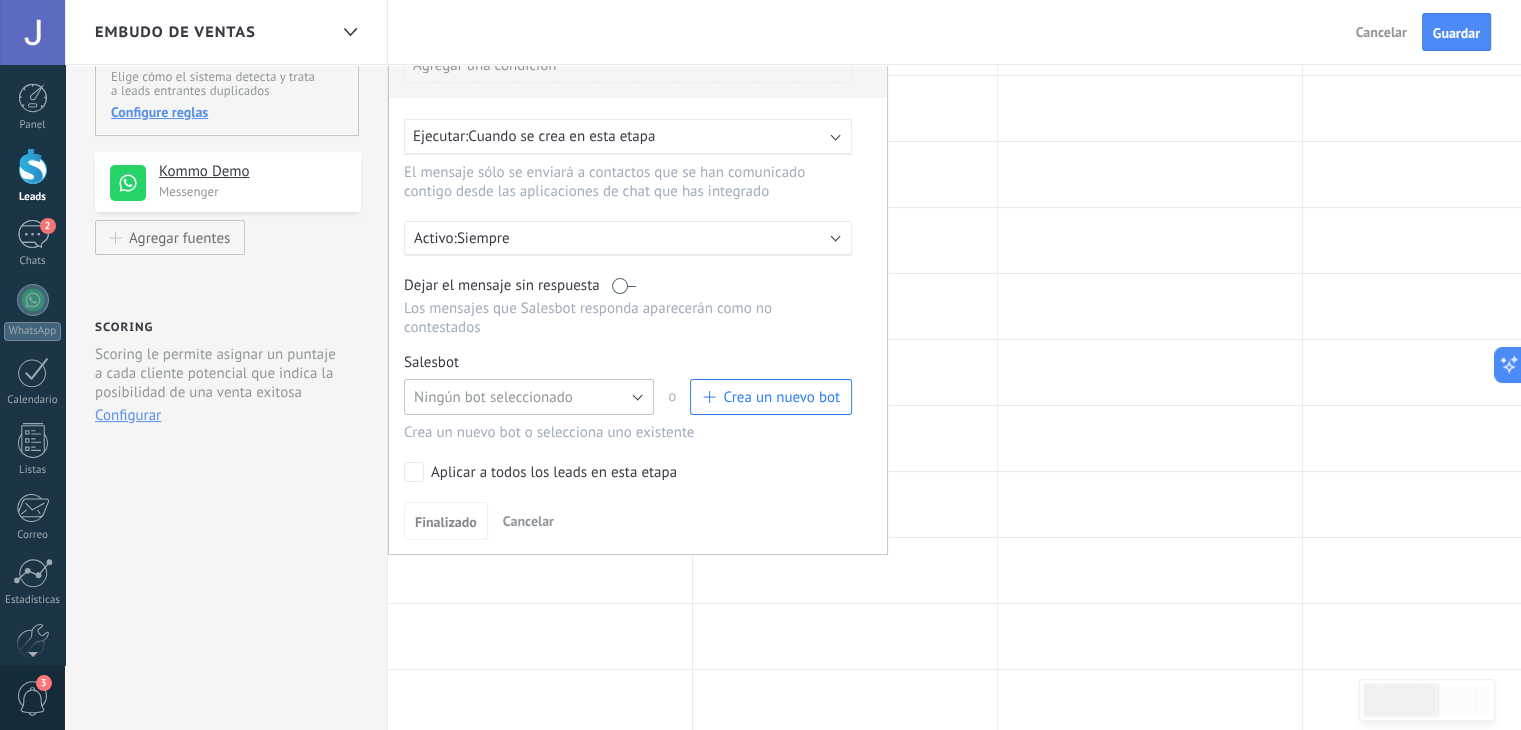 click on "Ningún bot seleccionado" at bounding box center [529, 397] 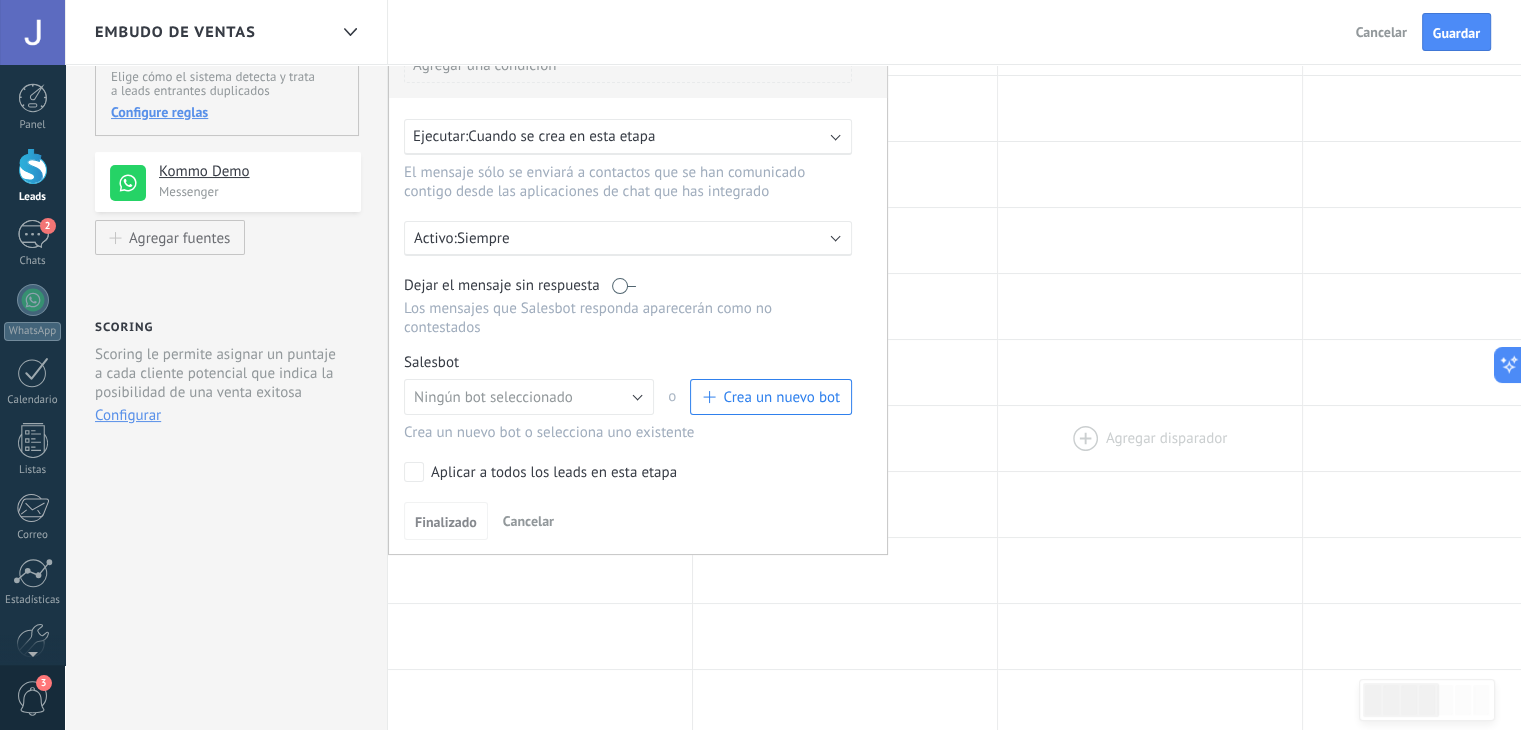 click at bounding box center (1150, 438) 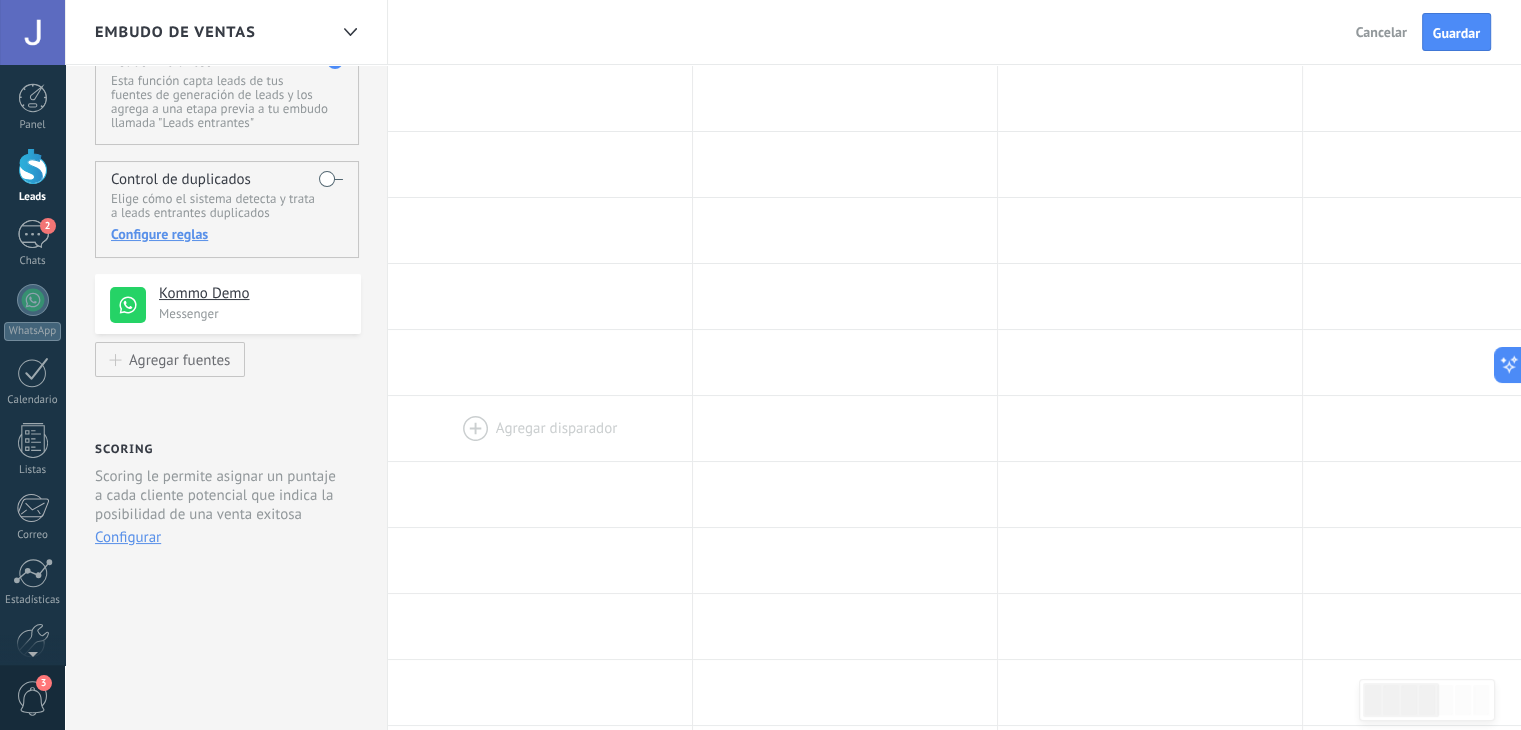 scroll, scrollTop: 0, scrollLeft: 0, axis: both 